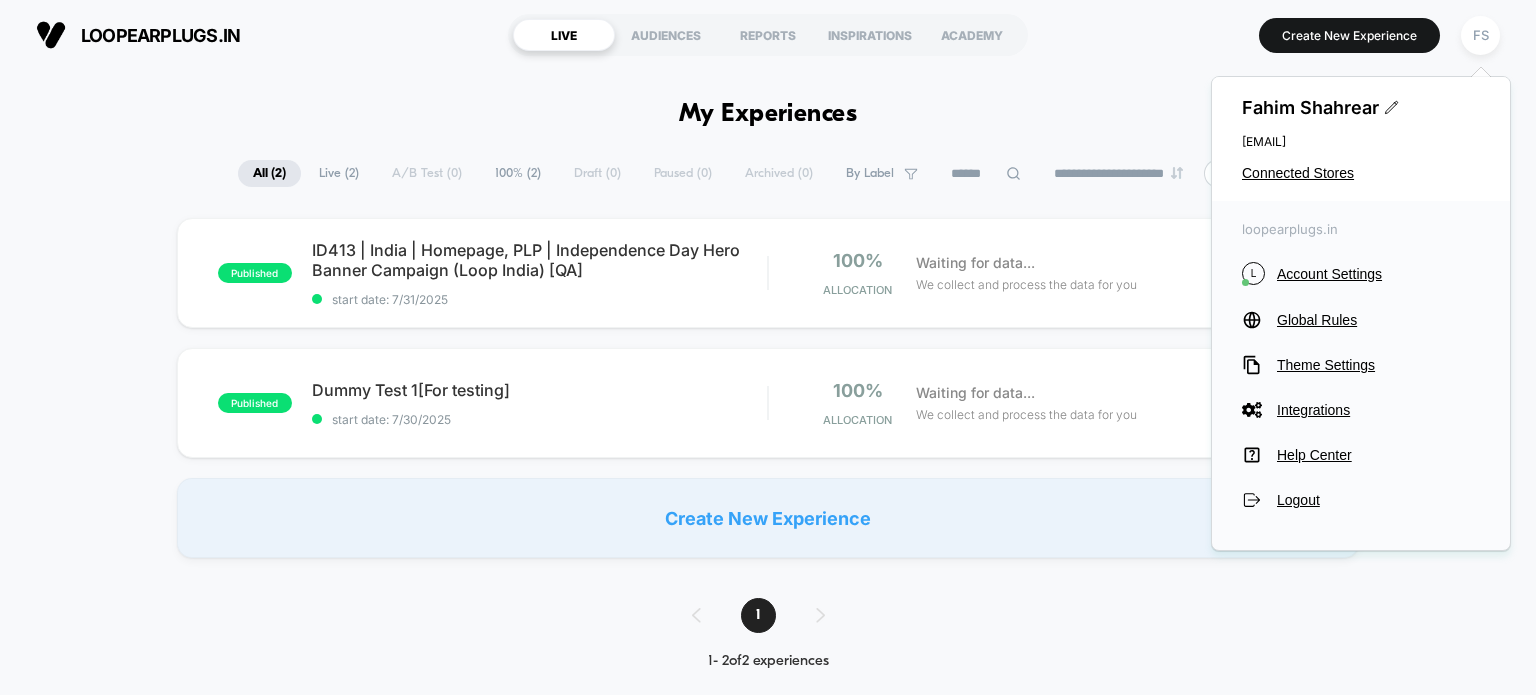 scroll, scrollTop: 0, scrollLeft: 0, axis: both 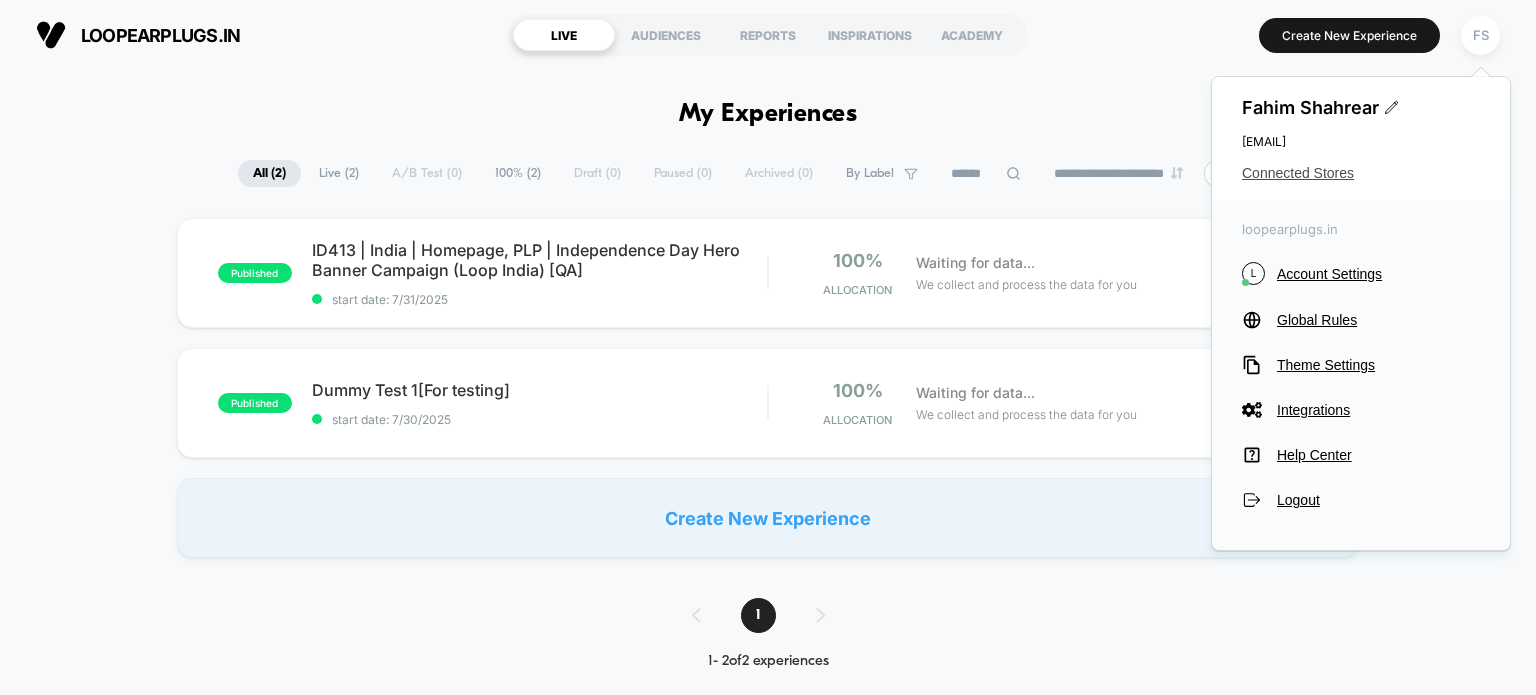 click on "Connected Stores" at bounding box center [1361, 173] 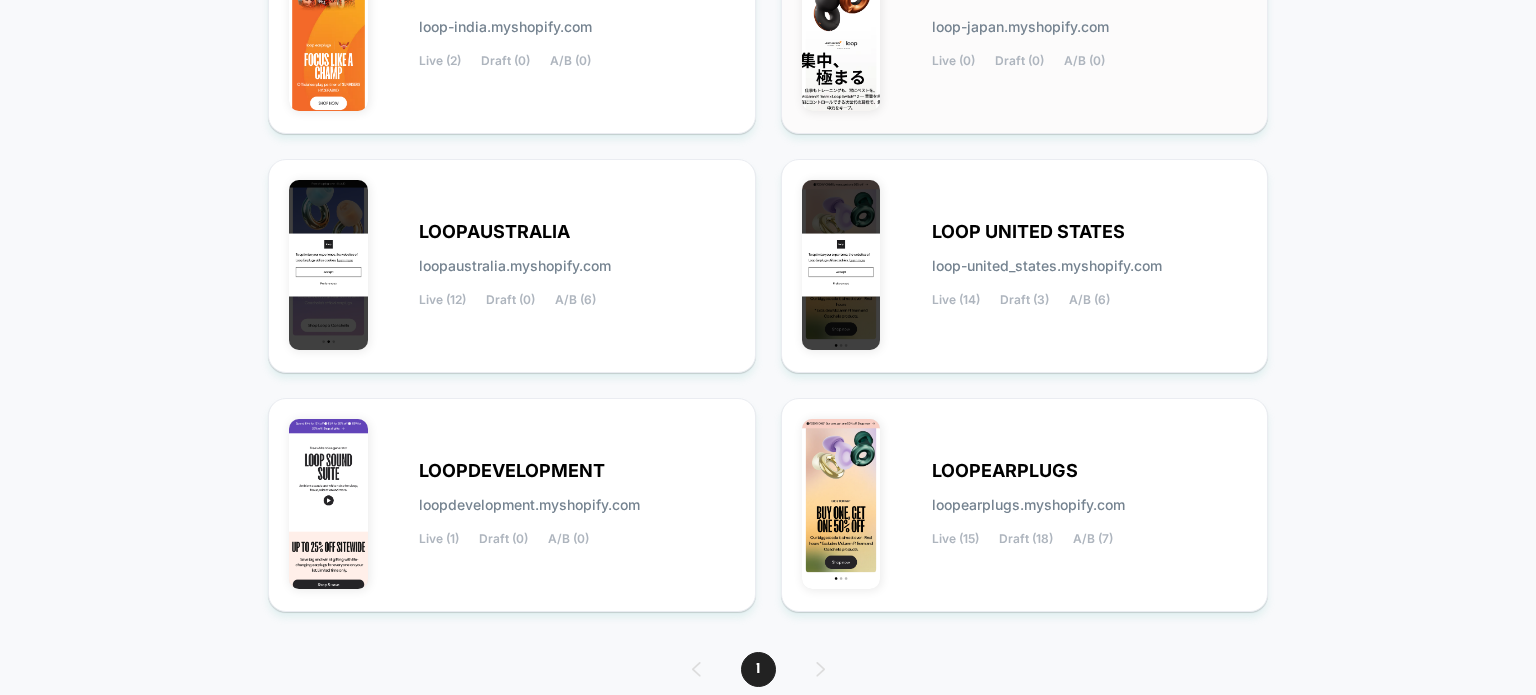scroll, scrollTop: 350, scrollLeft: 0, axis: vertical 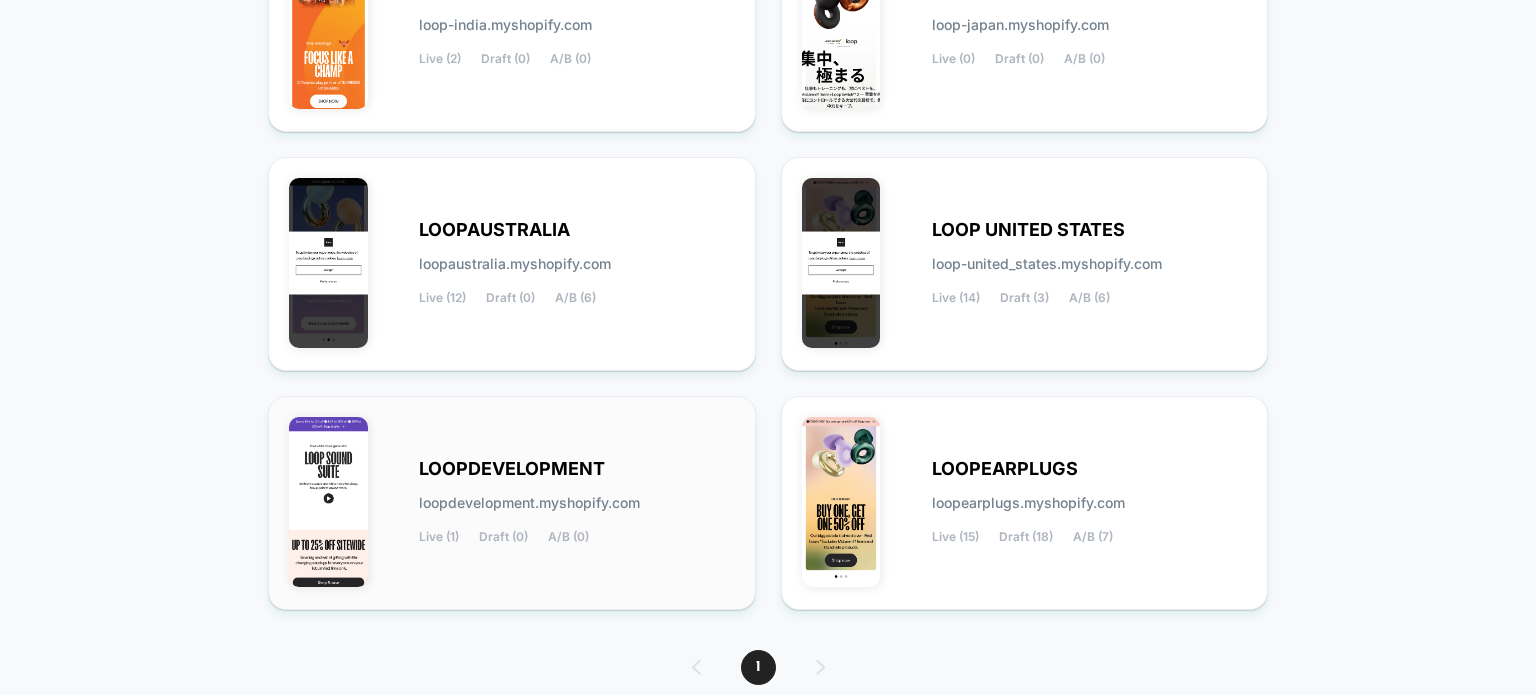 click on "LOOPDEVELOPMENT loopdevelopment.myshopify.com Live (1) Draft (0) A/B (0)" at bounding box center (512, 503) 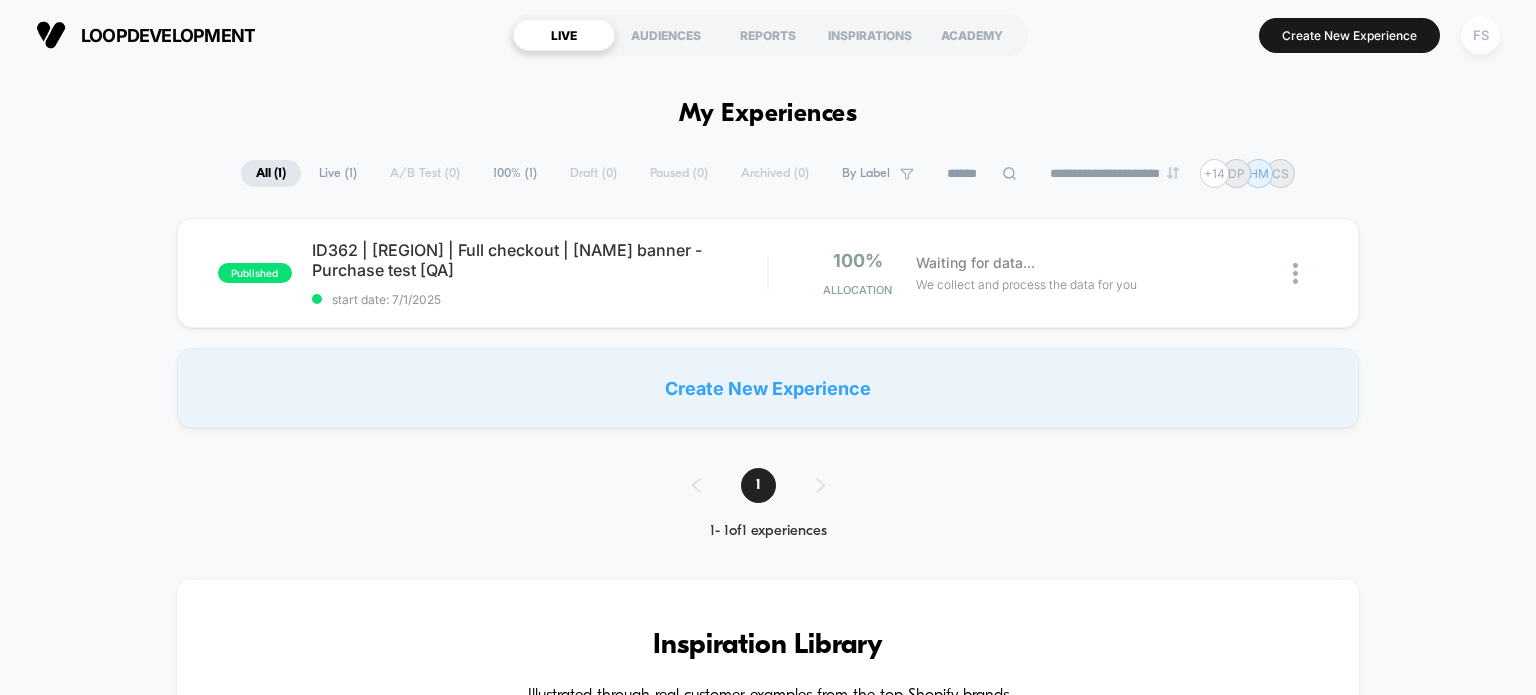 click on "FS" at bounding box center (1480, 35) 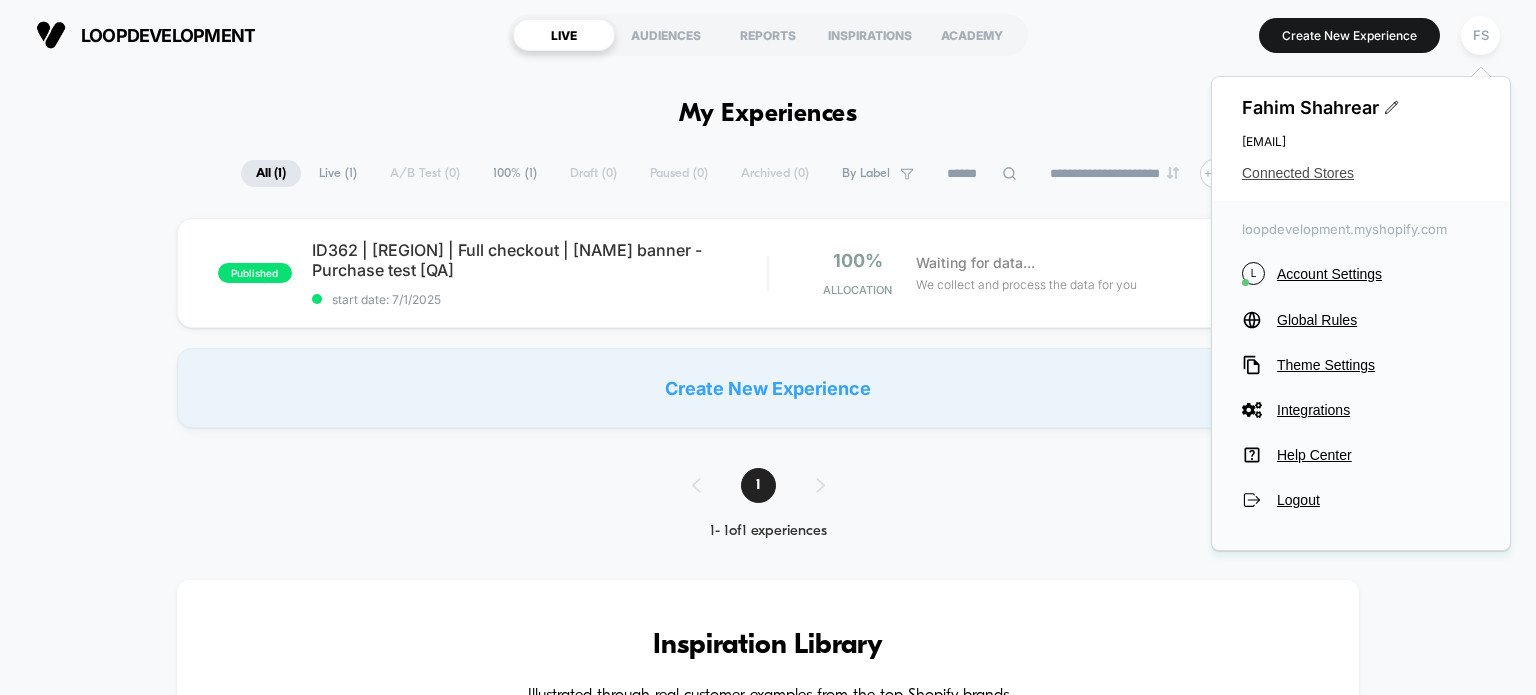 click on "Connected Stores" at bounding box center (1361, 173) 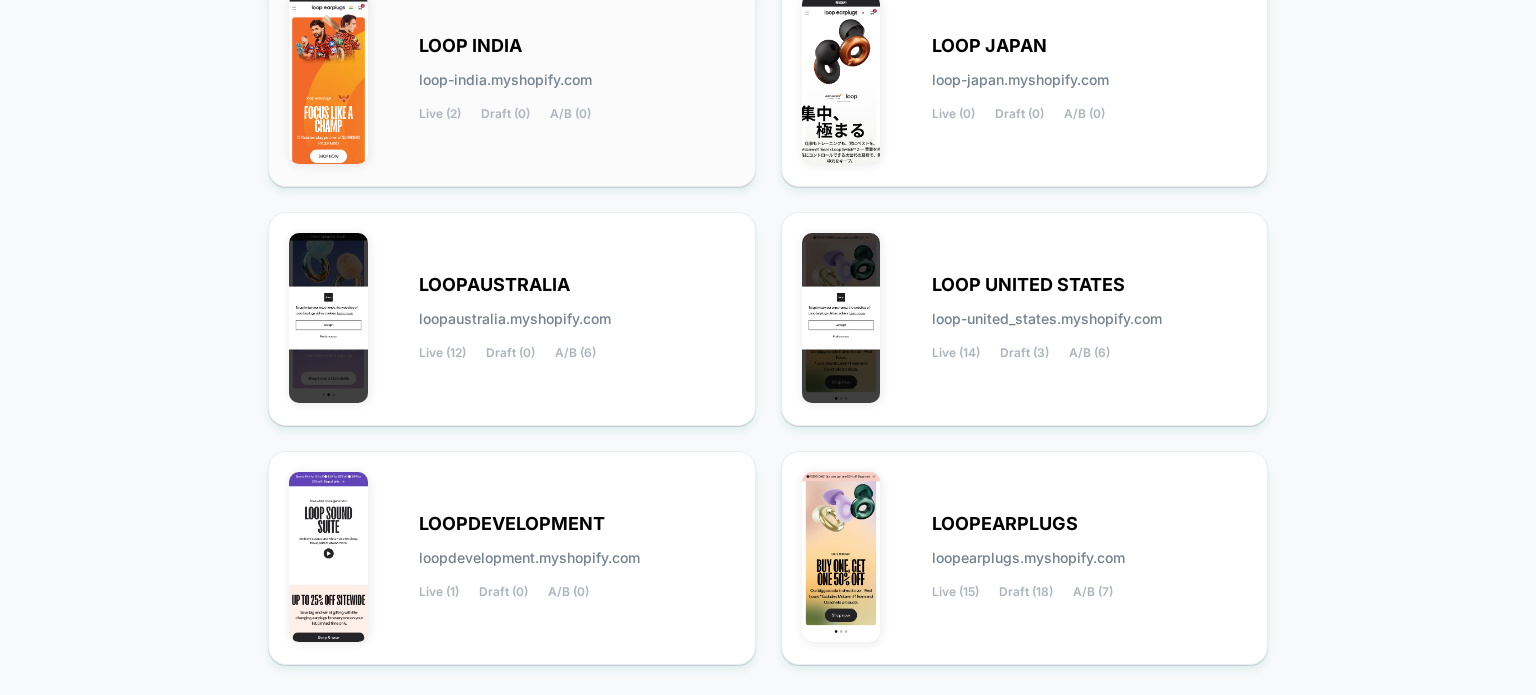 scroll, scrollTop: 427, scrollLeft: 0, axis: vertical 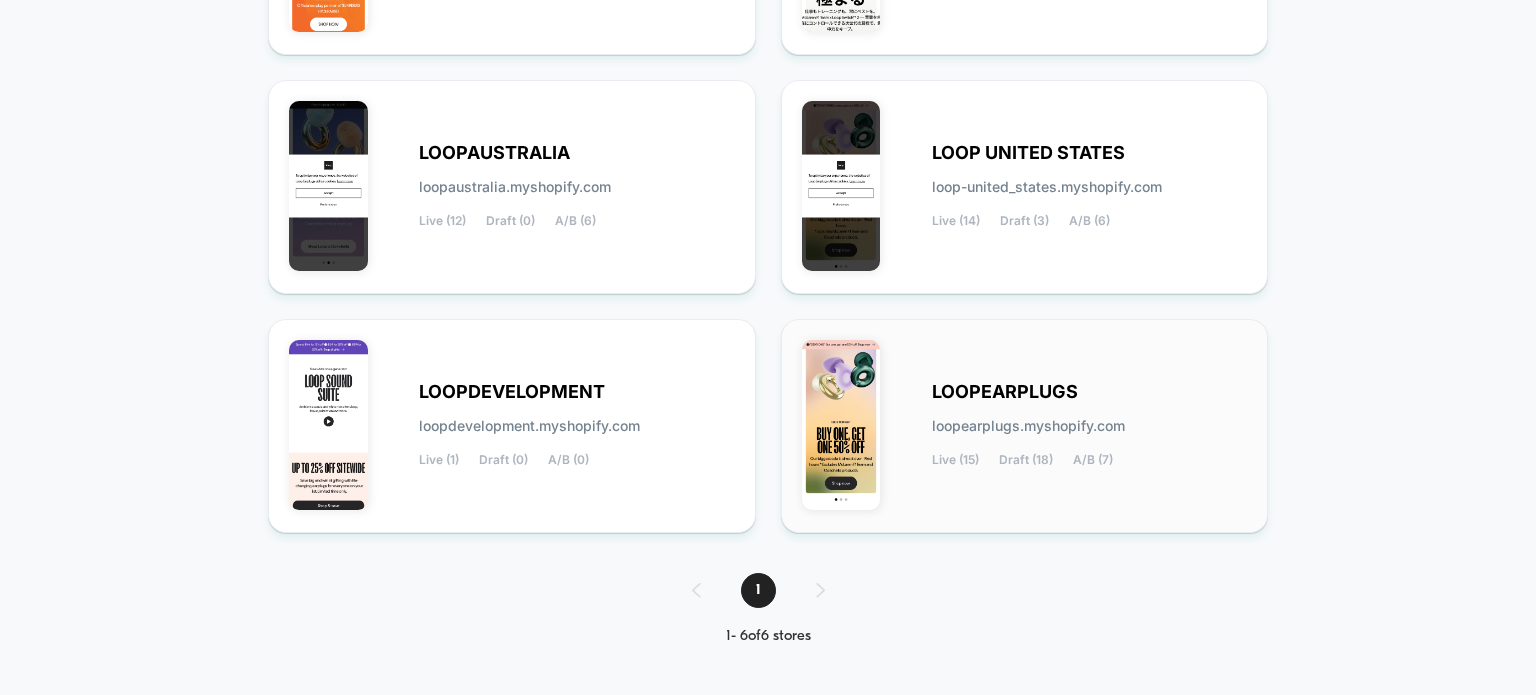 click on "LOOPEARPLUGS loopearplugs.myshopify.com Live (15) Draft (18) A/B (7)" at bounding box center [1025, 426] 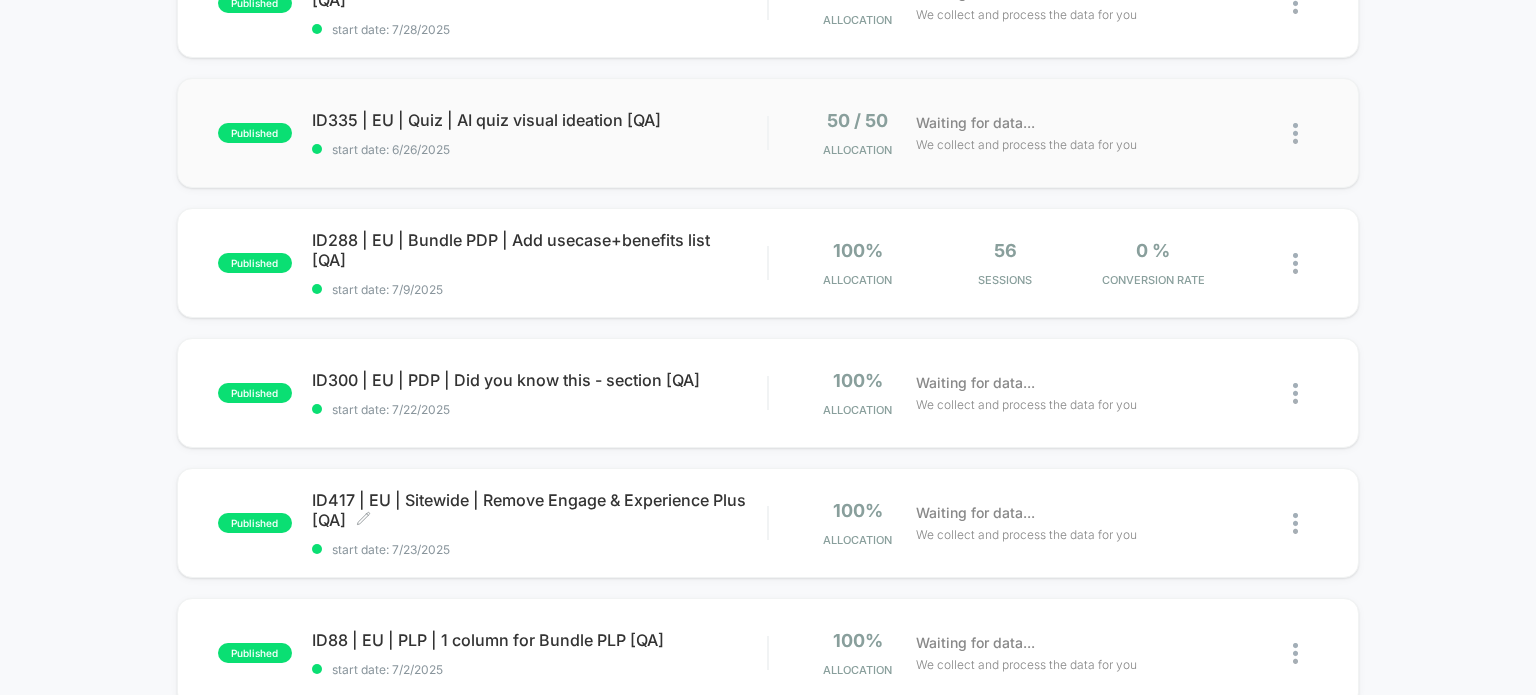 scroll, scrollTop: 0, scrollLeft: 0, axis: both 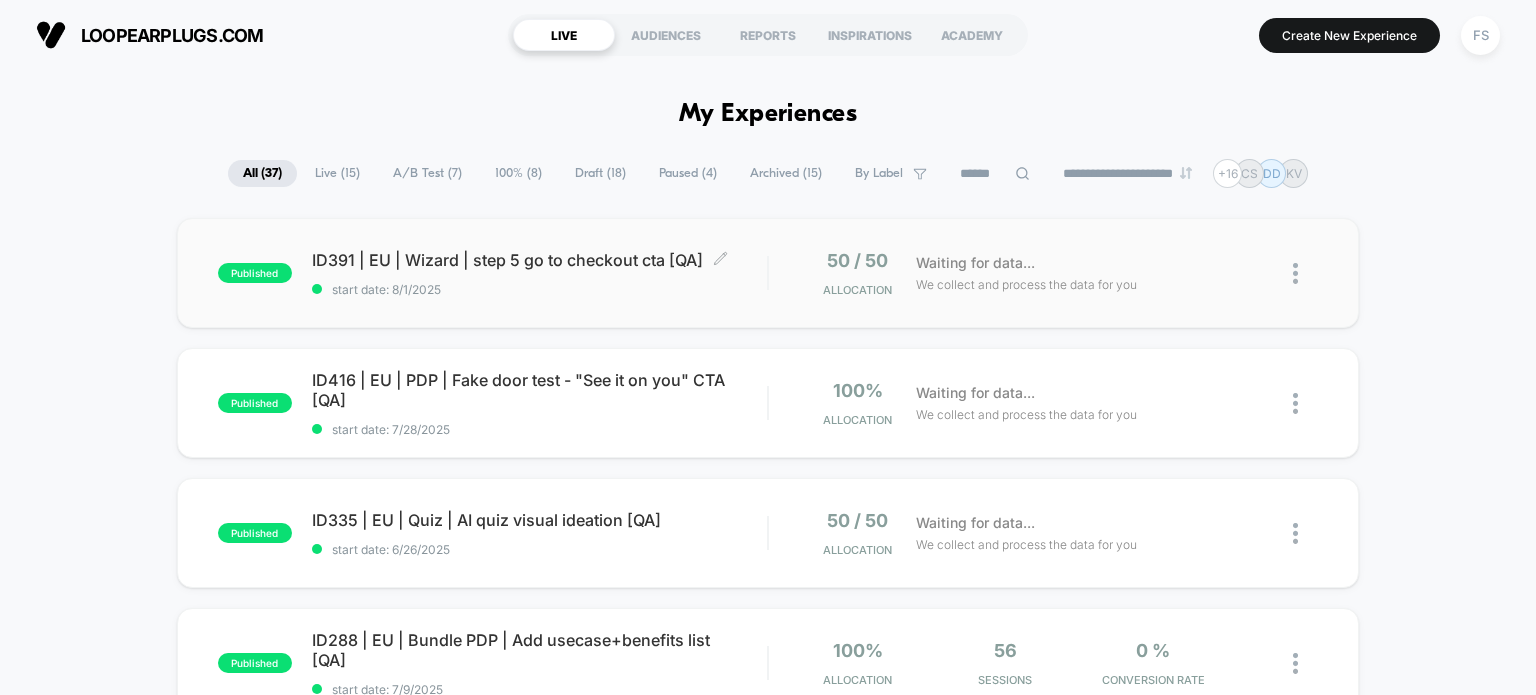 click on "ID391 | EU | Wizard | step 5 go to checkout cta [QA] Click to edit experience details" at bounding box center (540, 260) 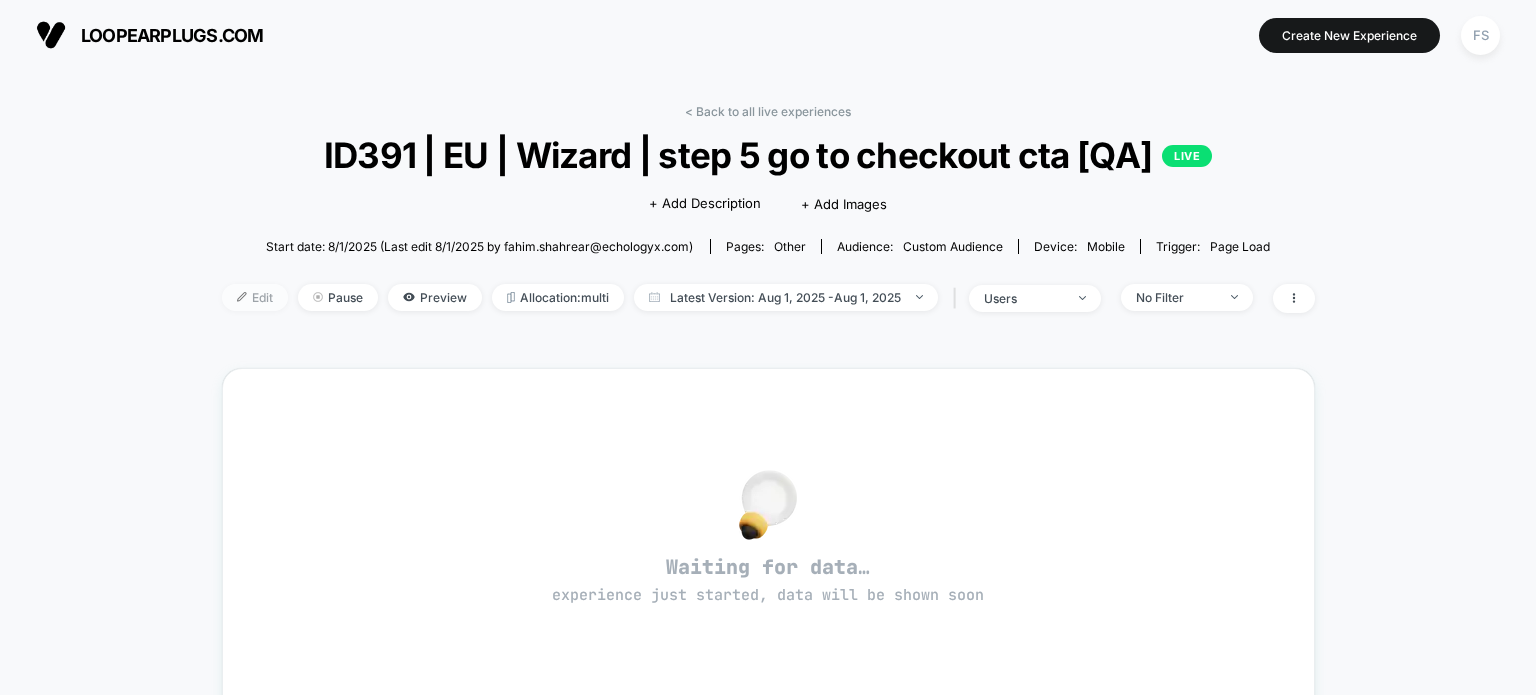 click on "Edit" at bounding box center (255, 297) 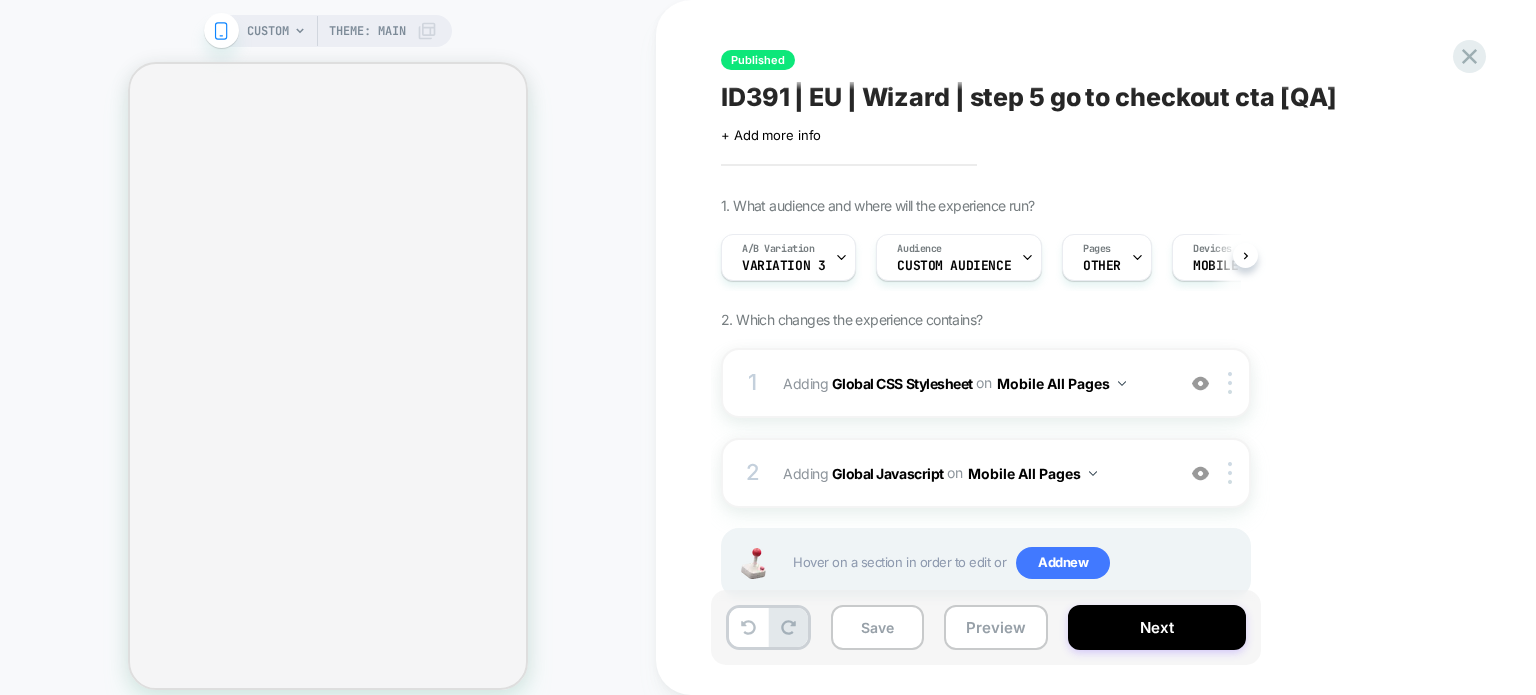 scroll, scrollTop: 0, scrollLeft: 0, axis: both 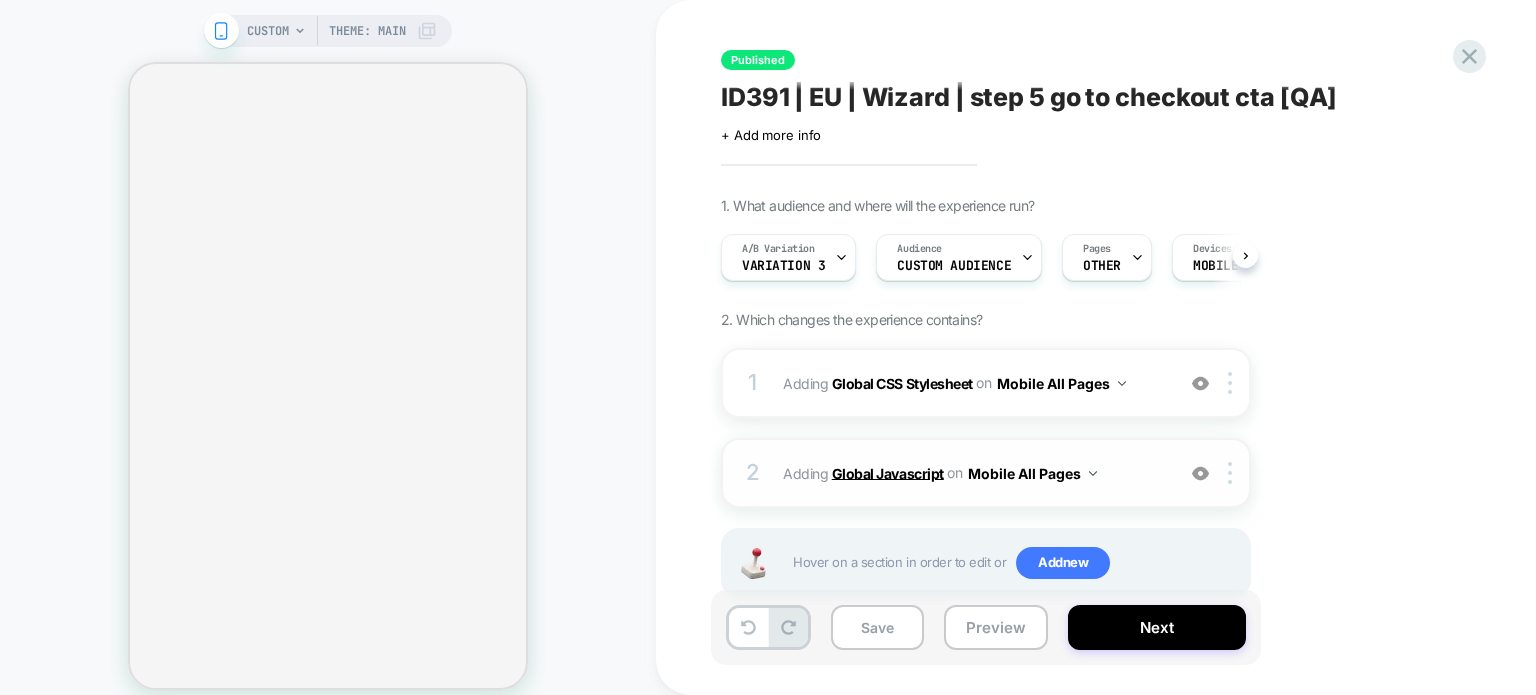 click on "Global Javascript" at bounding box center (888, 472) 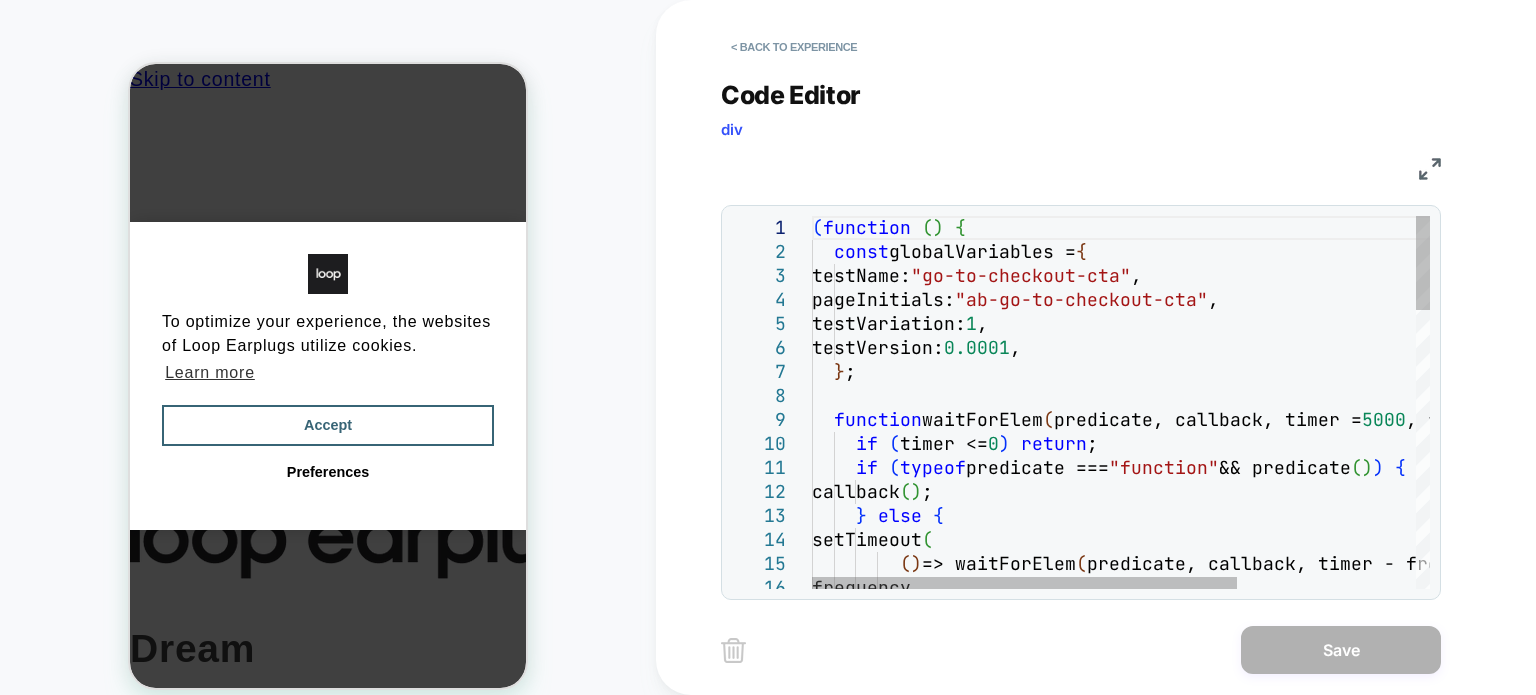 scroll, scrollTop: 0, scrollLeft: 0, axis: both 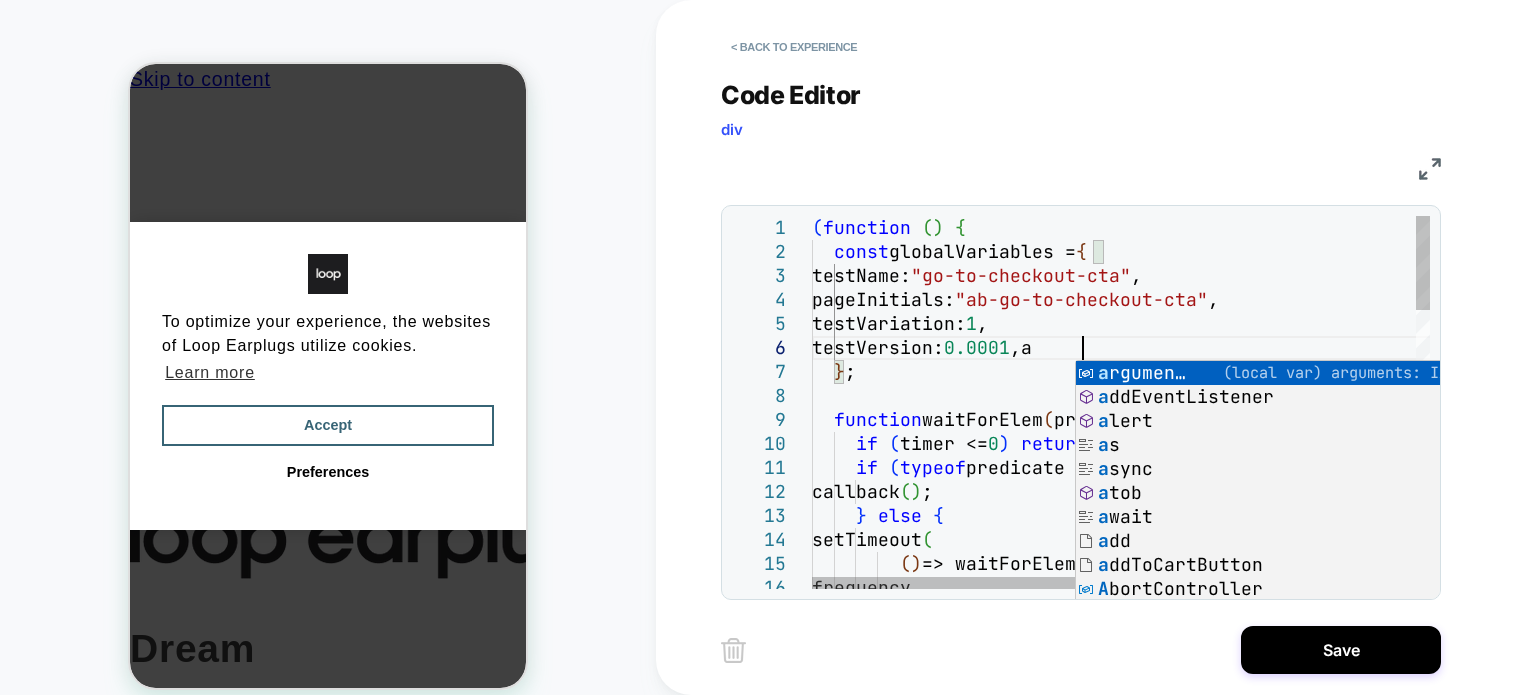 type on "**********" 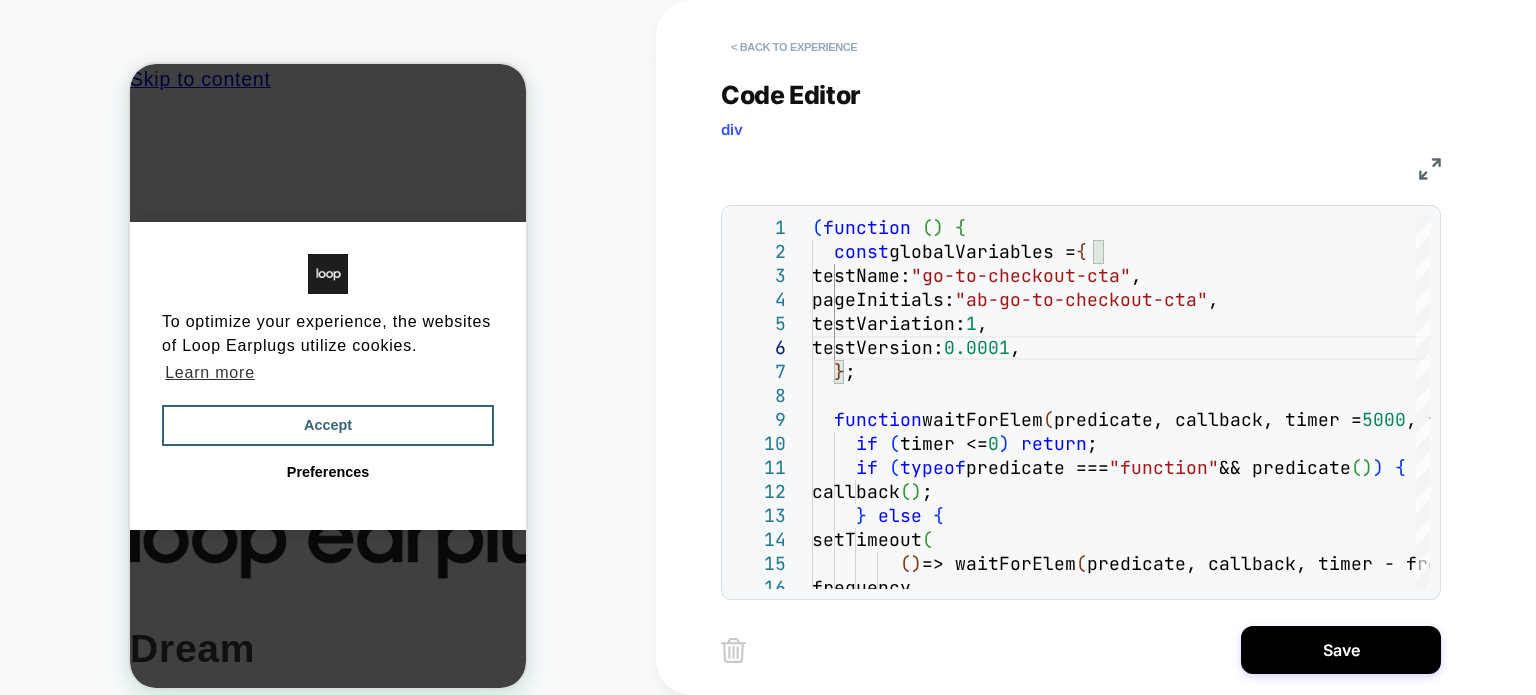 click on "< Back to experience" at bounding box center (794, 47) 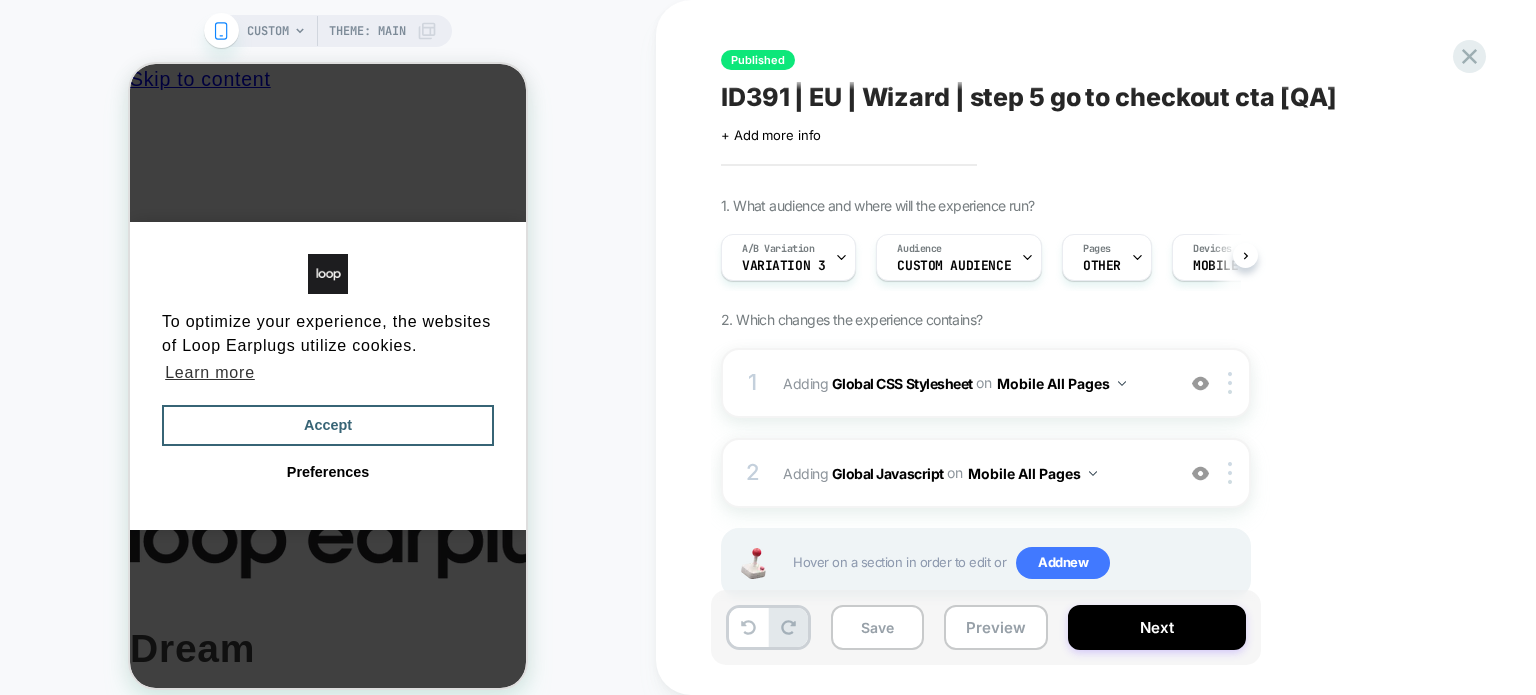 scroll, scrollTop: 0, scrollLeft: 0, axis: both 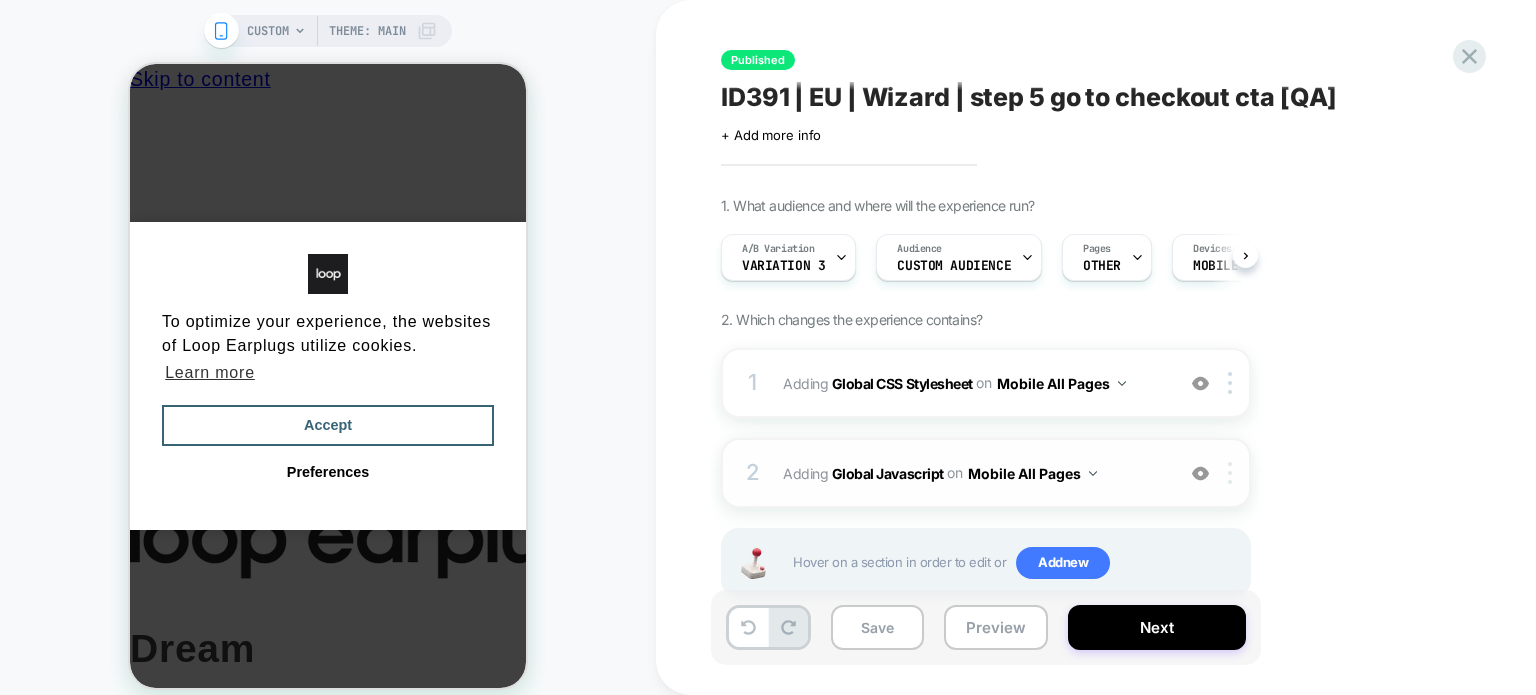 click at bounding box center (1233, 473) 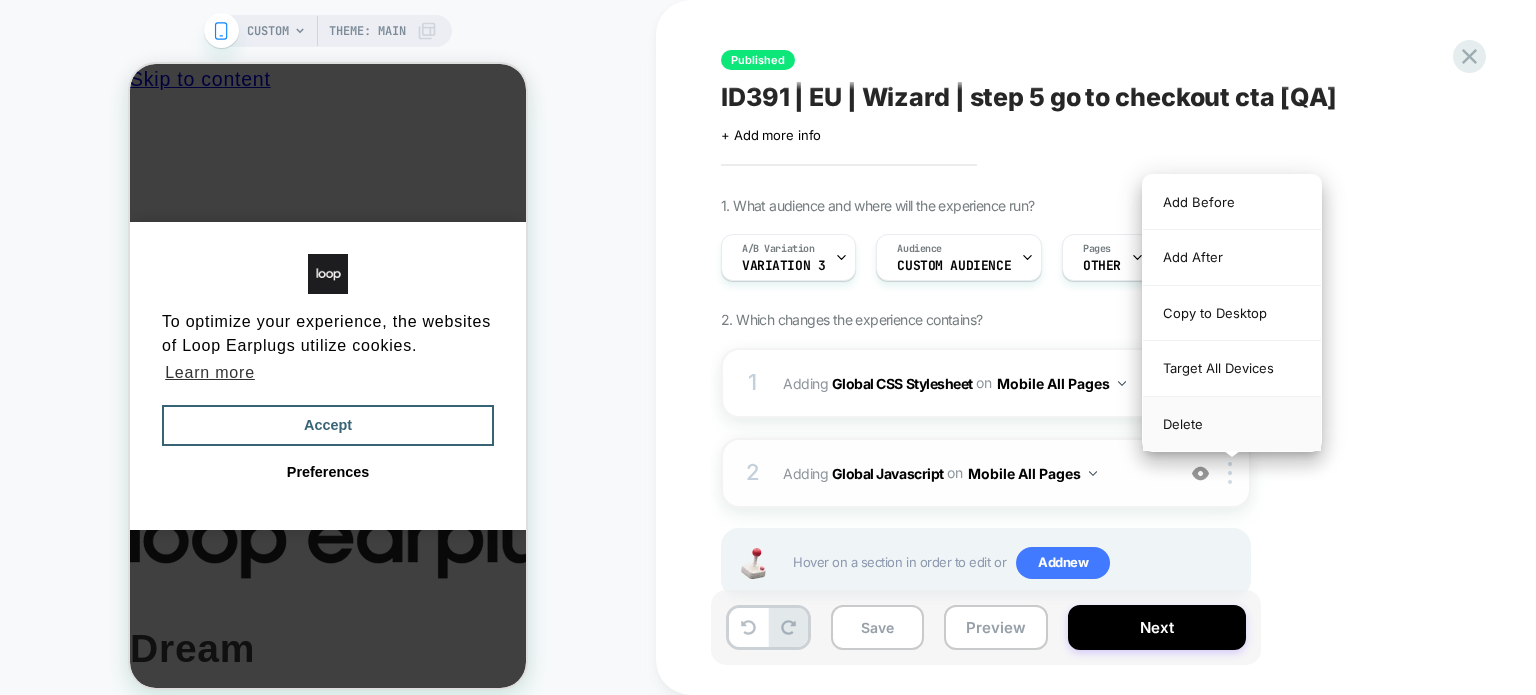 click on "Delete" at bounding box center (1232, 424) 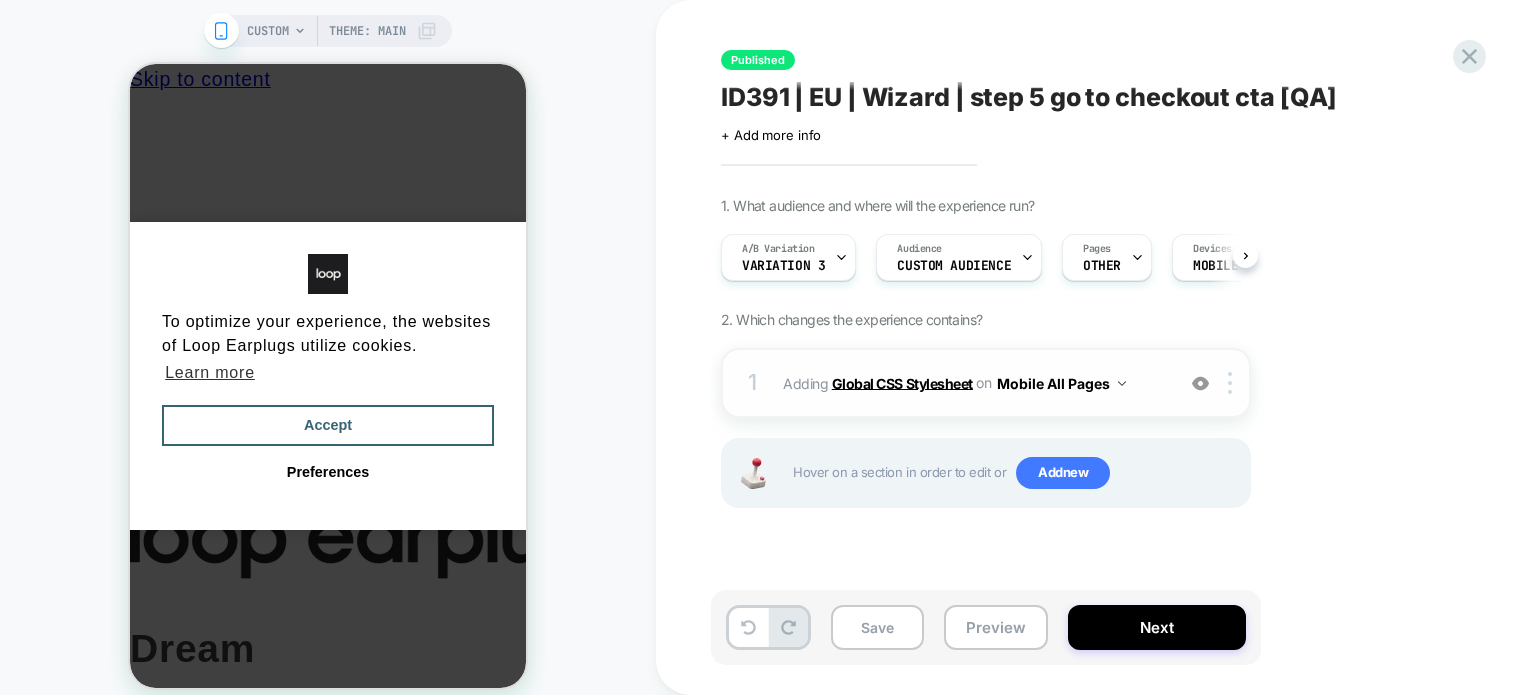 click on "Global CSS Stylesheet" at bounding box center [902, 382] 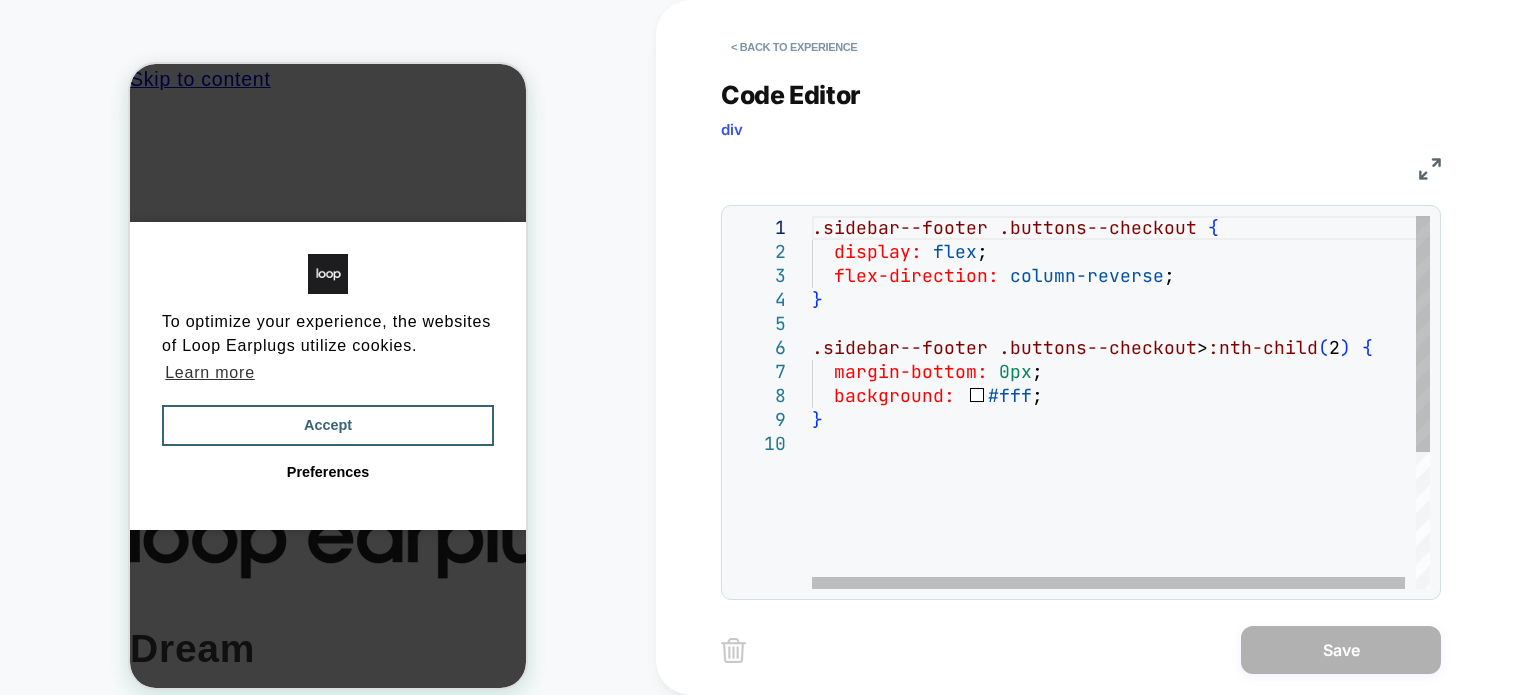 scroll, scrollTop: 0, scrollLeft: 0, axis: both 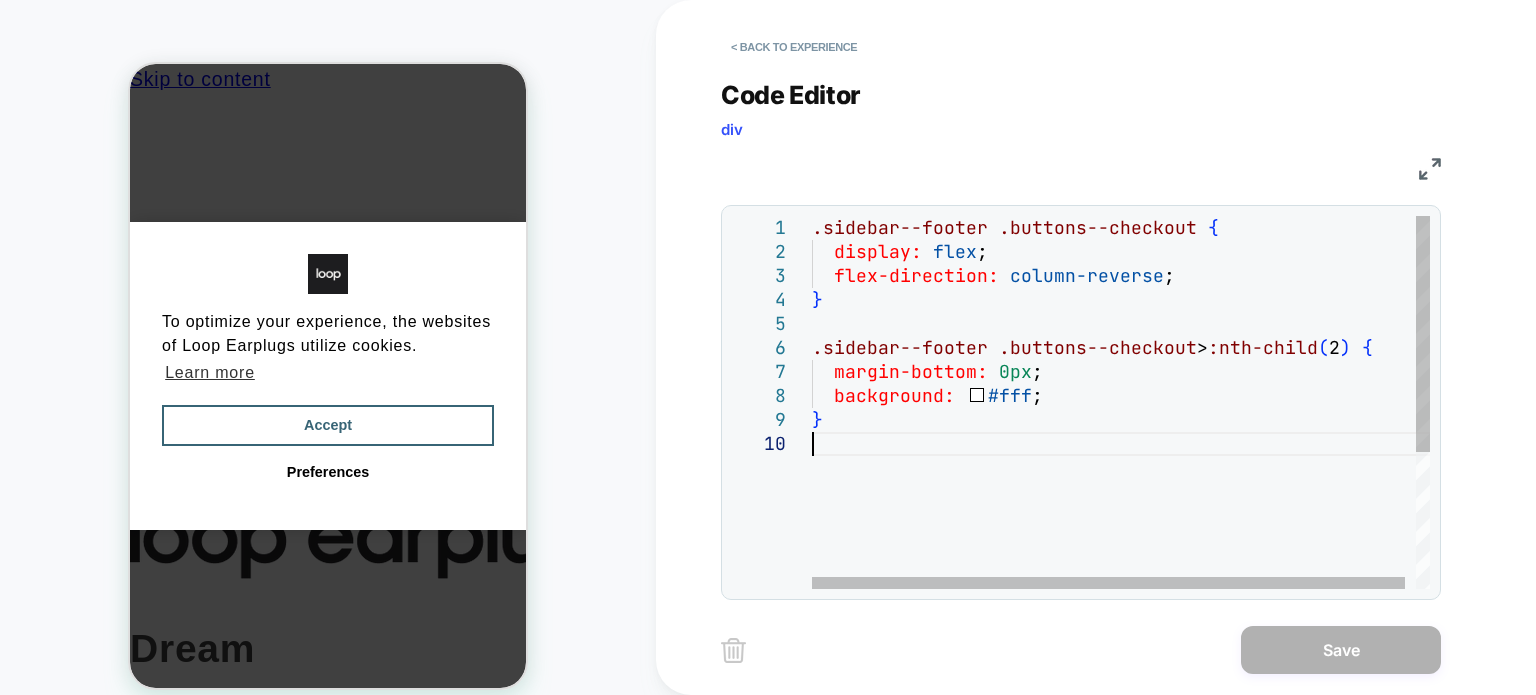click on ".sidebar--footer   .buttons--checkout   {    display:   flex ;    flex-direction:   column-reverse ; } .sidebar--footer   .buttons--checkout  >  :nth-child ( 2 )   {    margin-bottom:   0px ;    background:     #fff ; }" at bounding box center (1126, 510) 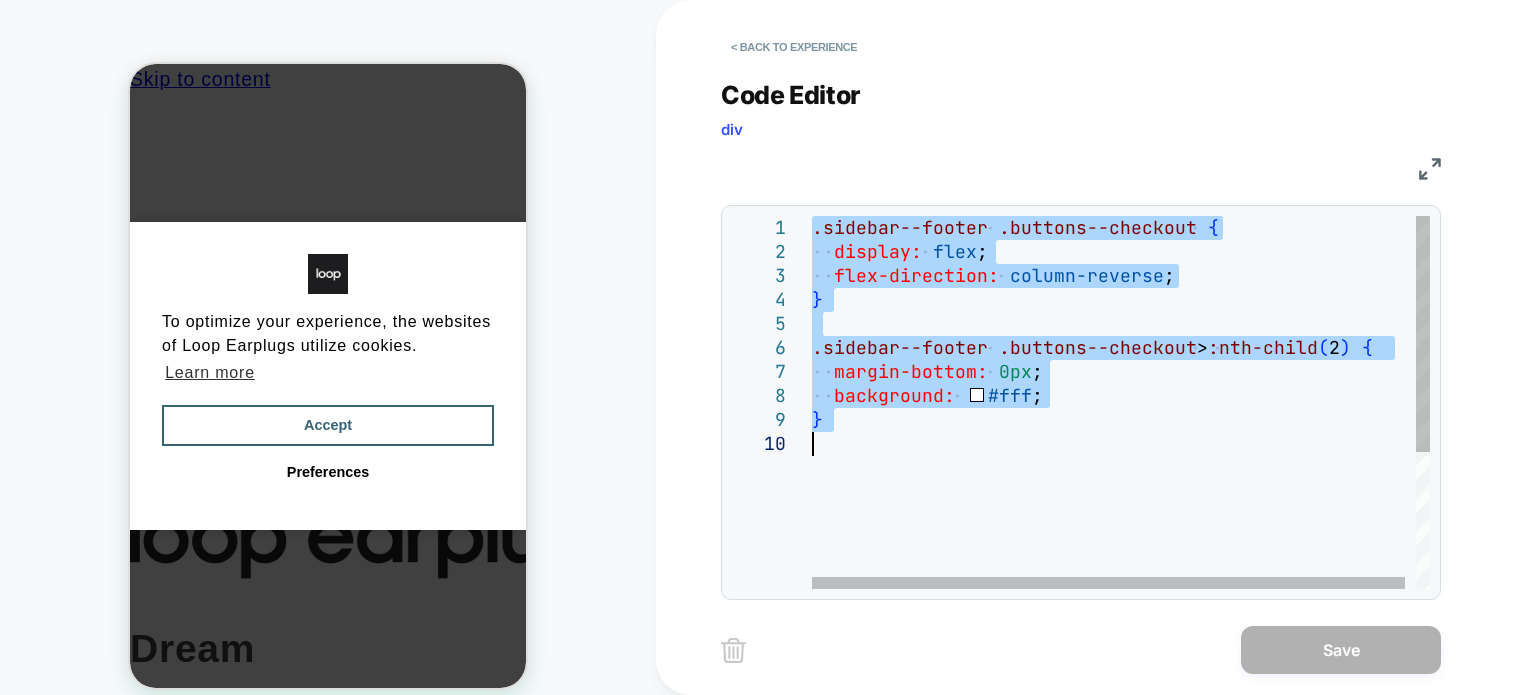 type on "*" 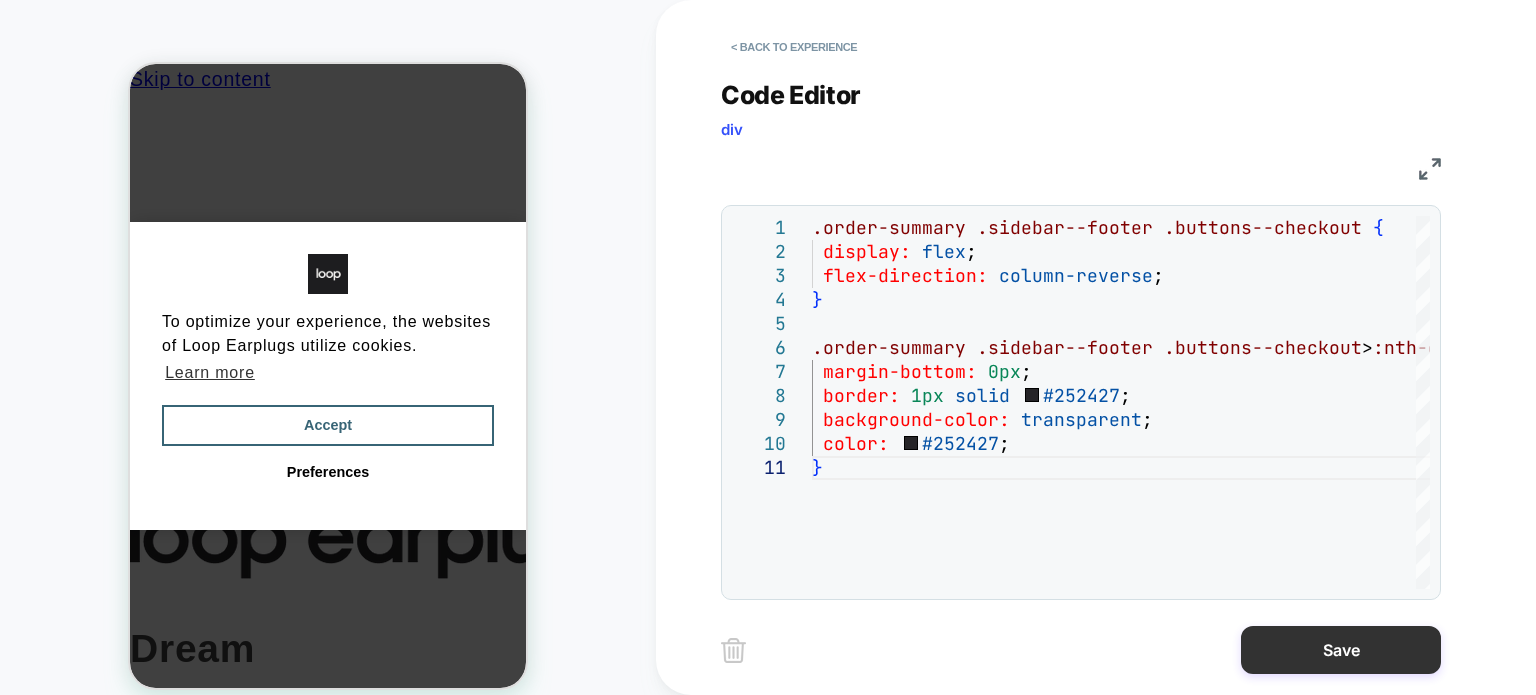 click on "Save" at bounding box center (1341, 650) 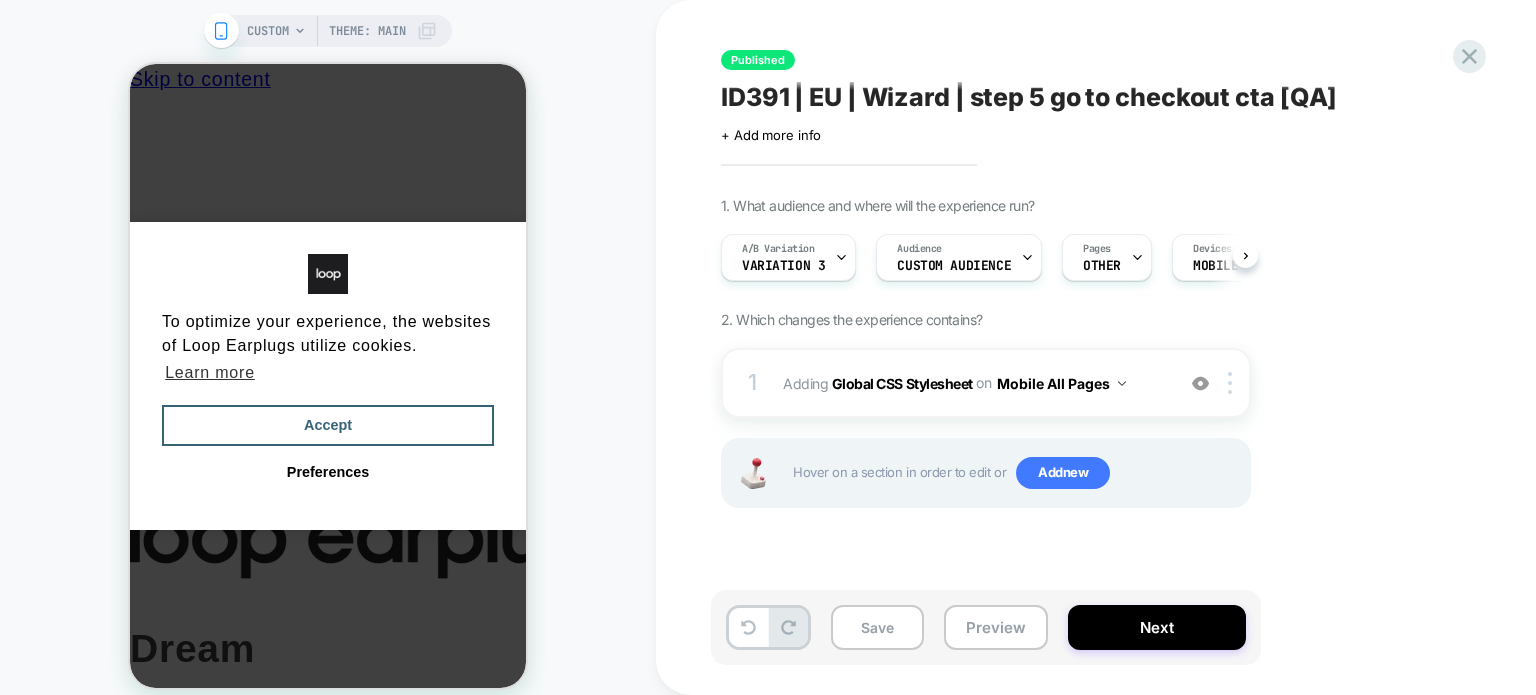 scroll, scrollTop: 0, scrollLeft: 0, axis: both 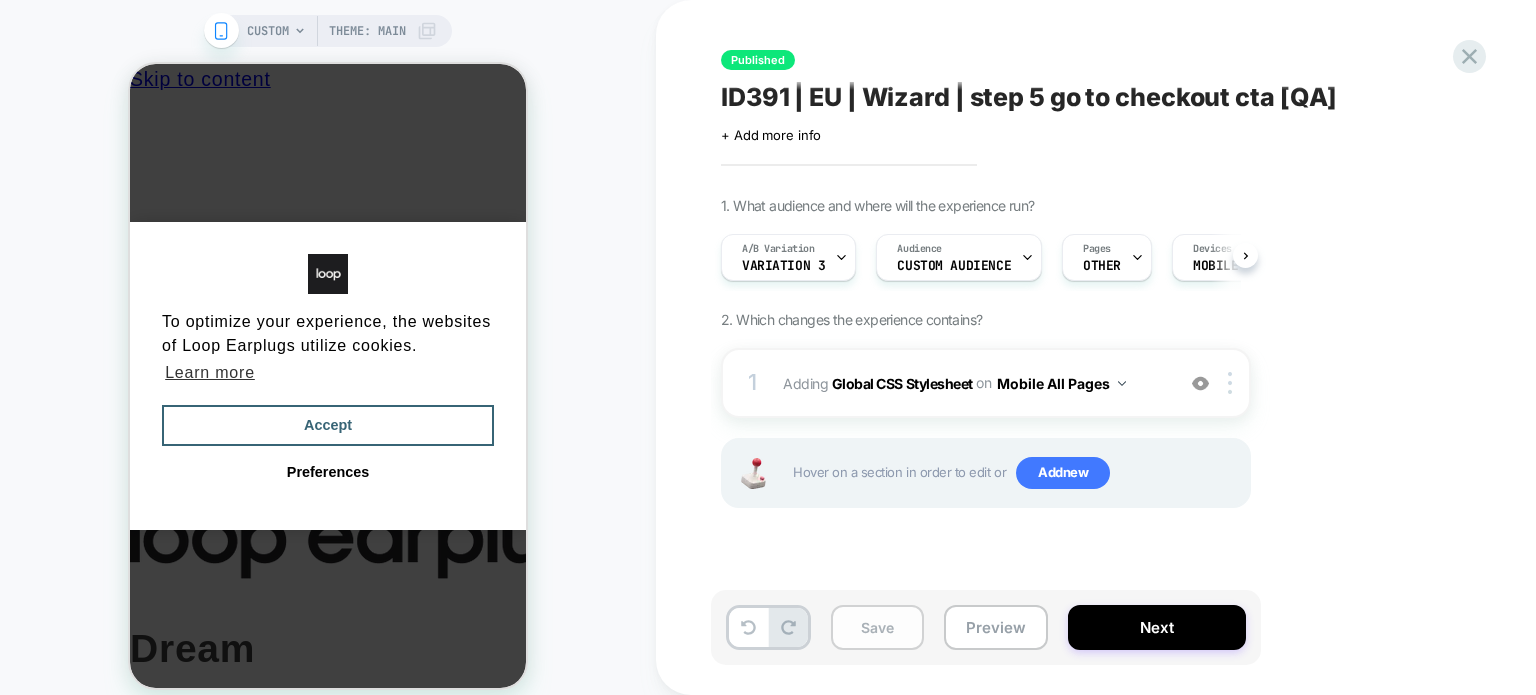 click on "Save" at bounding box center [877, 627] 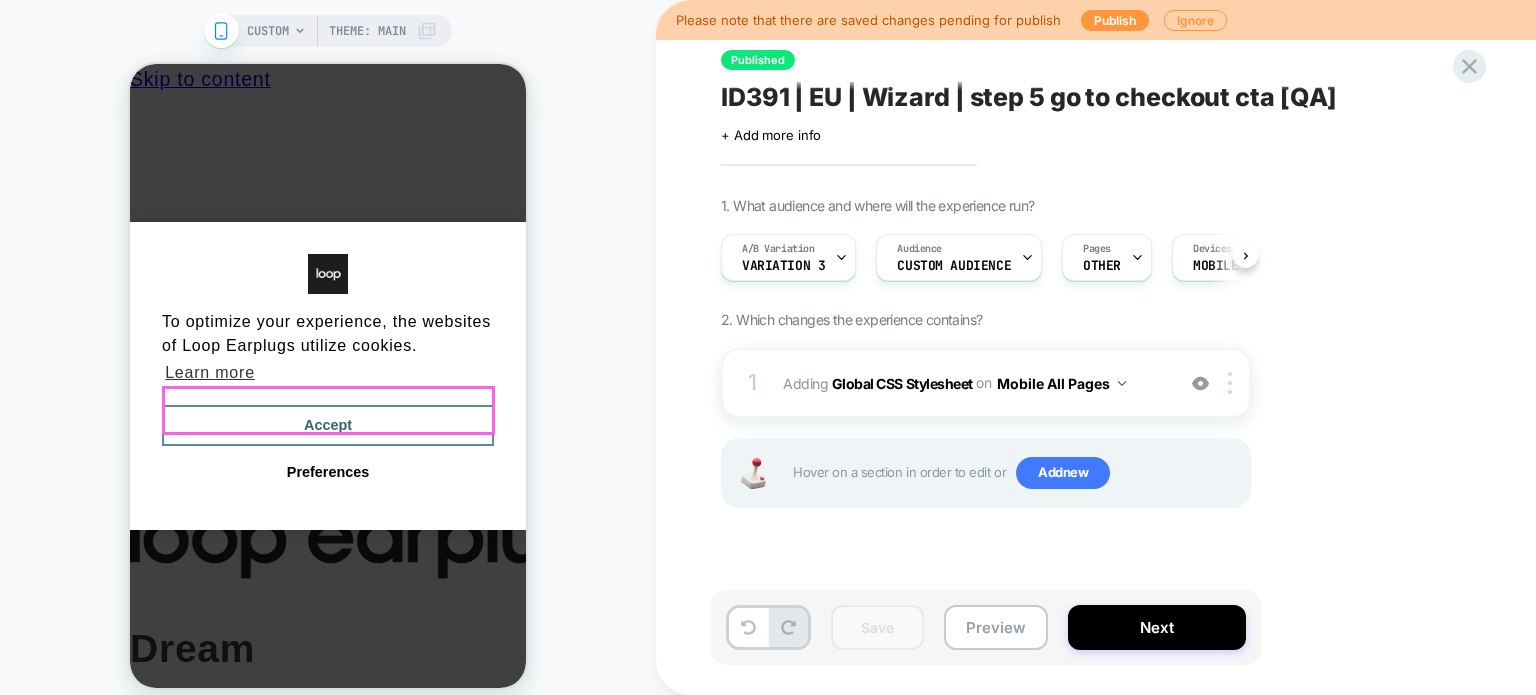 click on "Accept" at bounding box center (328, 426) 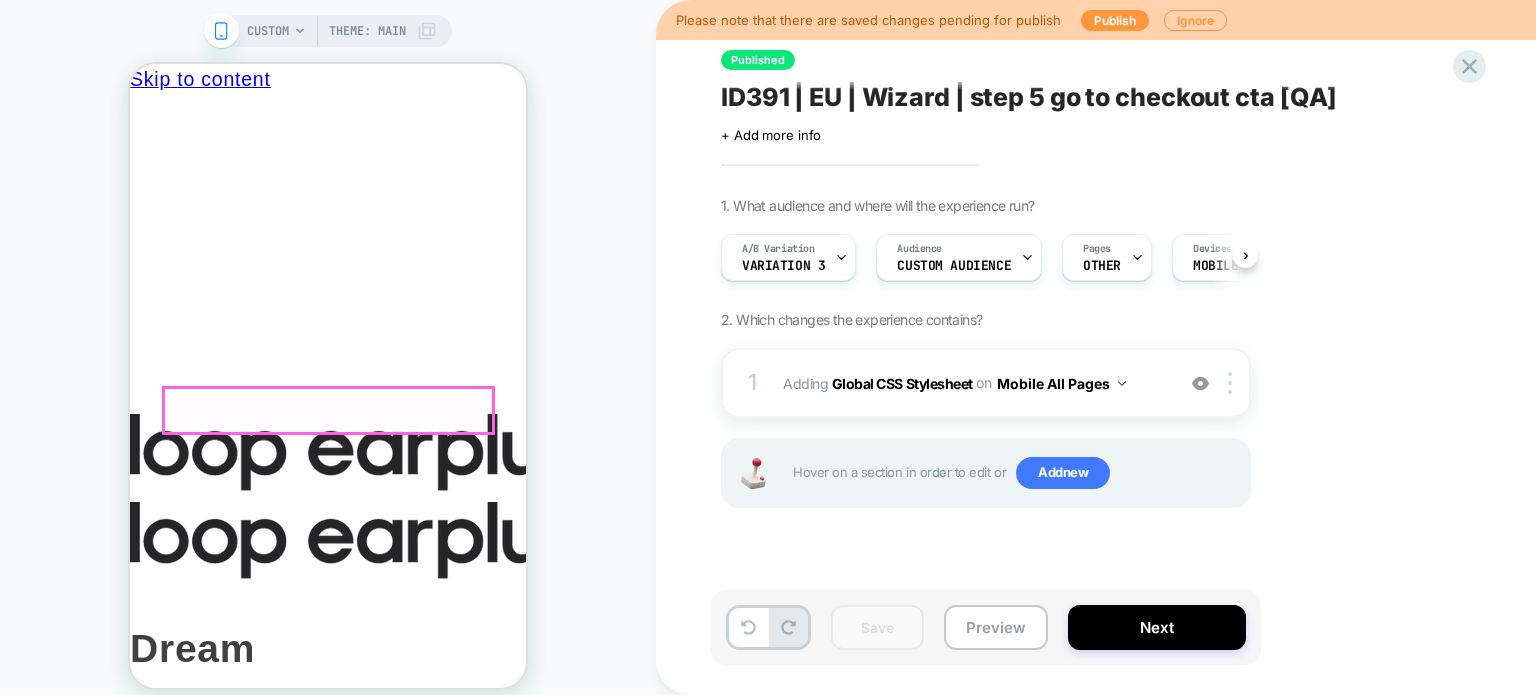 scroll, scrollTop: 0, scrollLeft: 0, axis: both 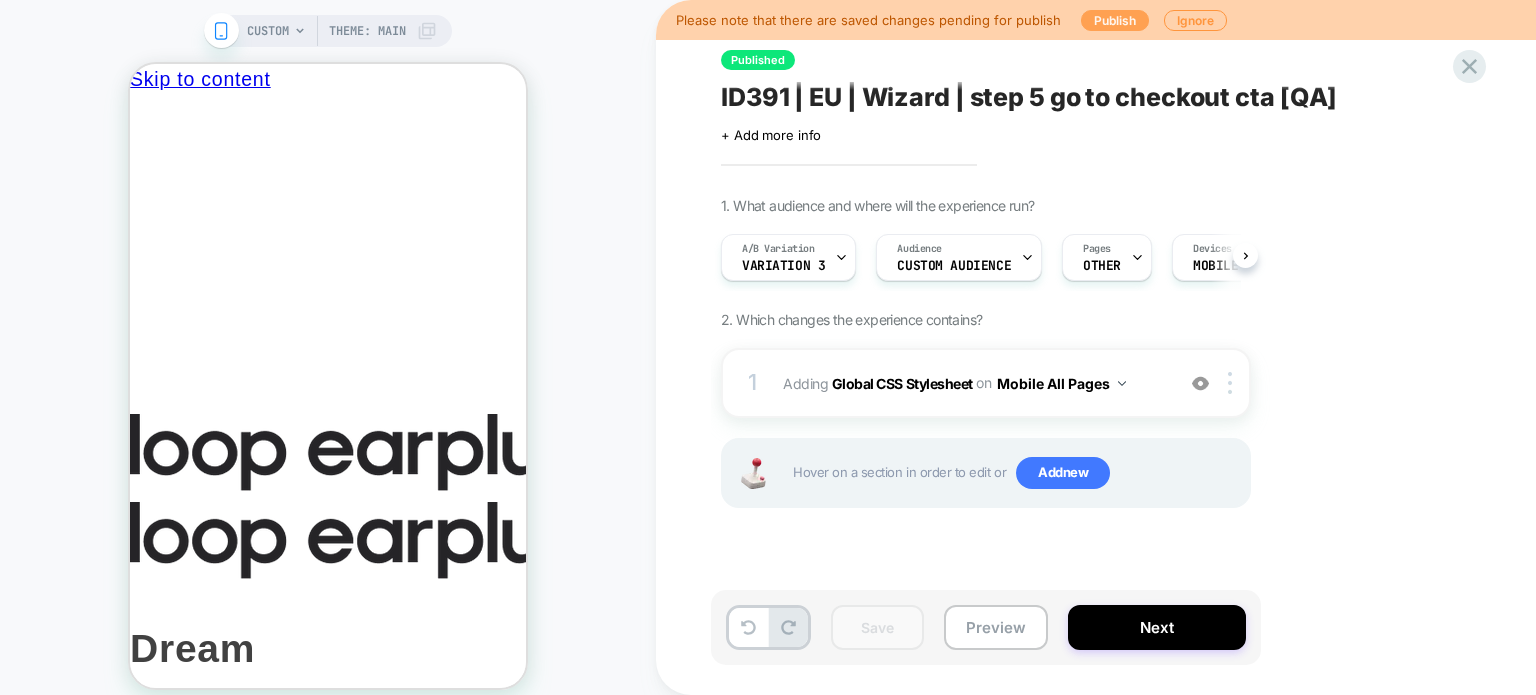 click on "Publish" at bounding box center (1115, 20) 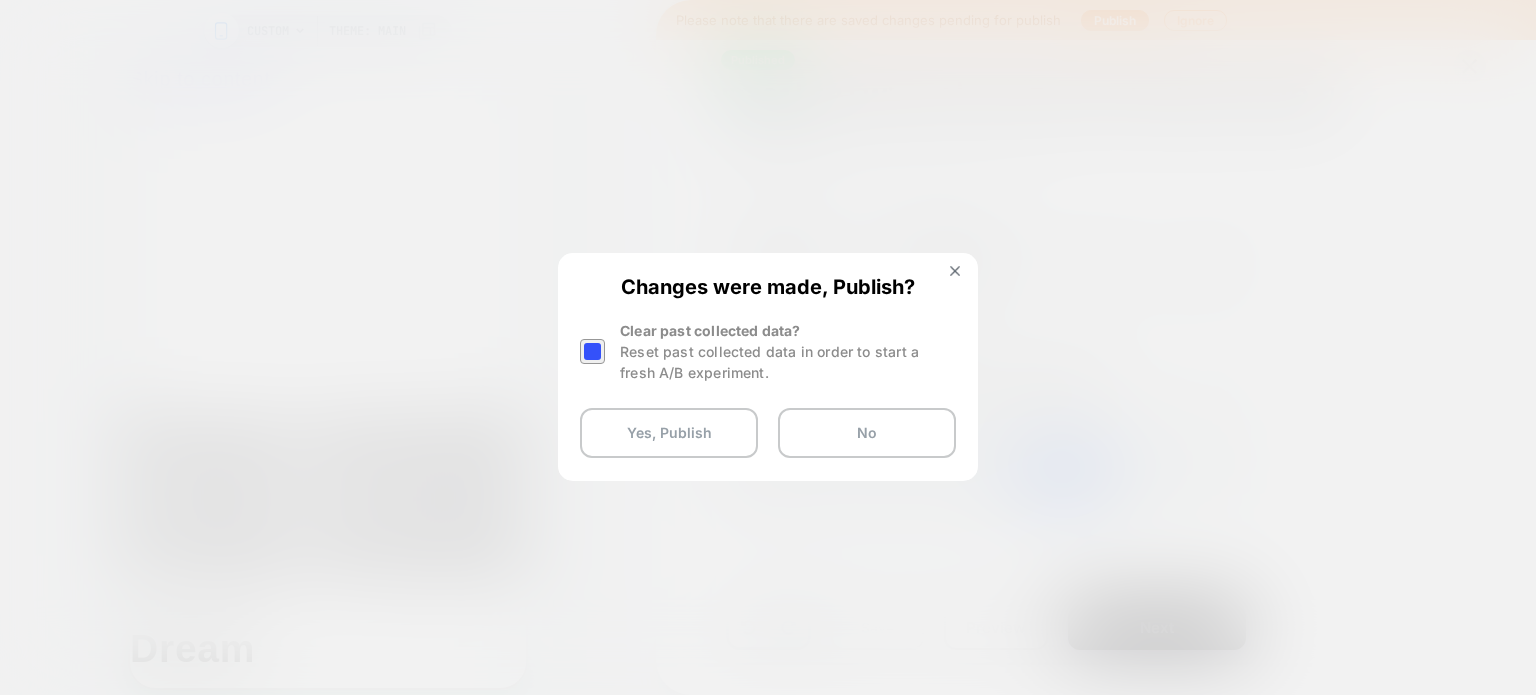 scroll, scrollTop: 0, scrollLeft: 0, axis: both 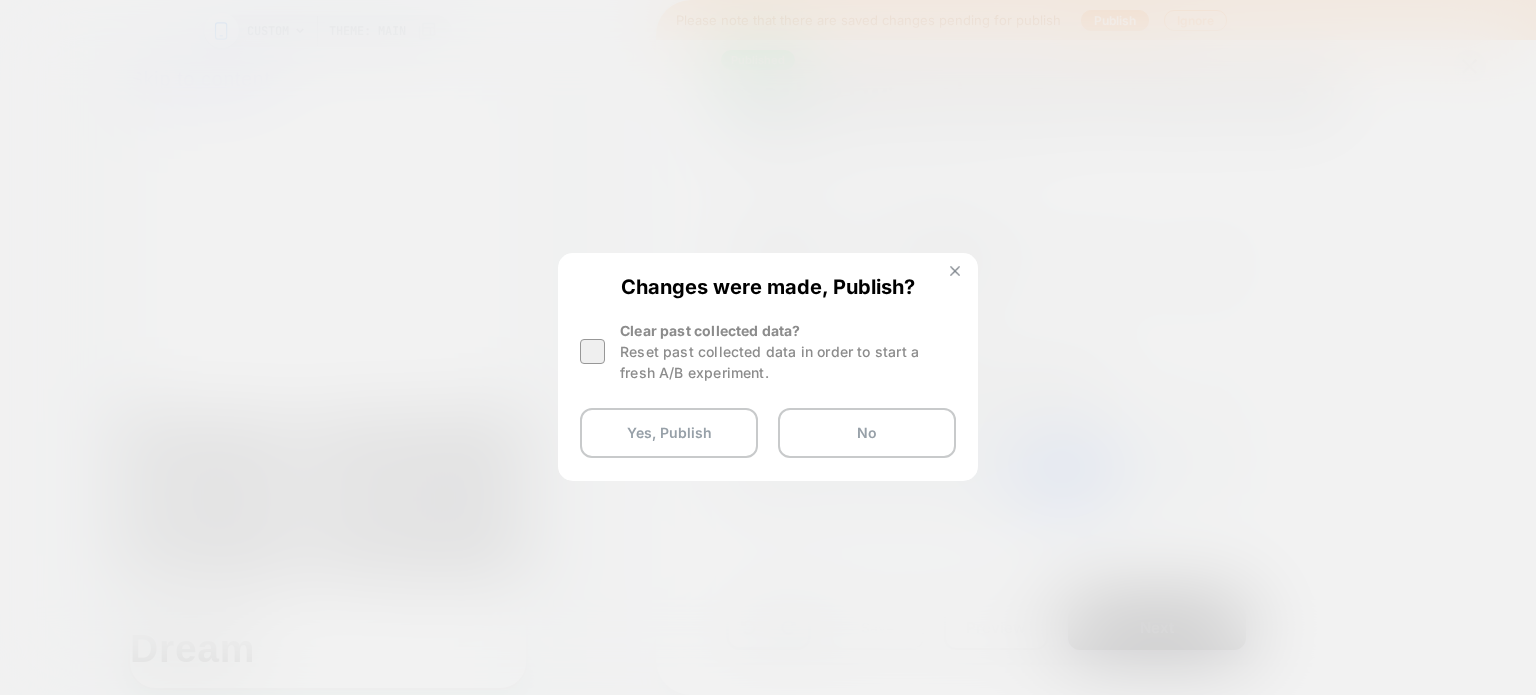 click at bounding box center [955, 273] 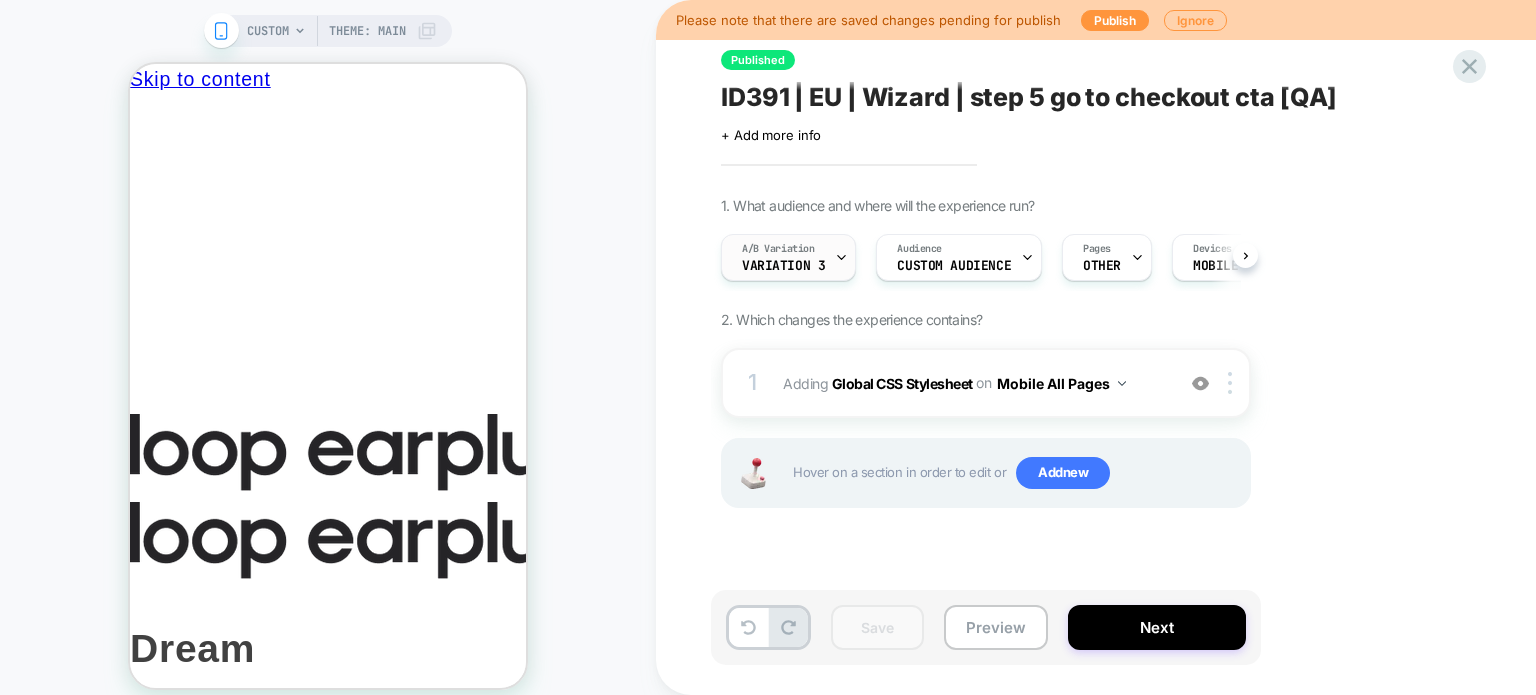 click on "A/B Variation" at bounding box center (778, 249) 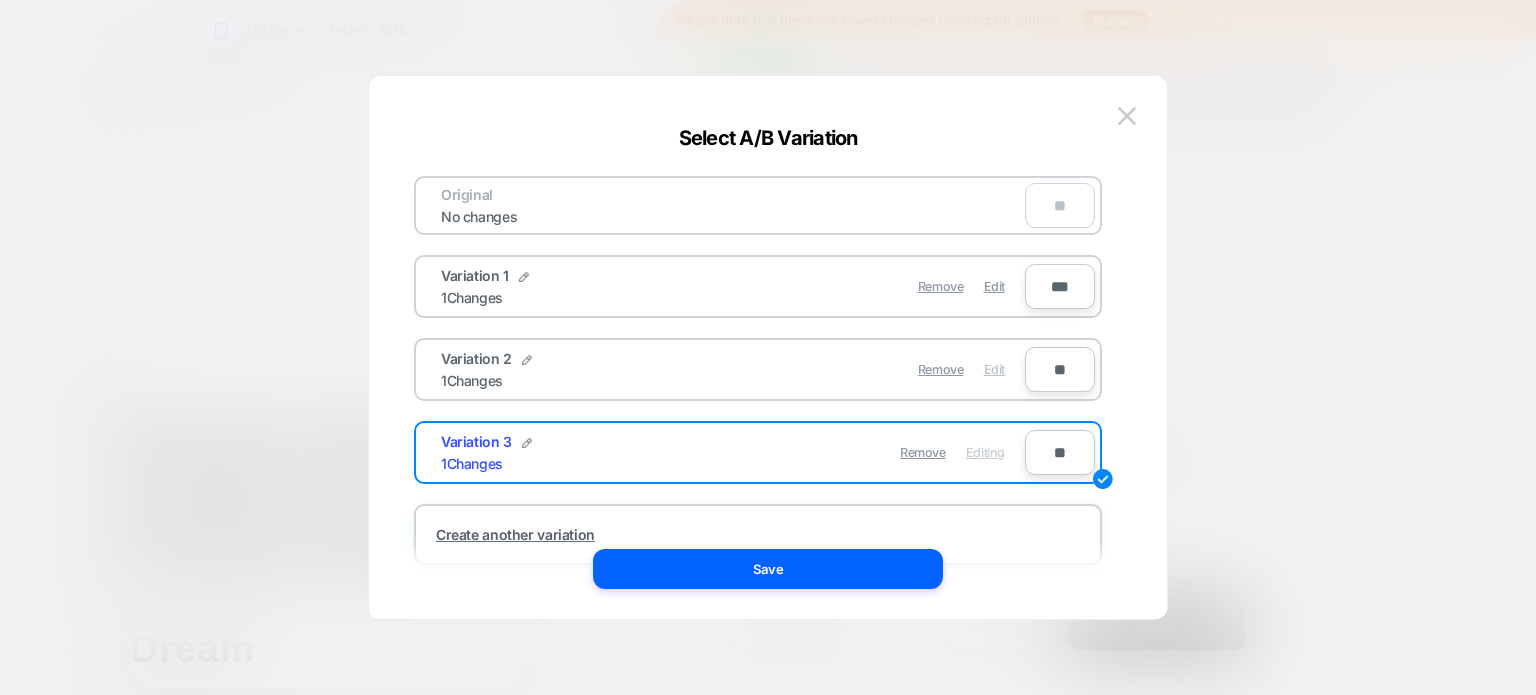 click on "Edit" at bounding box center (994, 369) 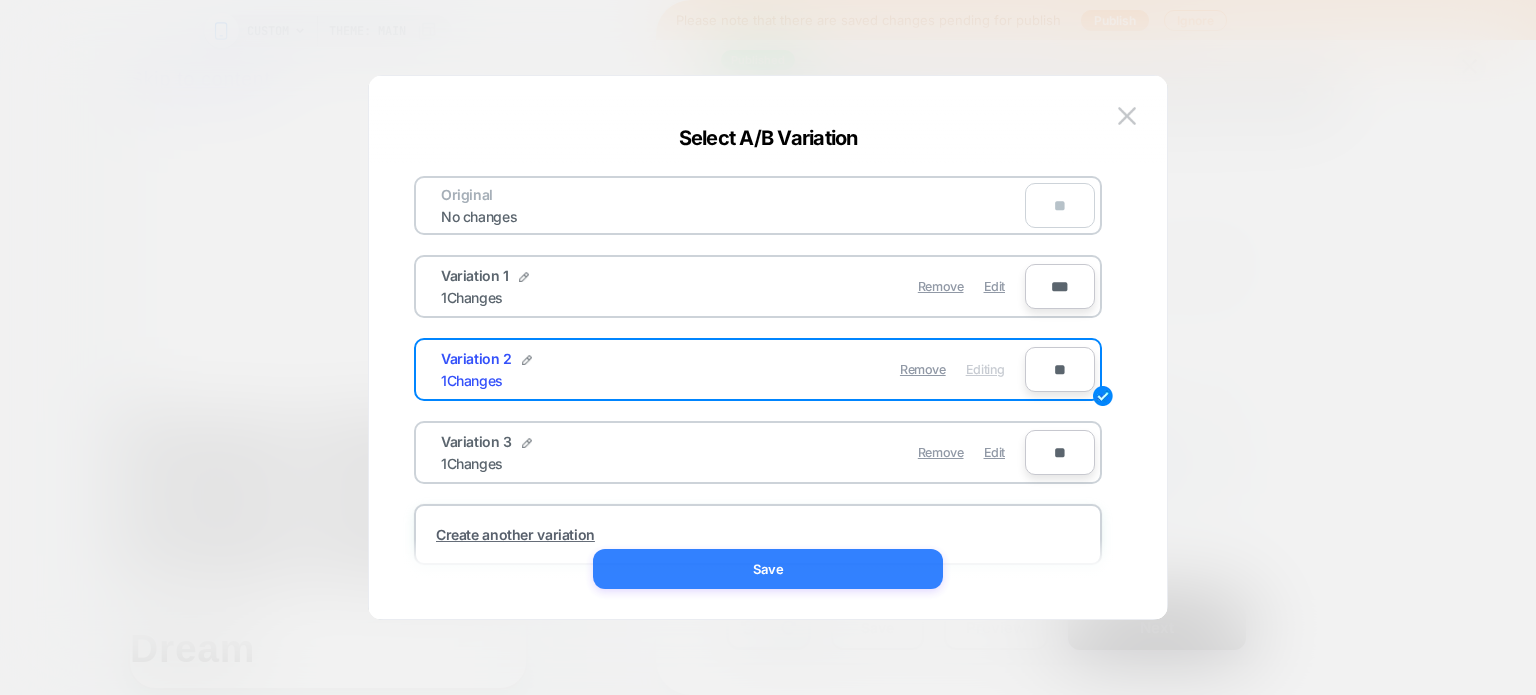 click on "Save" at bounding box center (768, 569) 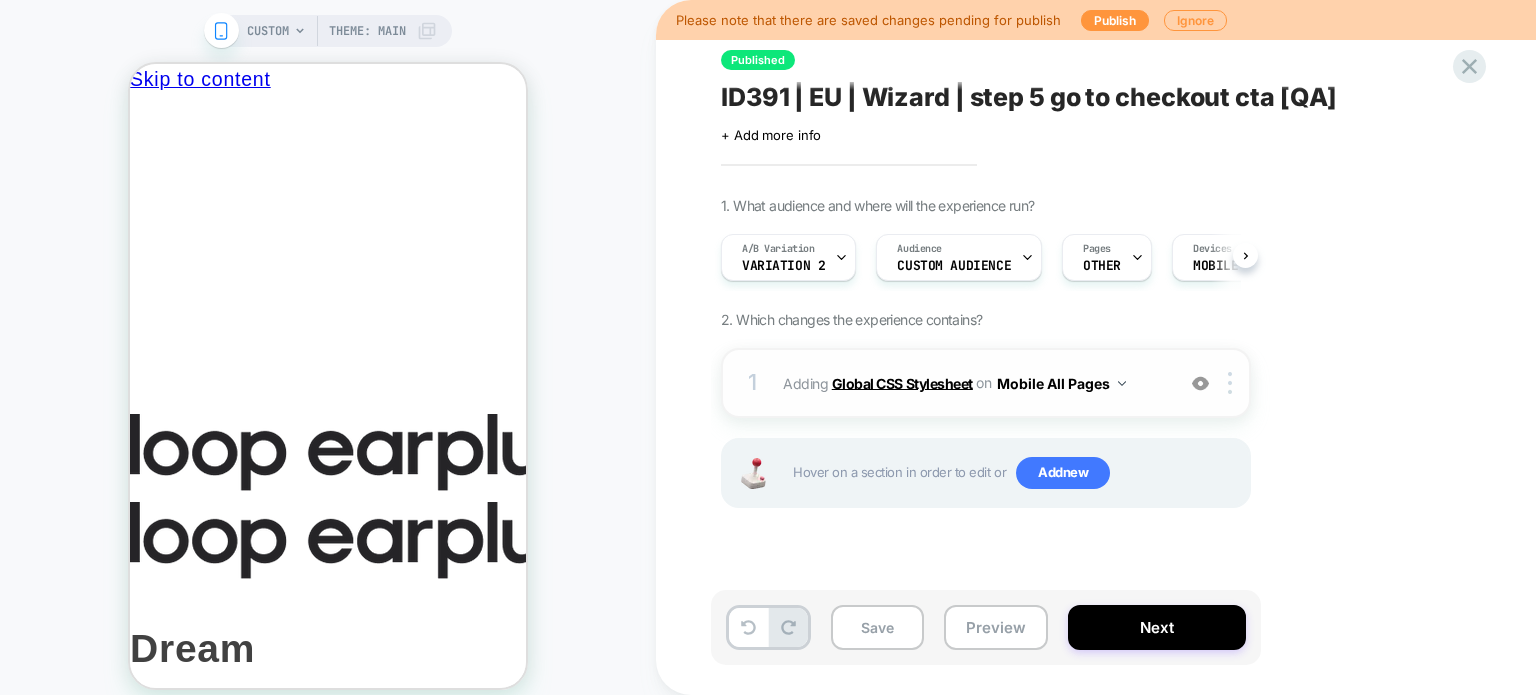 click on "Global CSS Stylesheet" at bounding box center (902, 382) 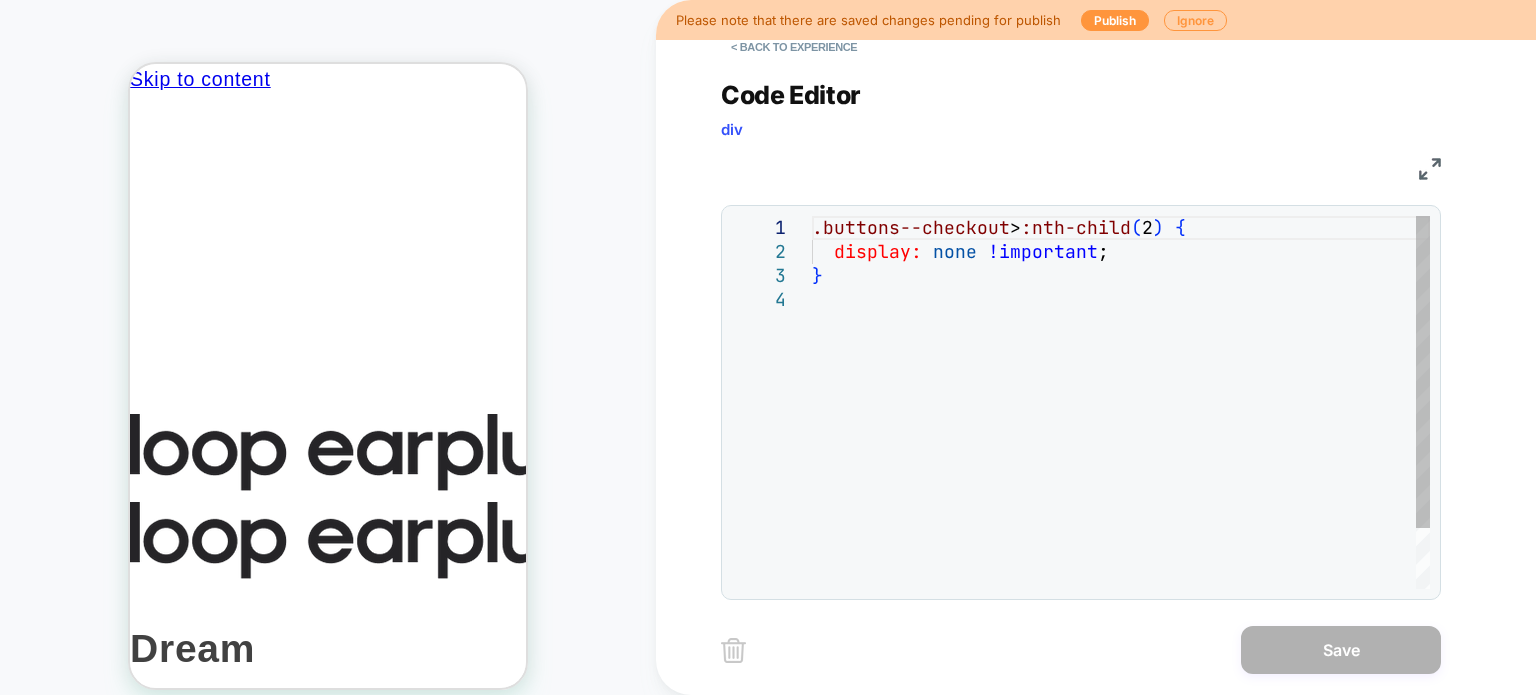 scroll, scrollTop: 0, scrollLeft: 0, axis: both 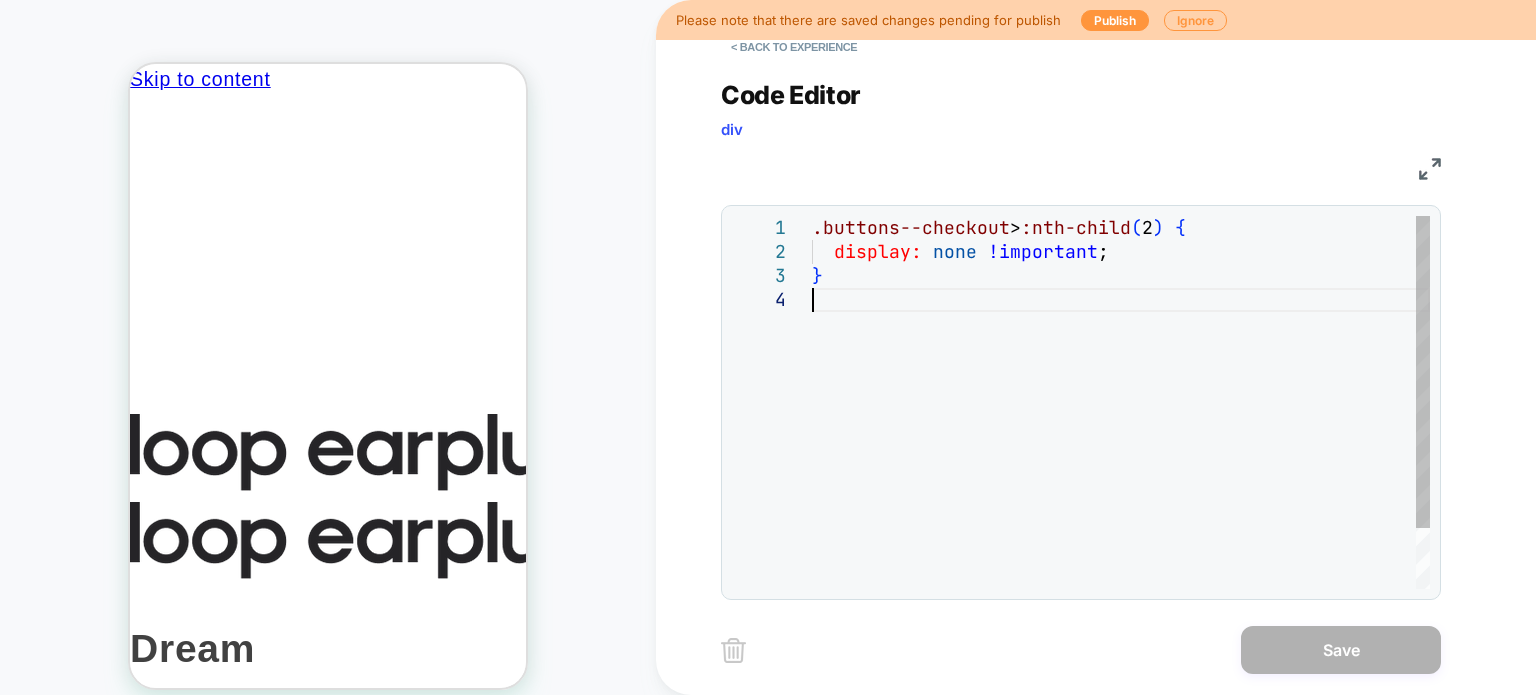 click on ".buttons--checkout  >  :nth-child ( 2 )   {    display:   none   !important ; }" at bounding box center [1121, 438] 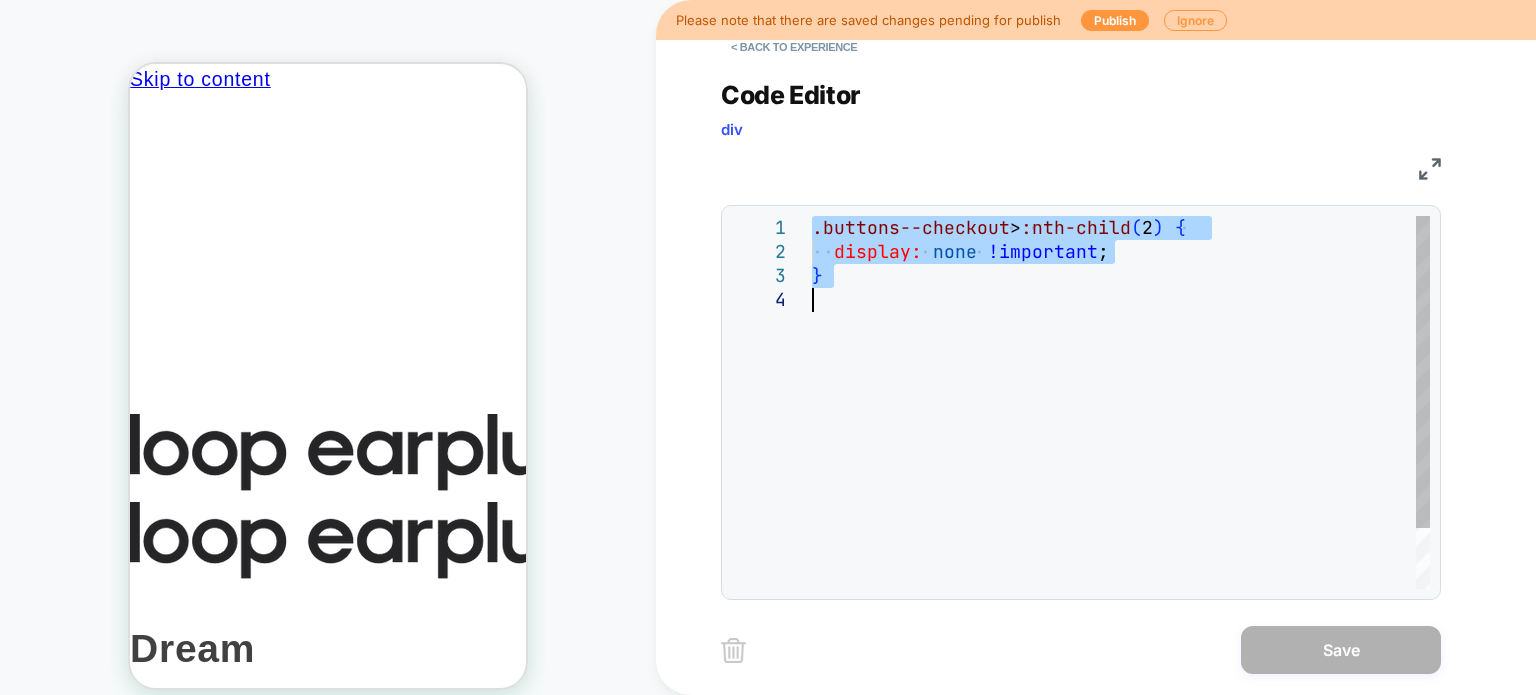 type on "**********" 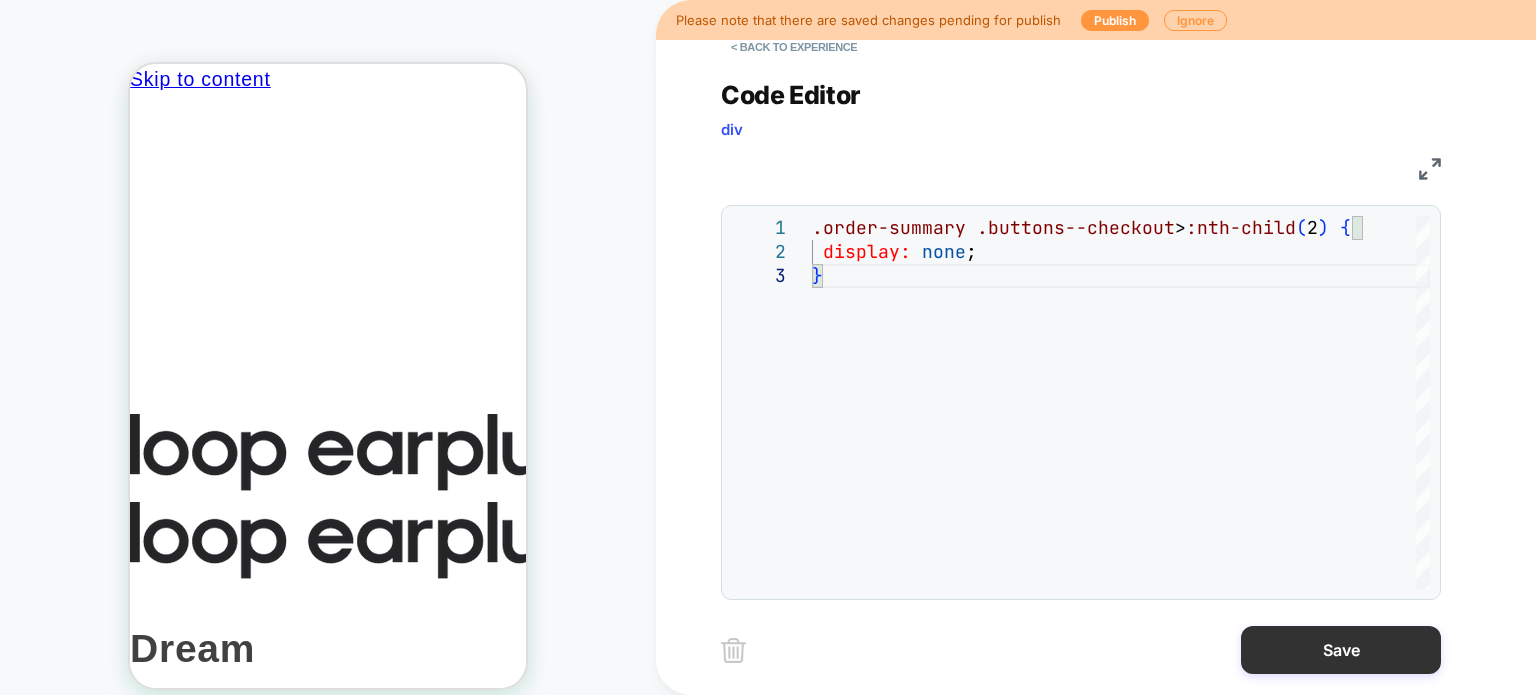 click on "Save" at bounding box center [1341, 650] 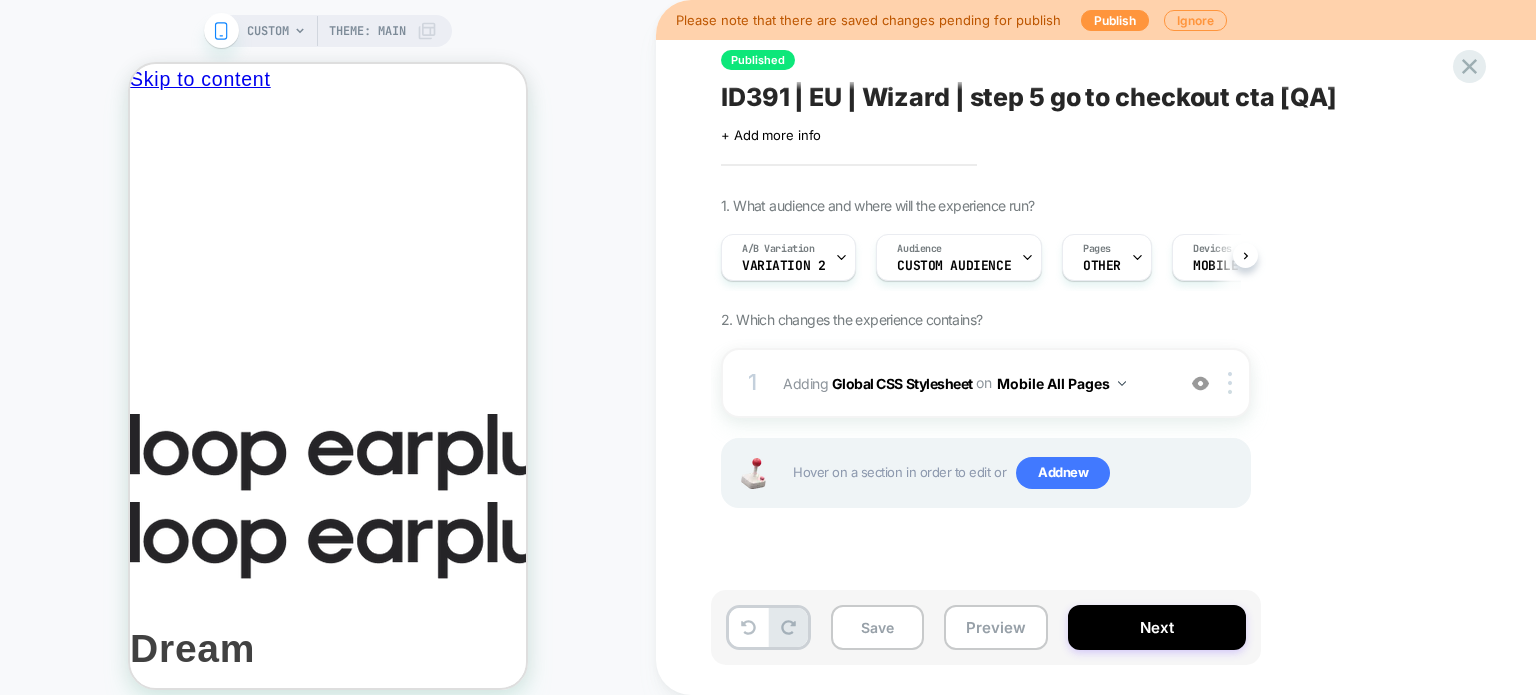 scroll, scrollTop: 0, scrollLeft: 0, axis: both 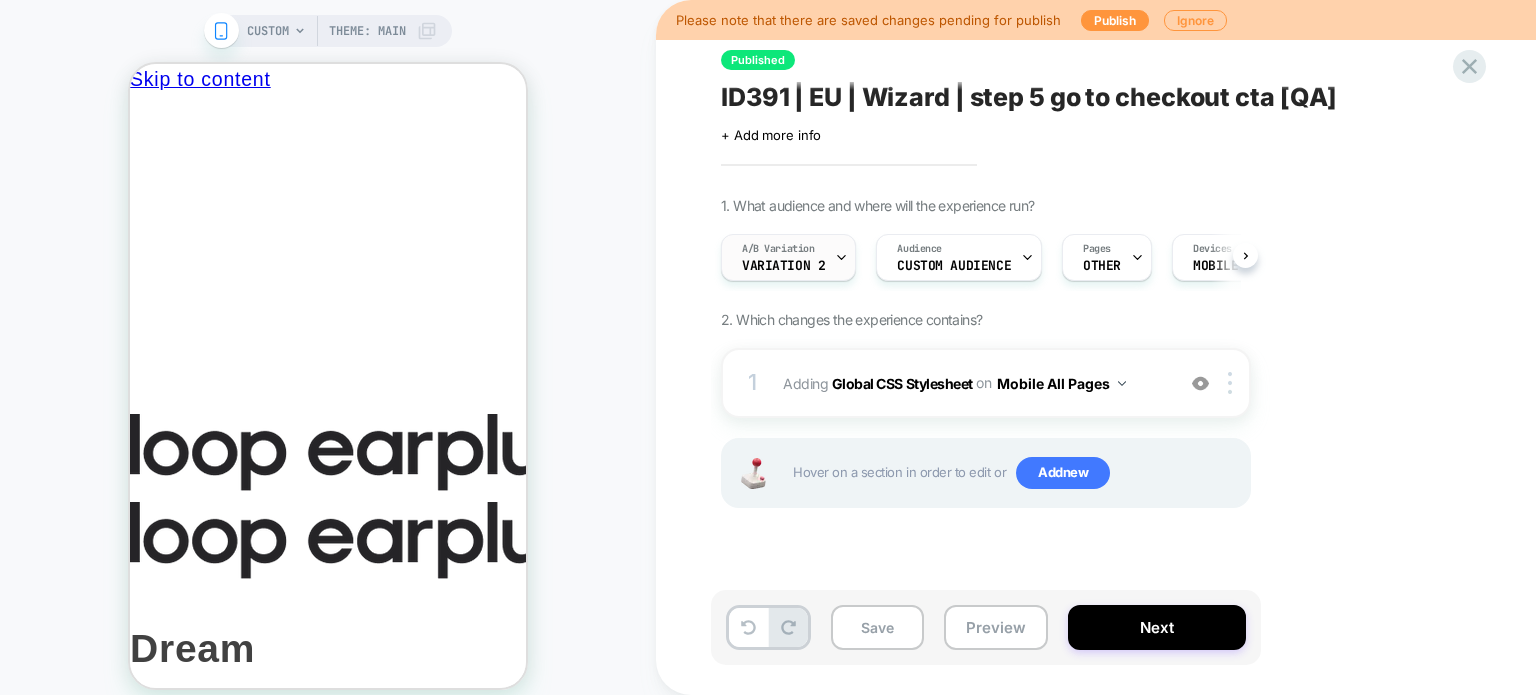 click on "Variation 2" at bounding box center (783, 266) 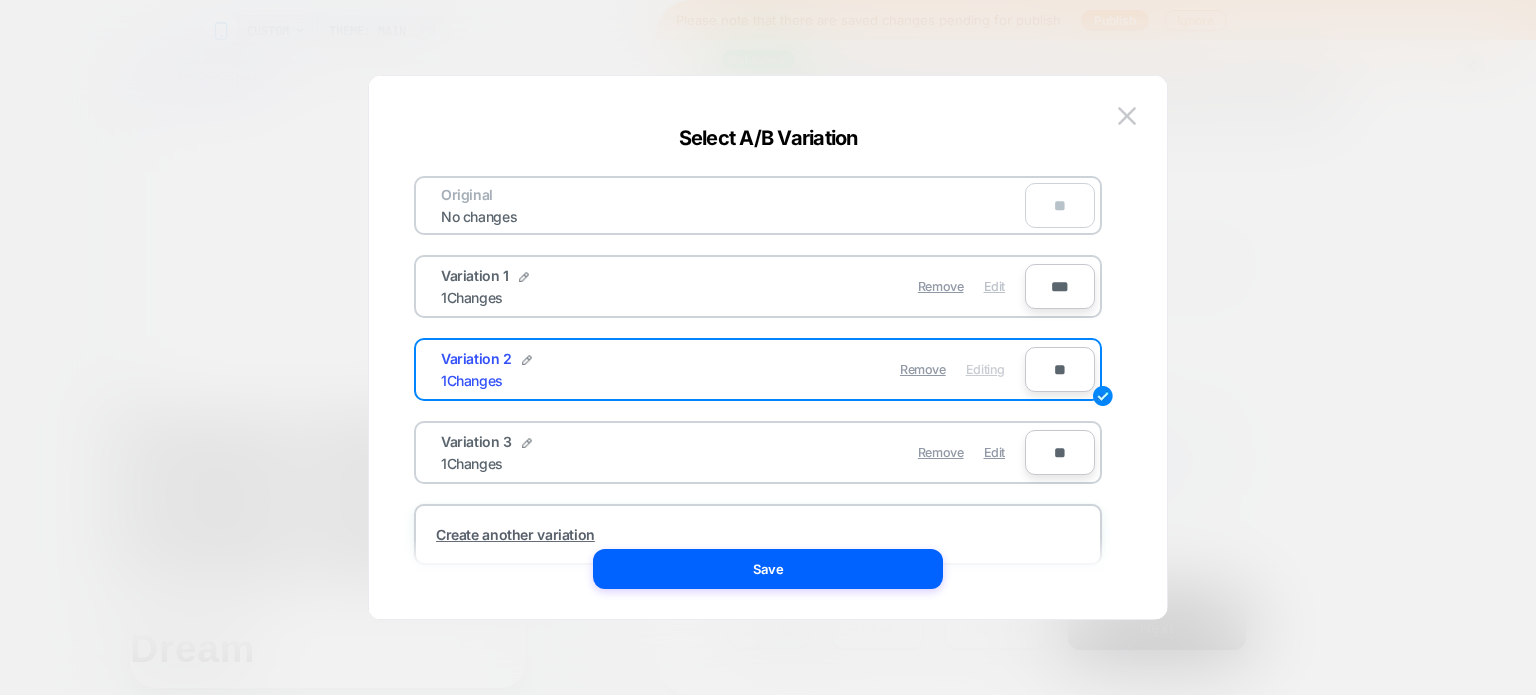 drag, startPoint x: 1009, startPoint y: 291, endPoint x: 999, endPoint y: 289, distance: 10.198039 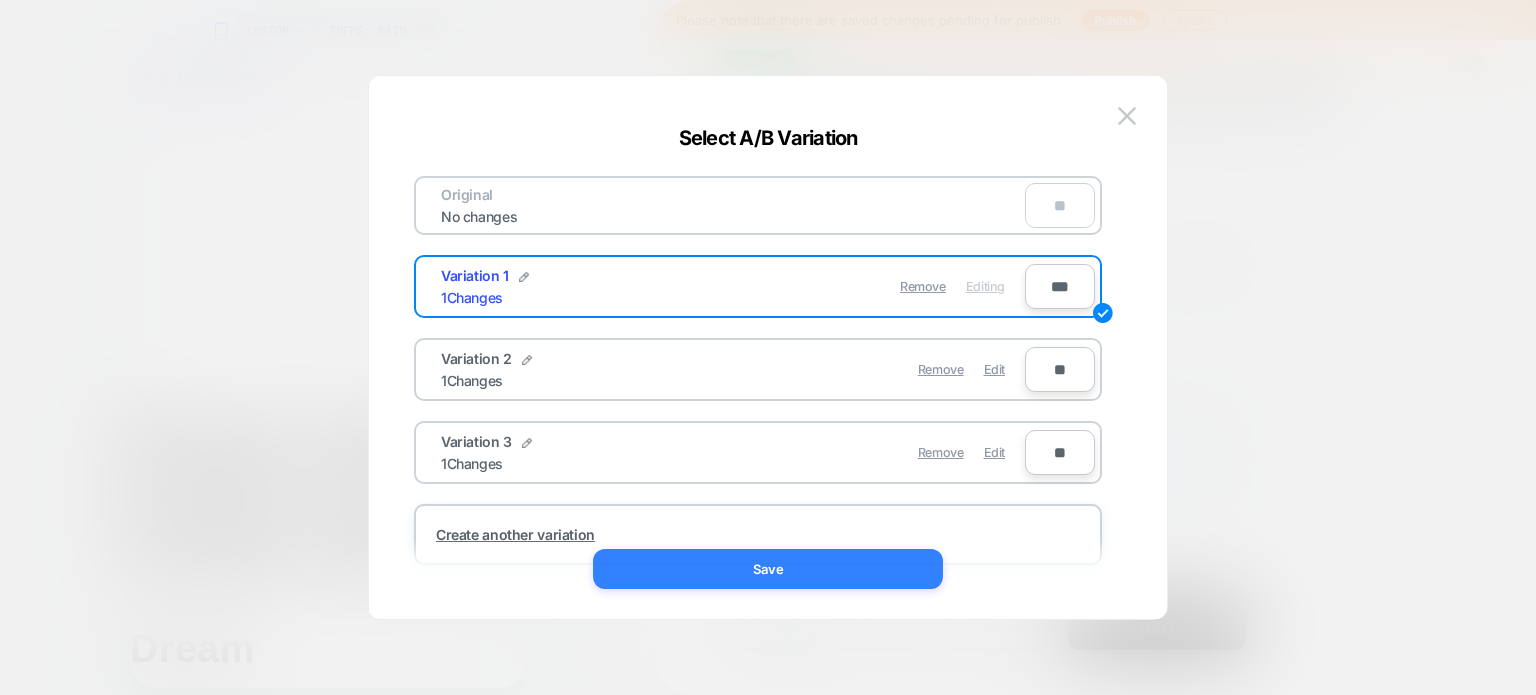 click on "Save" at bounding box center [768, 569] 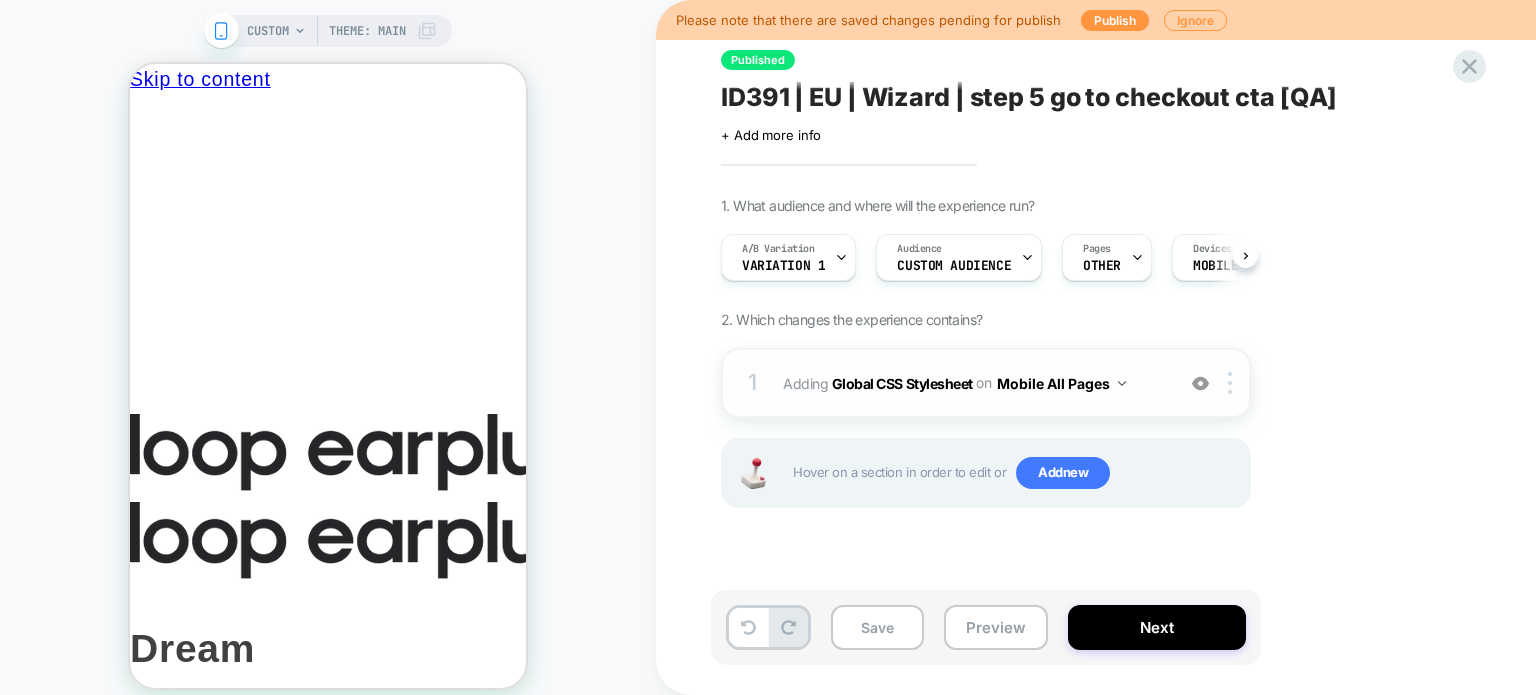 click on "Adding   Global CSS Stylesheet   on Mobile All Pages" at bounding box center [973, 383] 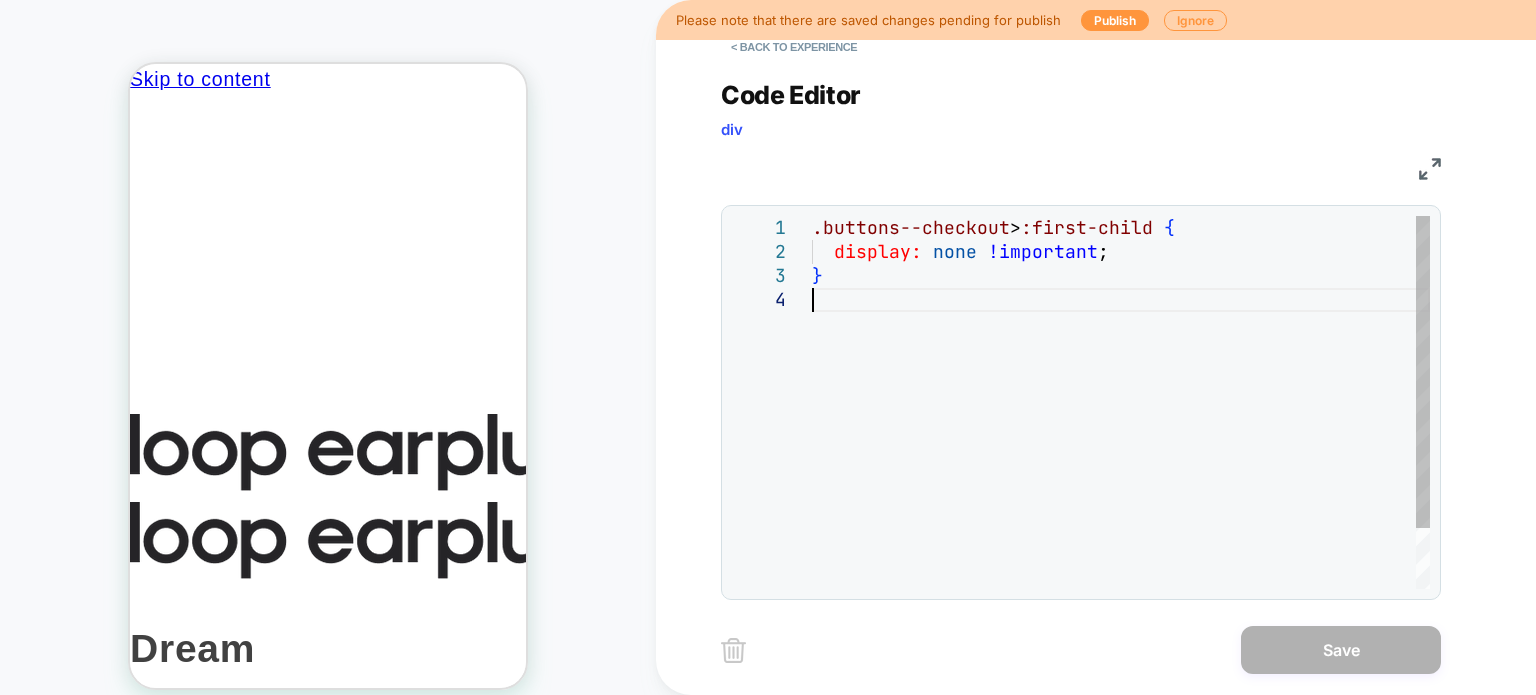 scroll, scrollTop: 0, scrollLeft: 0, axis: both 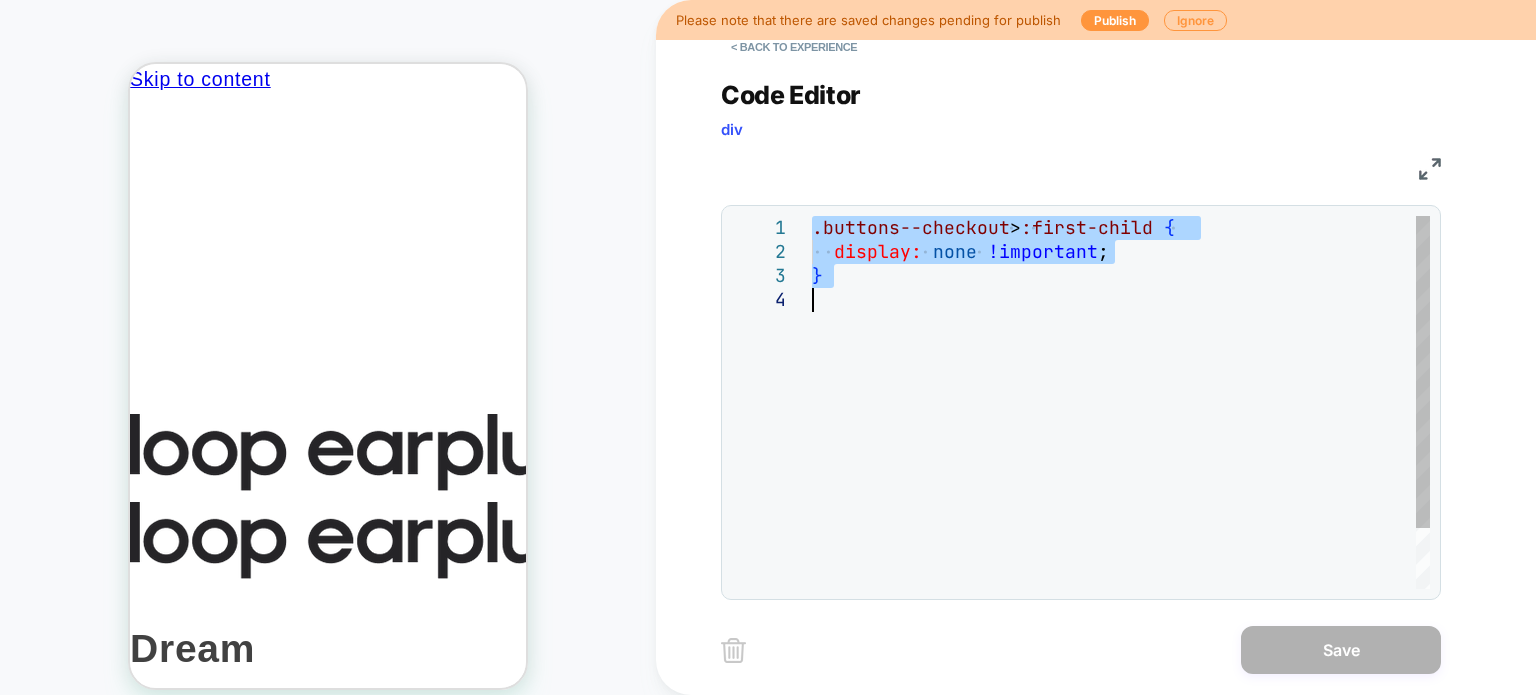 type on "**********" 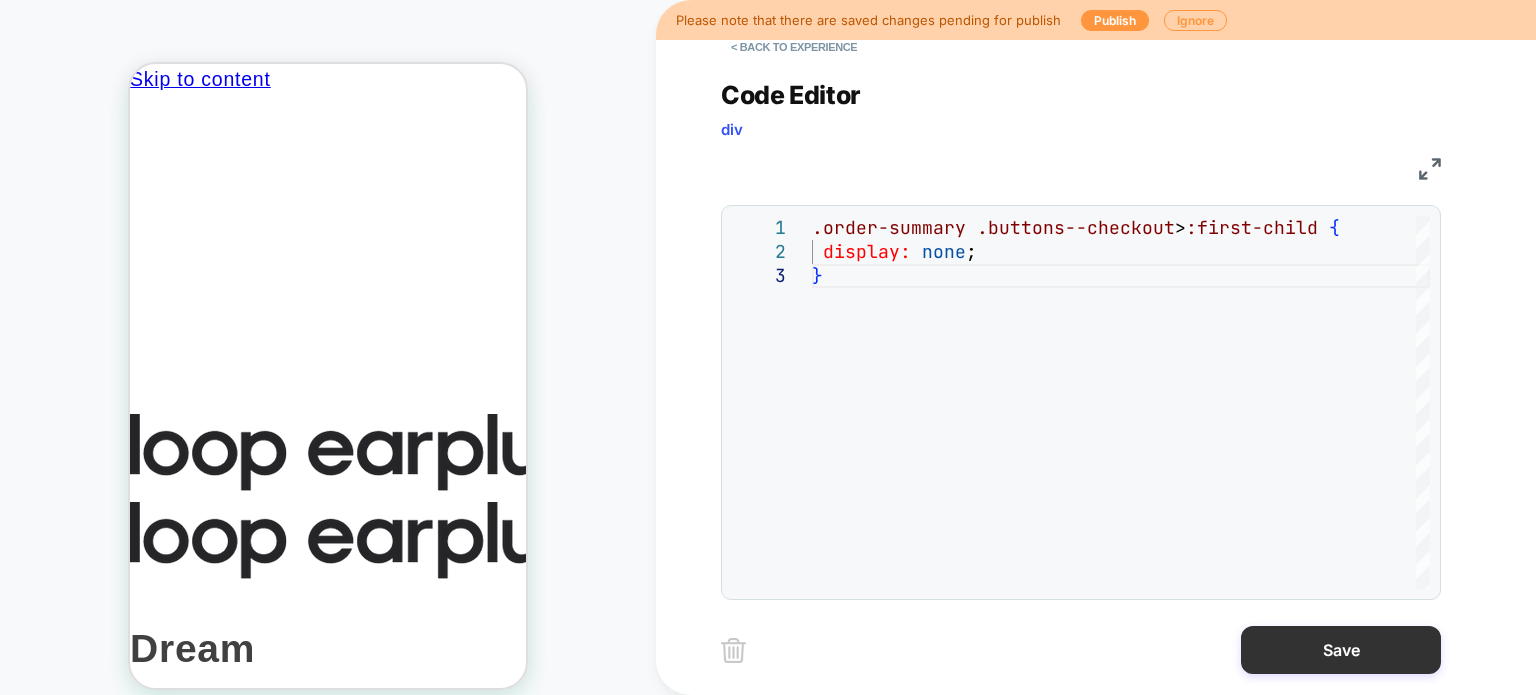 click on "Save" at bounding box center [1341, 650] 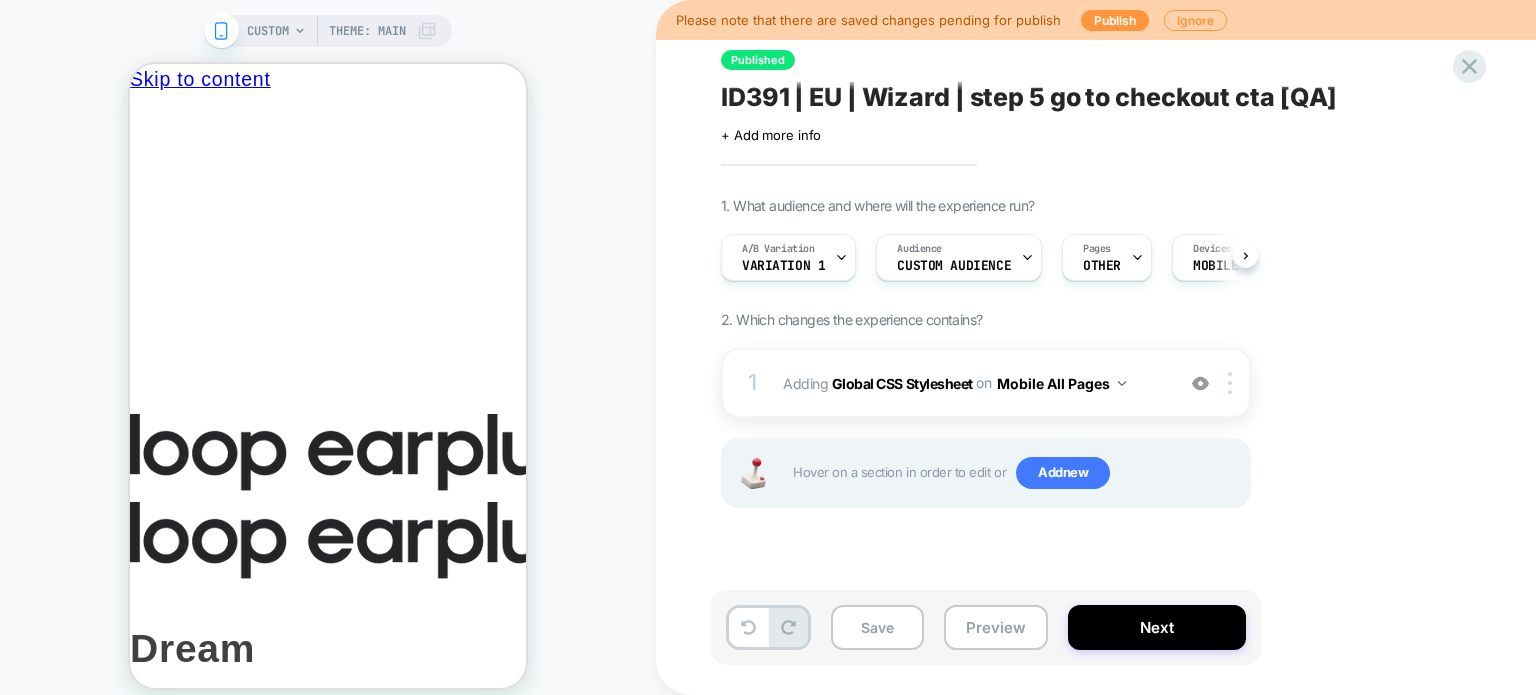 scroll, scrollTop: 0, scrollLeft: 0, axis: both 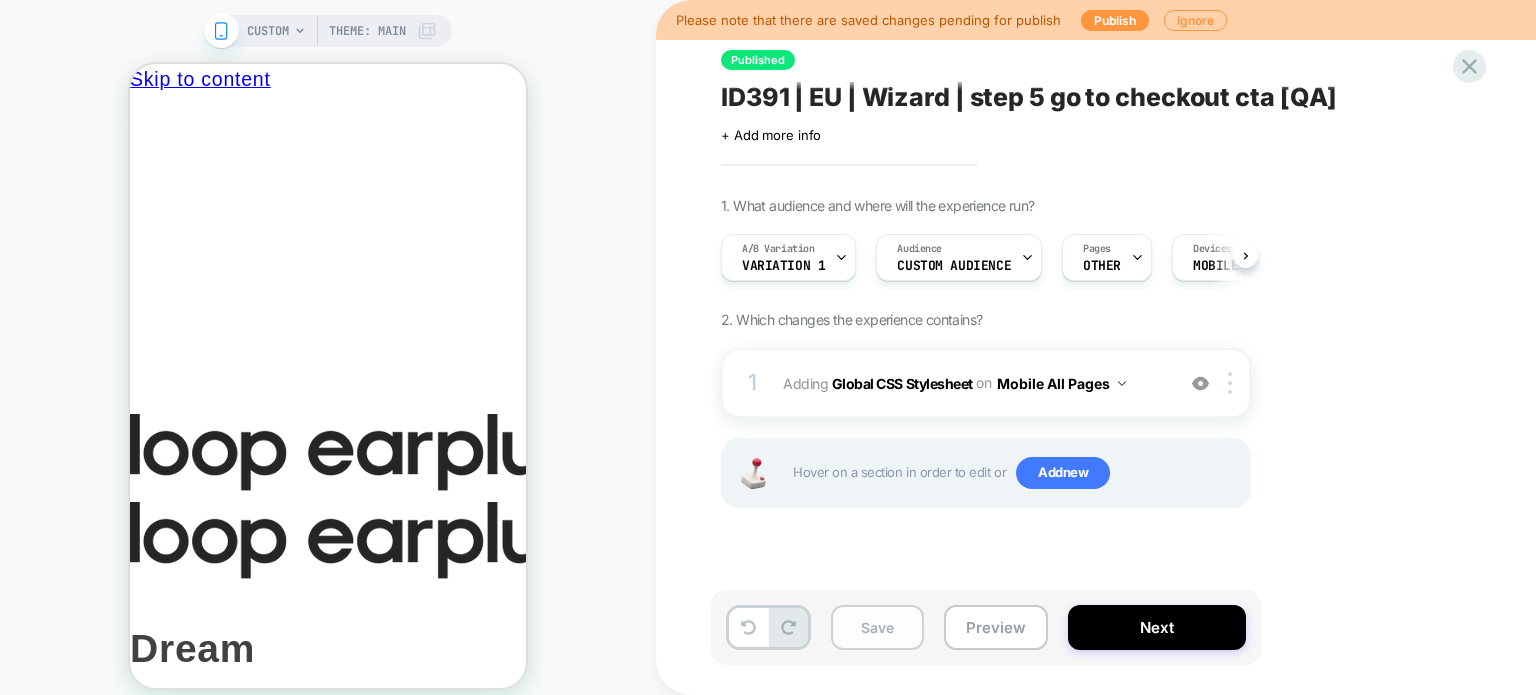click on "Save" at bounding box center (877, 627) 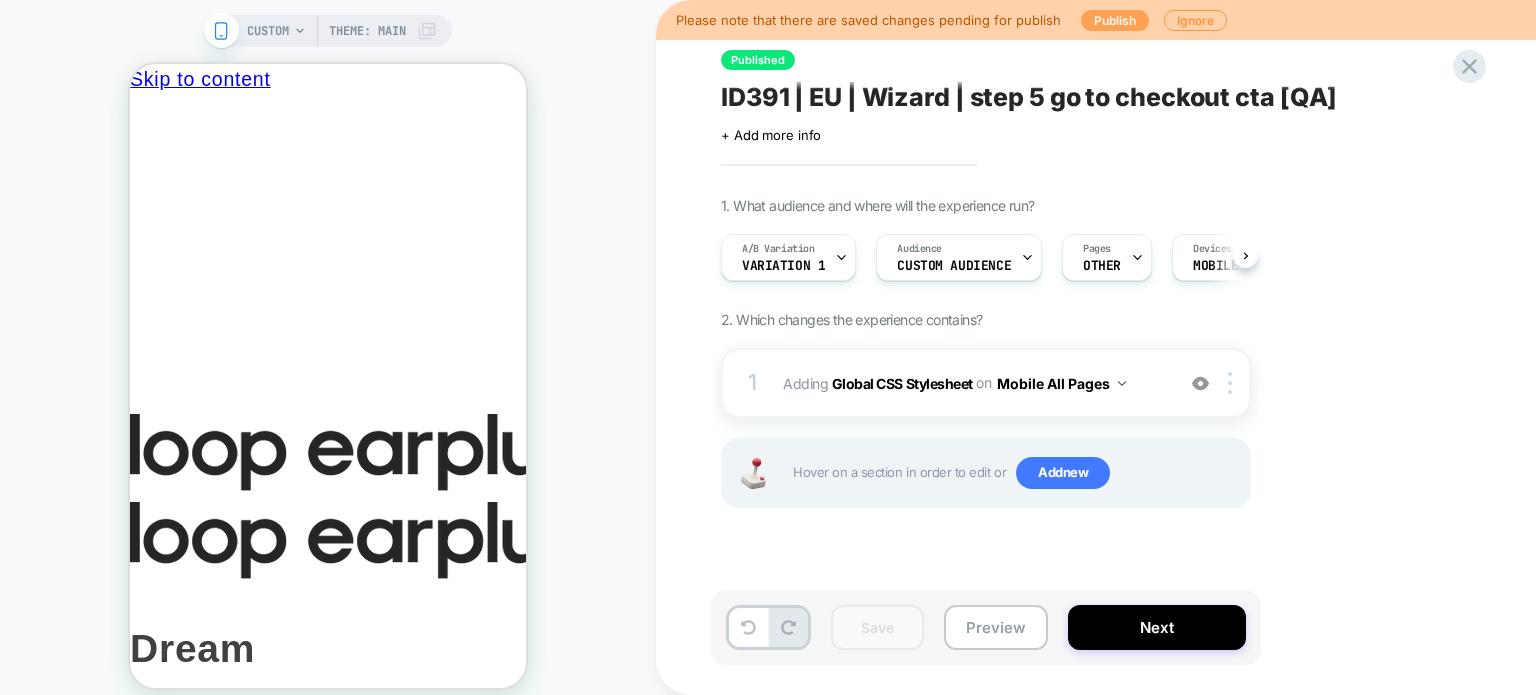 click on "Publish" at bounding box center [1115, 20] 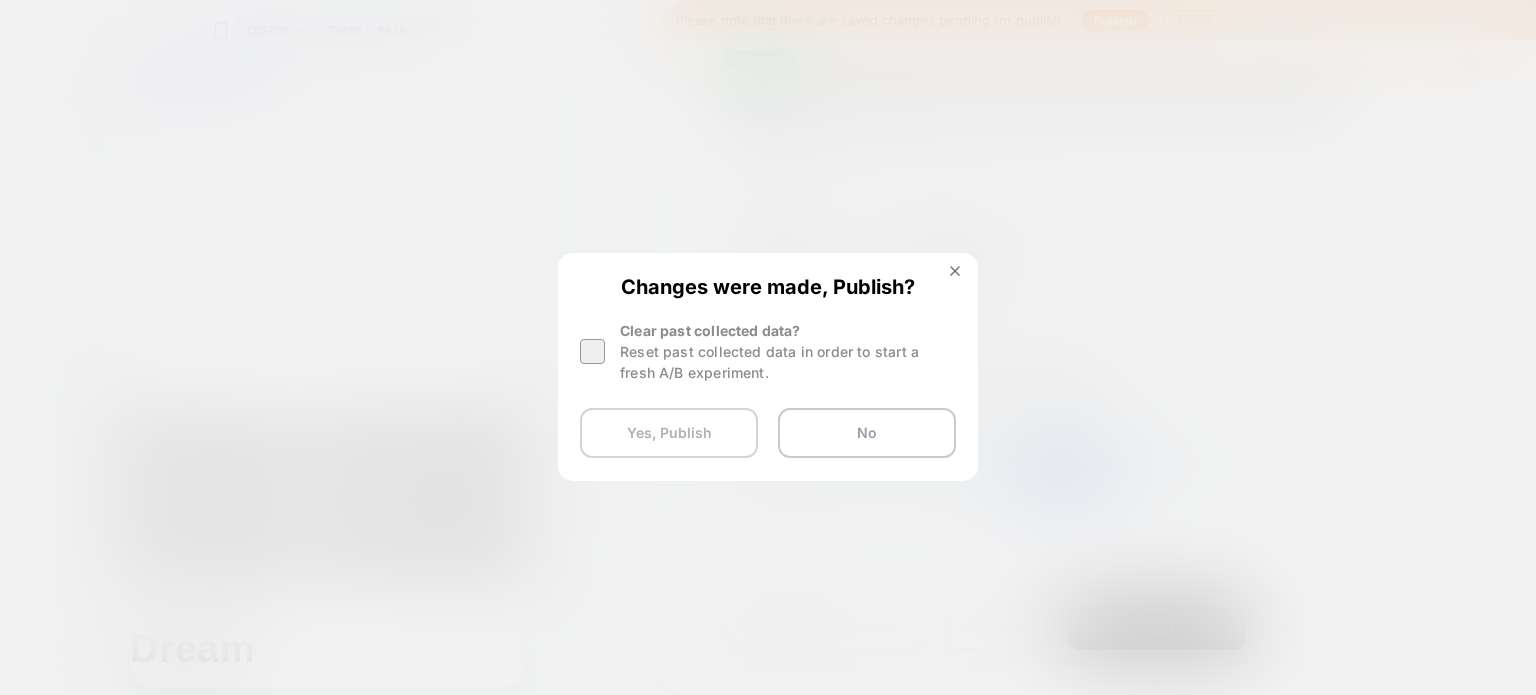 click on "Yes, Publish" at bounding box center (669, 433) 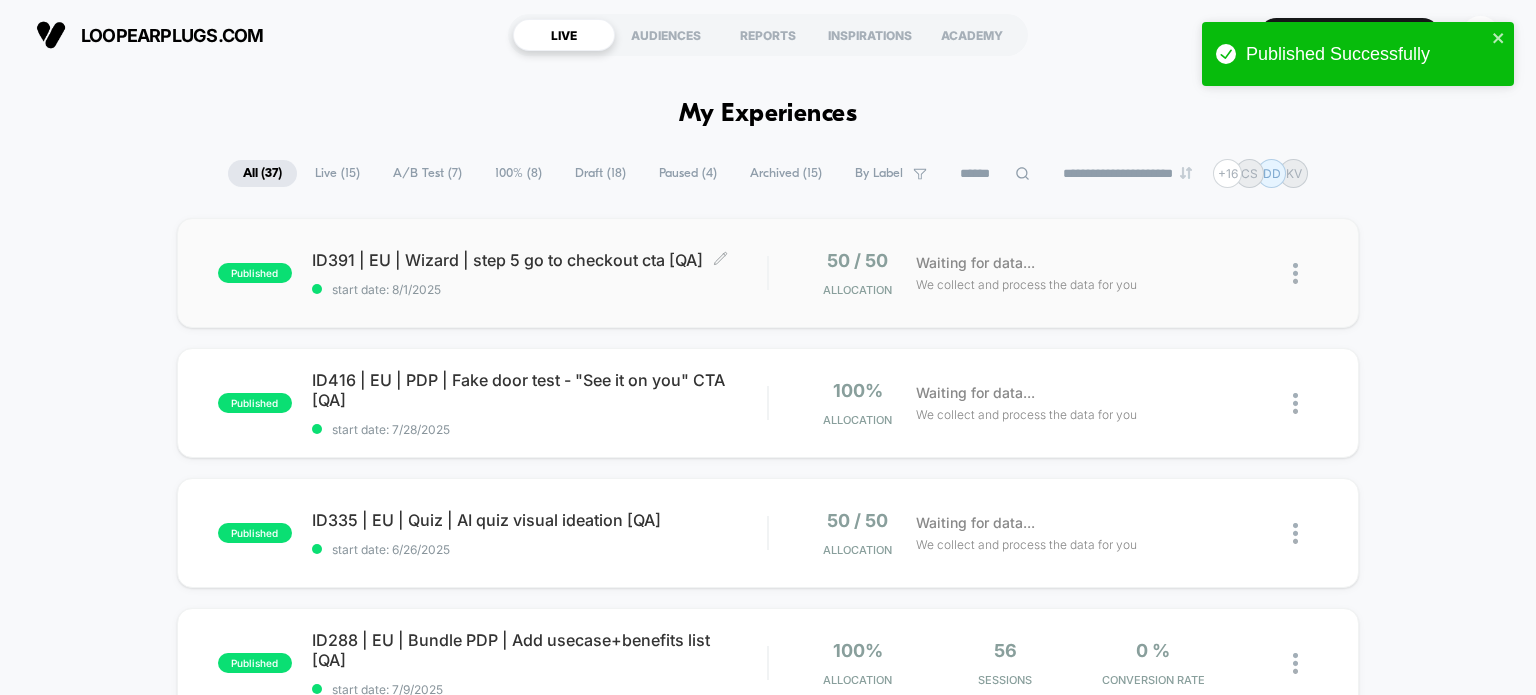 click on "ID391 | EU | Wizard | step 5 go to checkout cta [QA] Click to edit experience details" at bounding box center (540, 260) 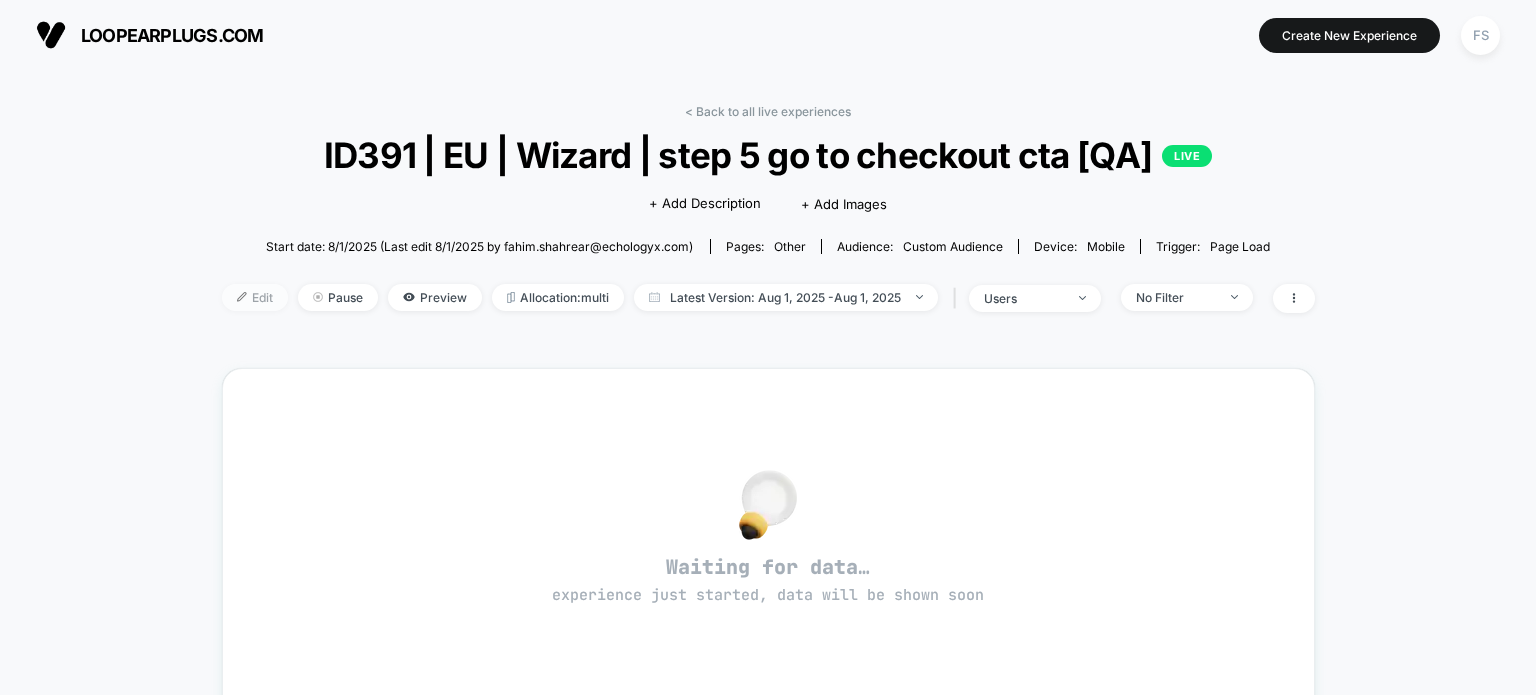 click on "Edit" at bounding box center (255, 297) 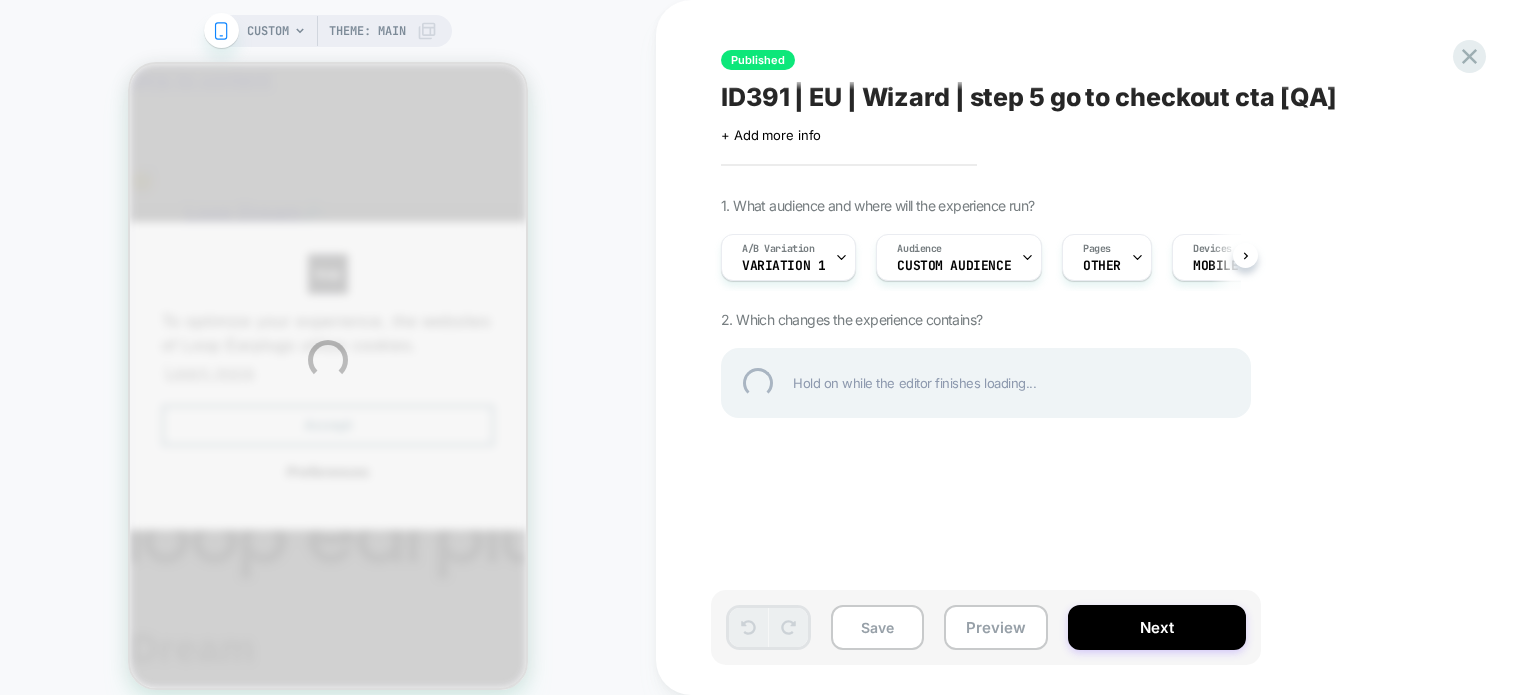scroll, scrollTop: 0, scrollLeft: 0, axis: both 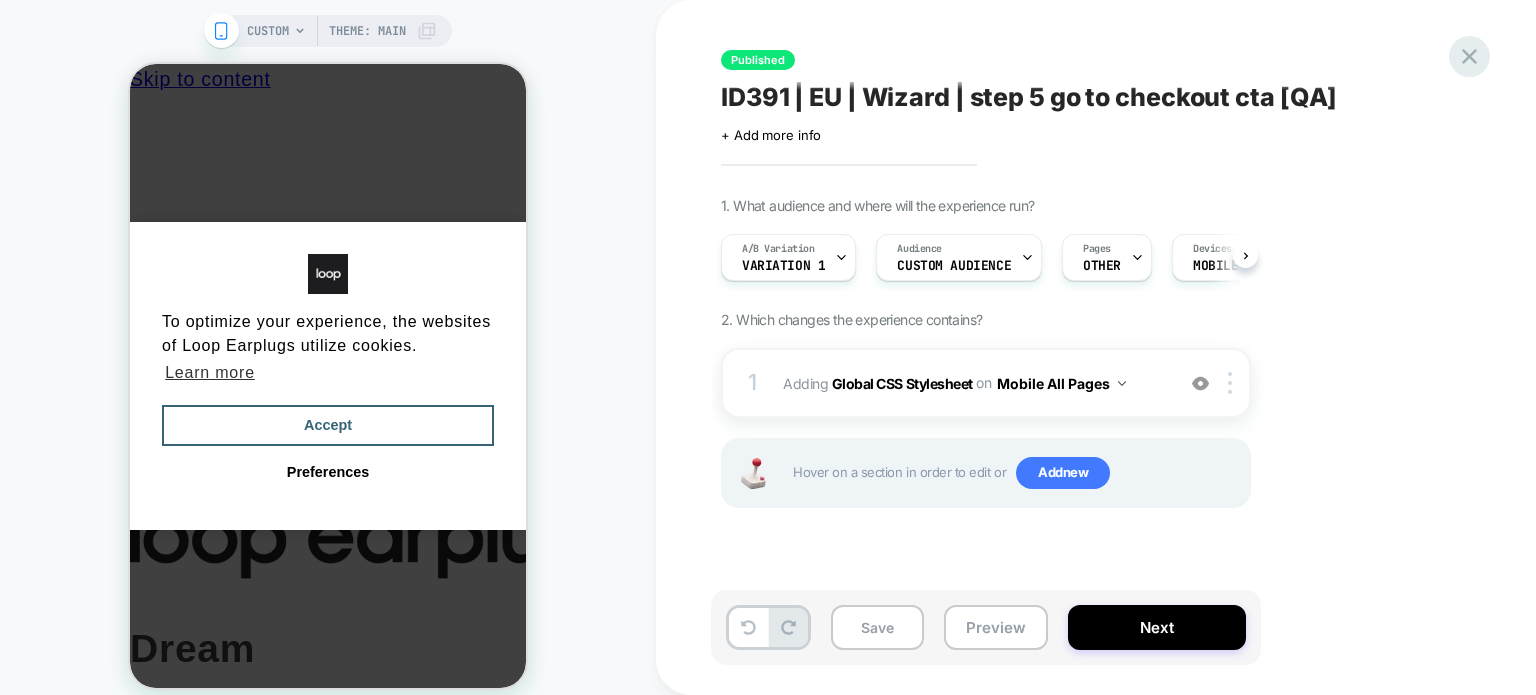 click 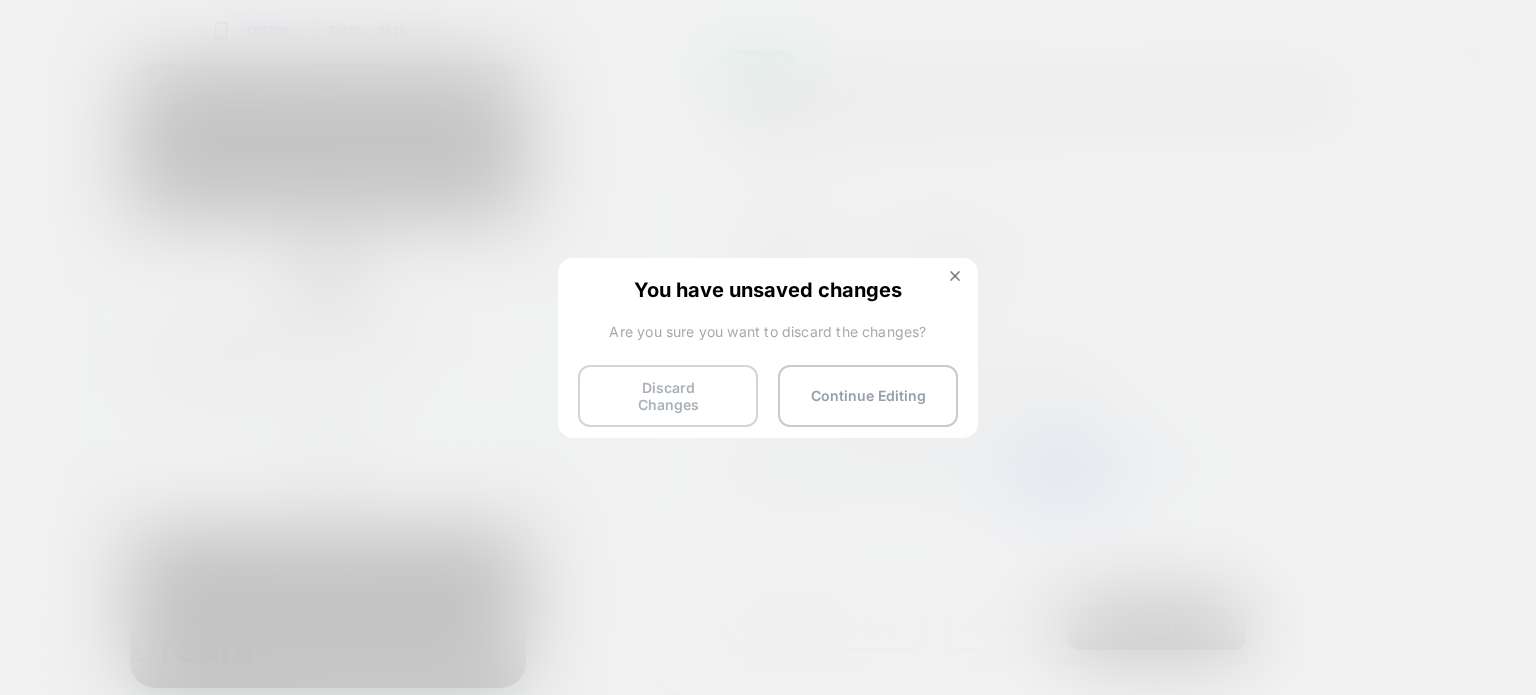click on "Discard Changes" at bounding box center (668, 396) 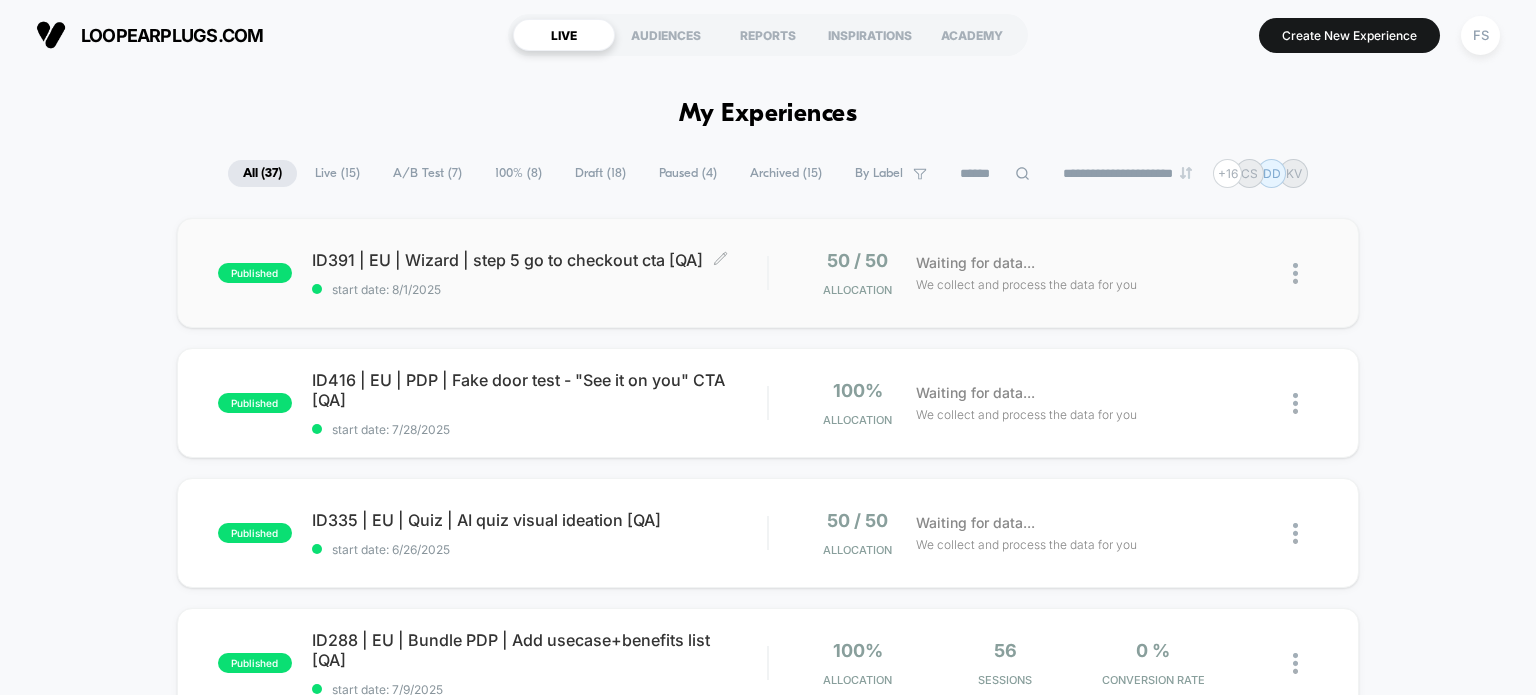 click on "ID391 | EU | Wizard | step 5 go to checkout cta [QA] Click to edit experience details" at bounding box center [540, 260] 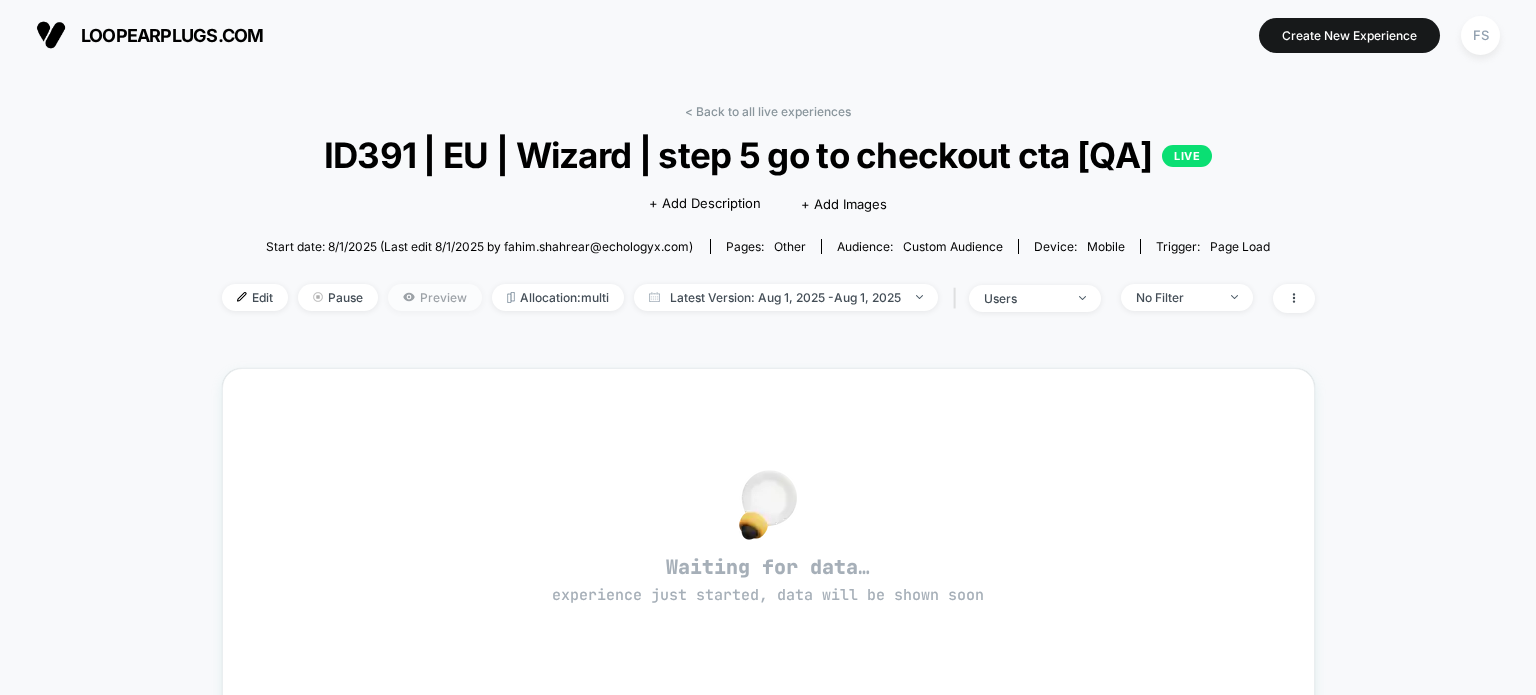 click on "Preview" at bounding box center [435, 297] 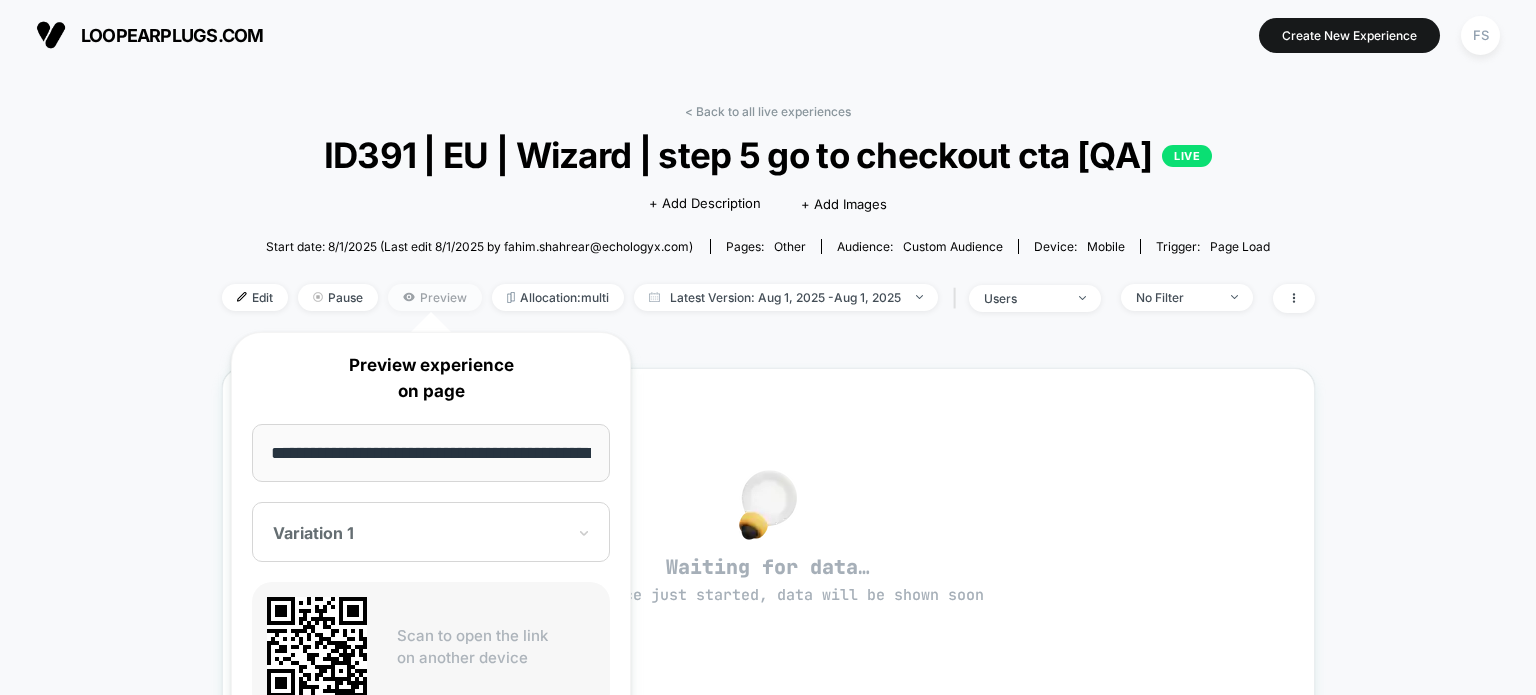 scroll, scrollTop: 0, scrollLeft: 72, axis: horizontal 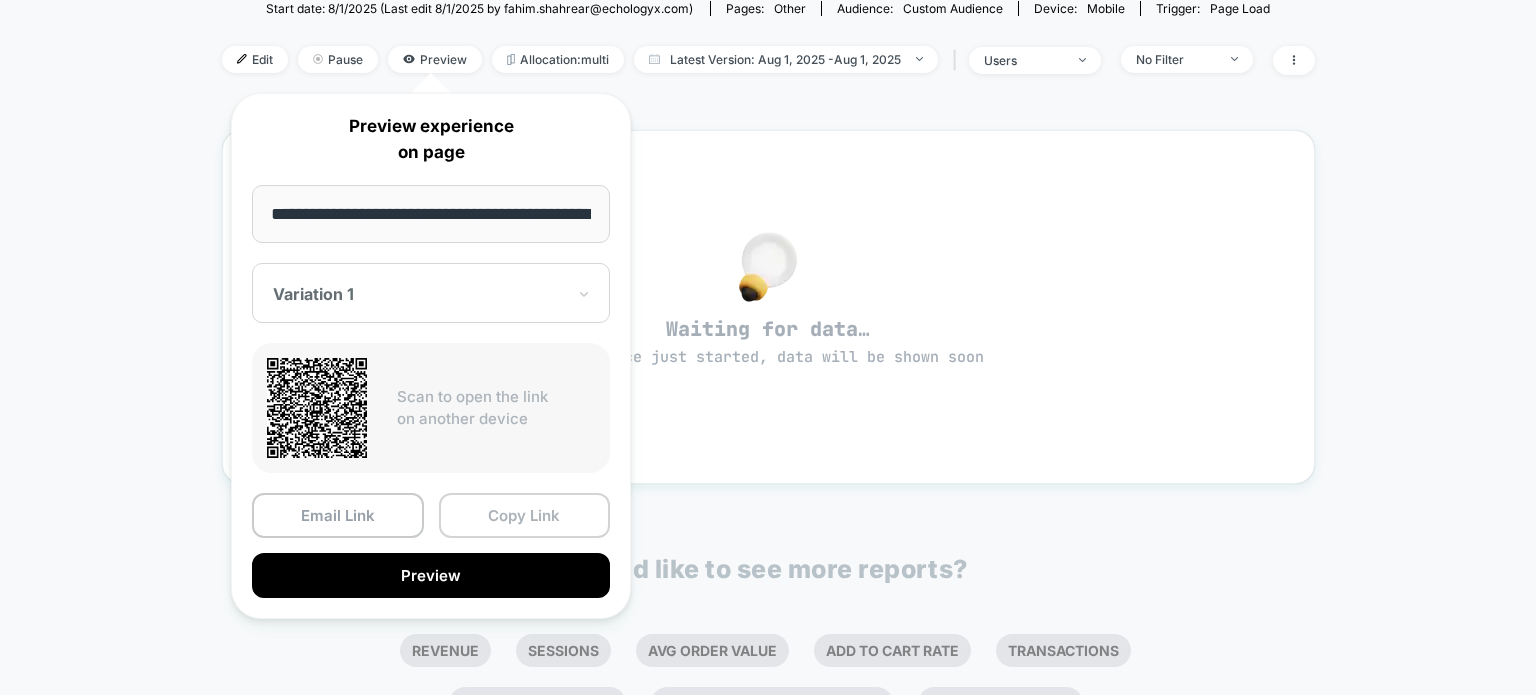 click on "Copy Link" at bounding box center (525, 515) 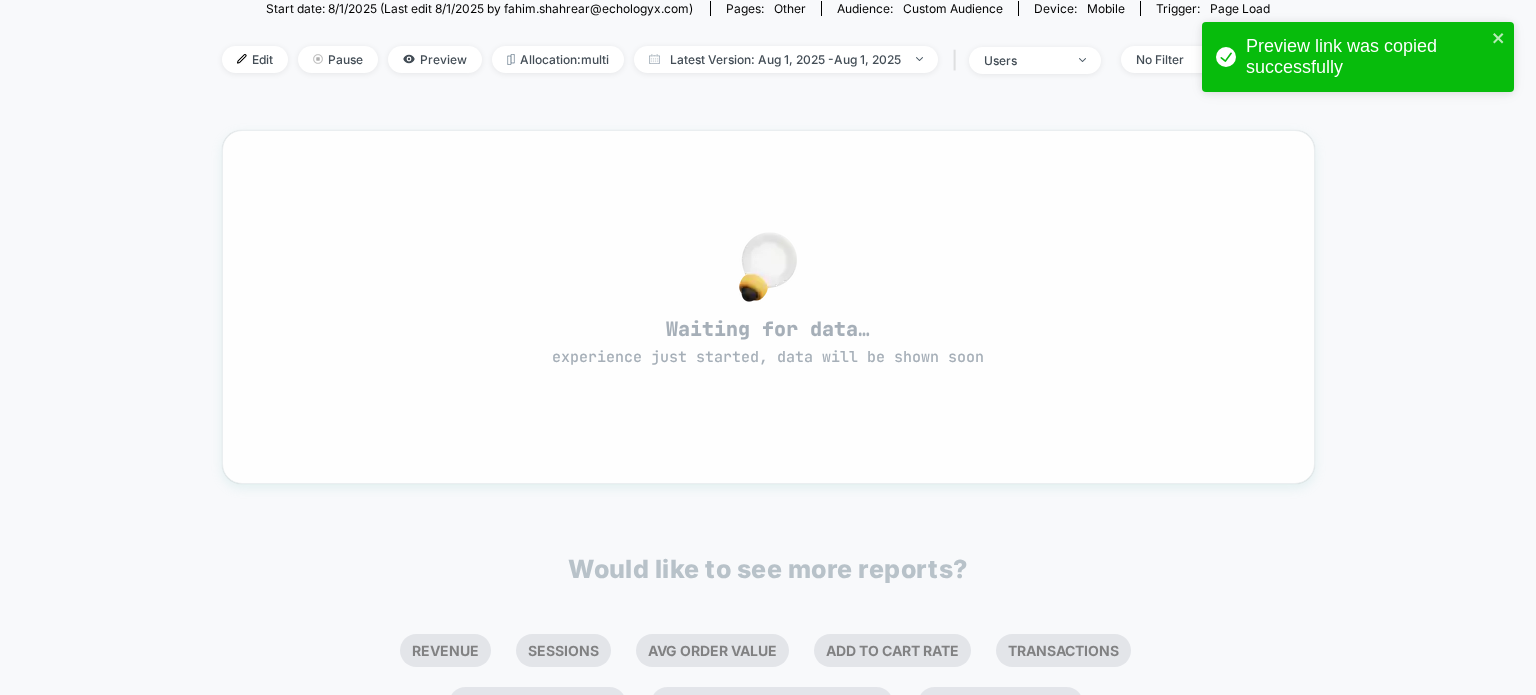 scroll, scrollTop: 0, scrollLeft: 0, axis: both 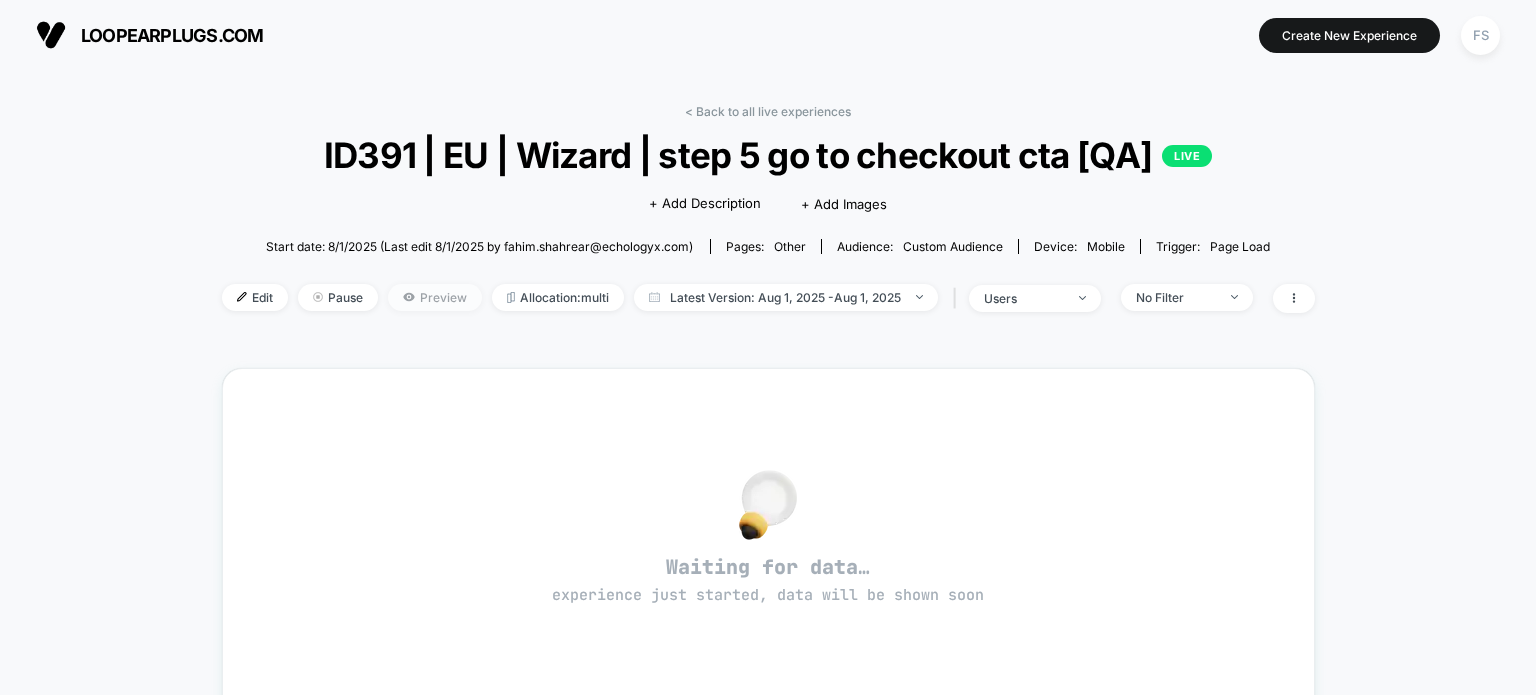 click on "Preview" at bounding box center [435, 297] 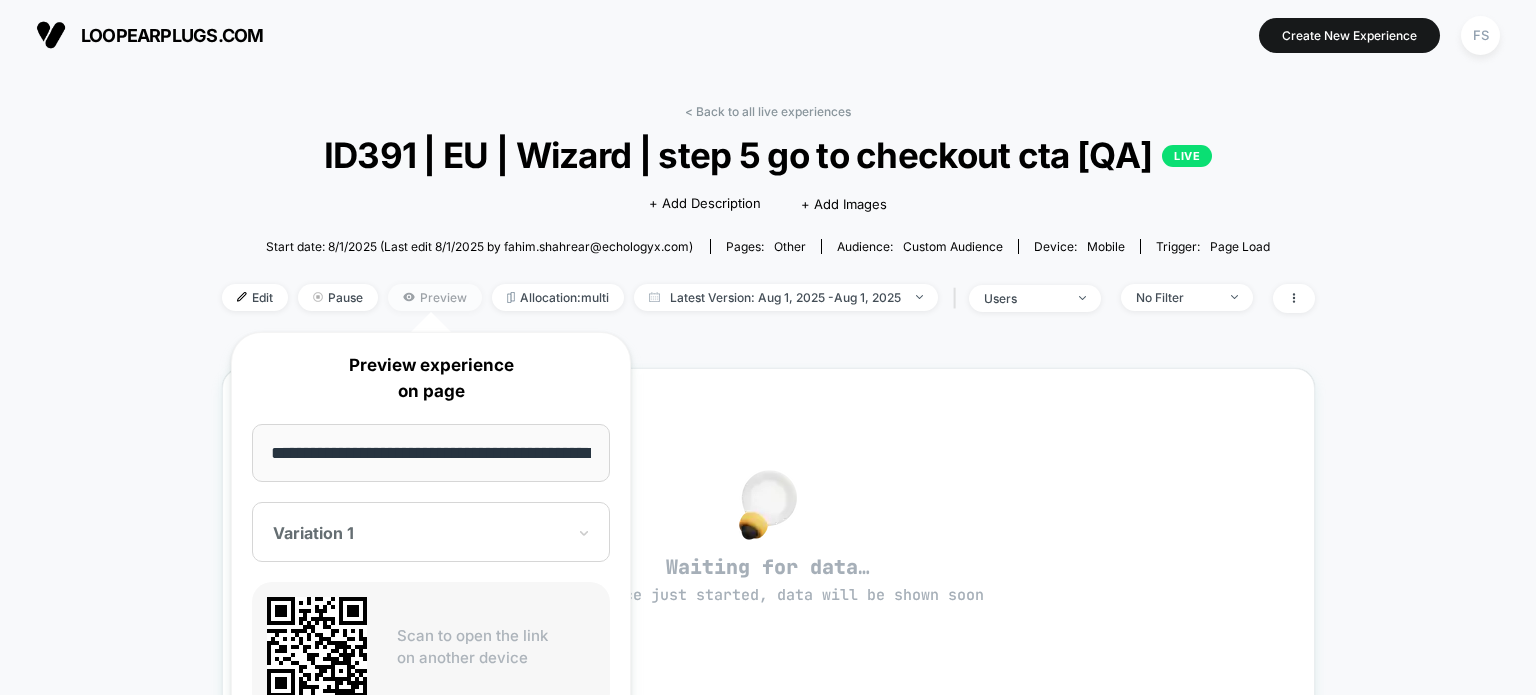 scroll, scrollTop: 0, scrollLeft: 72, axis: horizontal 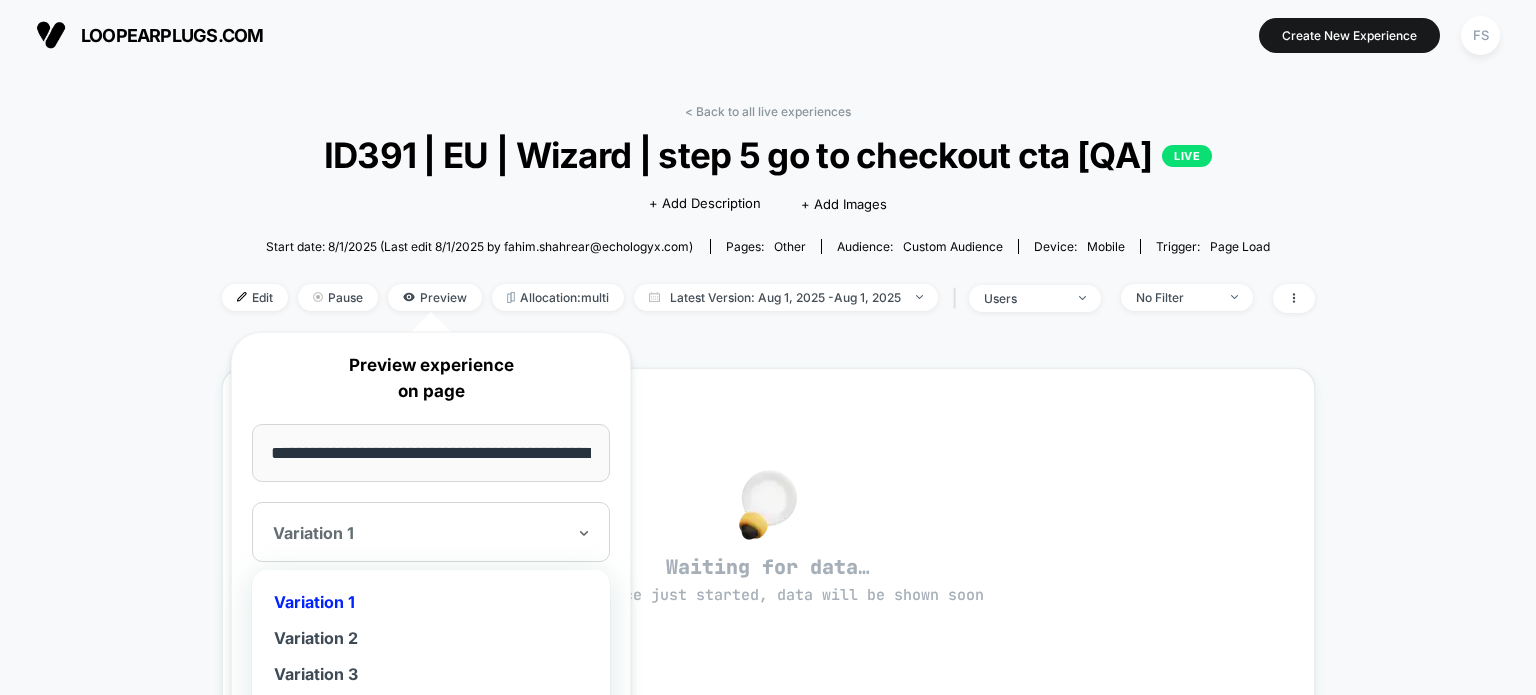 click on "Variation 1" at bounding box center (419, 533) 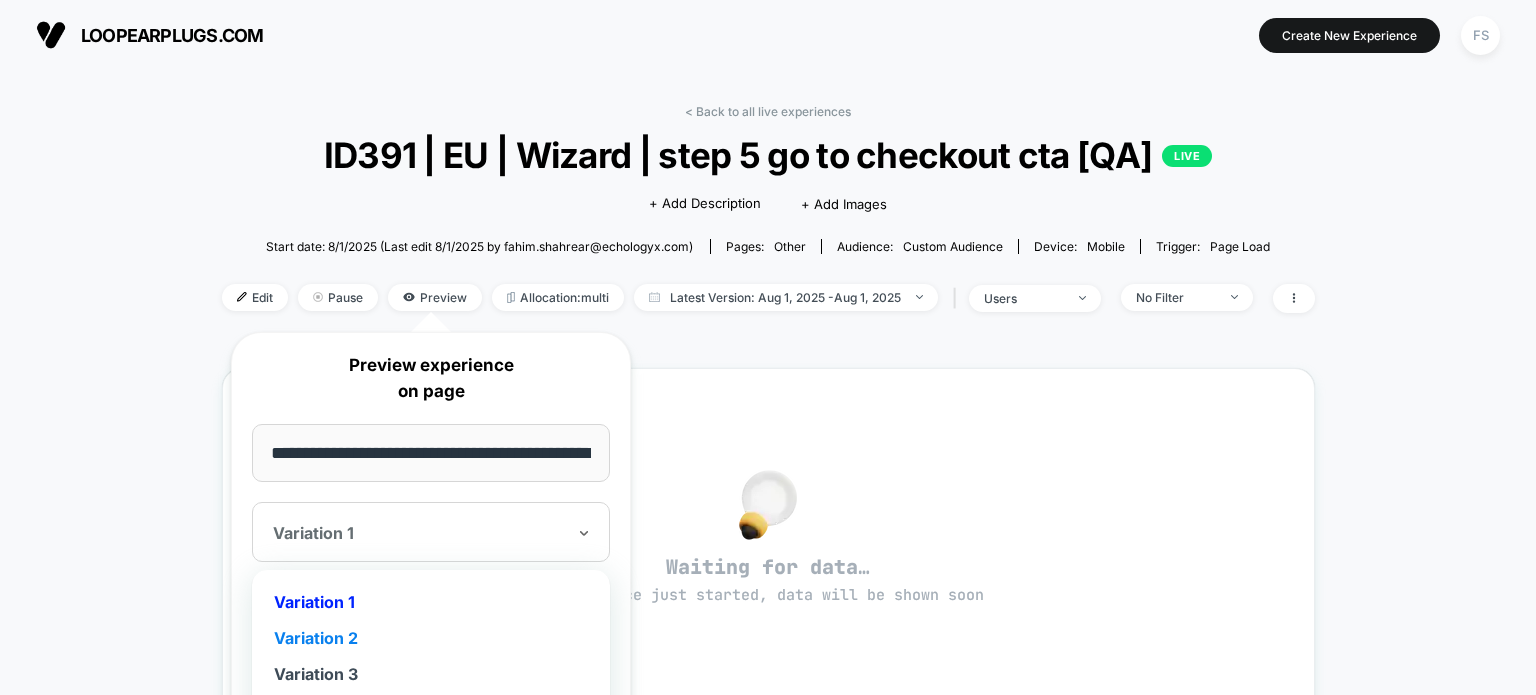 click on "Variation 2" at bounding box center (431, 638) 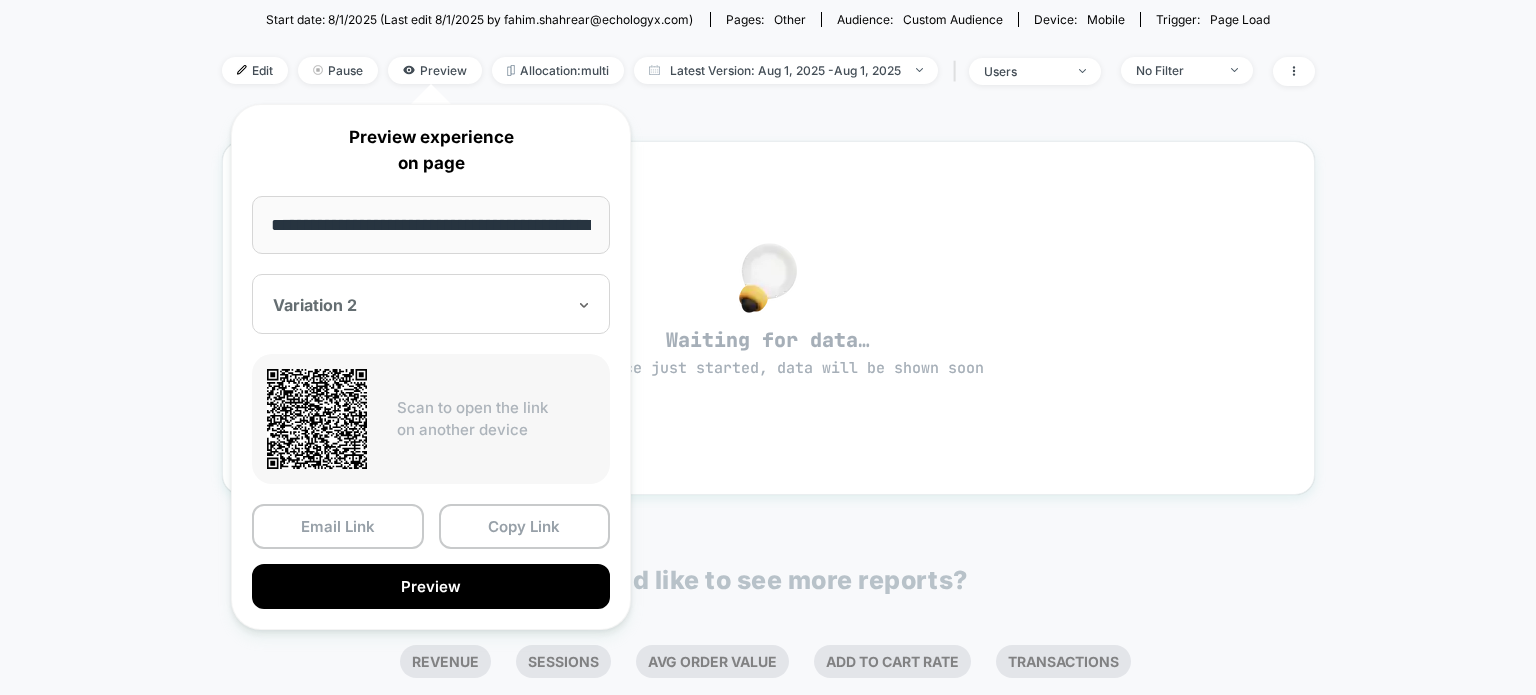 scroll, scrollTop: 228, scrollLeft: 0, axis: vertical 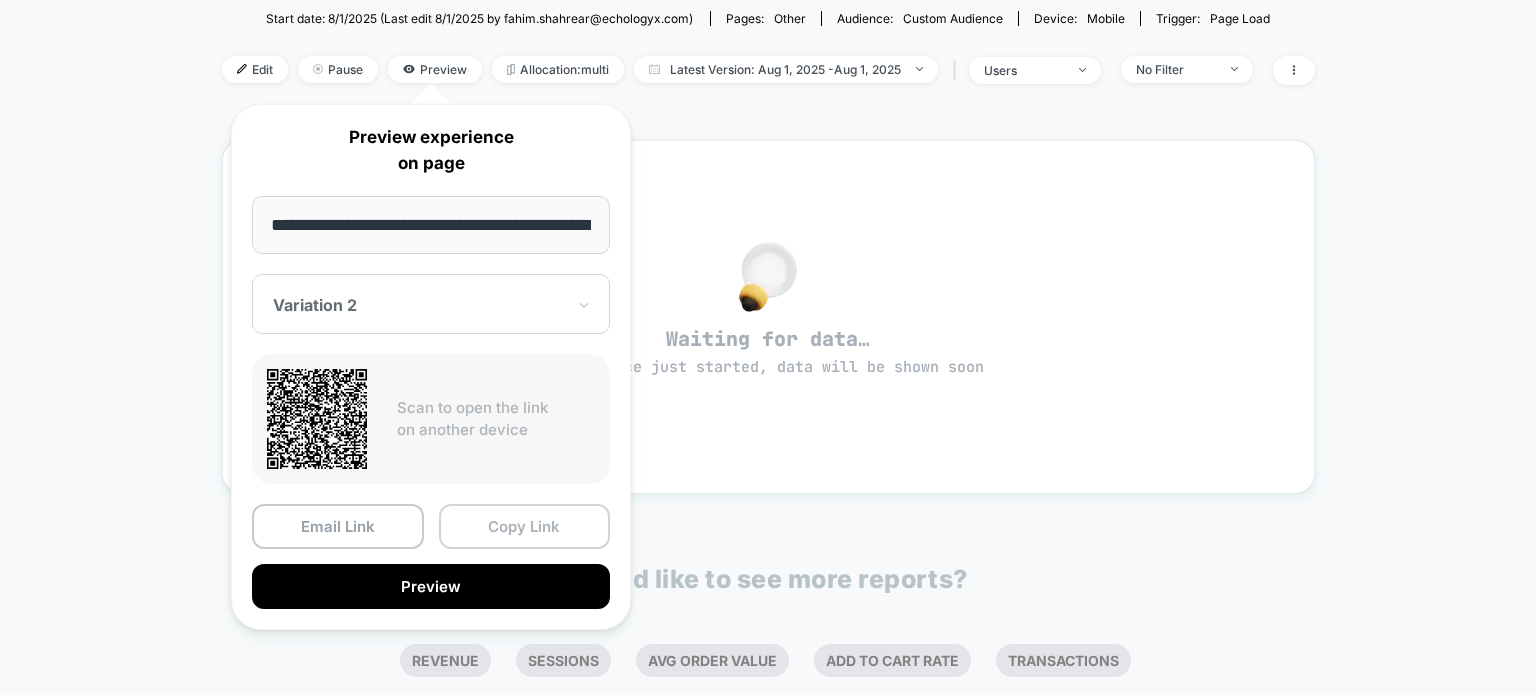 click on "Copy Link" at bounding box center [525, 526] 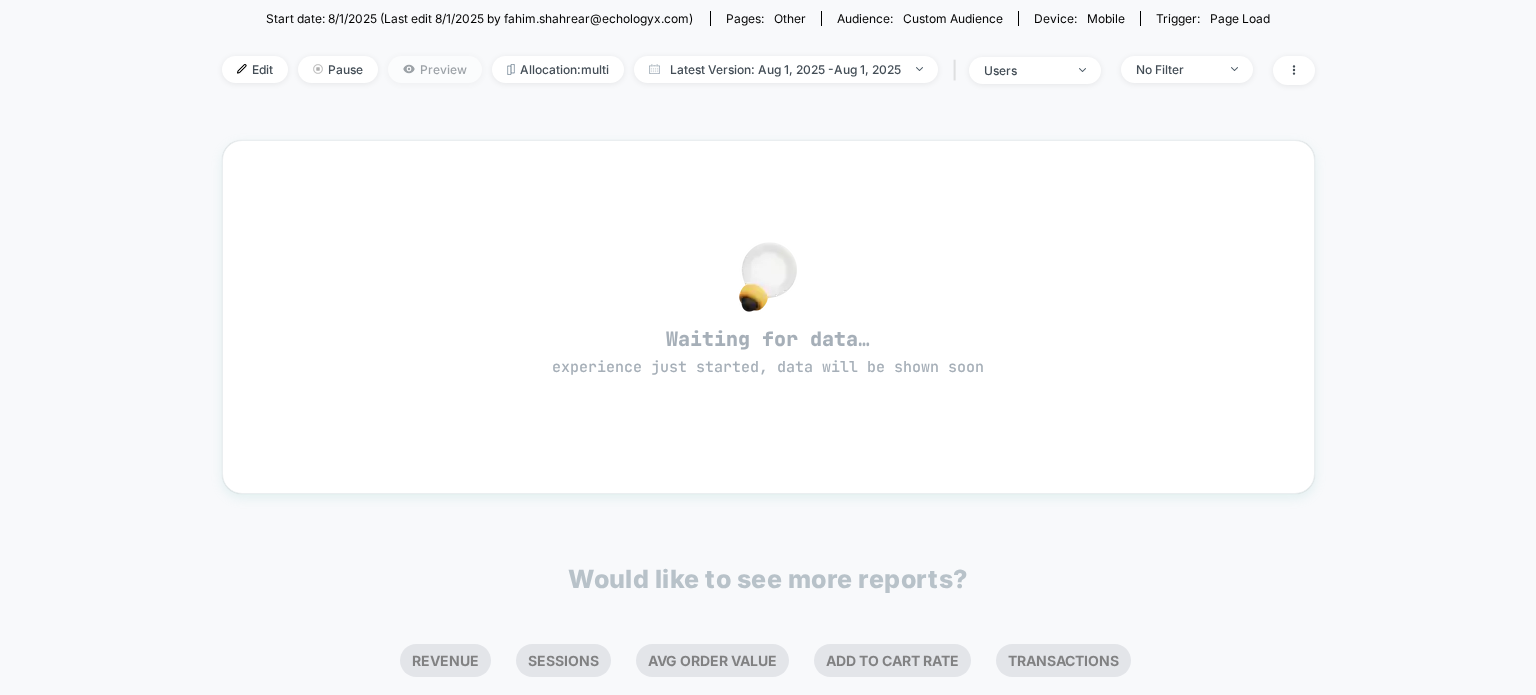click on "Preview" at bounding box center (435, 69) 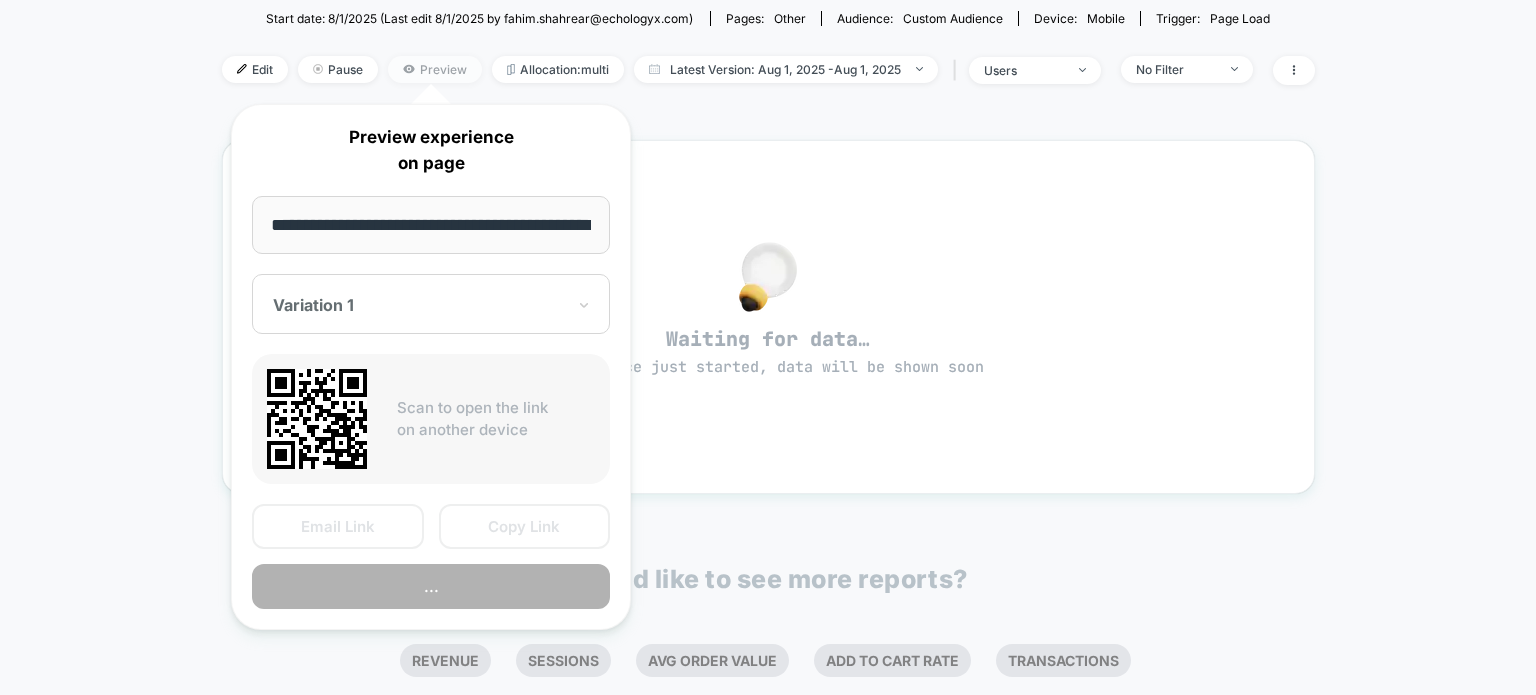 scroll, scrollTop: 0, scrollLeft: 72, axis: horizontal 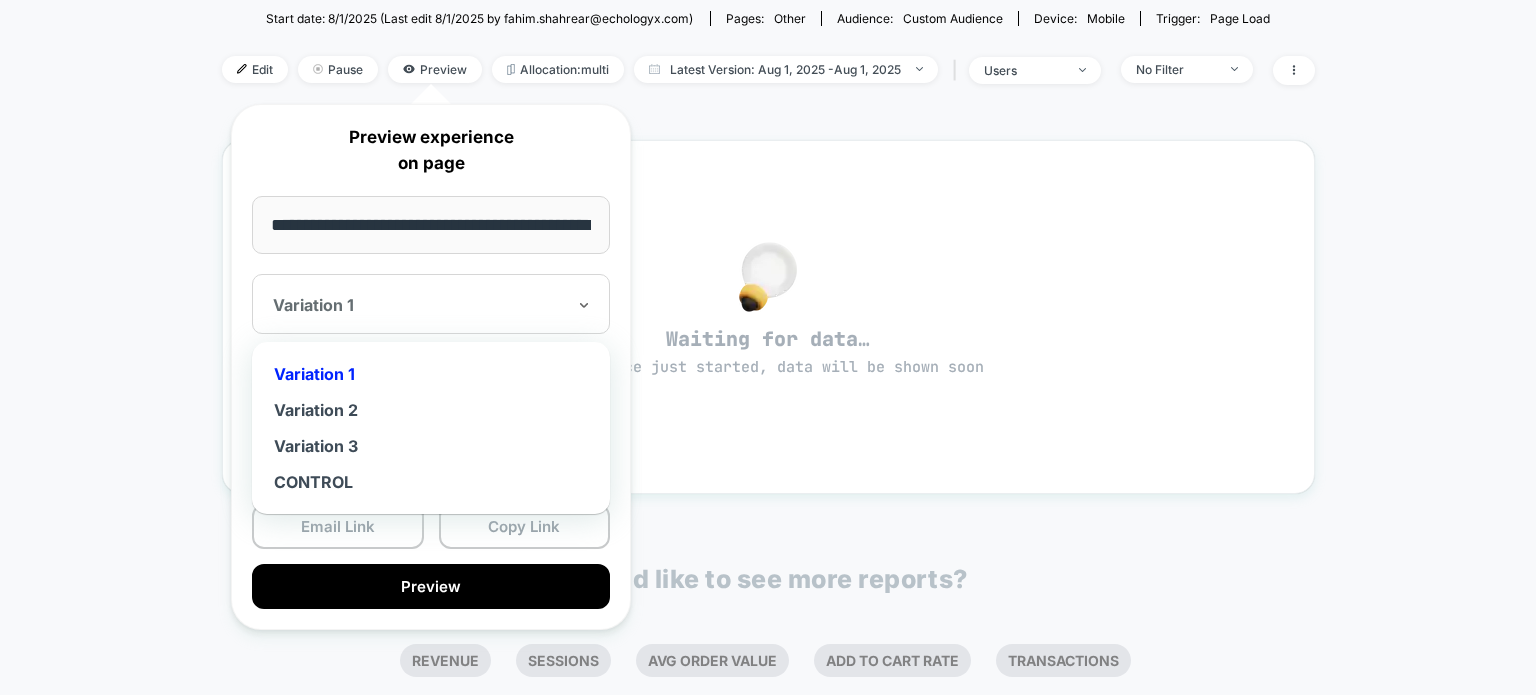 click on "Variation 1" at bounding box center [431, 304] 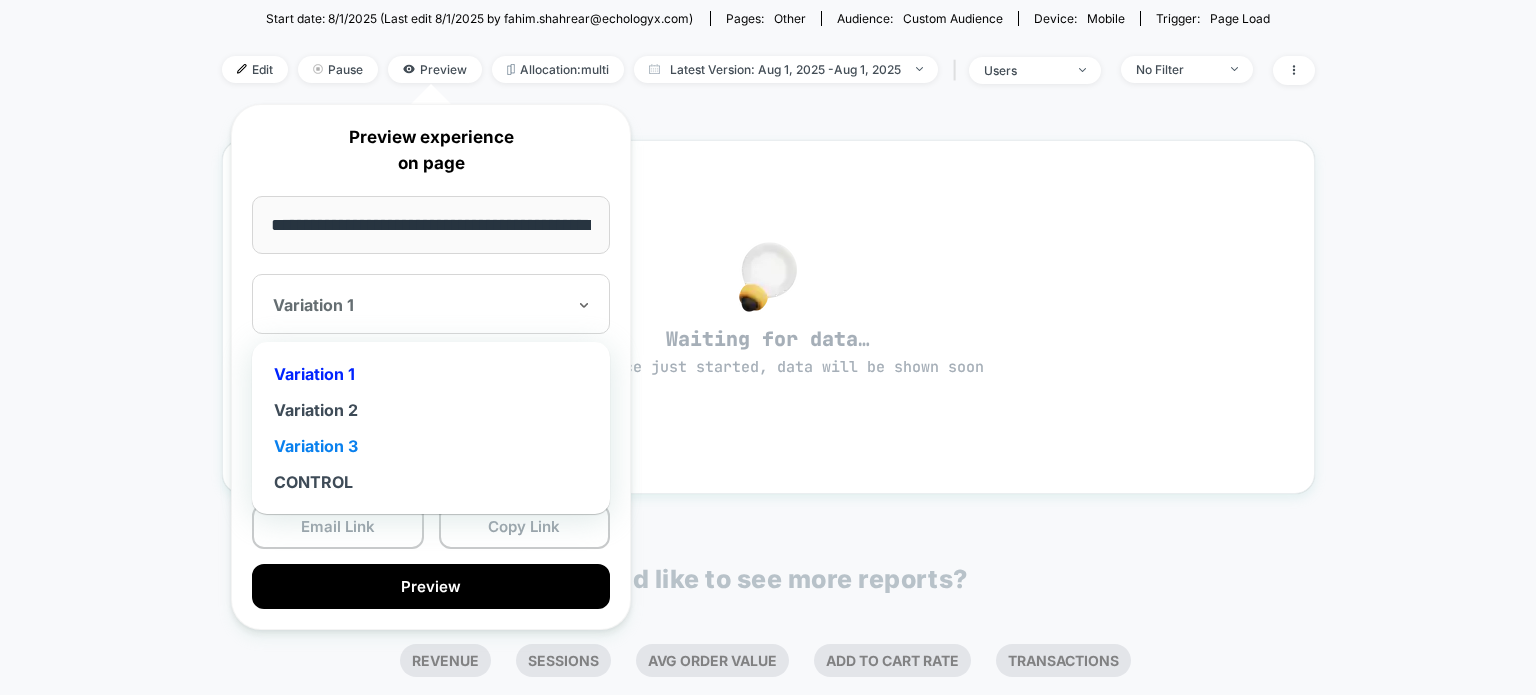 click on "Variation 3" at bounding box center [431, 446] 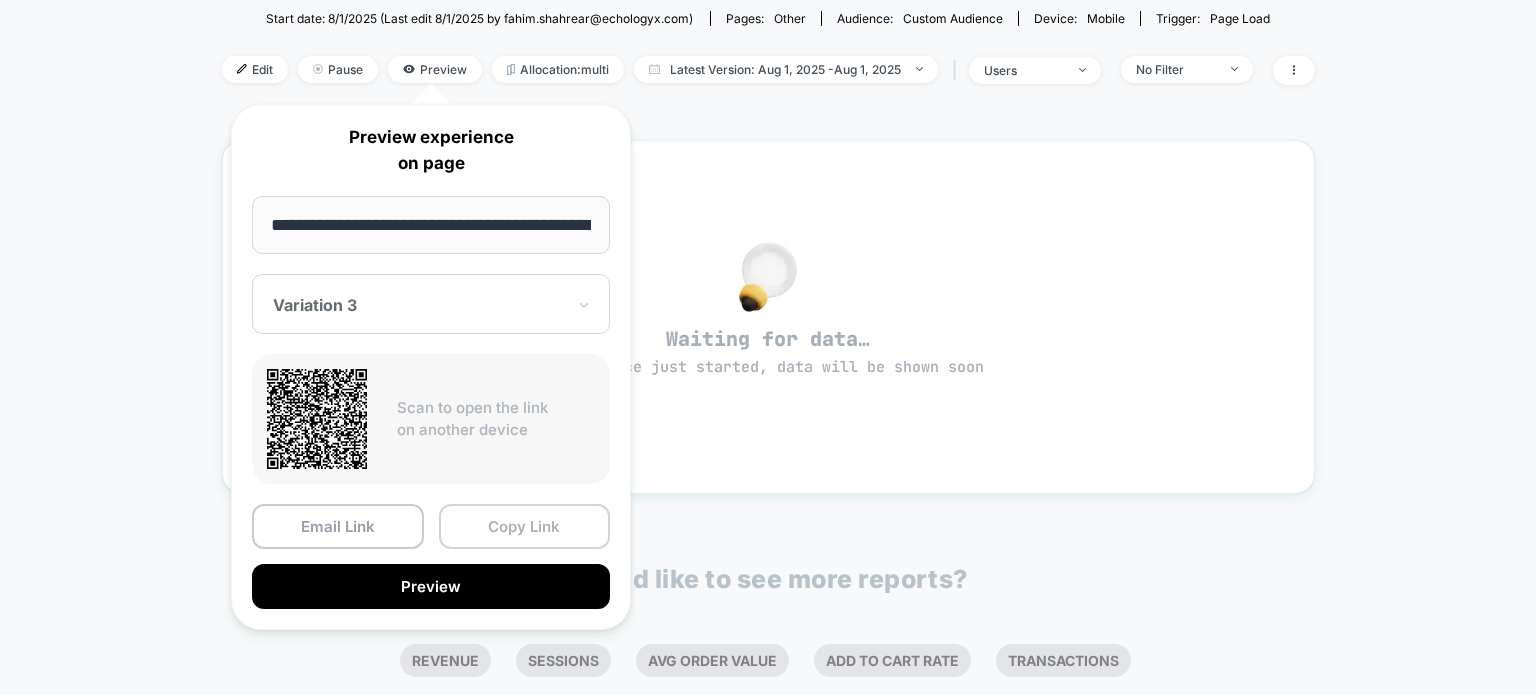 click on "Copy Link" at bounding box center (525, 526) 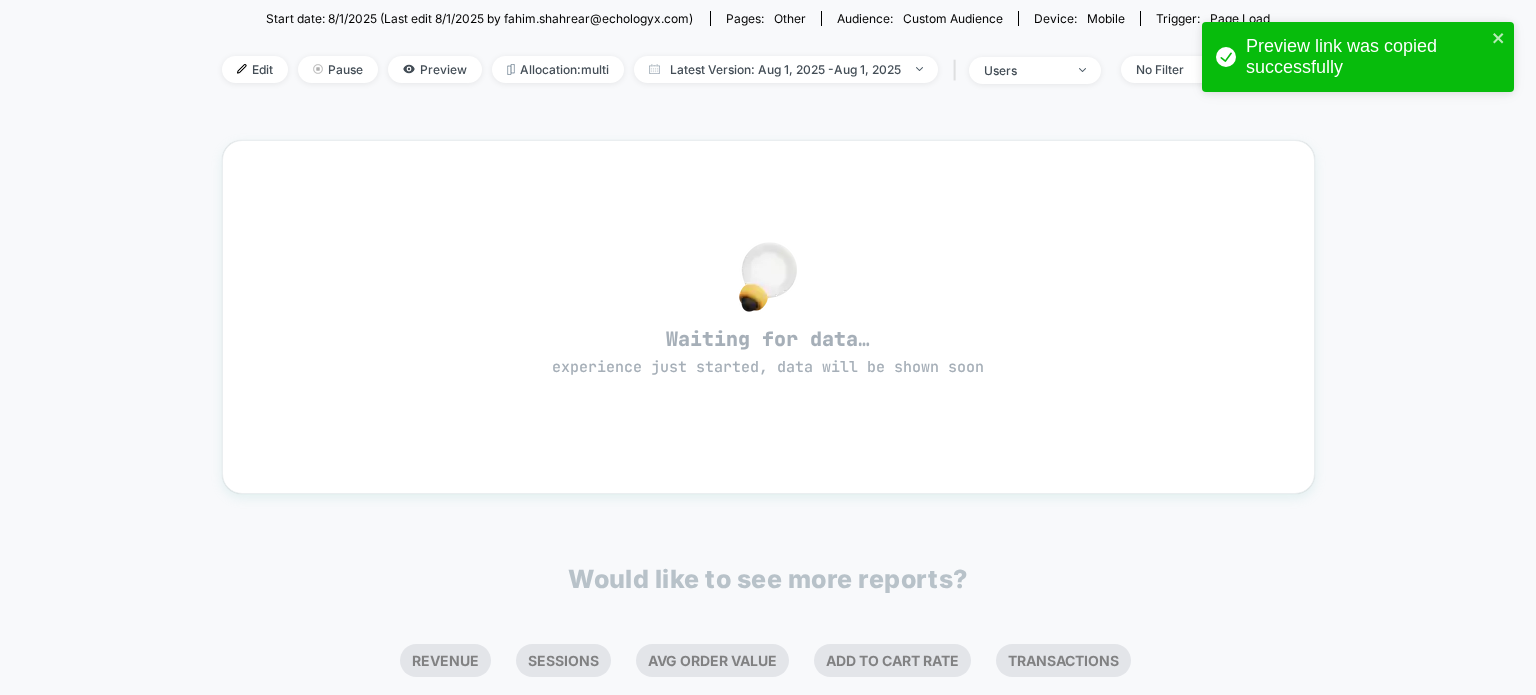 scroll, scrollTop: 0, scrollLeft: 0, axis: both 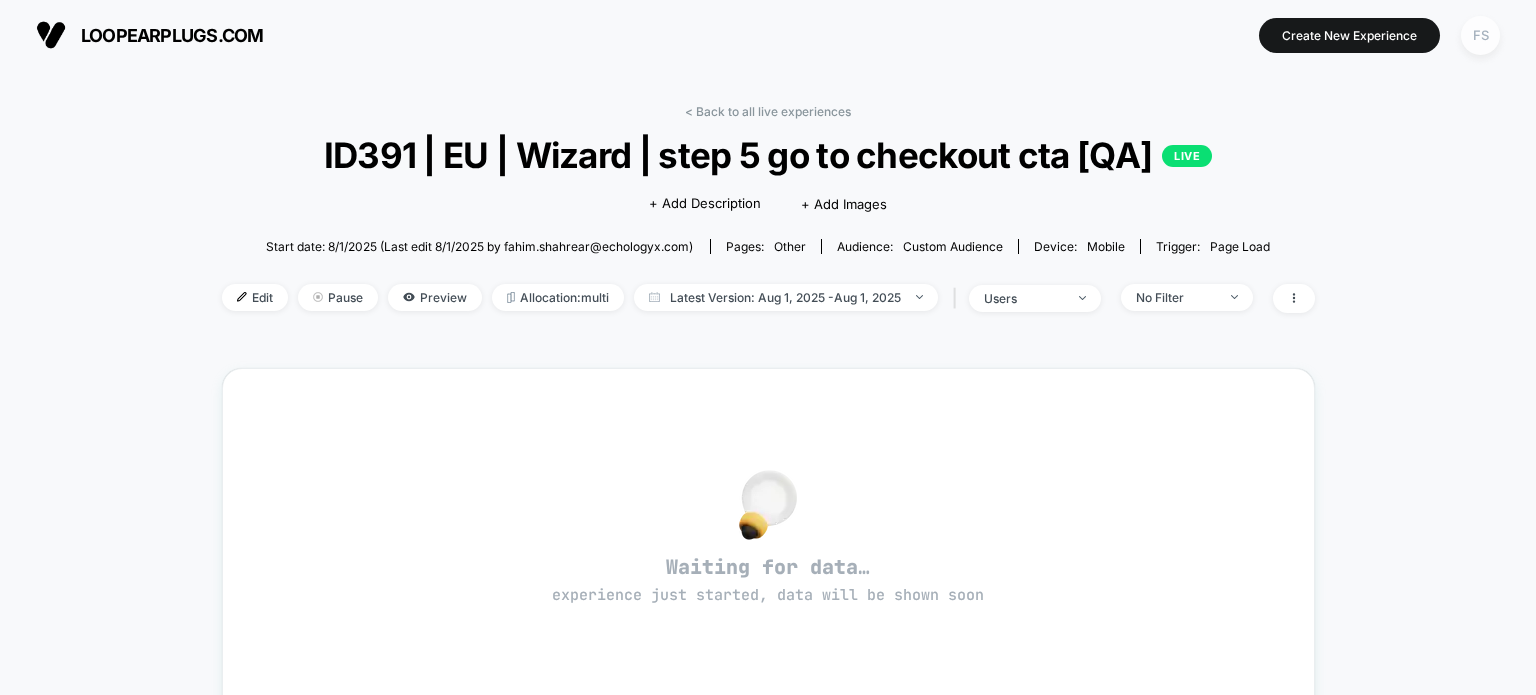 click on "FS" at bounding box center [1480, 35] 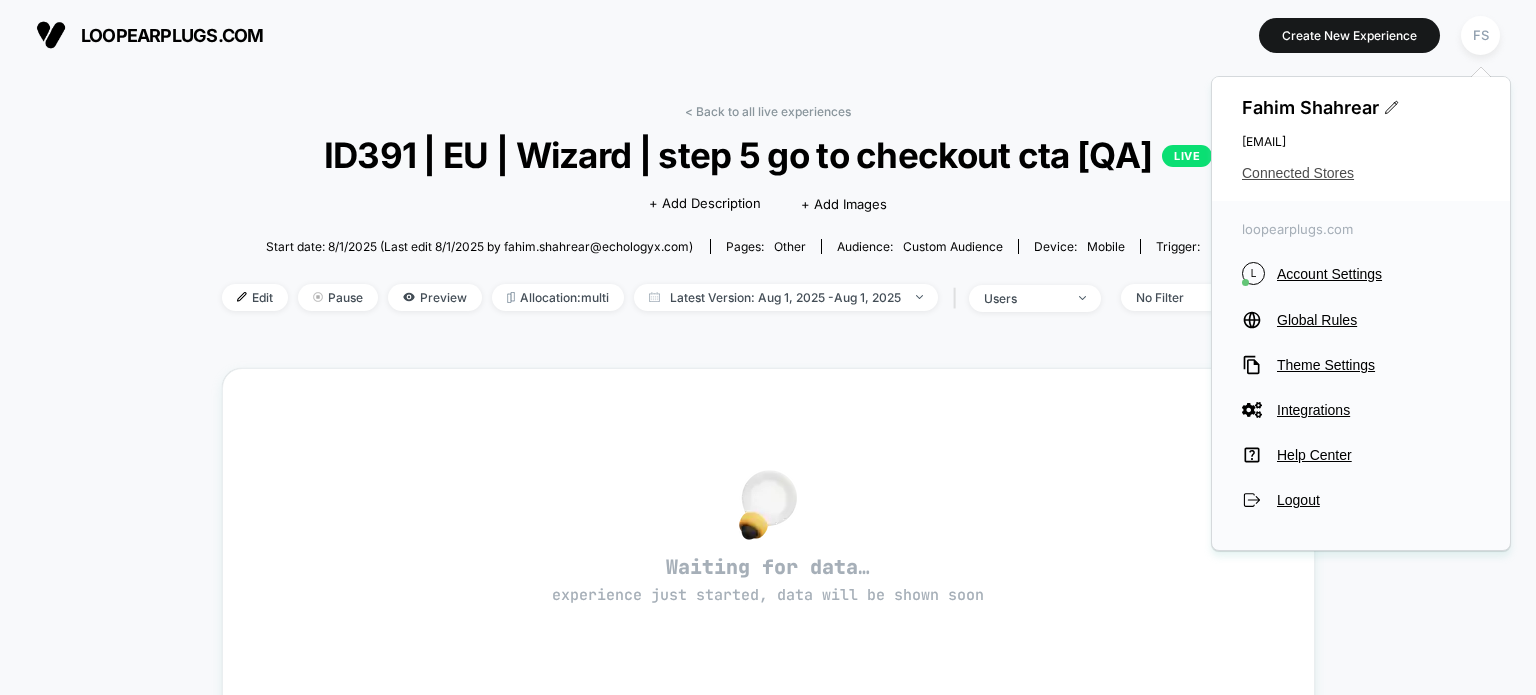 click on "Connected Stores" at bounding box center [1361, 173] 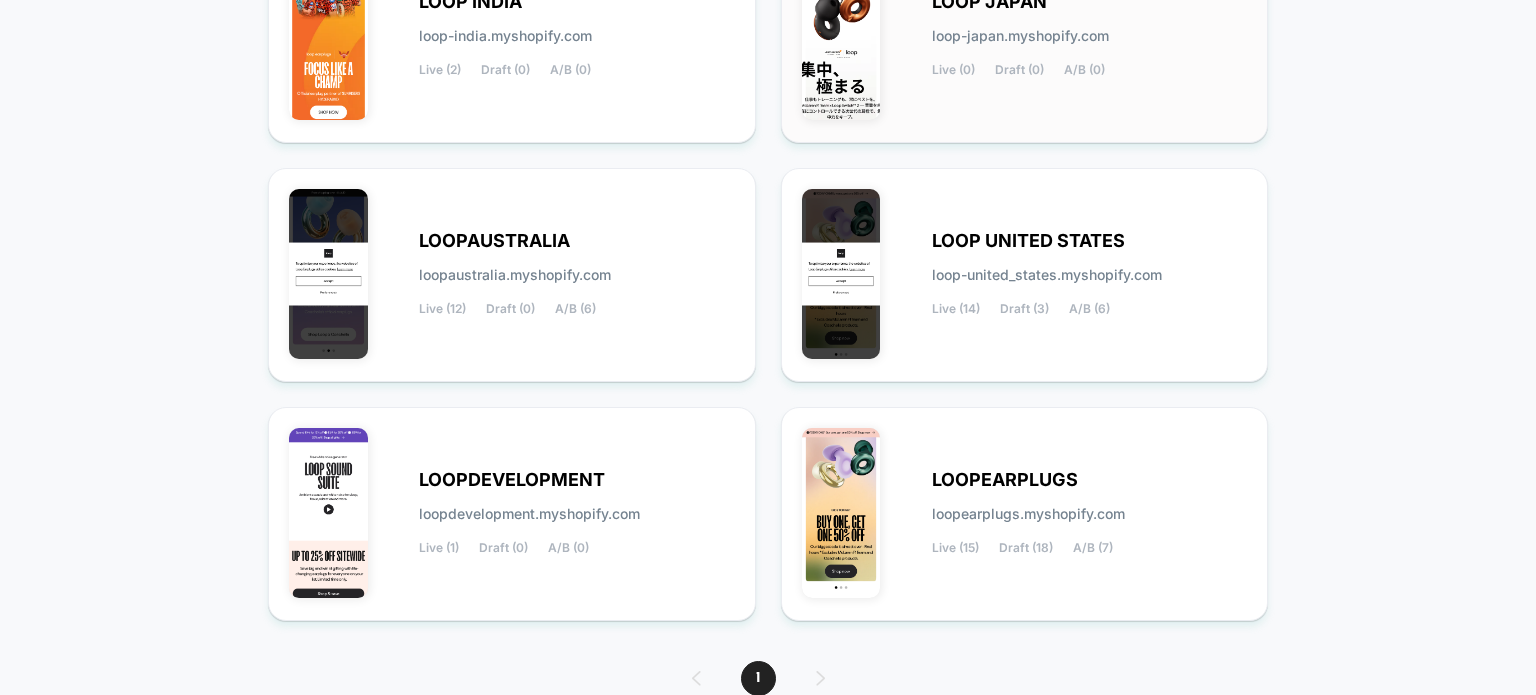 scroll, scrollTop: 340, scrollLeft: 0, axis: vertical 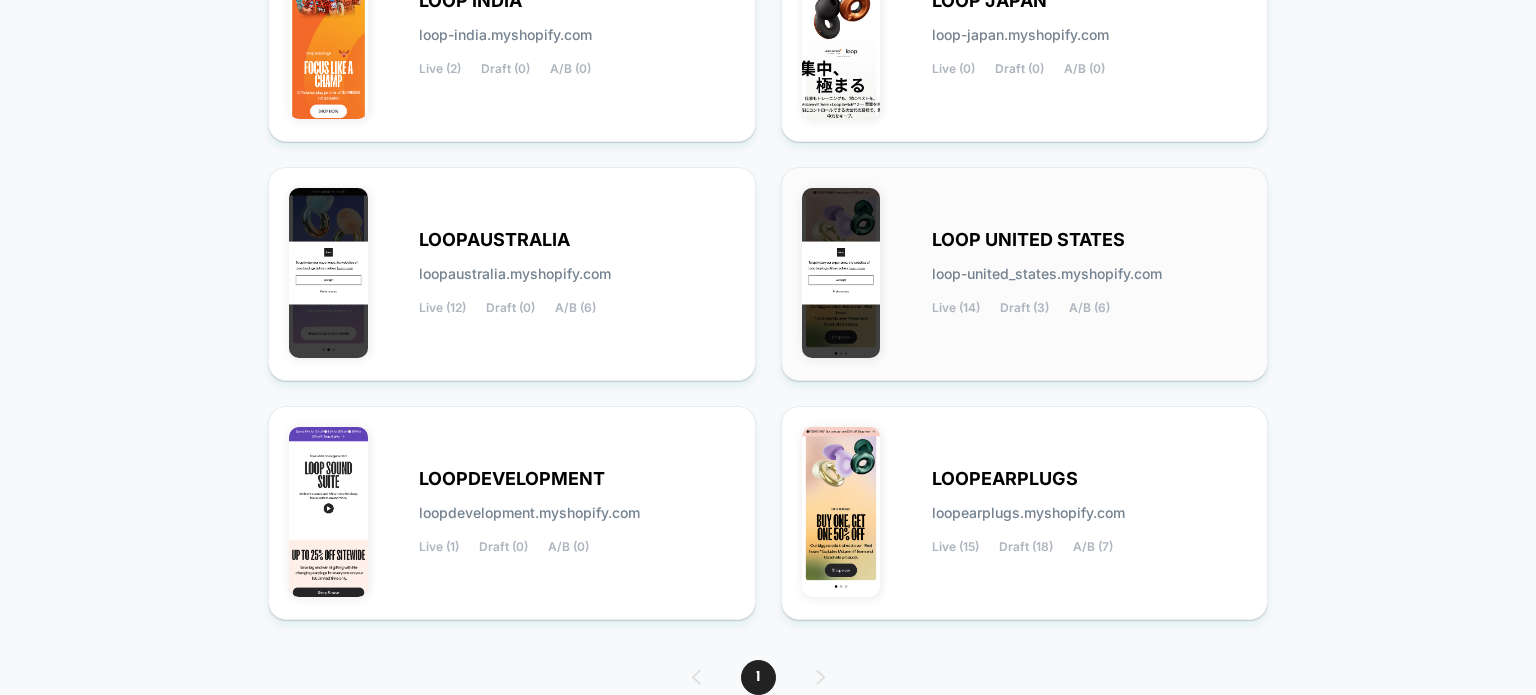 click on "LOOP UNITED STATES loop-united_states.myshopify.com Live (14) Draft (3) A/B (6)" at bounding box center (1090, 274) 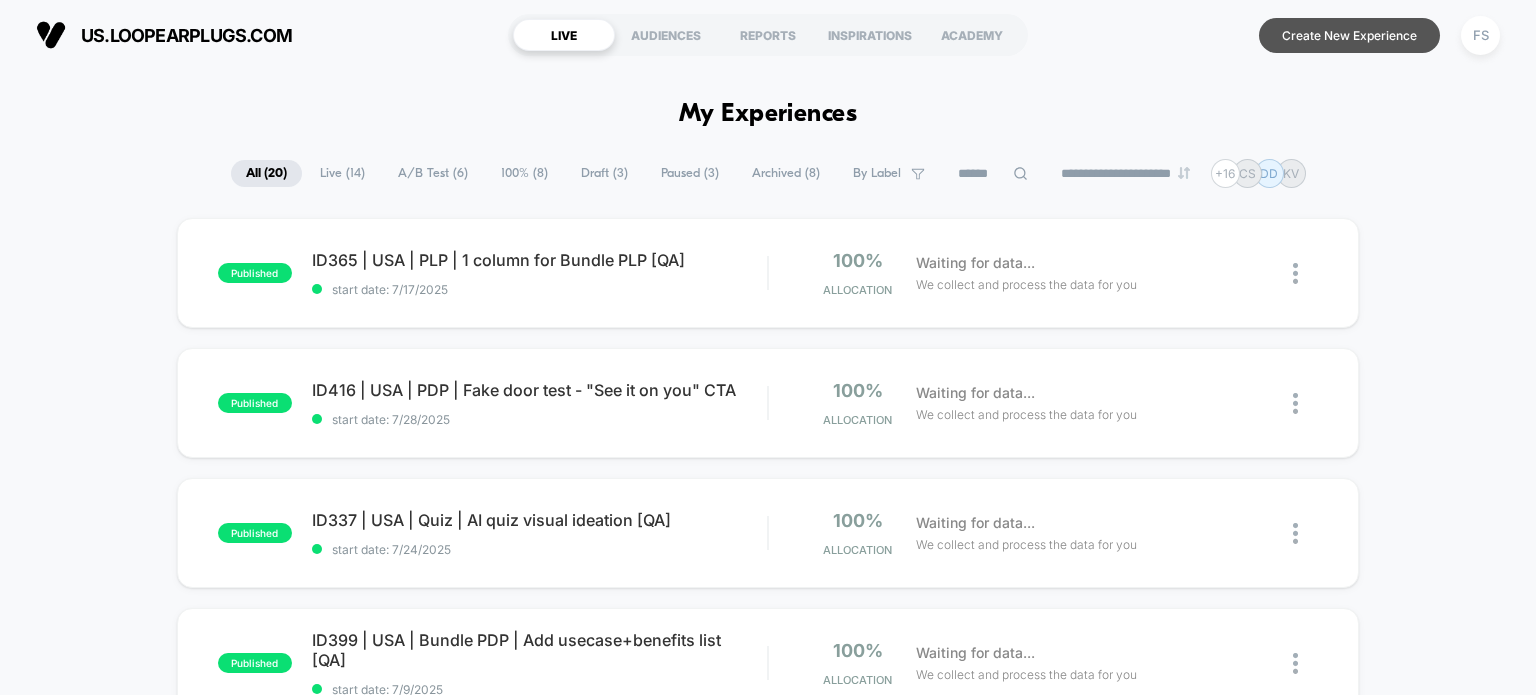 click on "Create New Experience" at bounding box center [1349, 35] 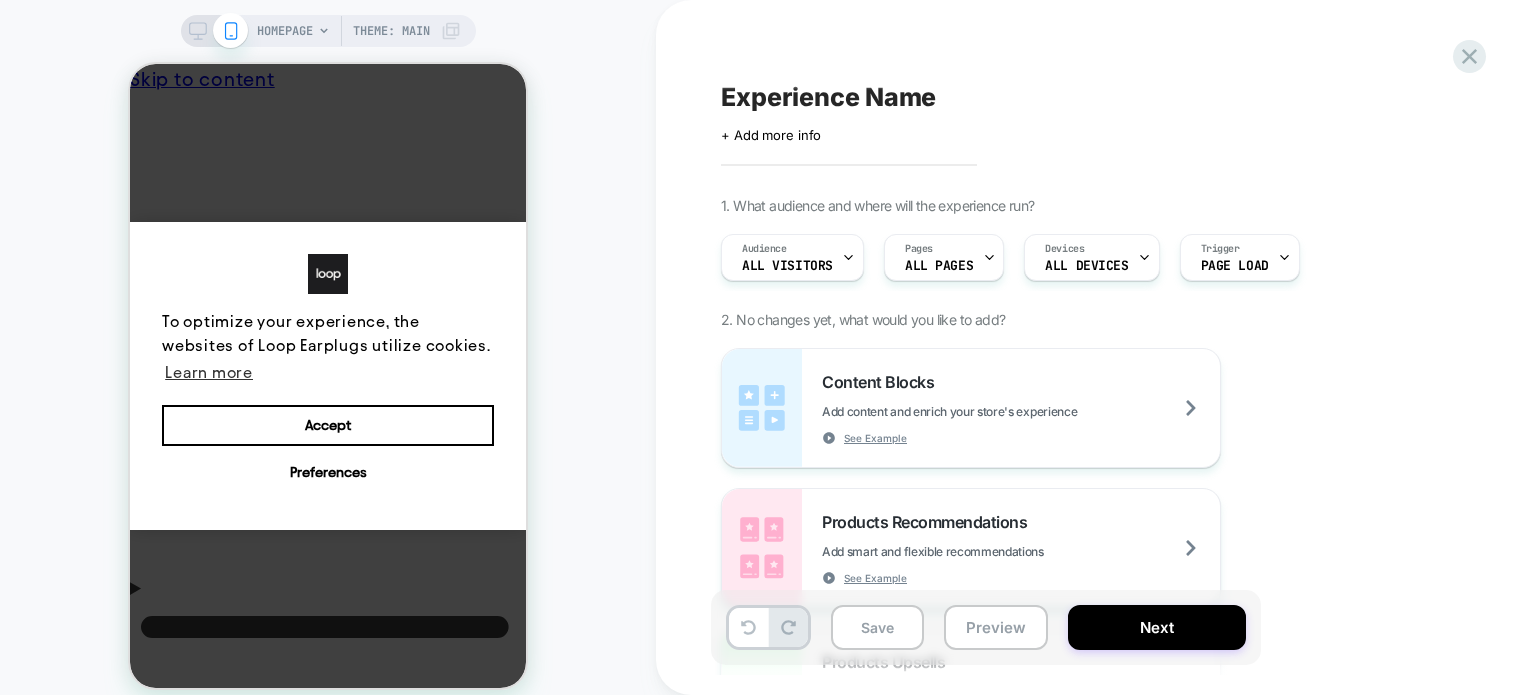 scroll, scrollTop: 0, scrollLeft: 0, axis: both 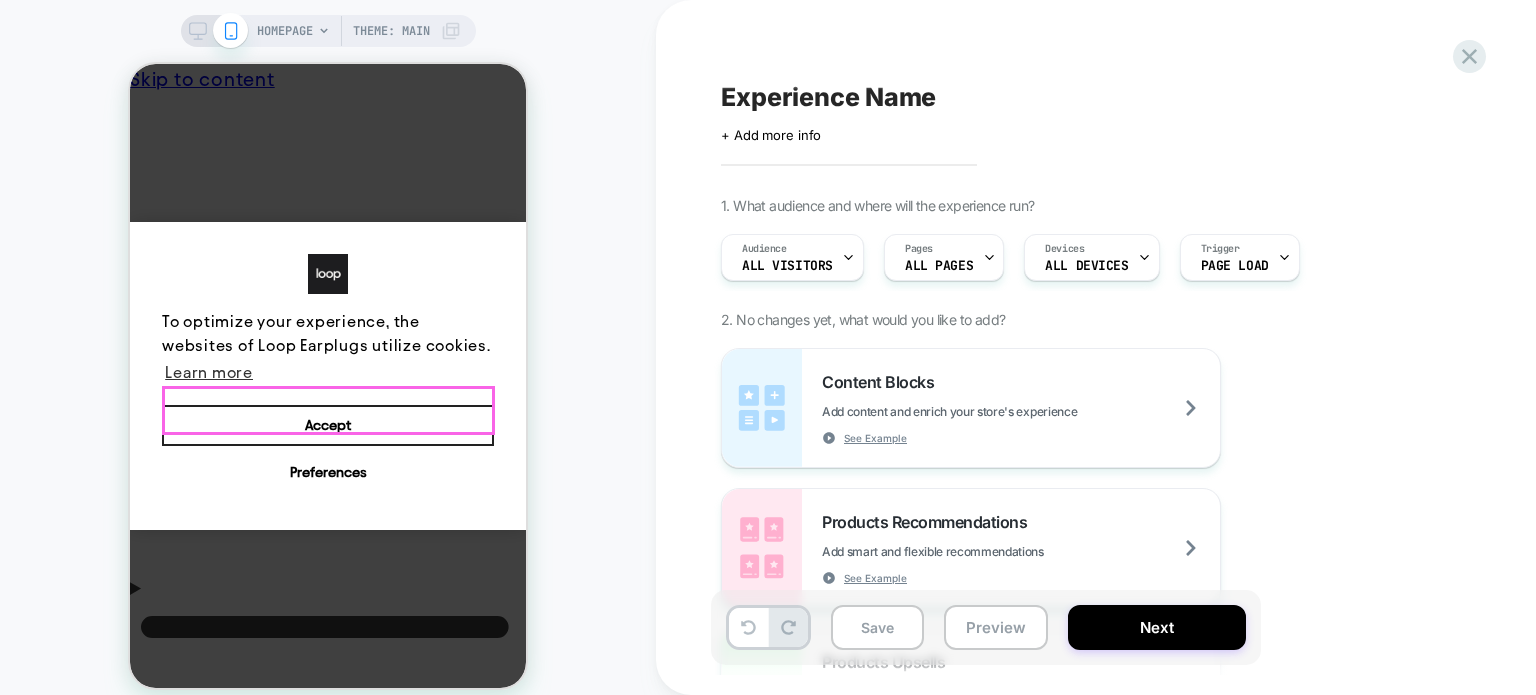 click on "Accept" at bounding box center (328, 426) 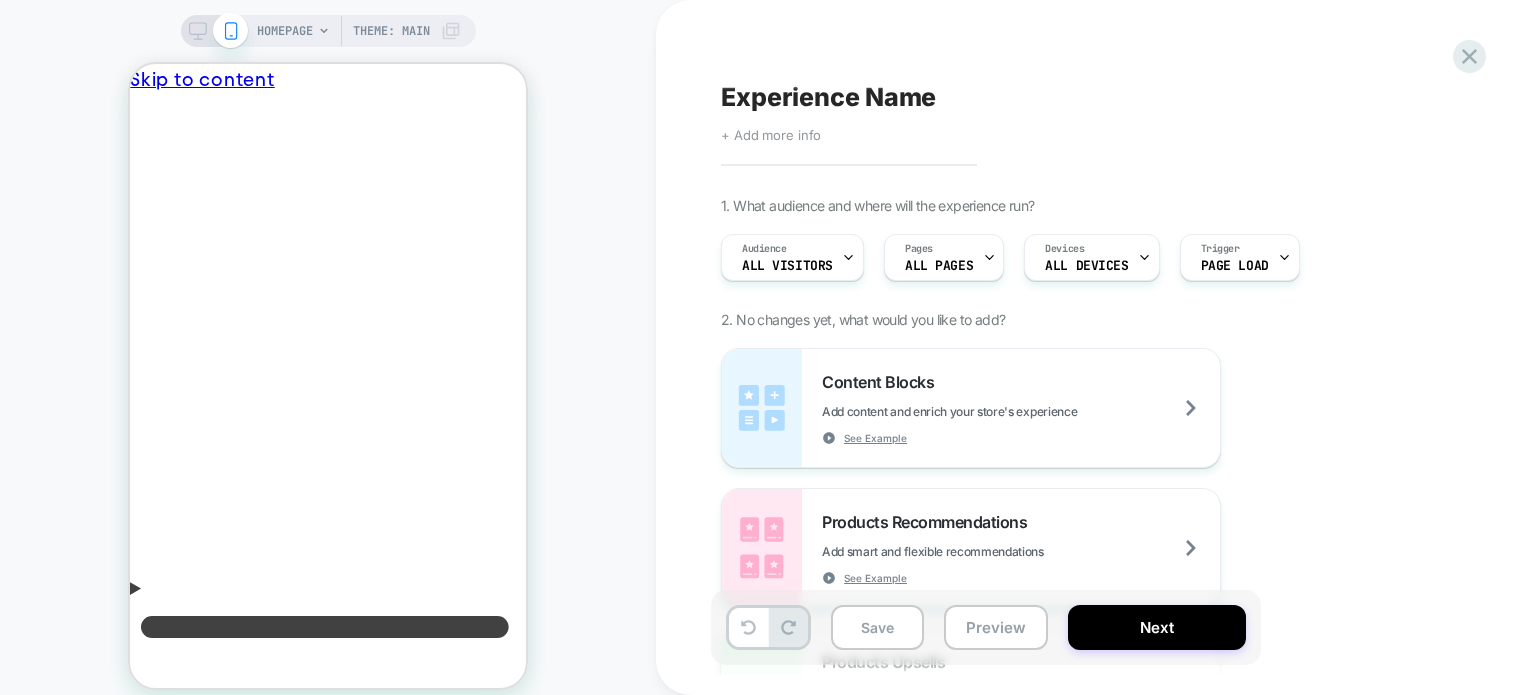 click on "Click to edit experience details + Add more info" at bounding box center [940, 127] 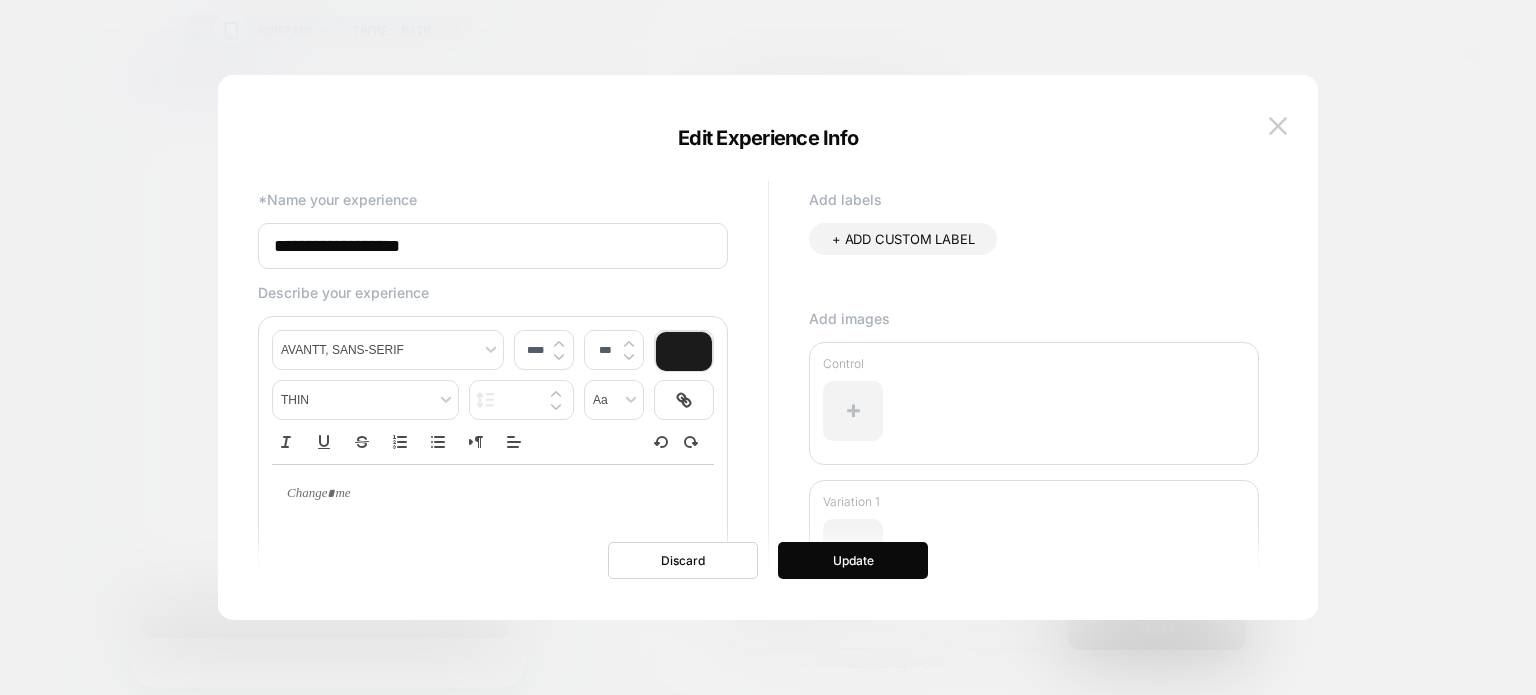 scroll, scrollTop: 0, scrollLeft: 0, axis: both 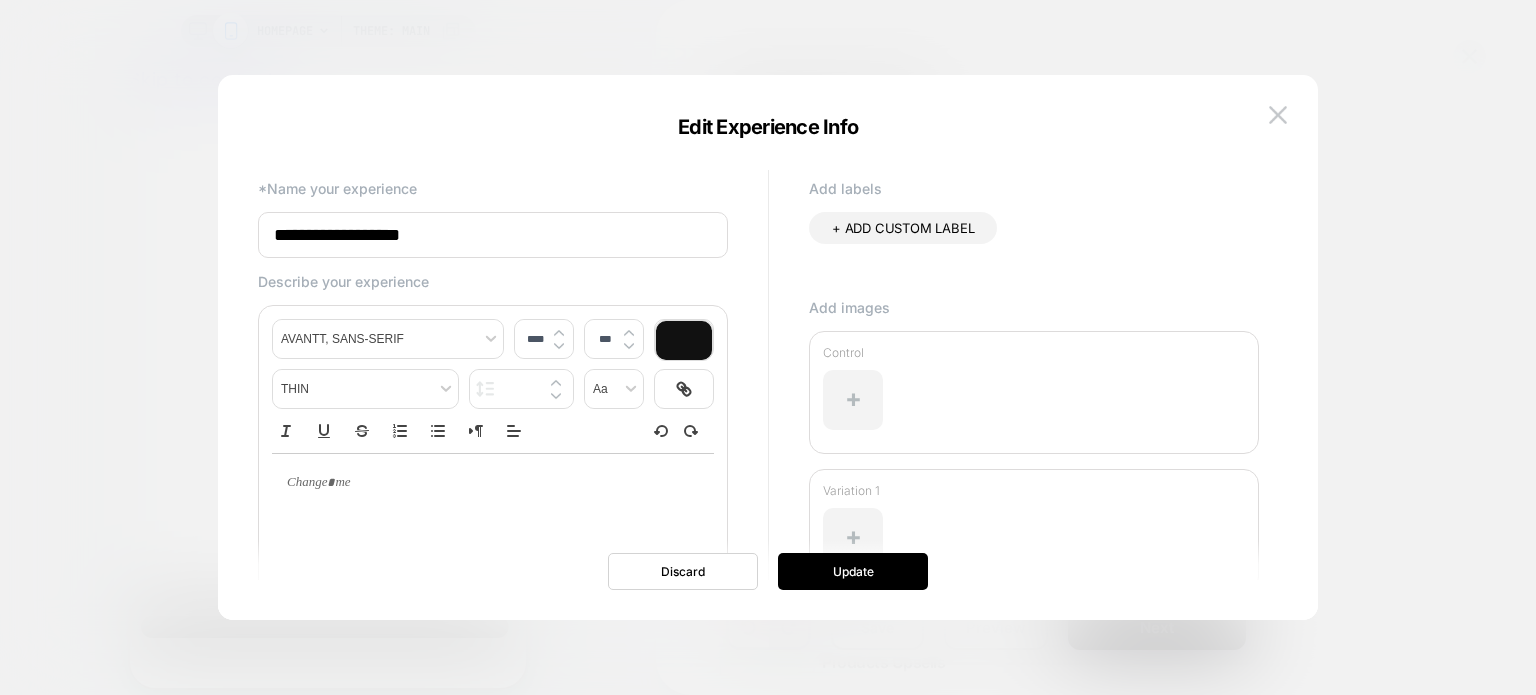 drag, startPoint x: 565, startPoint y: 228, endPoint x: 206, endPoint y: 242, distance: 359.2729 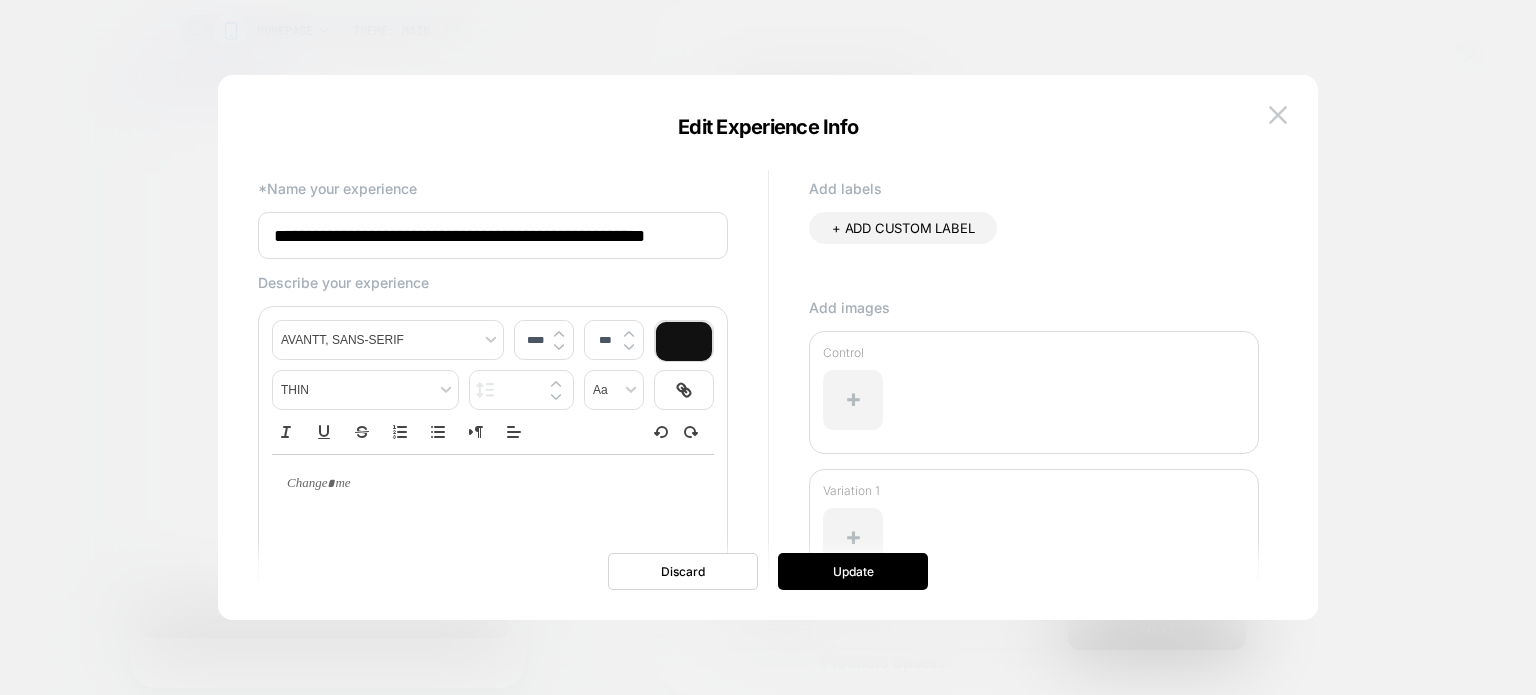 scroll, scrollTop: 0, scrollLeft: 8, axis: horizontal 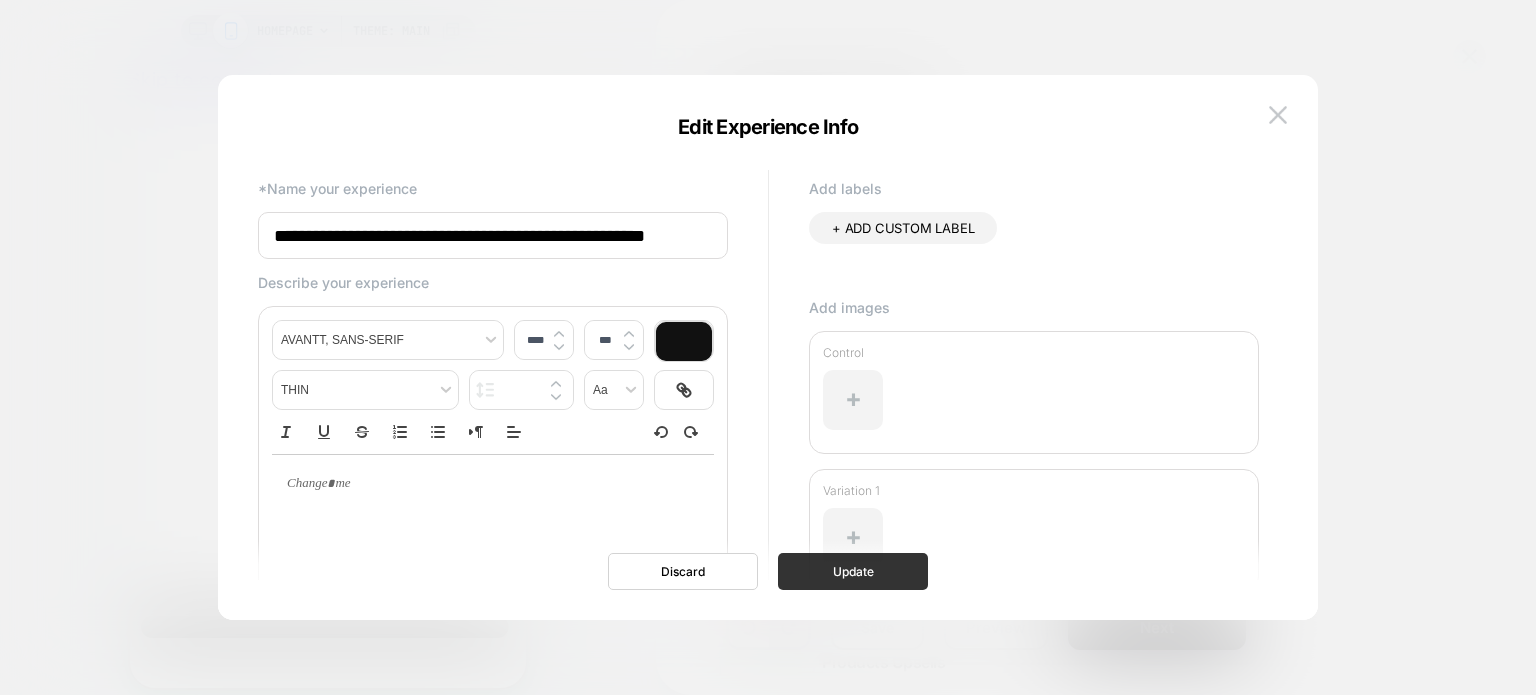 type on "**********" 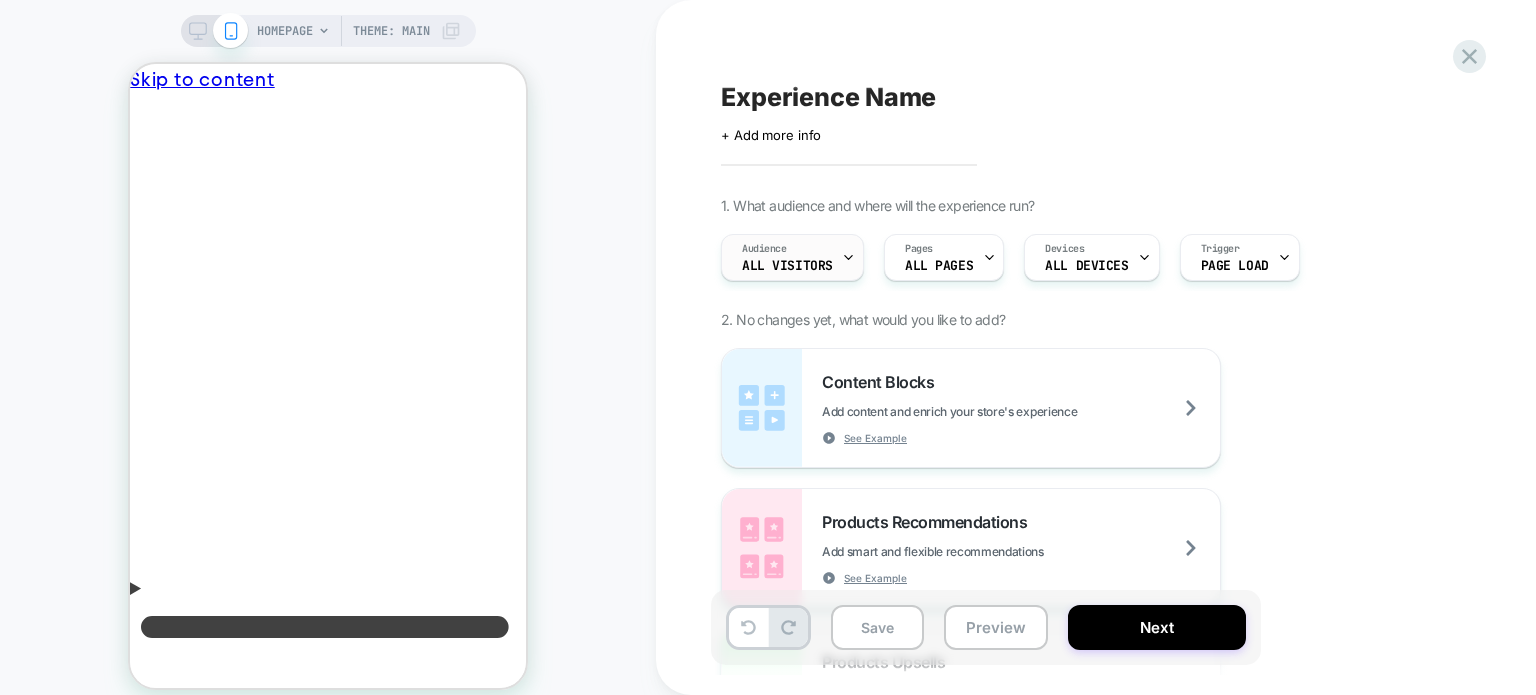 click on "All Visitors" at bounding box center [787, 266] 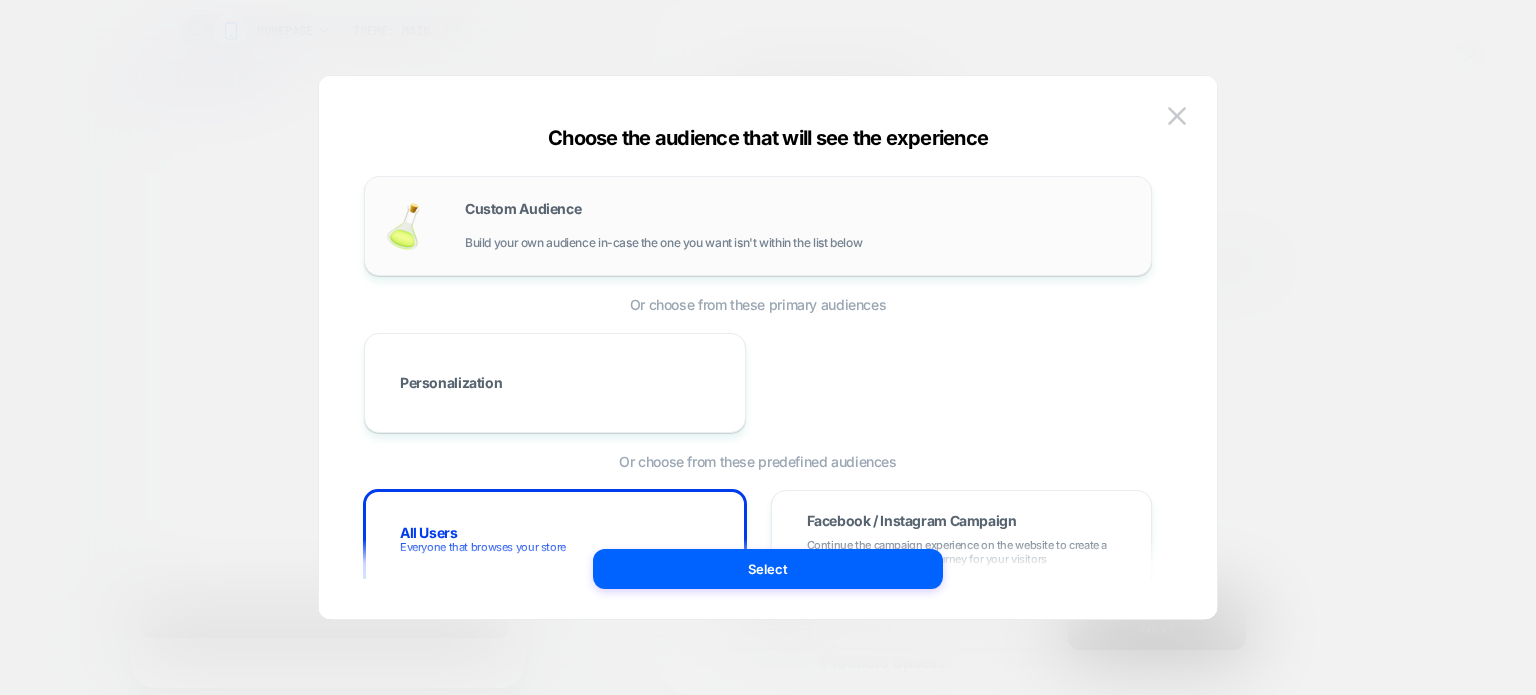 click on "Custom Audience Build your own audience in-case the one you want isn't within the list below" at bounding box center [758, 226] 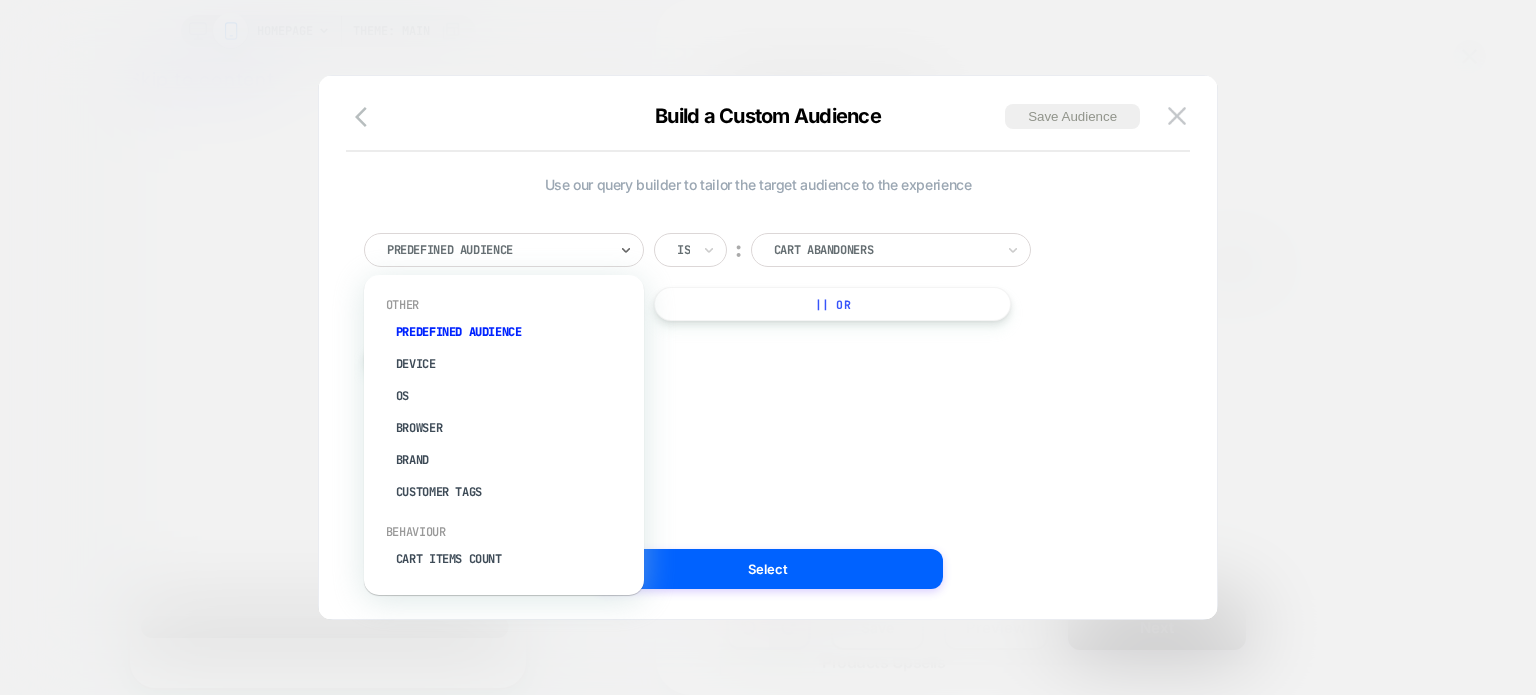 click at bounding box center [497, 250] 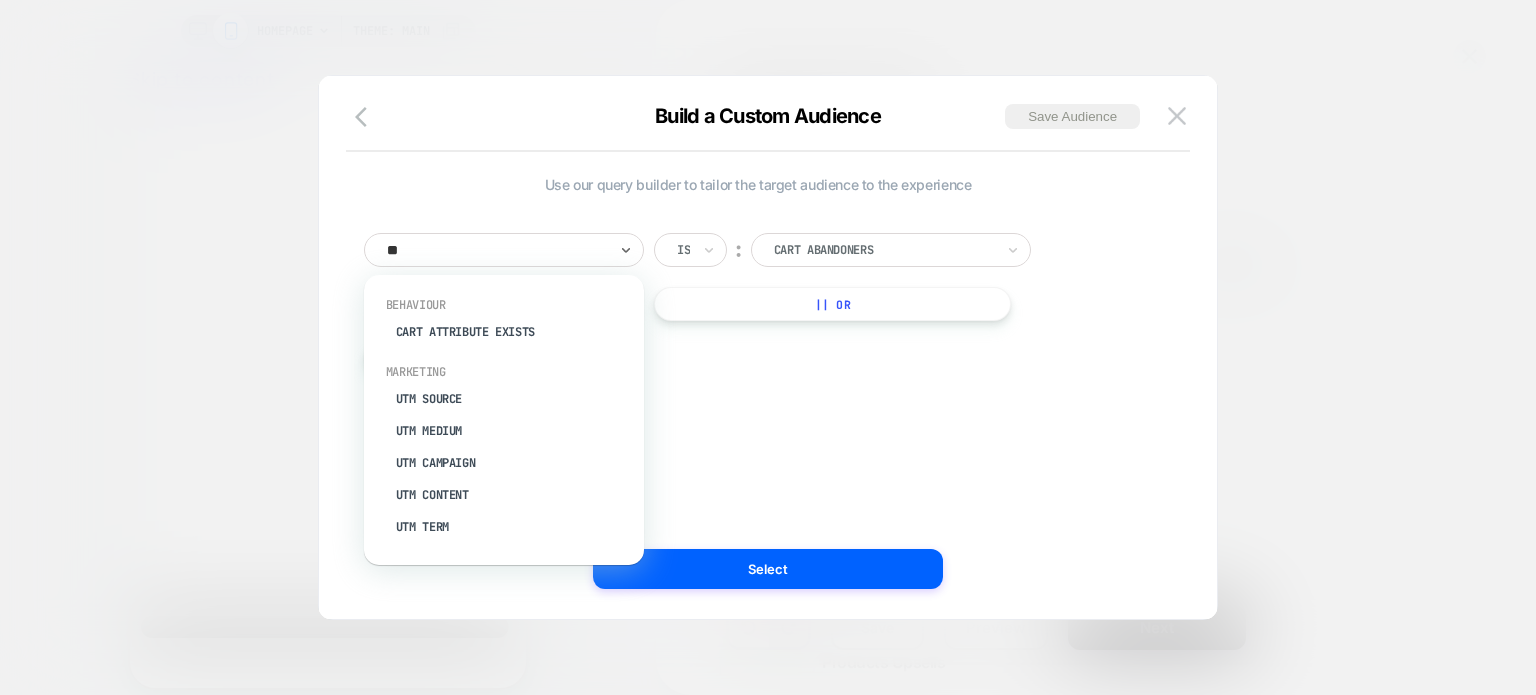 type on "***" 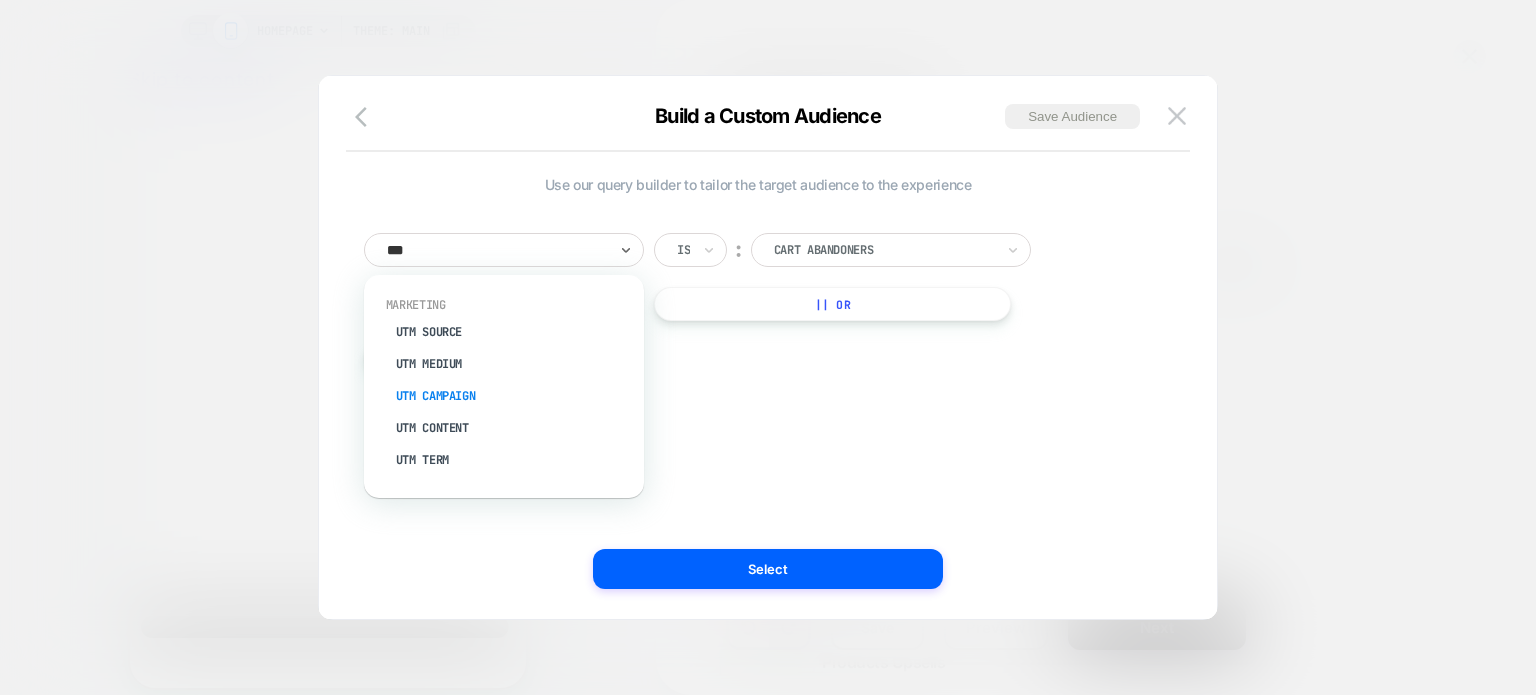 click on "UTM Campaign" at bounding box center [514, 396] 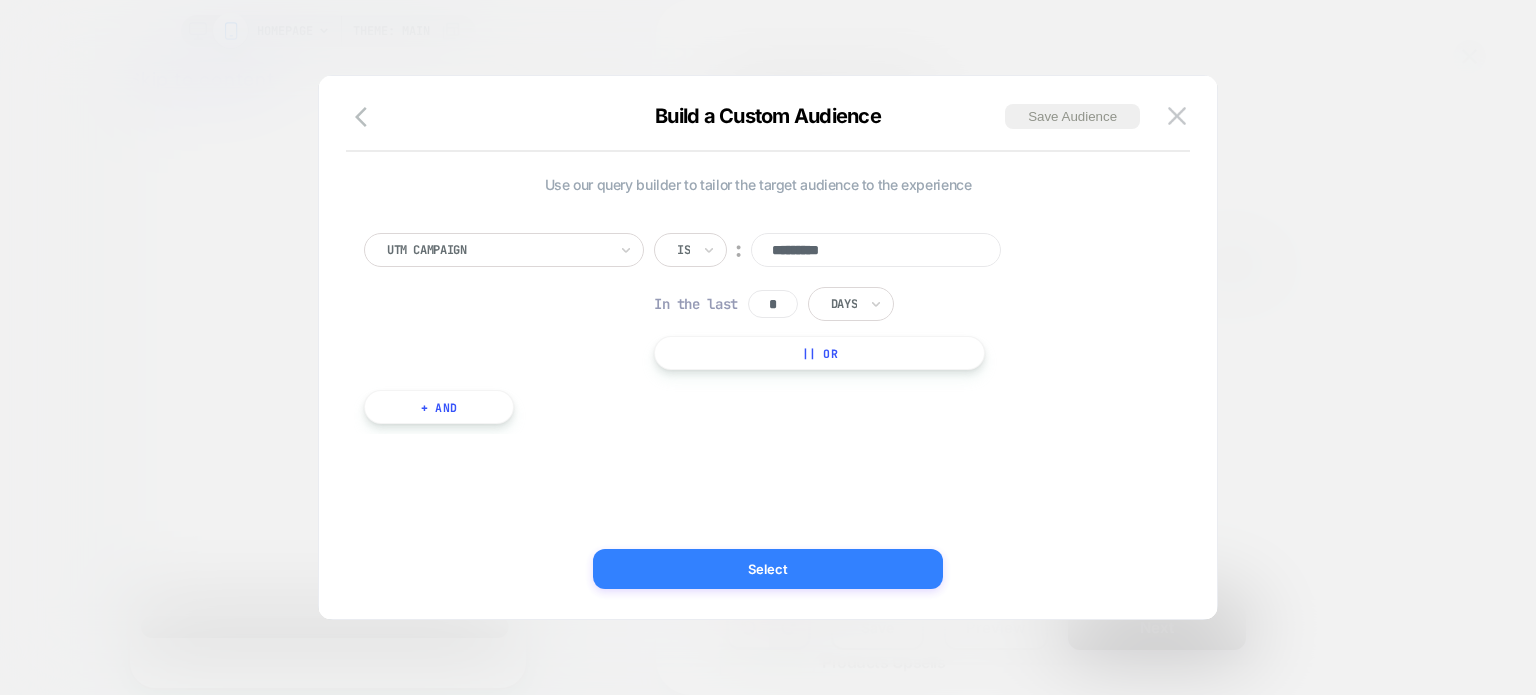 type on "*********" 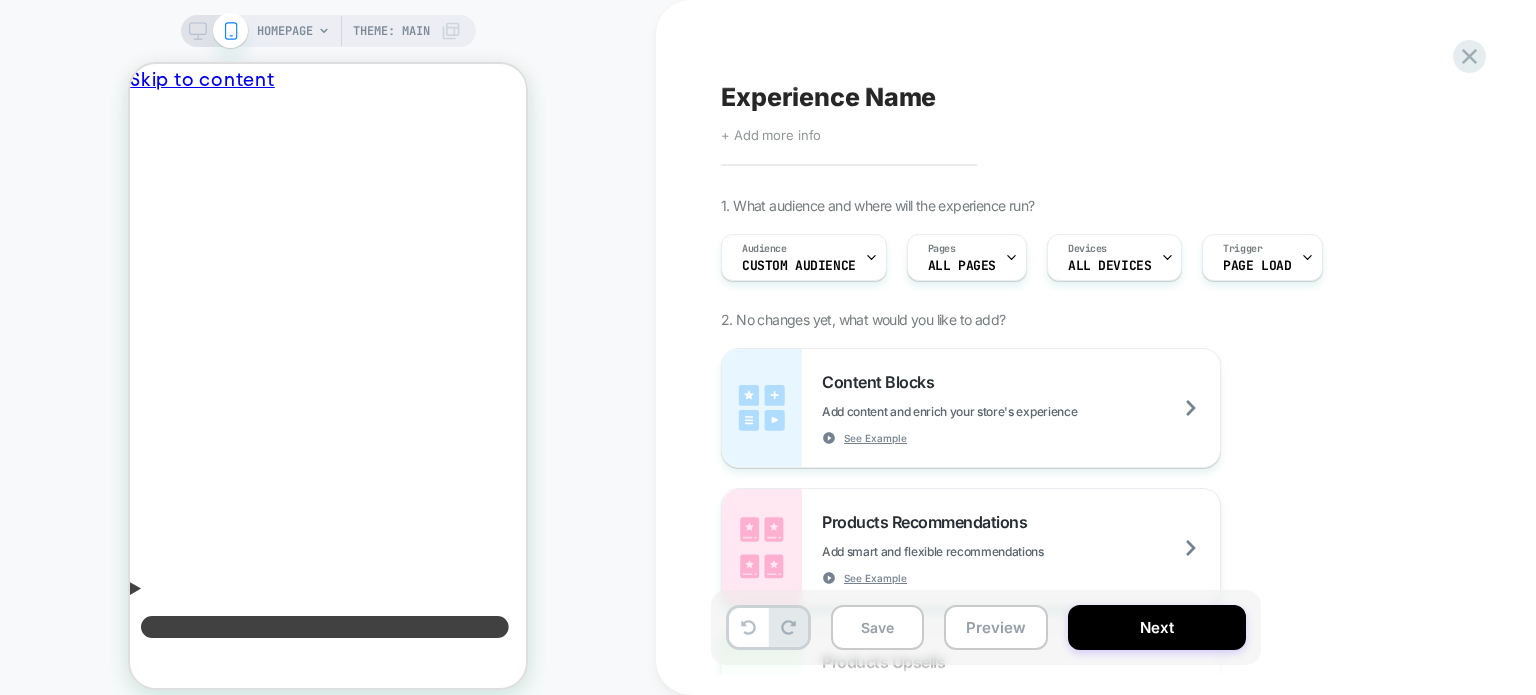 click on "+ Add more info" at bounding box center (771, 135) 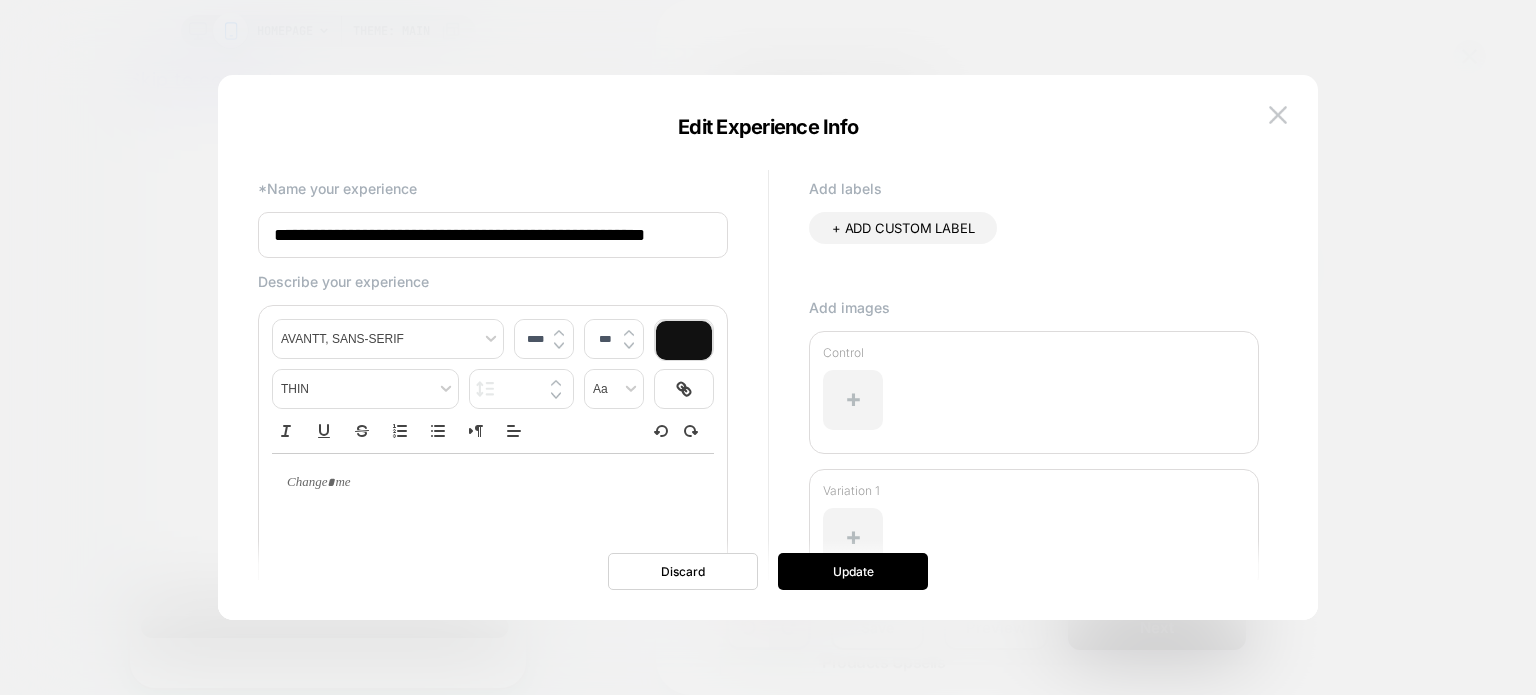 scroll, scrollTop: 0, scrollLeft: 8, axis: horizontal 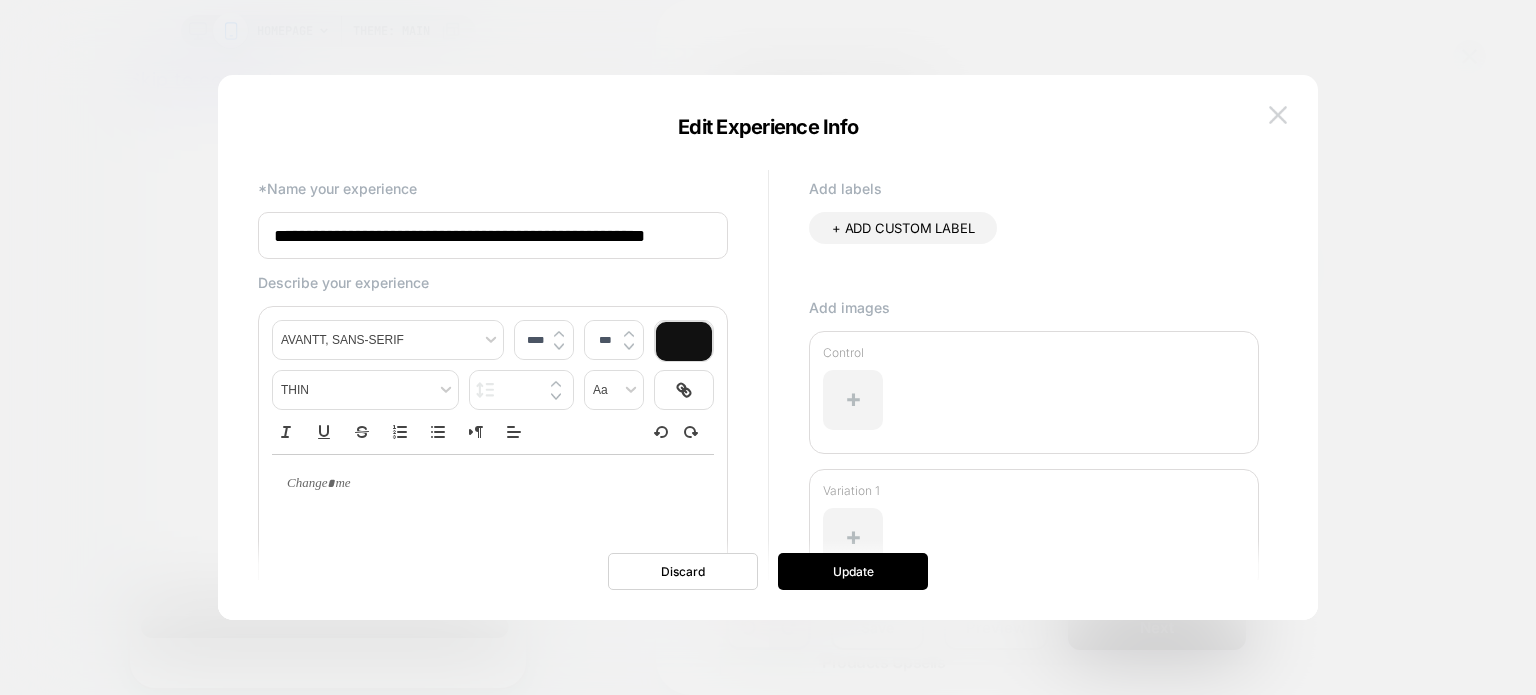 click at bounding box center [1278, 114] 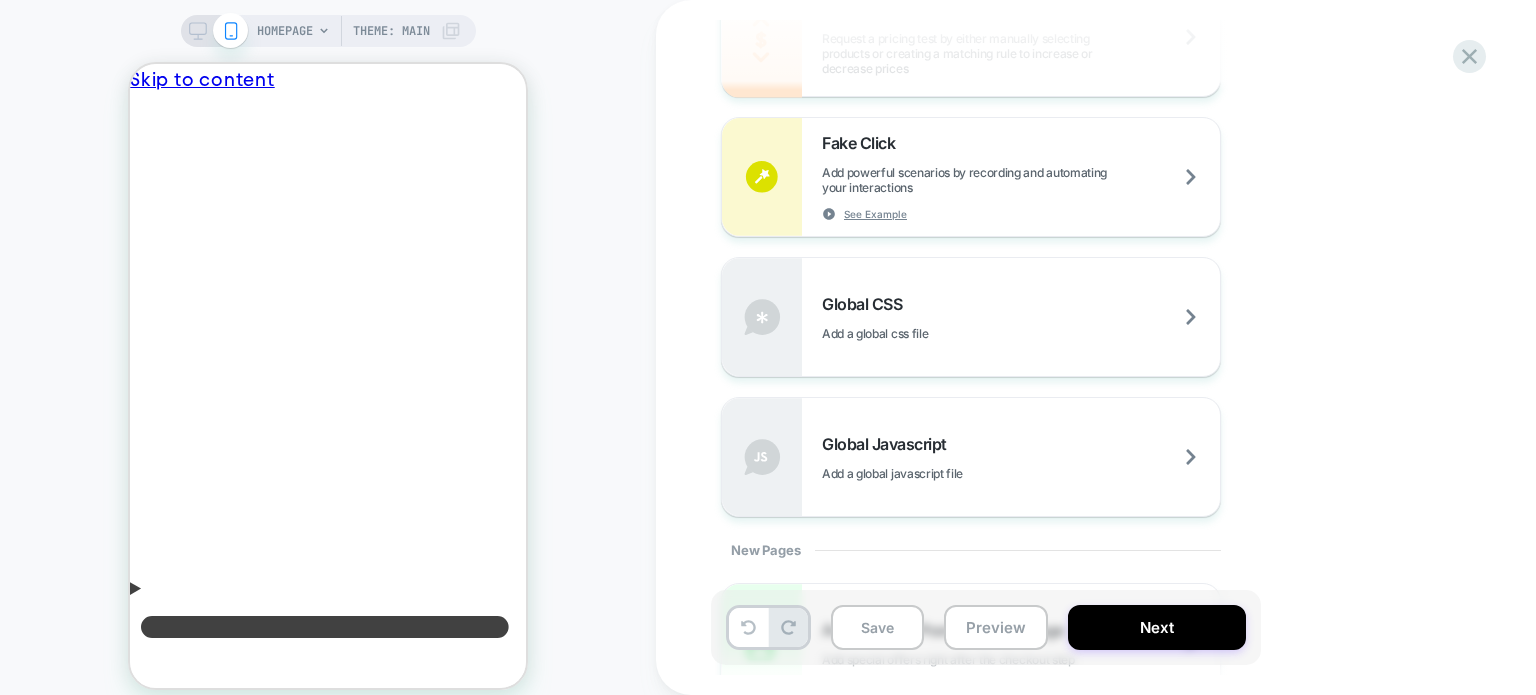 scroll, scrollTop: 1240, scrollLeft: 0, axis: vertical 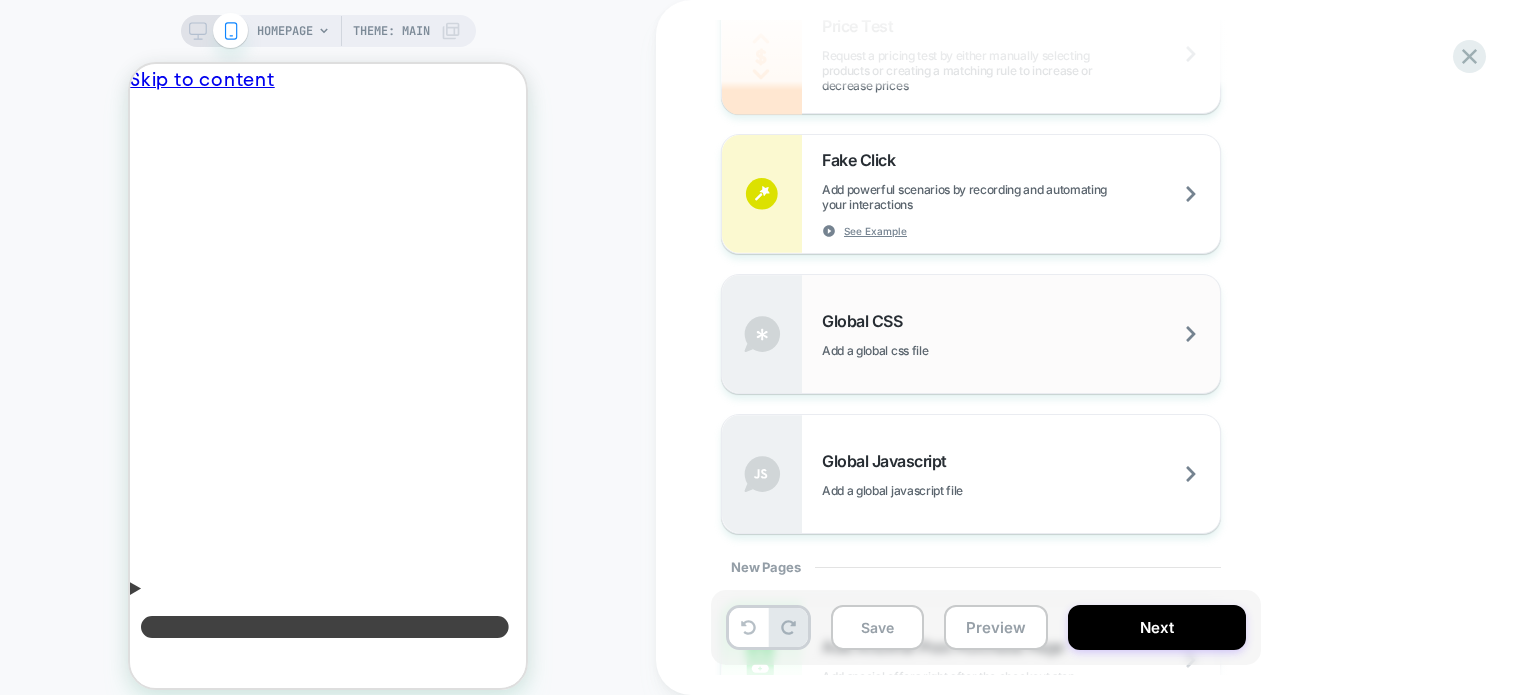 click on "Add a global css file" at bounding box center [925, 350] 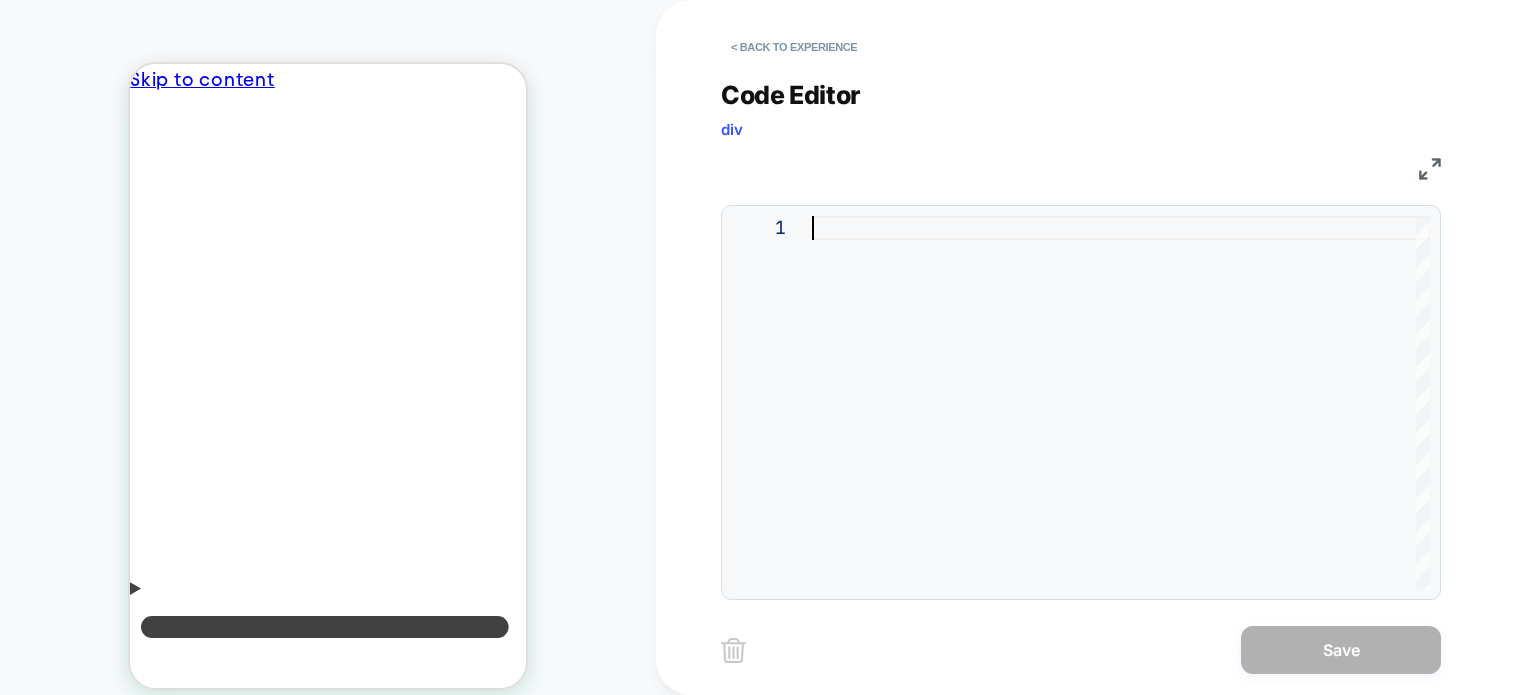 click at bounding box center (1121, 402) 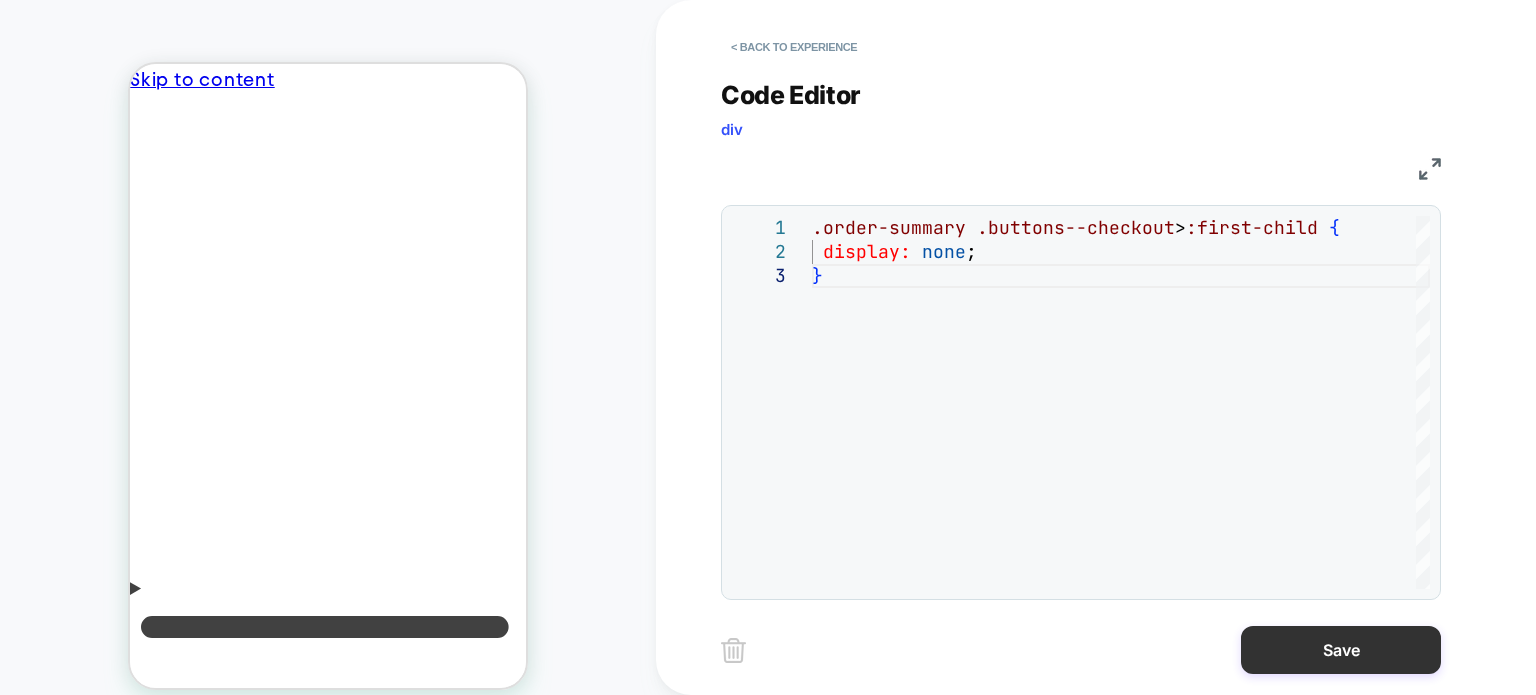 click on "Save" at bounding box center (1341, 650) 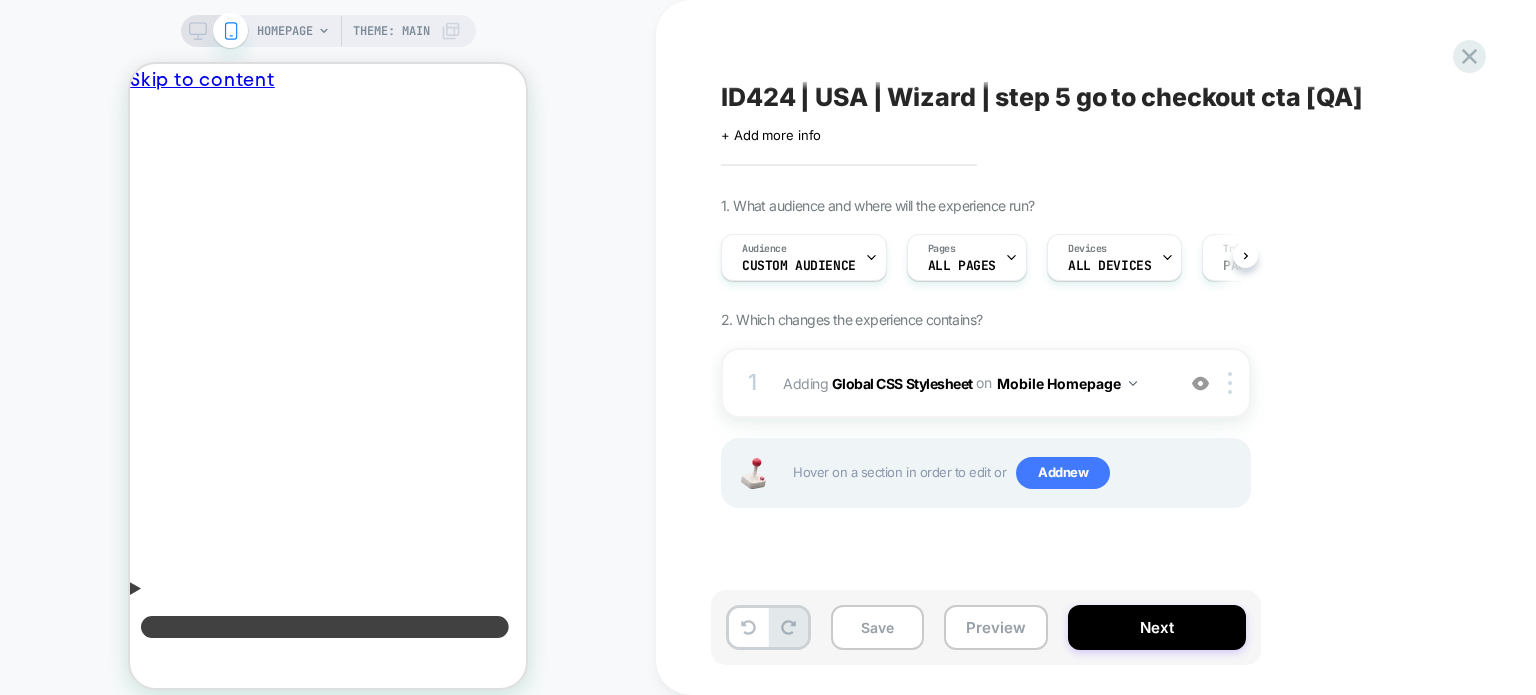 scroll, scrollTop: 0, scrollLeft: 0, axis: both 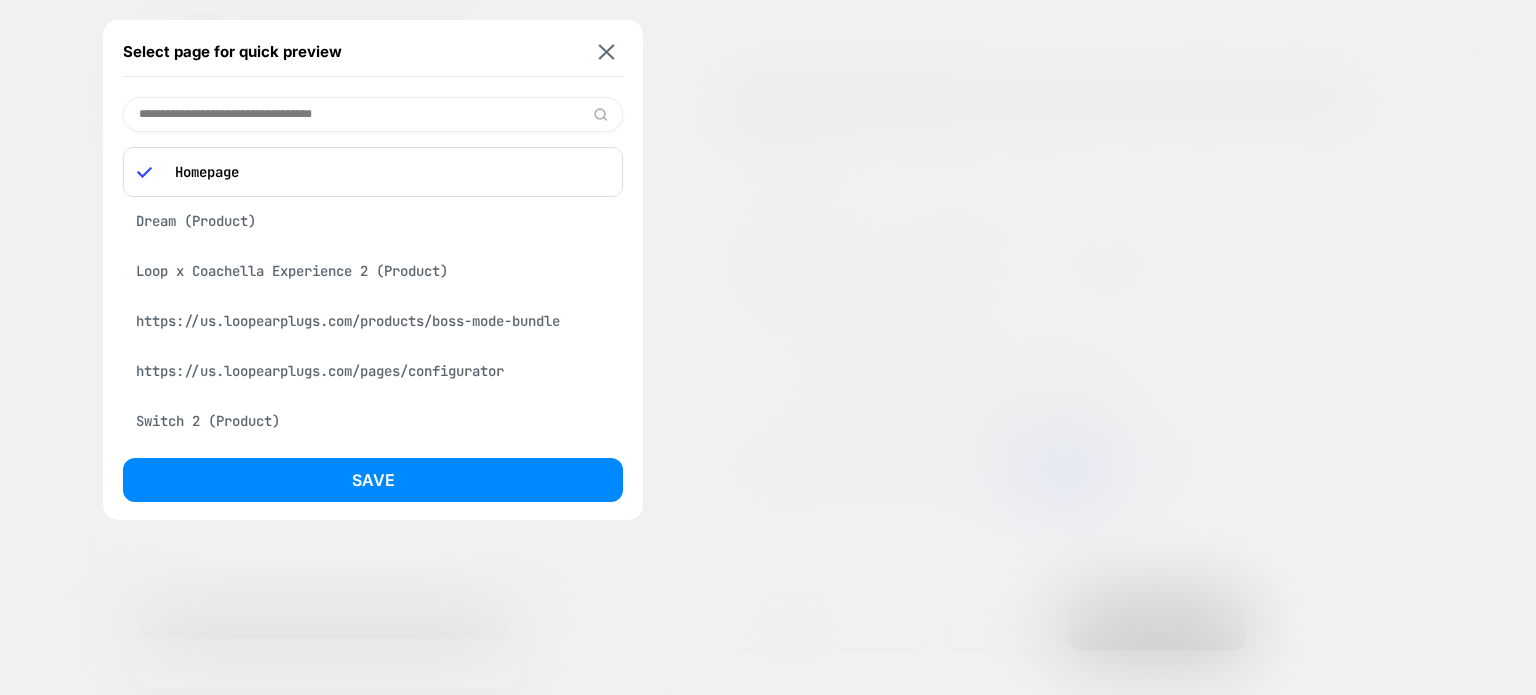 click at bounding box center [373, 114] 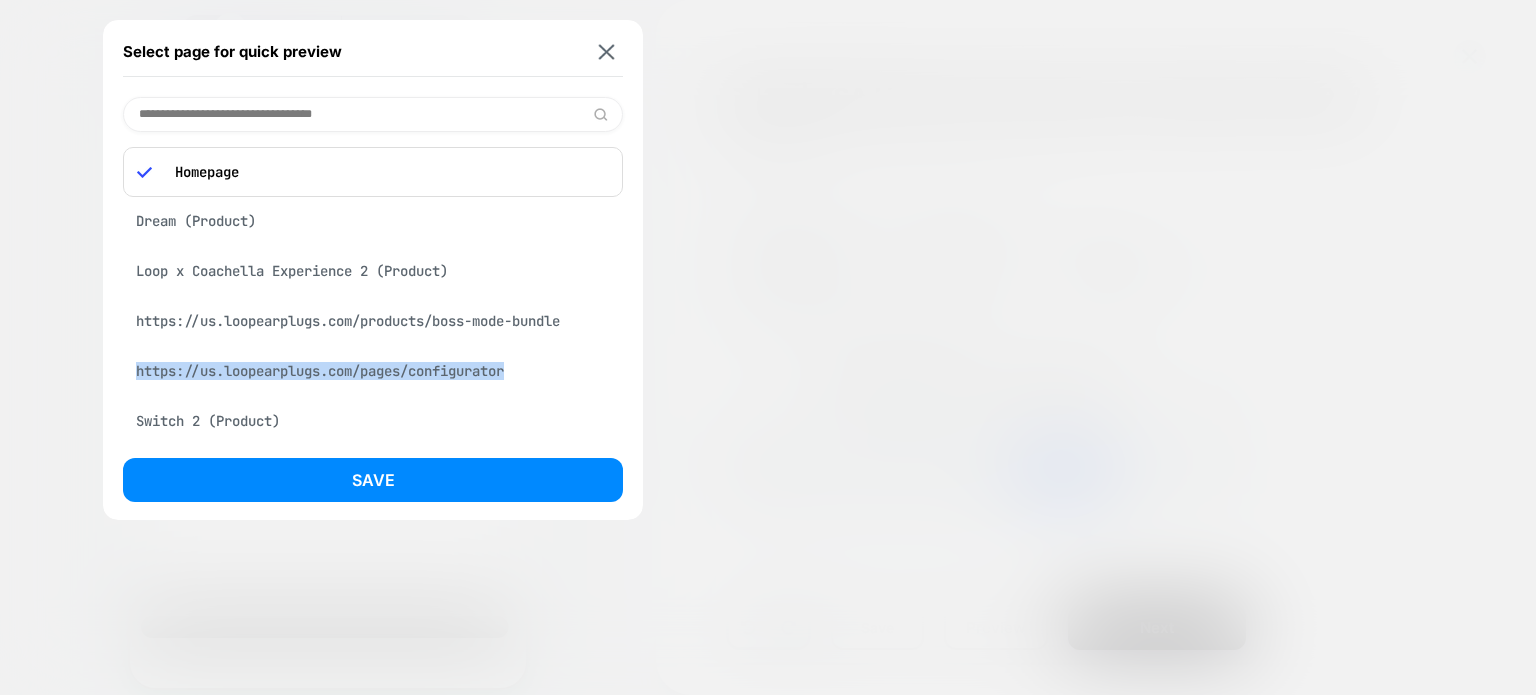 drag, startPoint x: 536, startPoint y: 364, endPoint x: 528, endPoint y: 383, distance: 20.615528 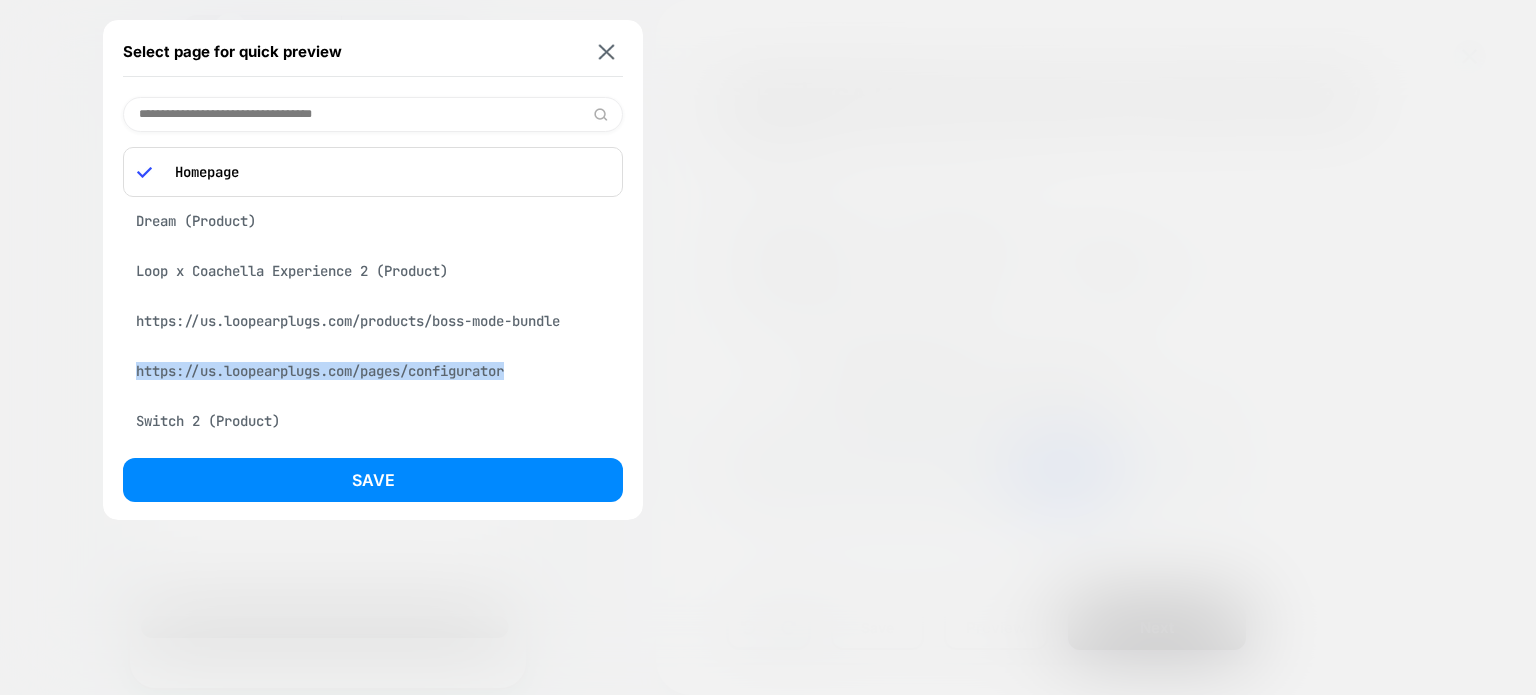 click on "https://us.loopearplugs.com/pages/configurator" at bounding box center [373, 371] 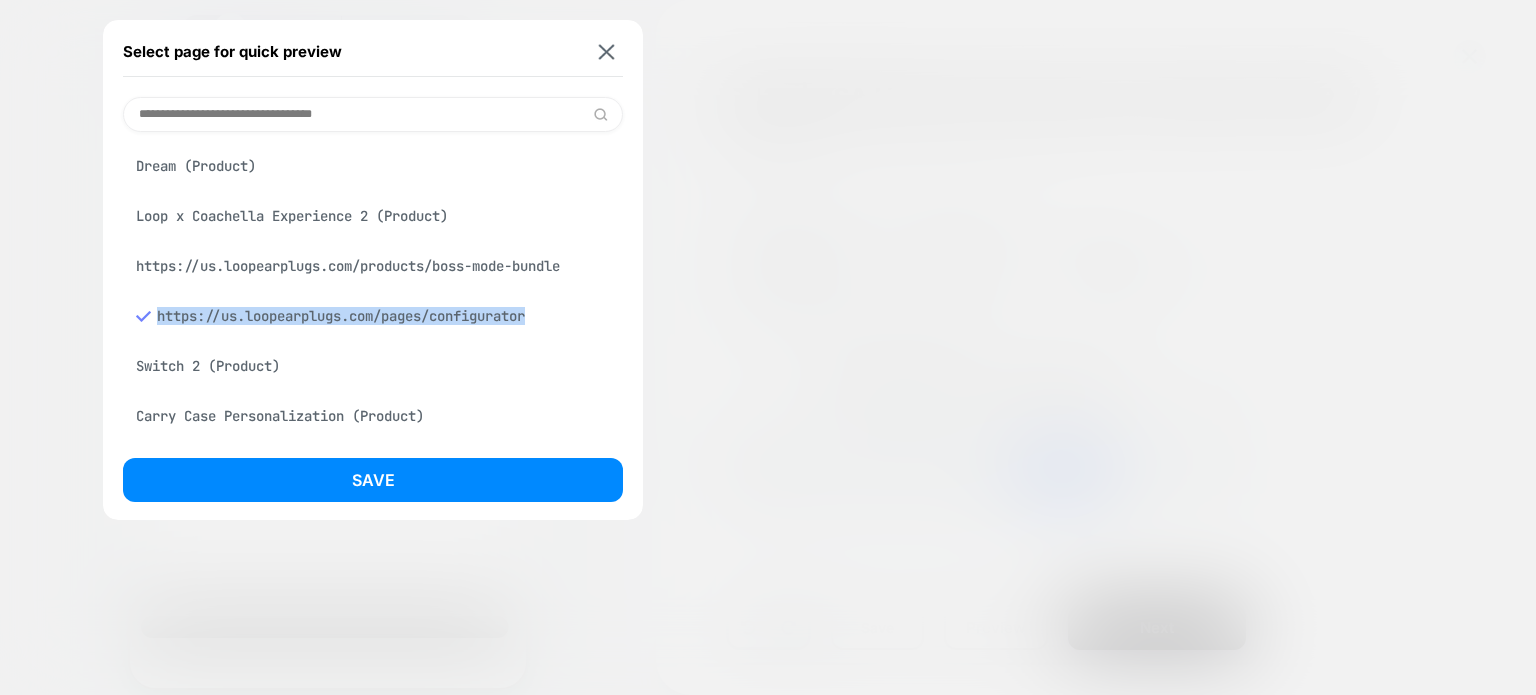 copy on "https://us.loopearplugs.com/pages/configurator" 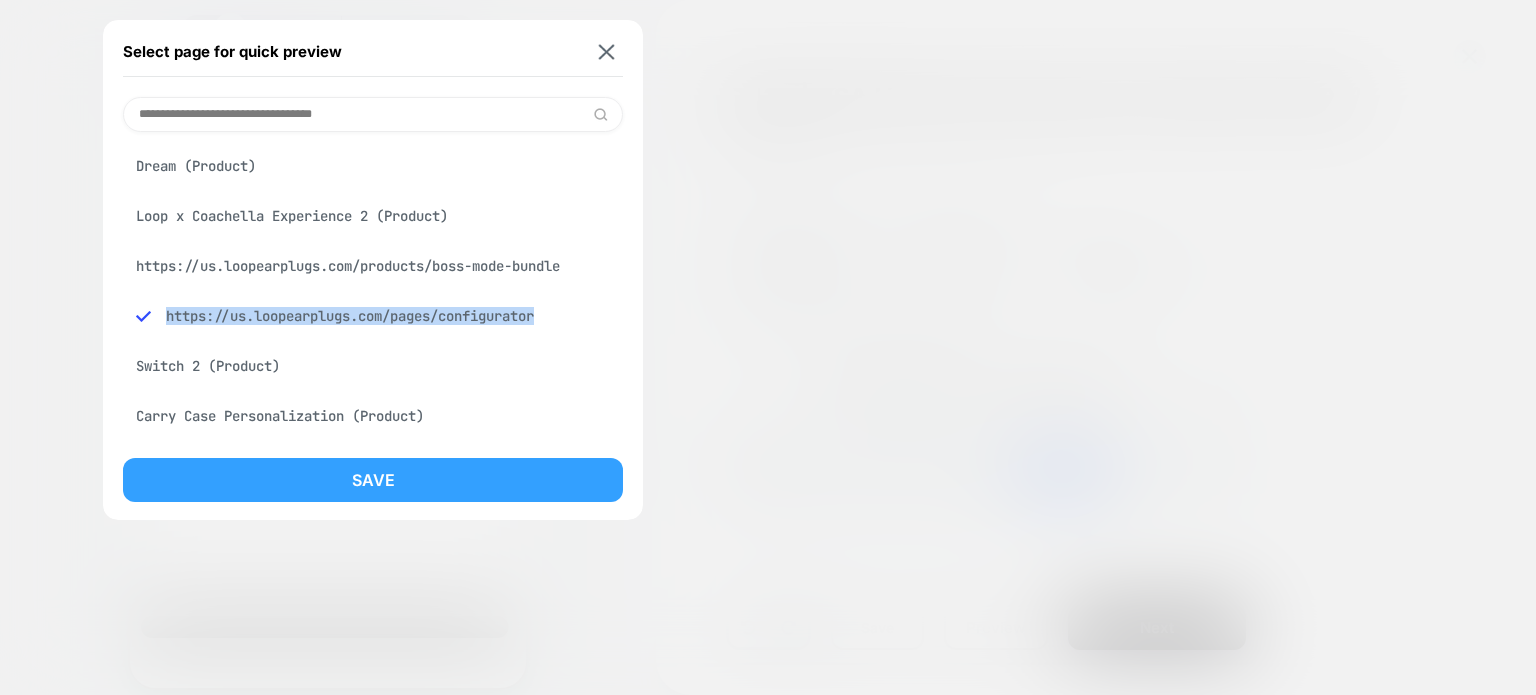 click on "Save" at bounding box center [373, 480] 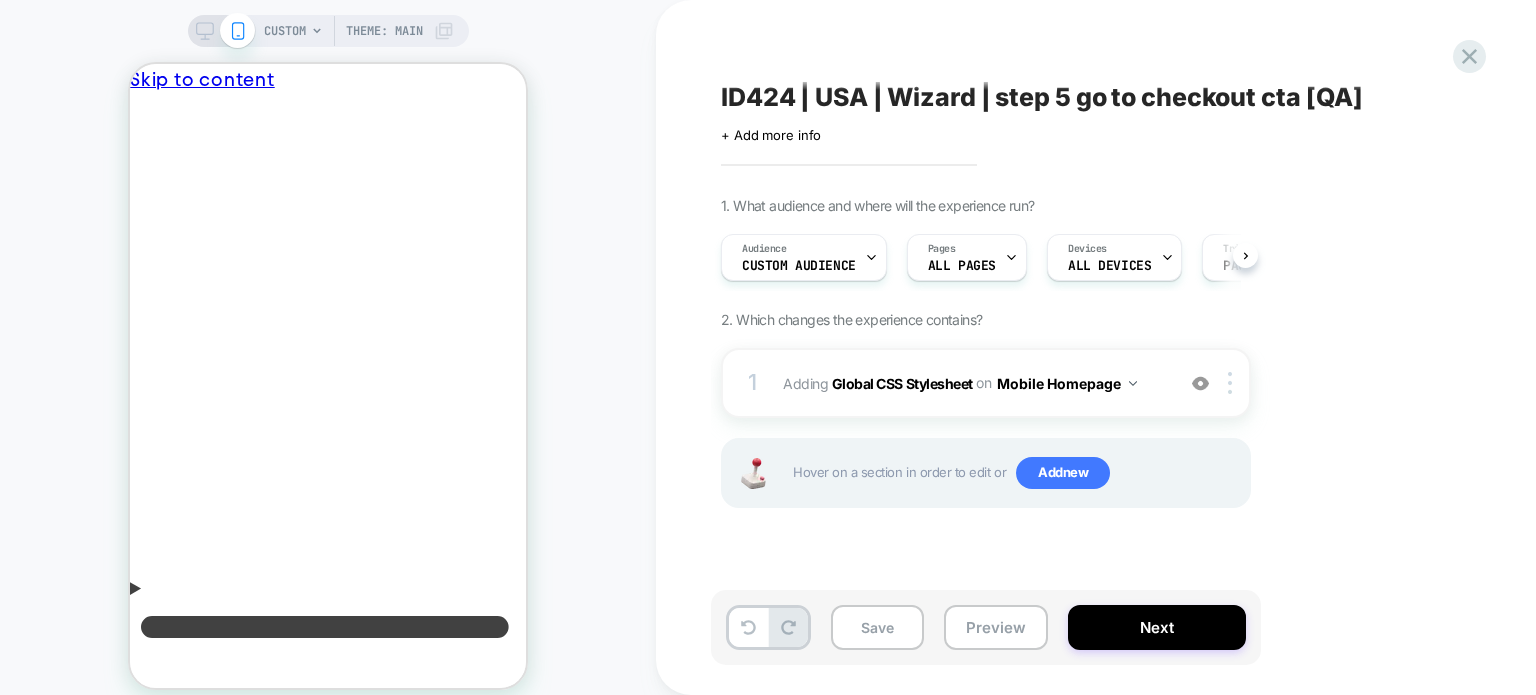 scroll, scrollTop: 0, scrollLeft: 1, axis: horizontal 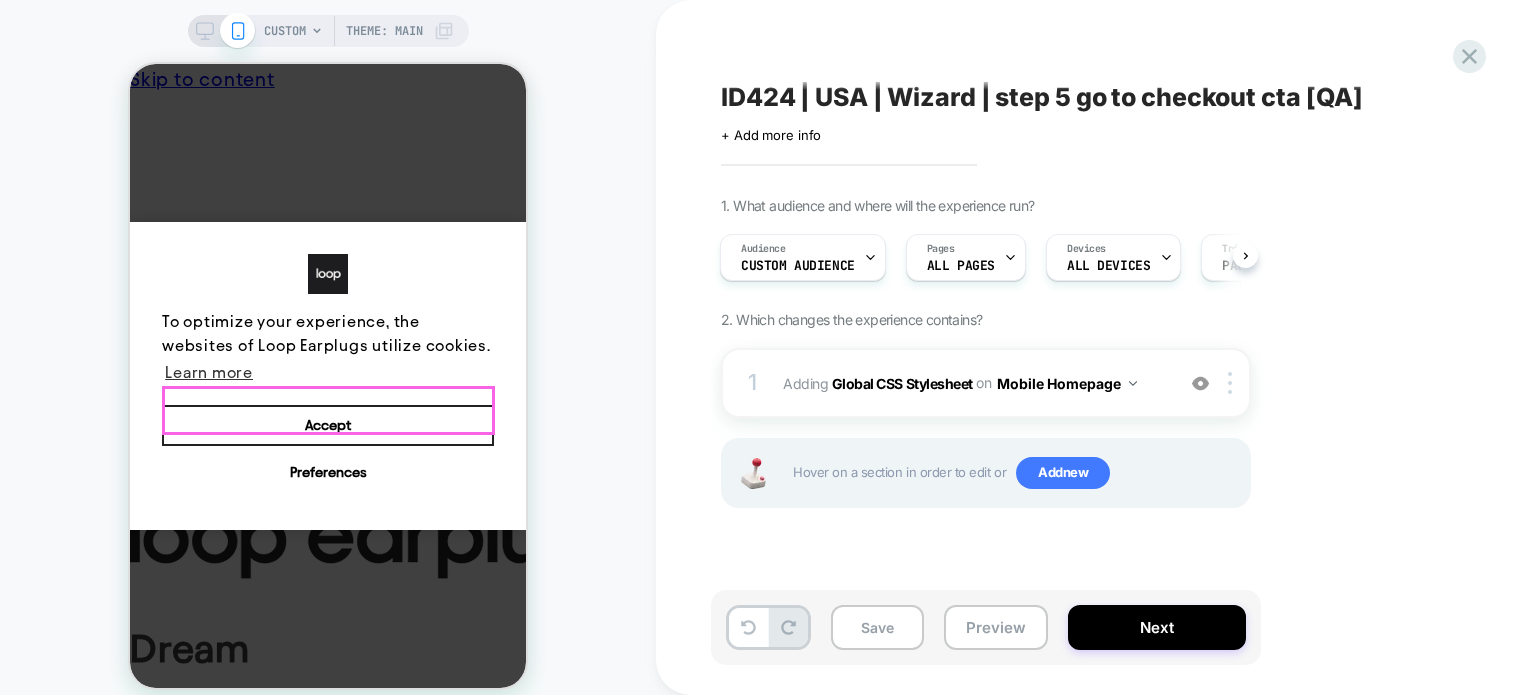 click on "Accept" at bounding box center (328, 426) 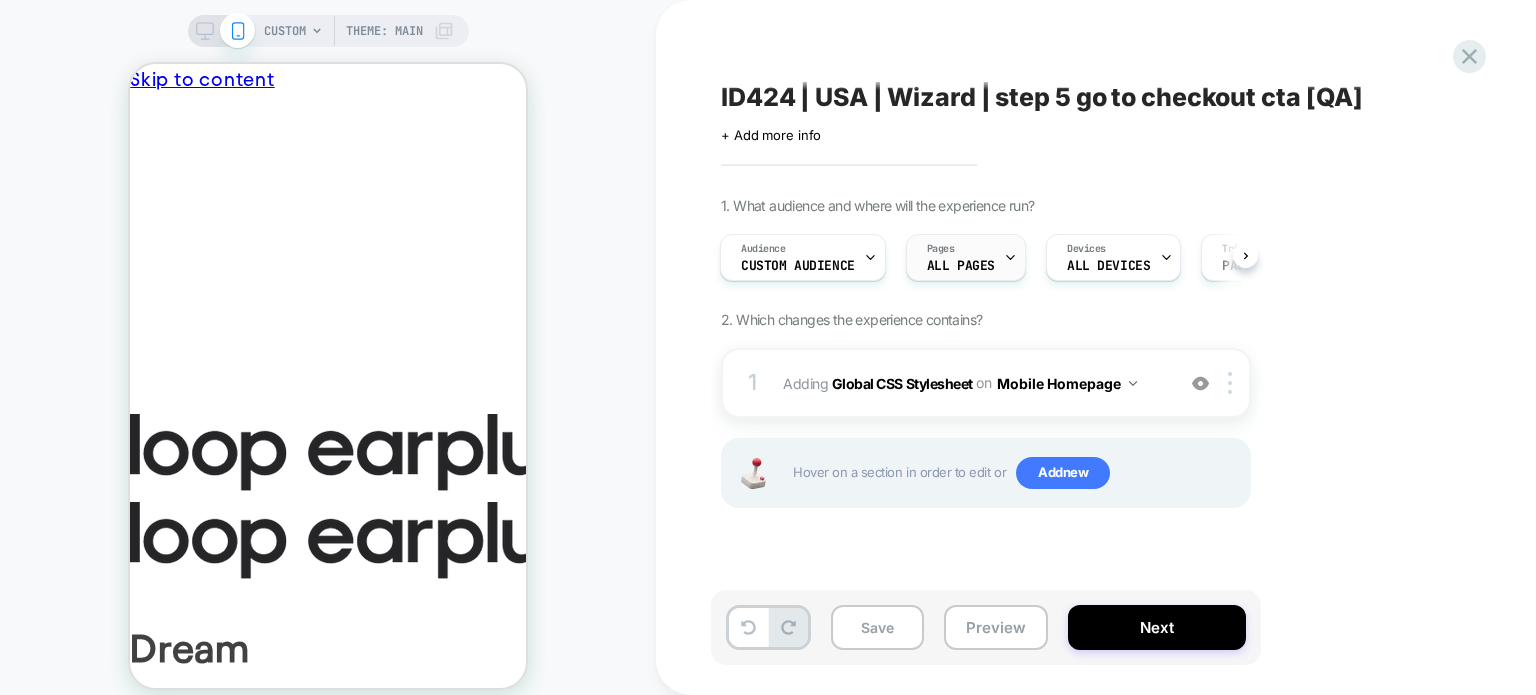 click on "Pages" at bounding box center (941, 249) 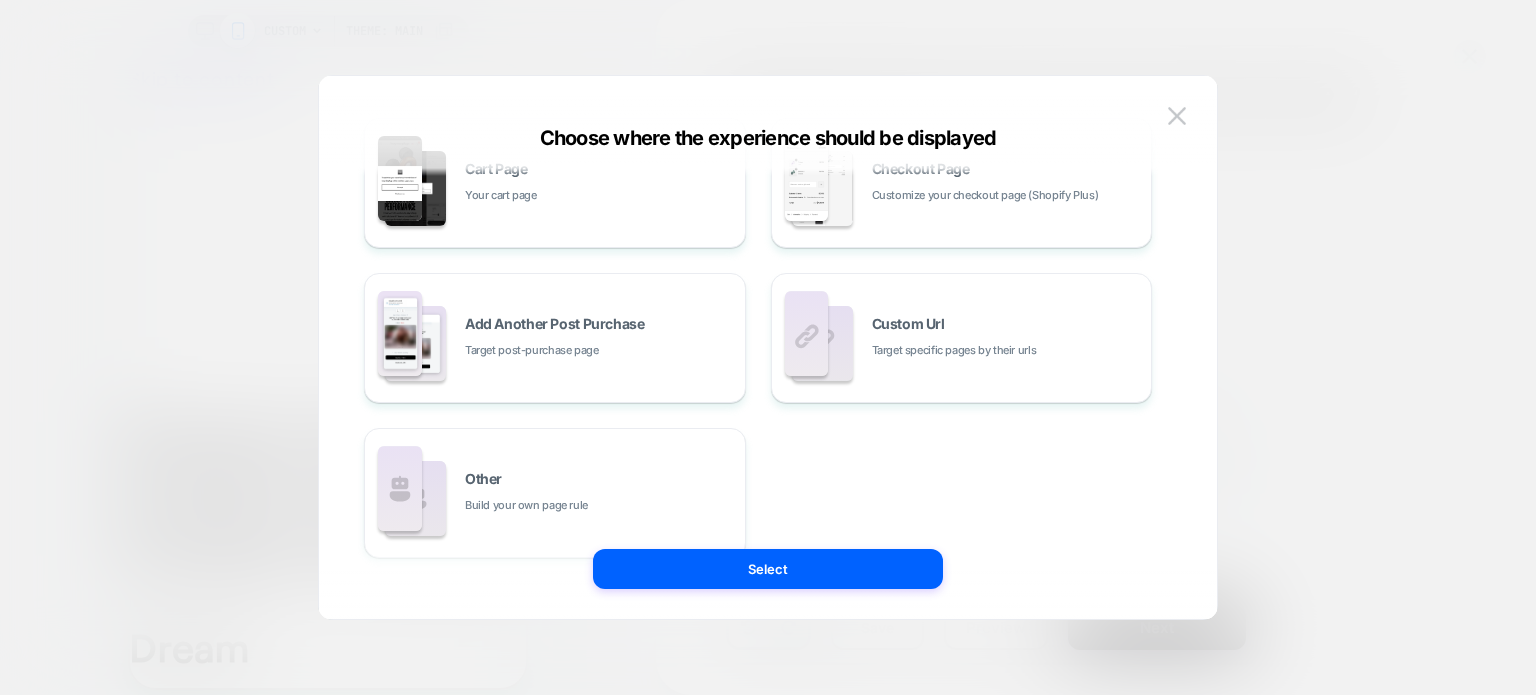 scroll, scrollTop: 406, scrollLeft: 0, axis: vertical 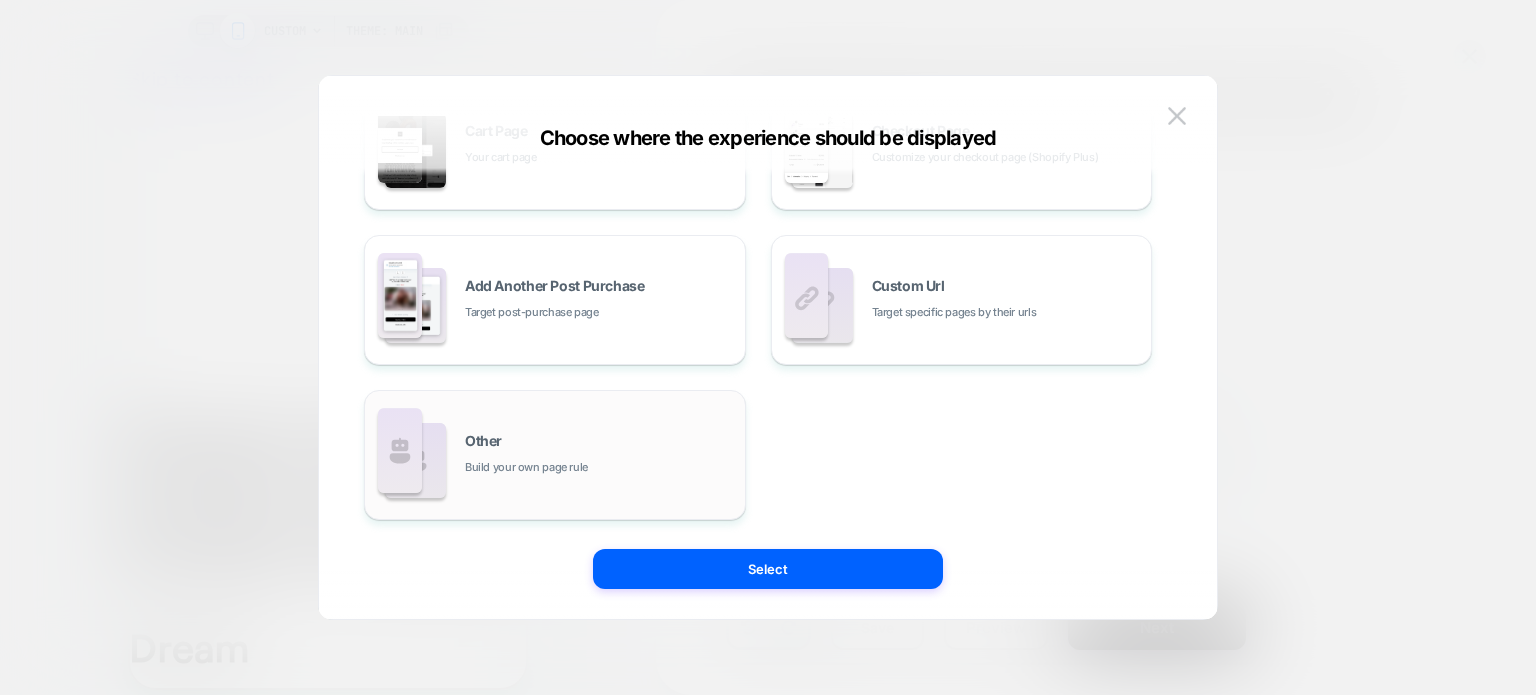 click on "Other Build your own page rule" at bounding box center [600, 455] 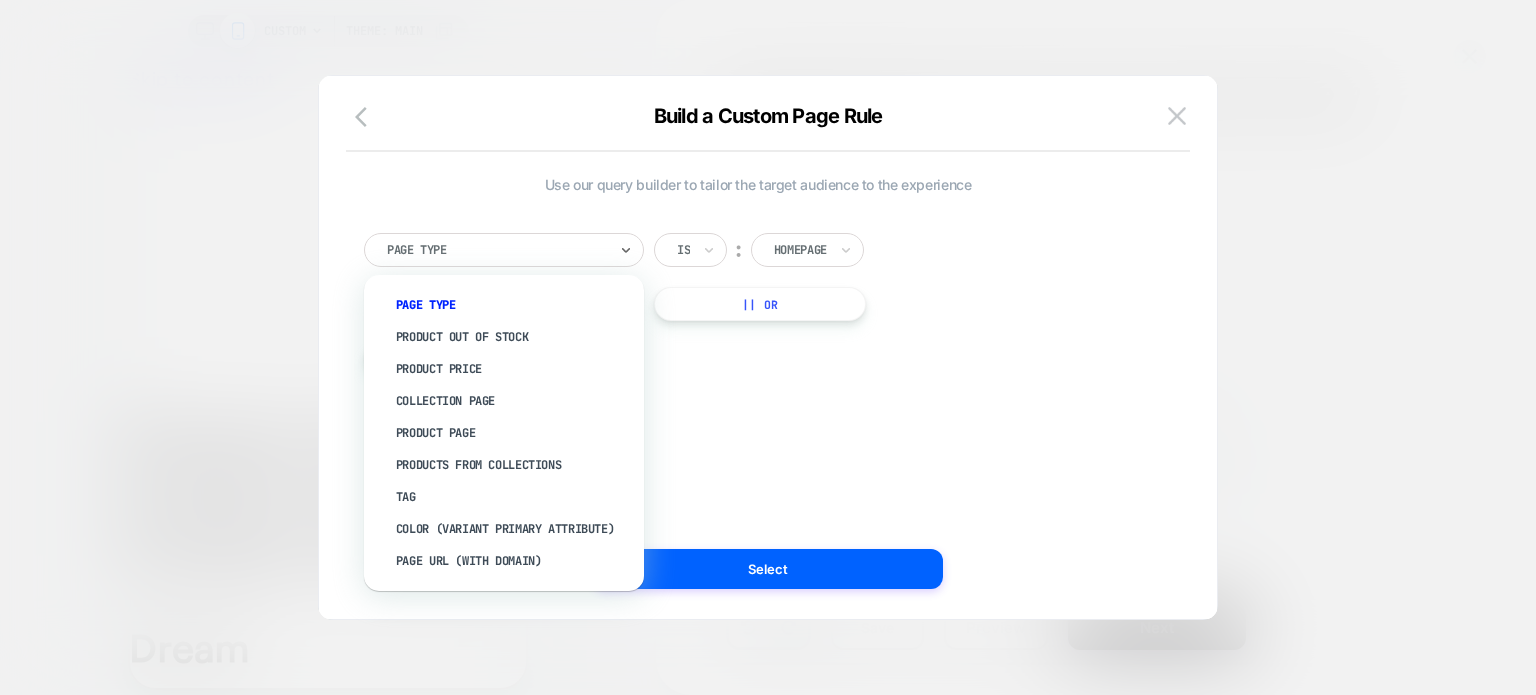 click at bounding box center (497, 250) 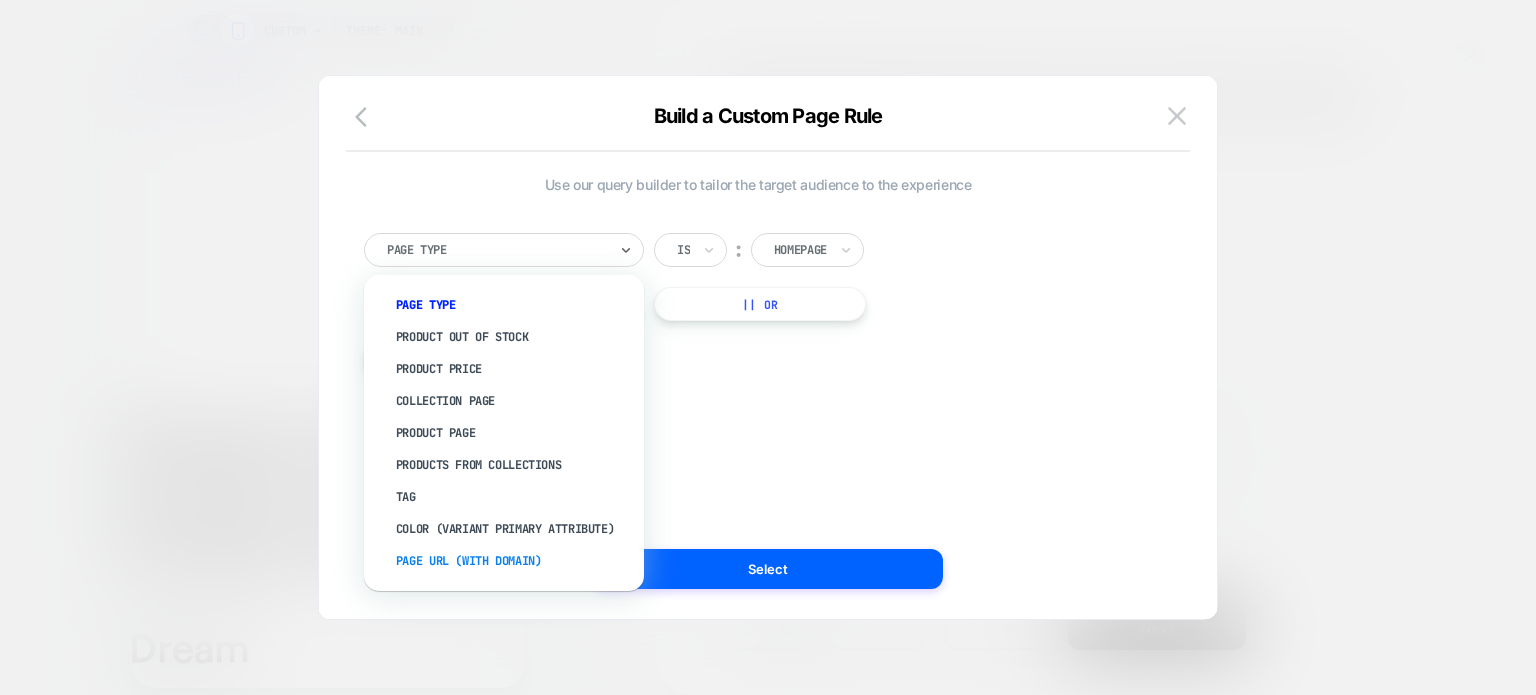 click on "Page Url (WITH DOMAIN)" at bounding box center (514, 561) 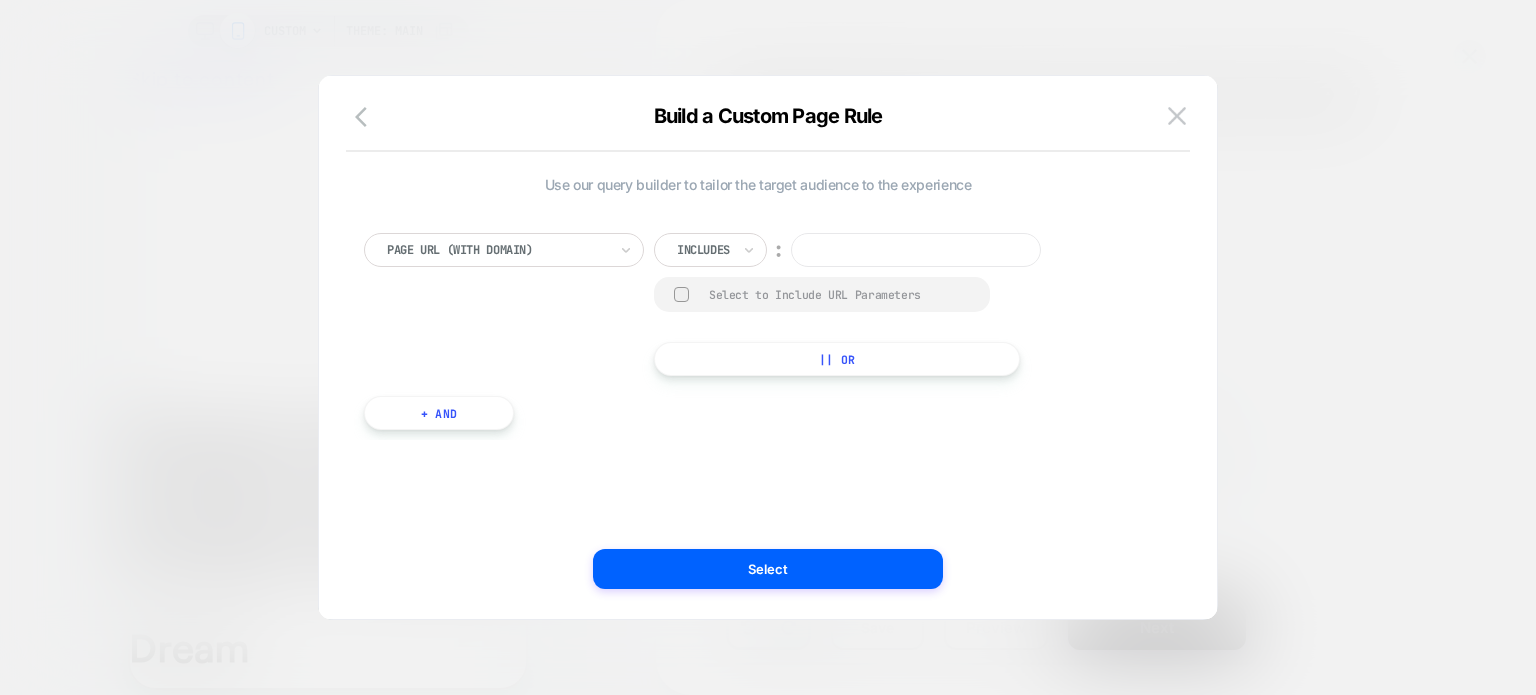 click at bounding box center (916, 250) 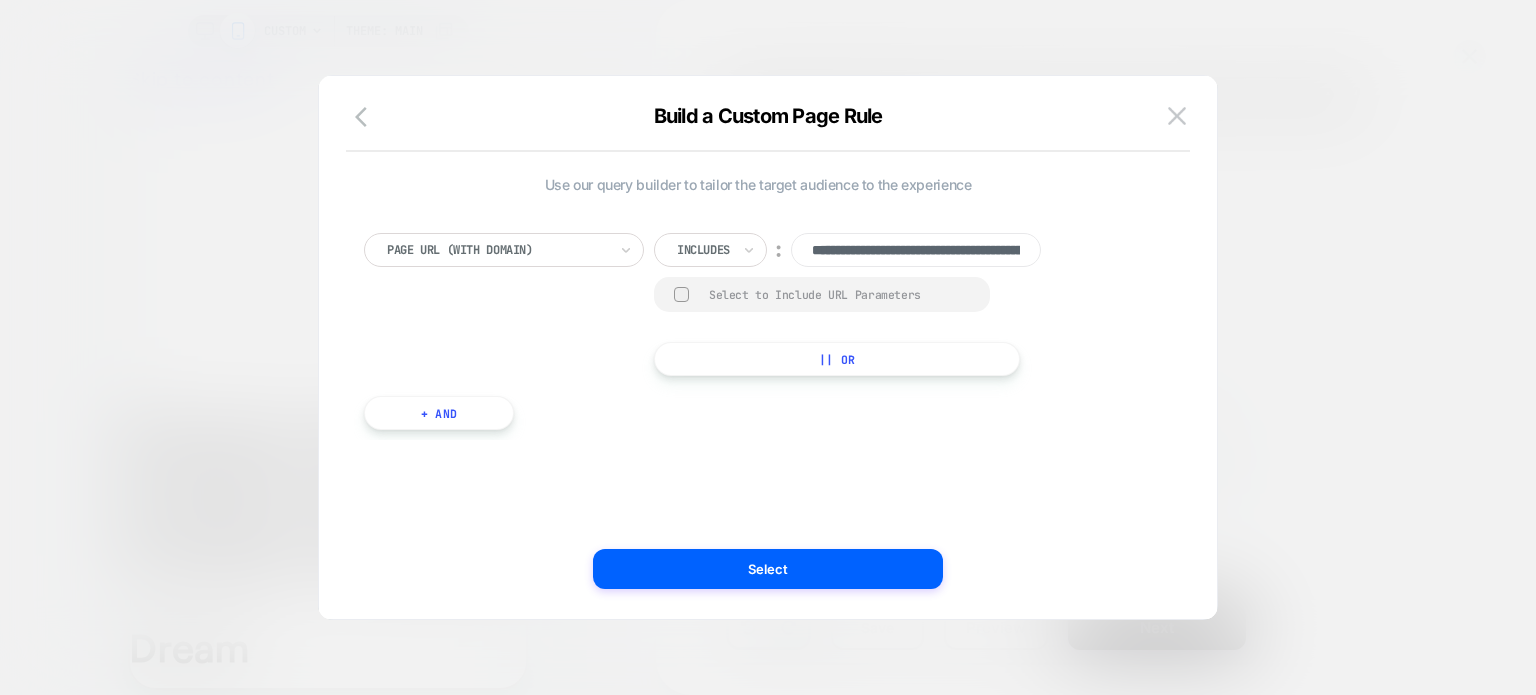 scroll, scrollTop: 0, scrollLeft: 177, axis: horizontal 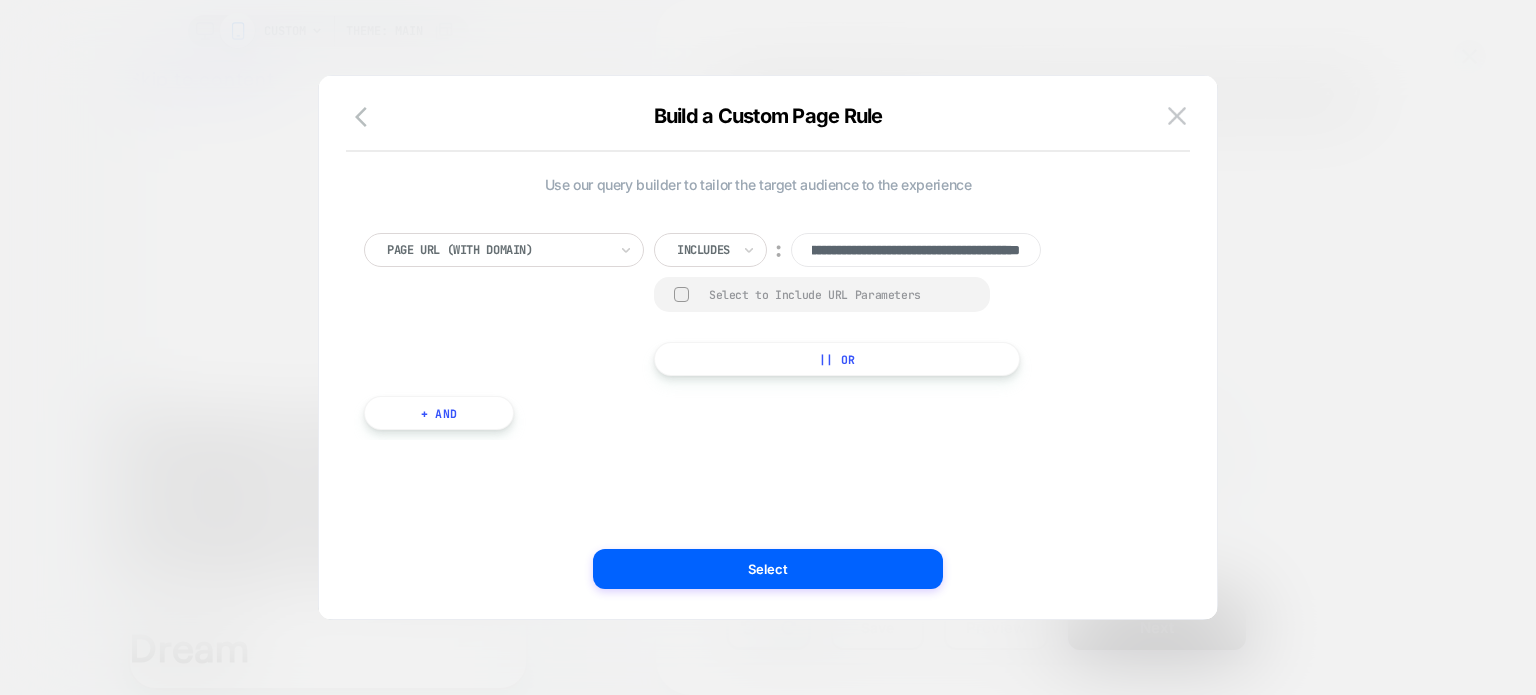 drag, startPoint x: 860, startPoint y: 251, endPoint x: 671, endPoint y: 277, distance: 190.77998 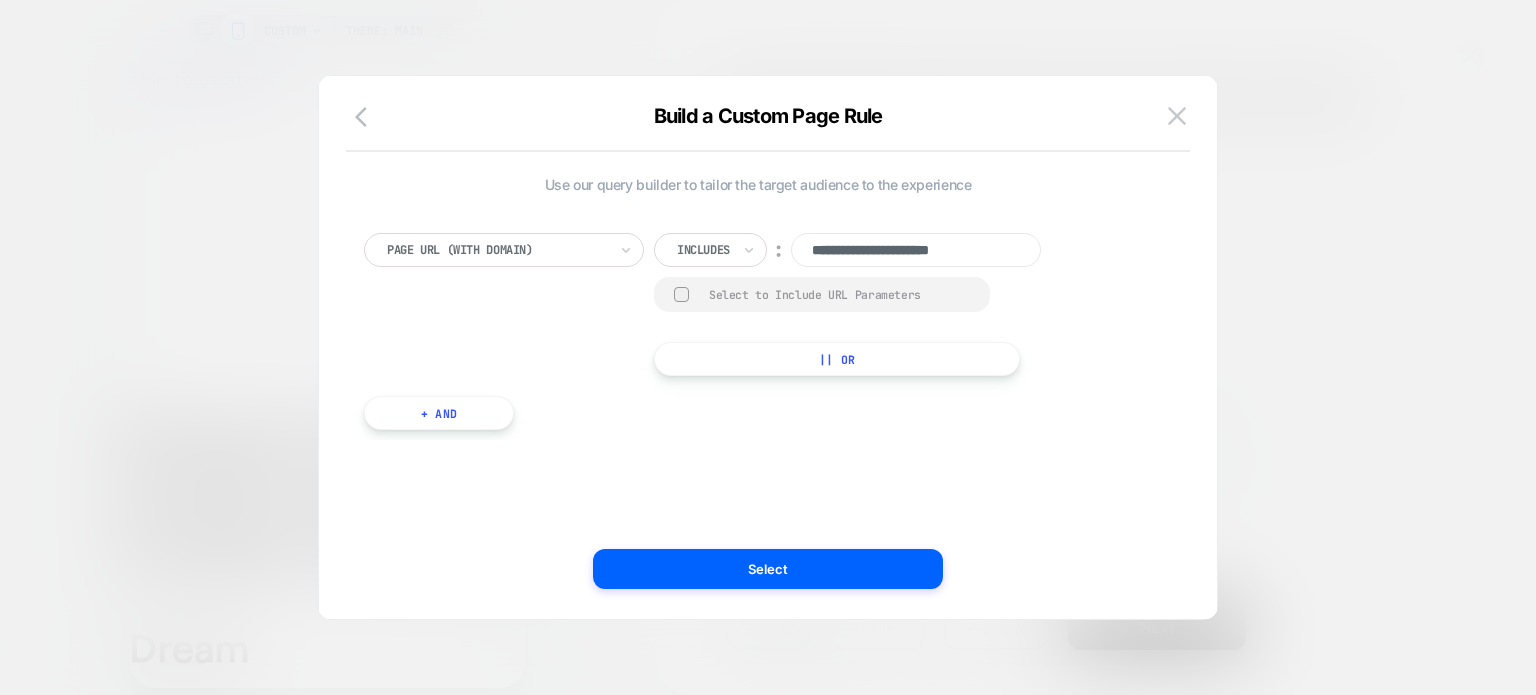 scroll, scrollTop: 0, scrollLeft: 0, axis: both 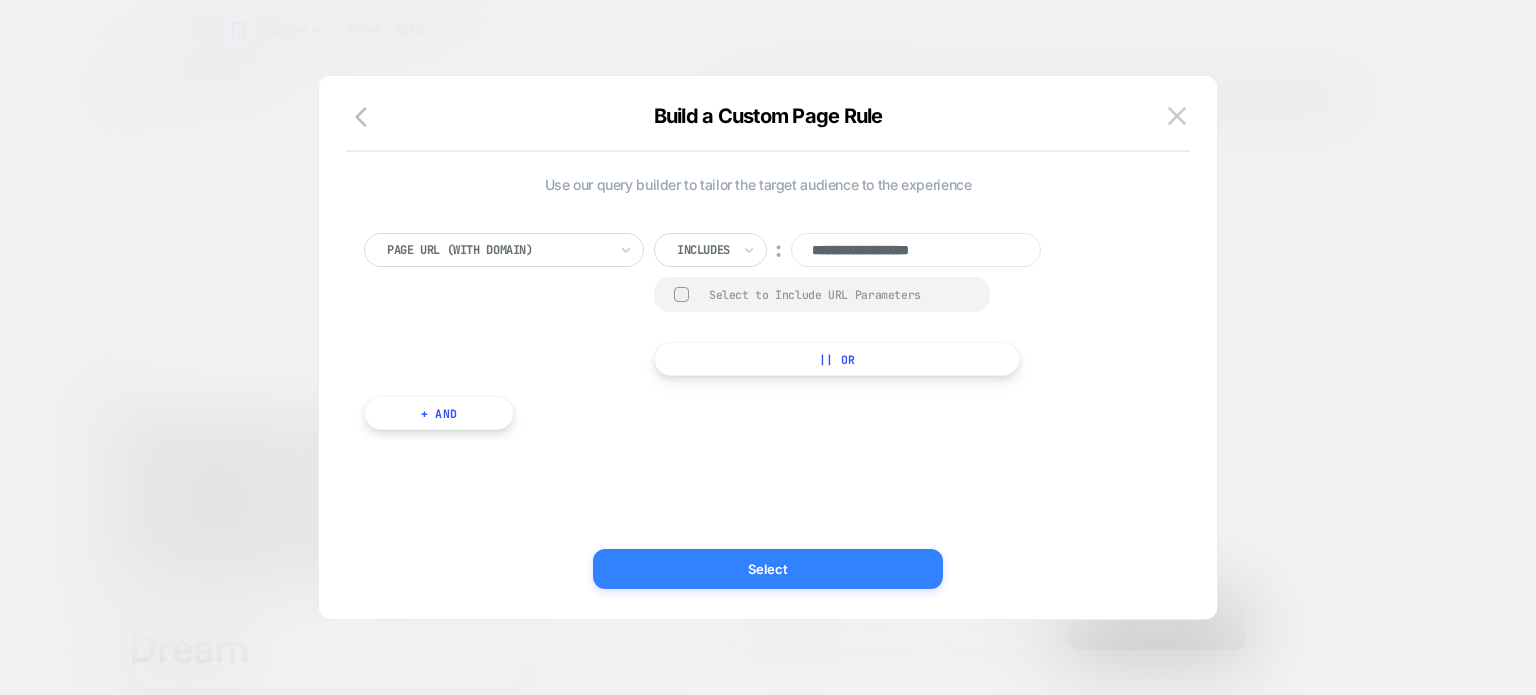 type on "**********" 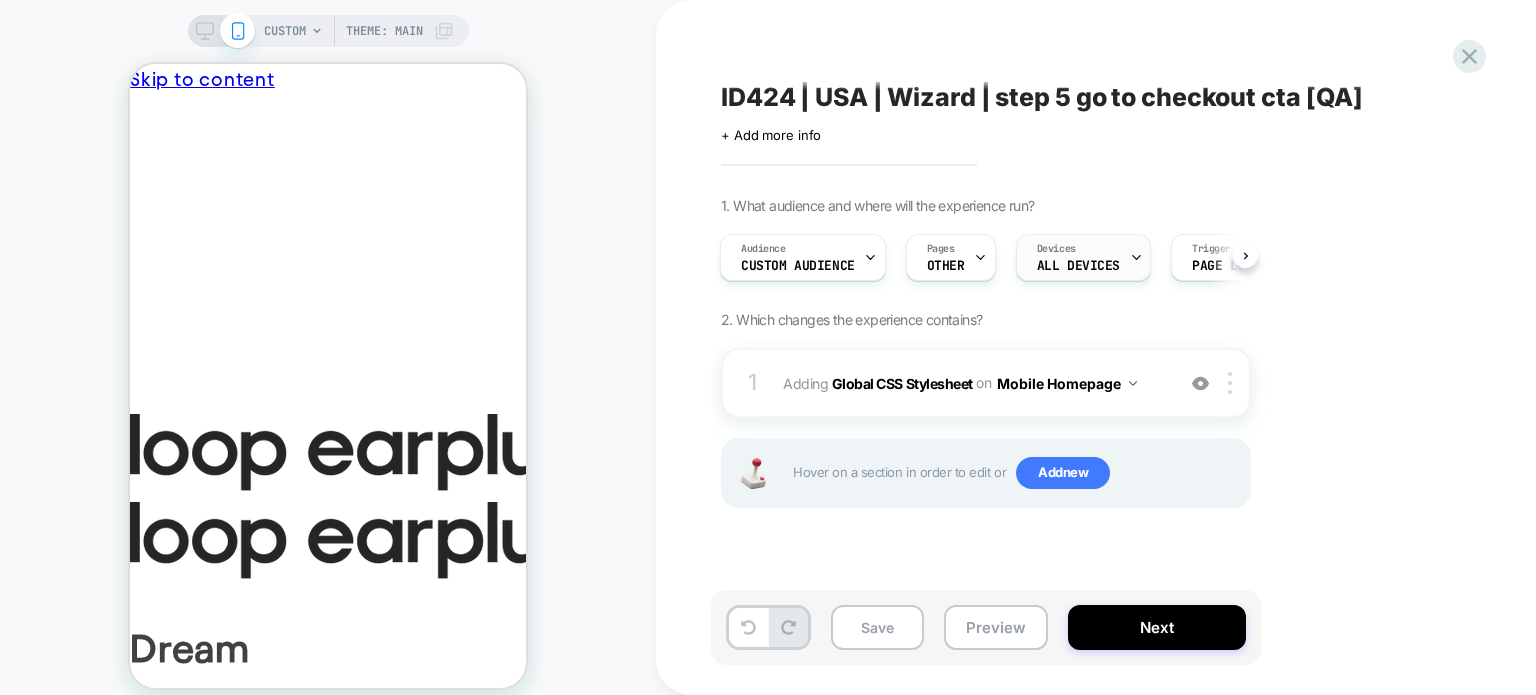 click on "ALL DEVICES" at bounding box center [1078, 266] 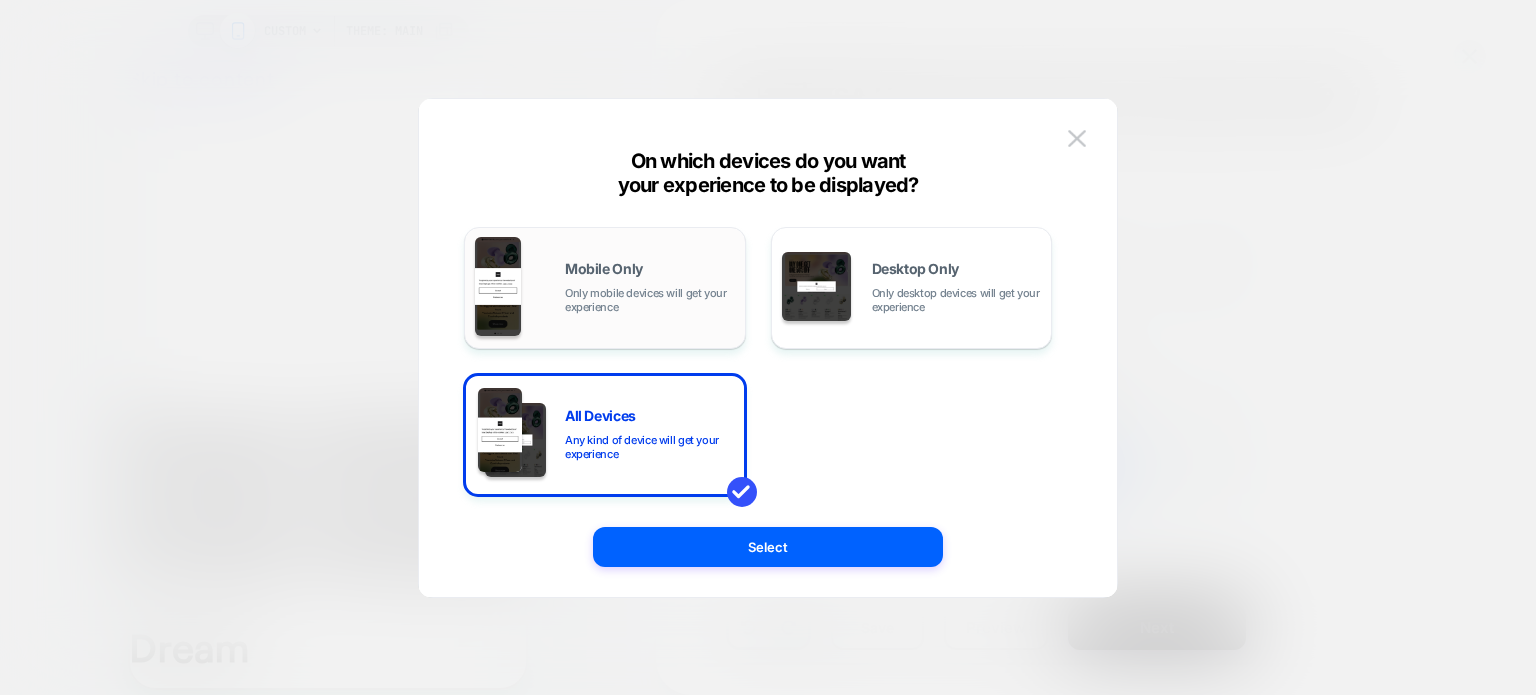 click on "Mobile Only Only mobile devices will get your experience" at bounding box center (605, 288) 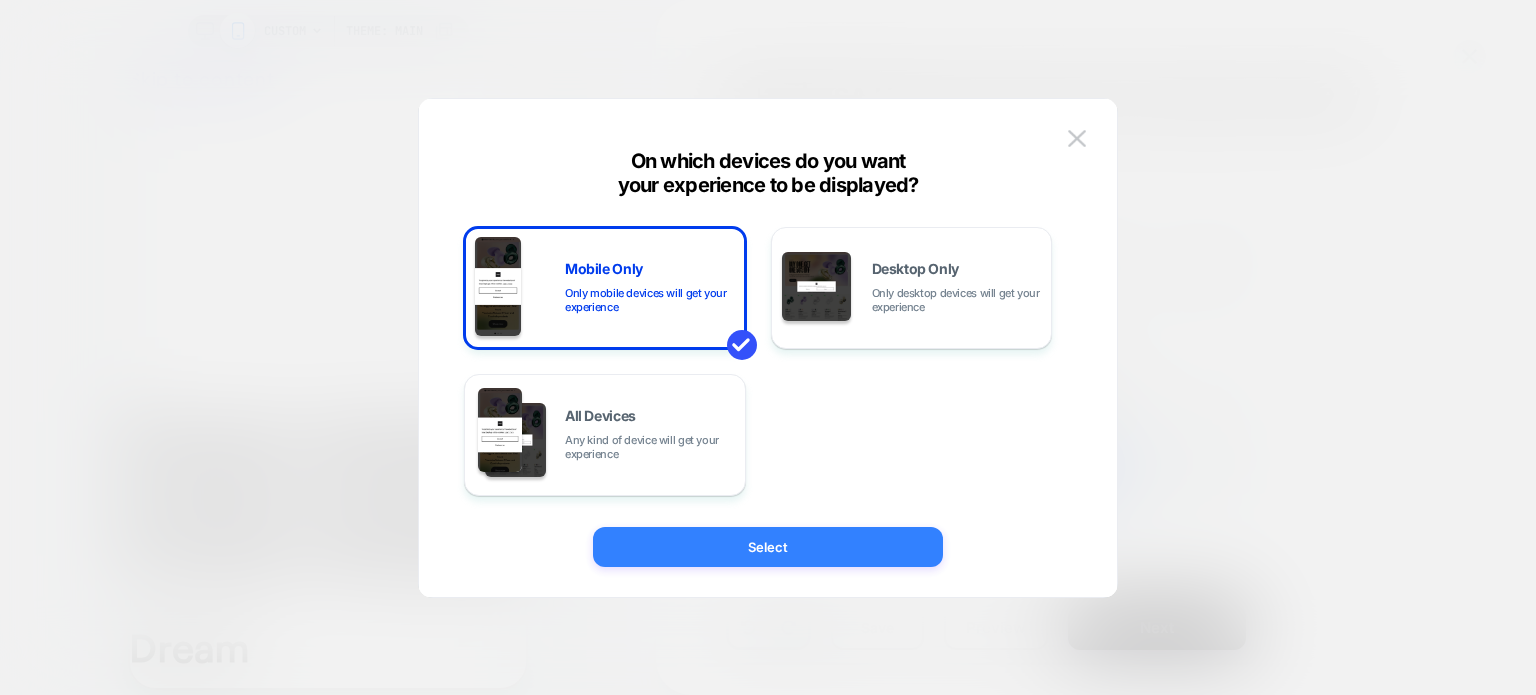 click on "Select" at bounding box center [768, 547] 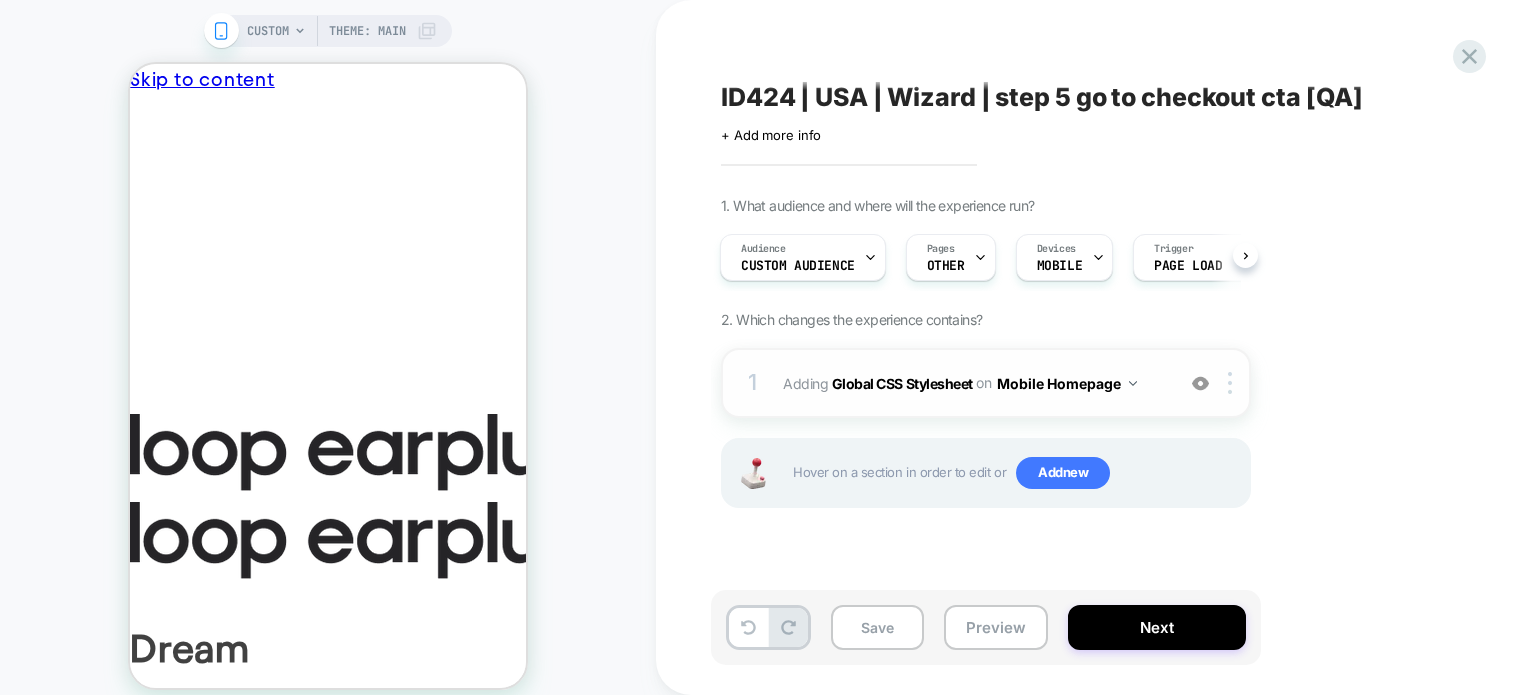 click on "Mobile Homepage" at bounding box center [1067, 383] 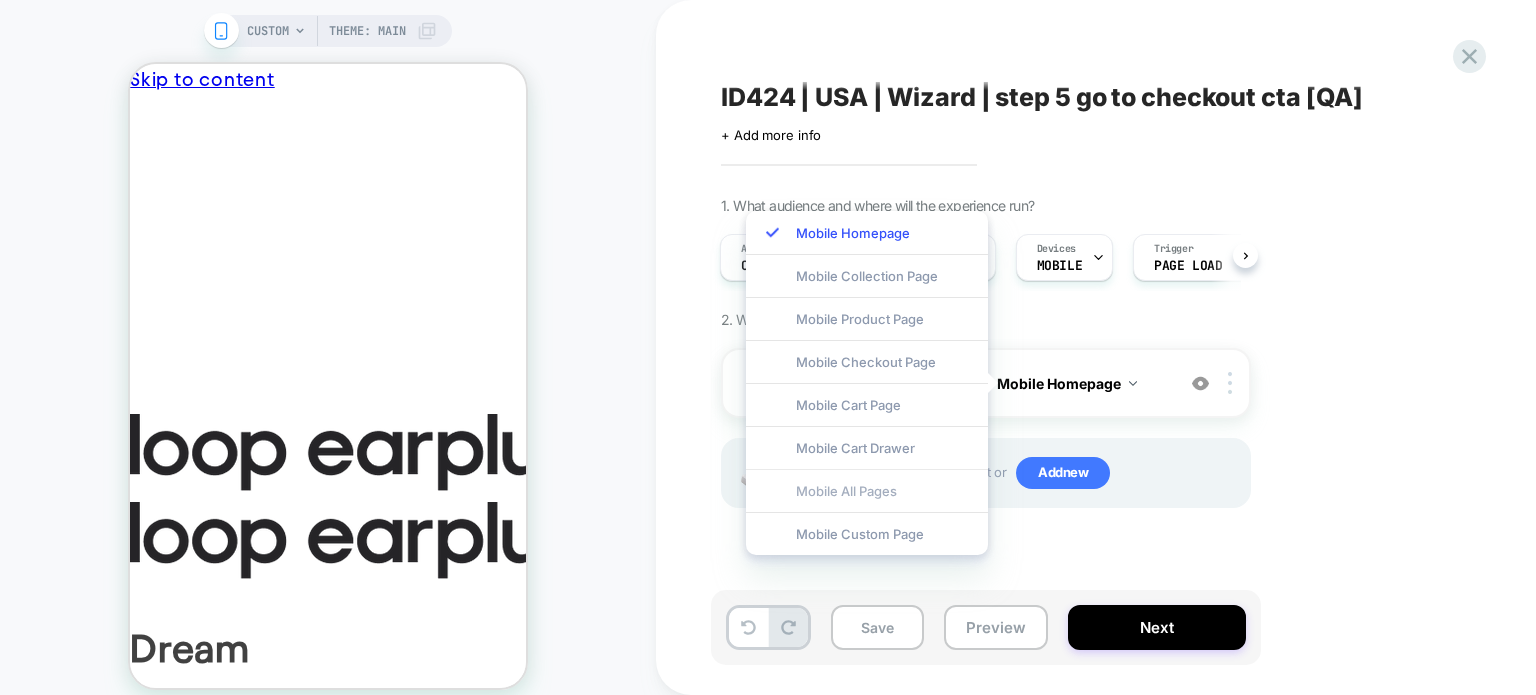 click on "Mobile       All Pages" at bounding box center [867, 490] 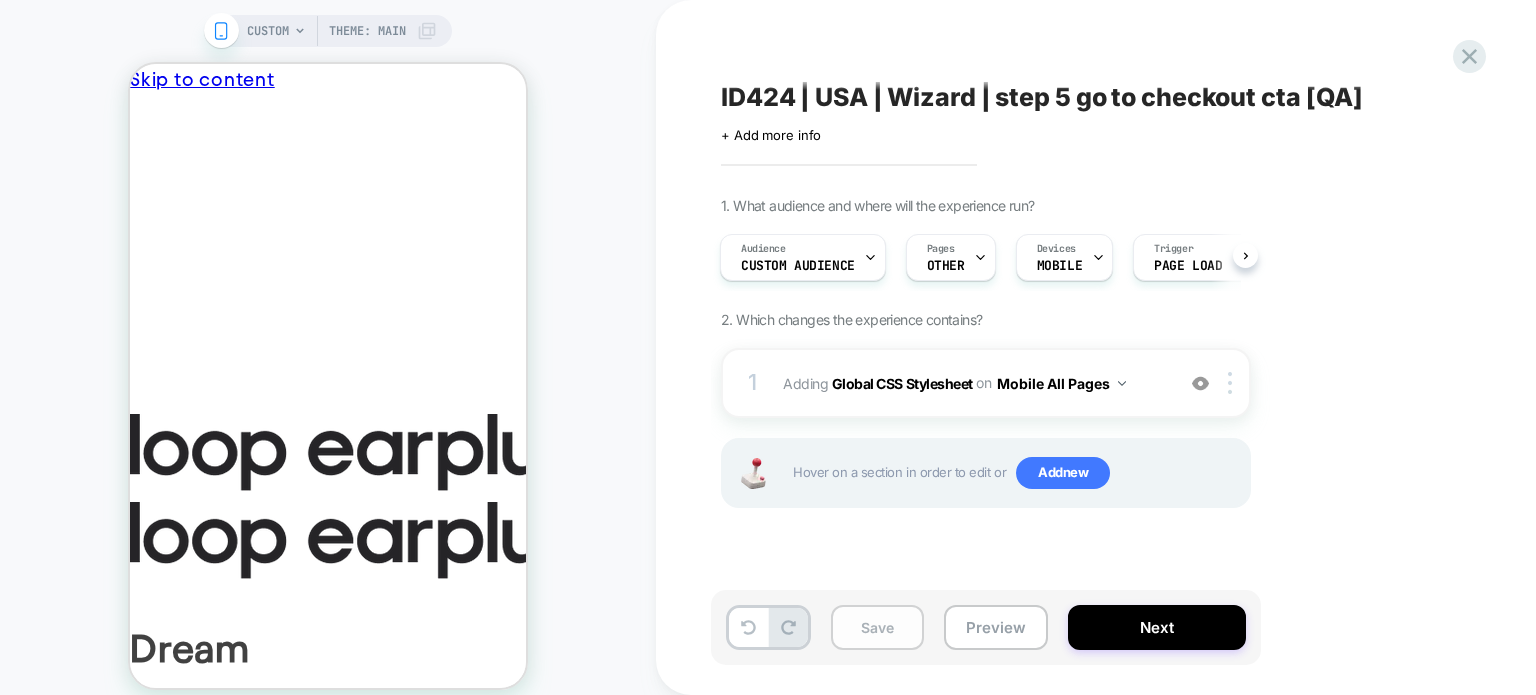 click on "Save" at bounding box center (877, 627) 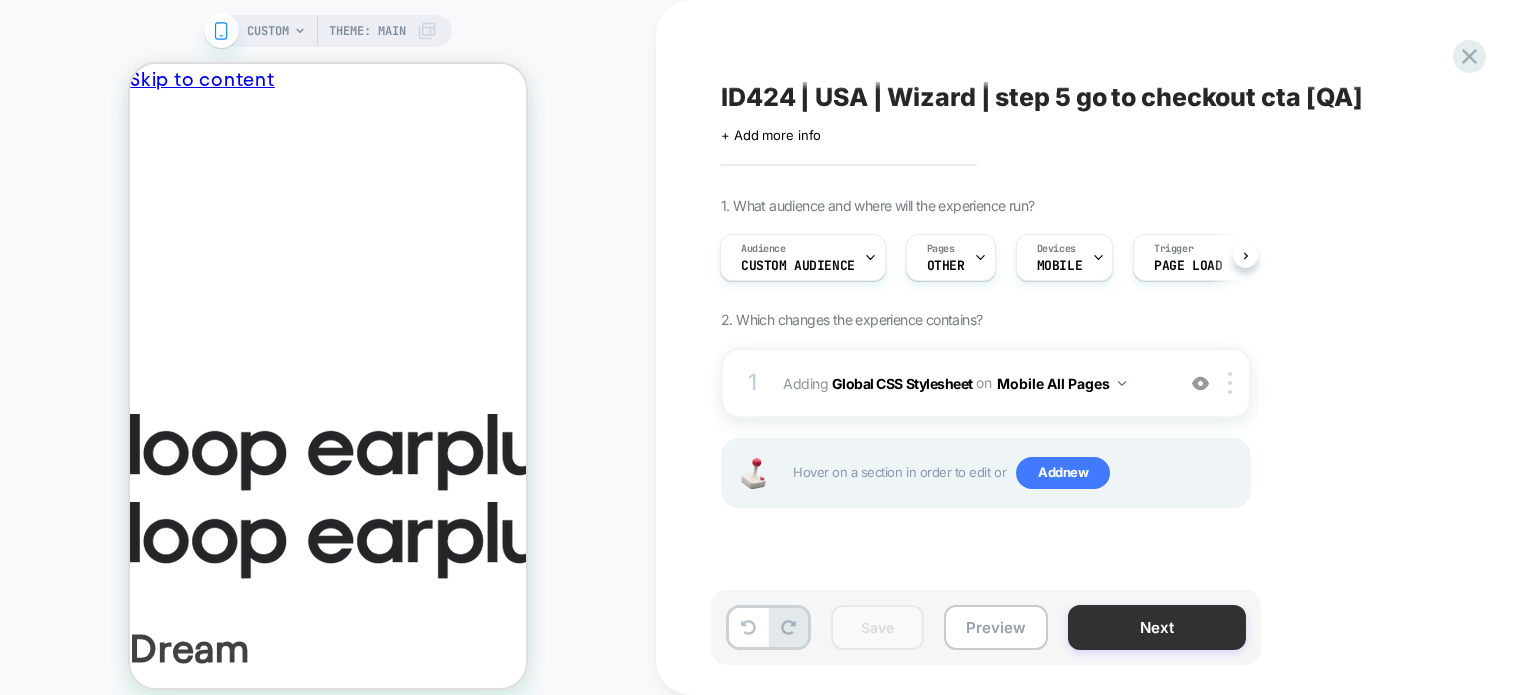 click on "Next" at bounding box center [1157, 627] 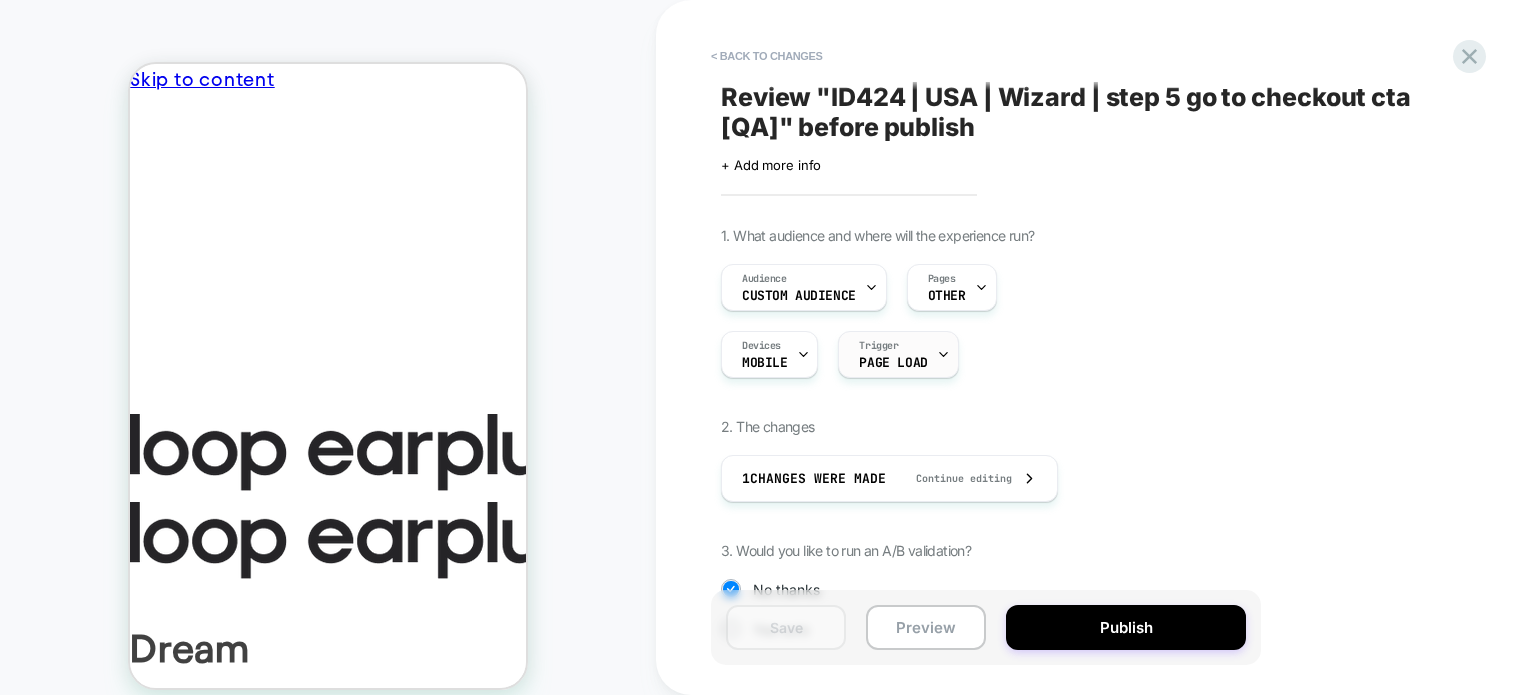 scroll, scrollTop: 210, scrollLeft: 0, axis: vertical 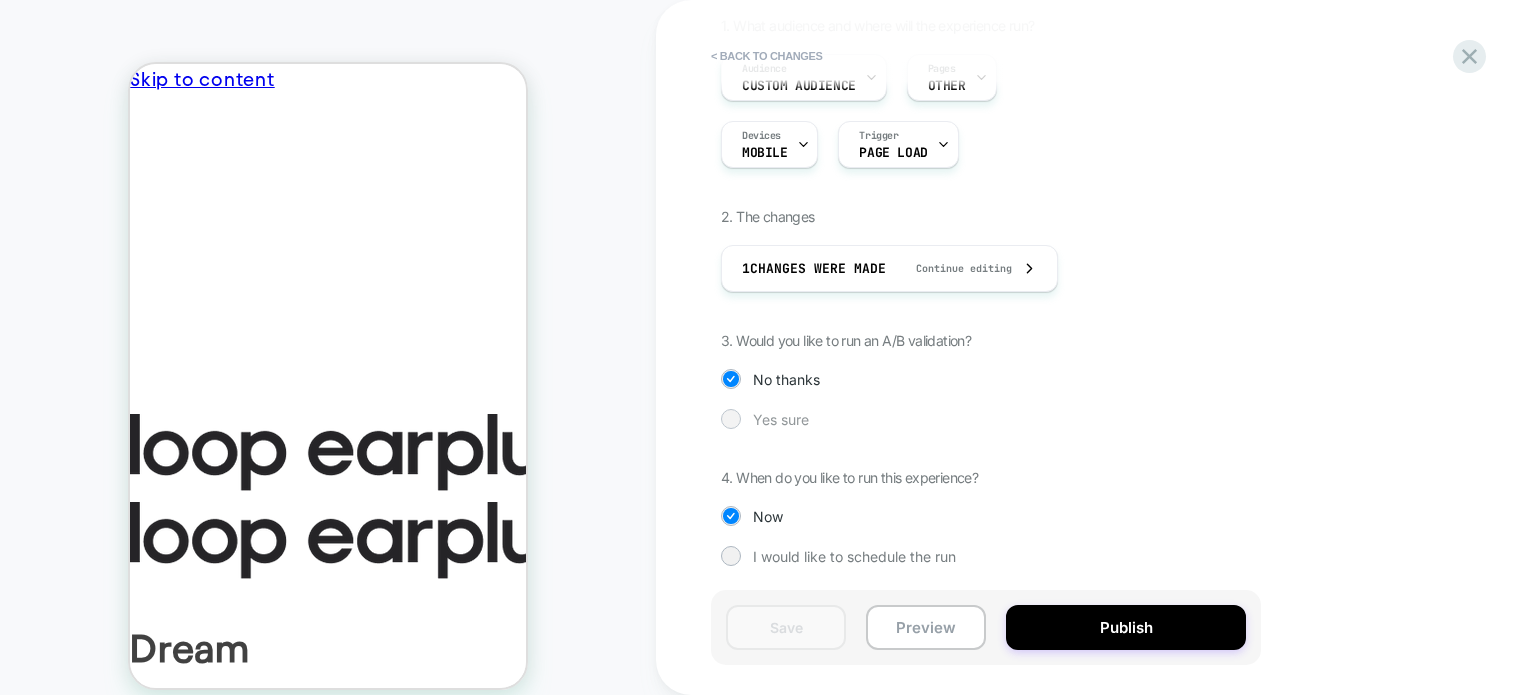 click at bounding box center [730, 418] 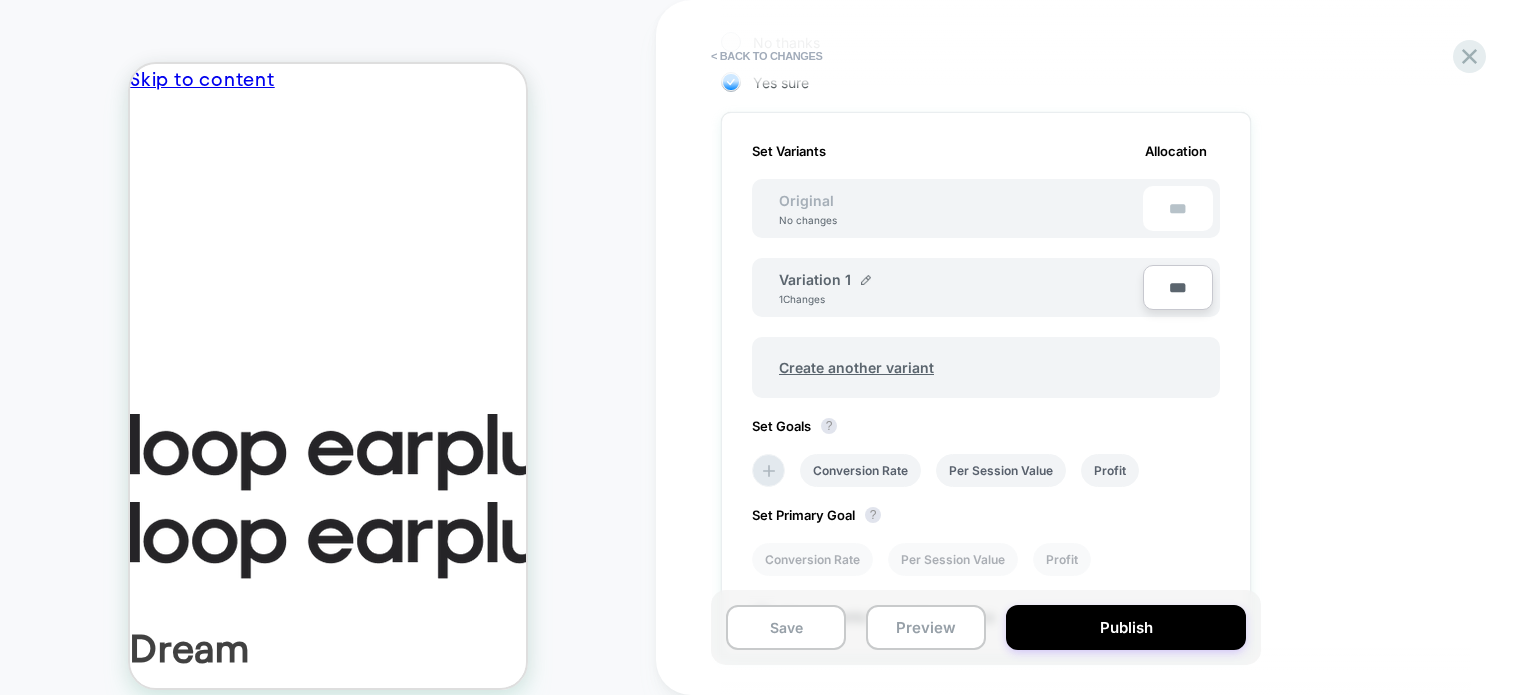scroll, scrollTop: 546, scrollLeft: 0, axis: vertical 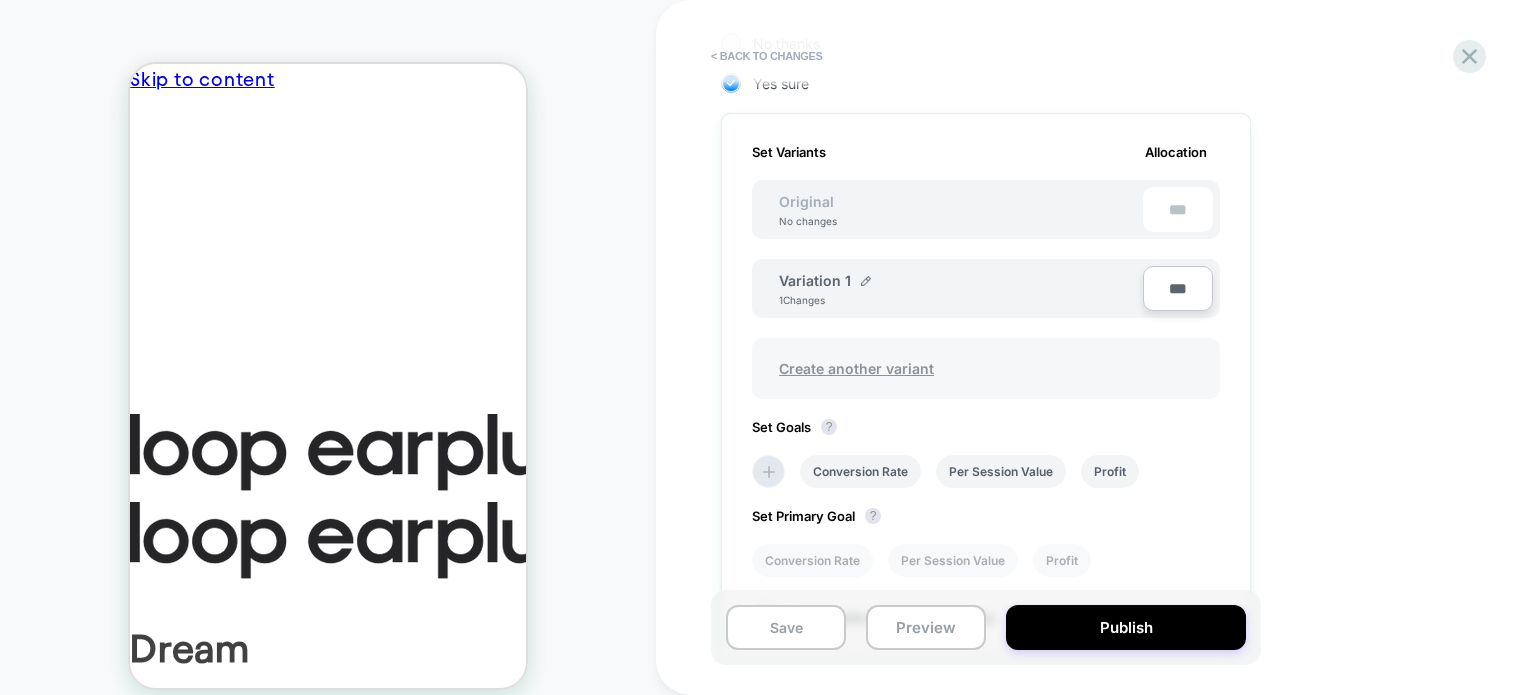 click on "Create another variant" at bounding box center (856, 368) 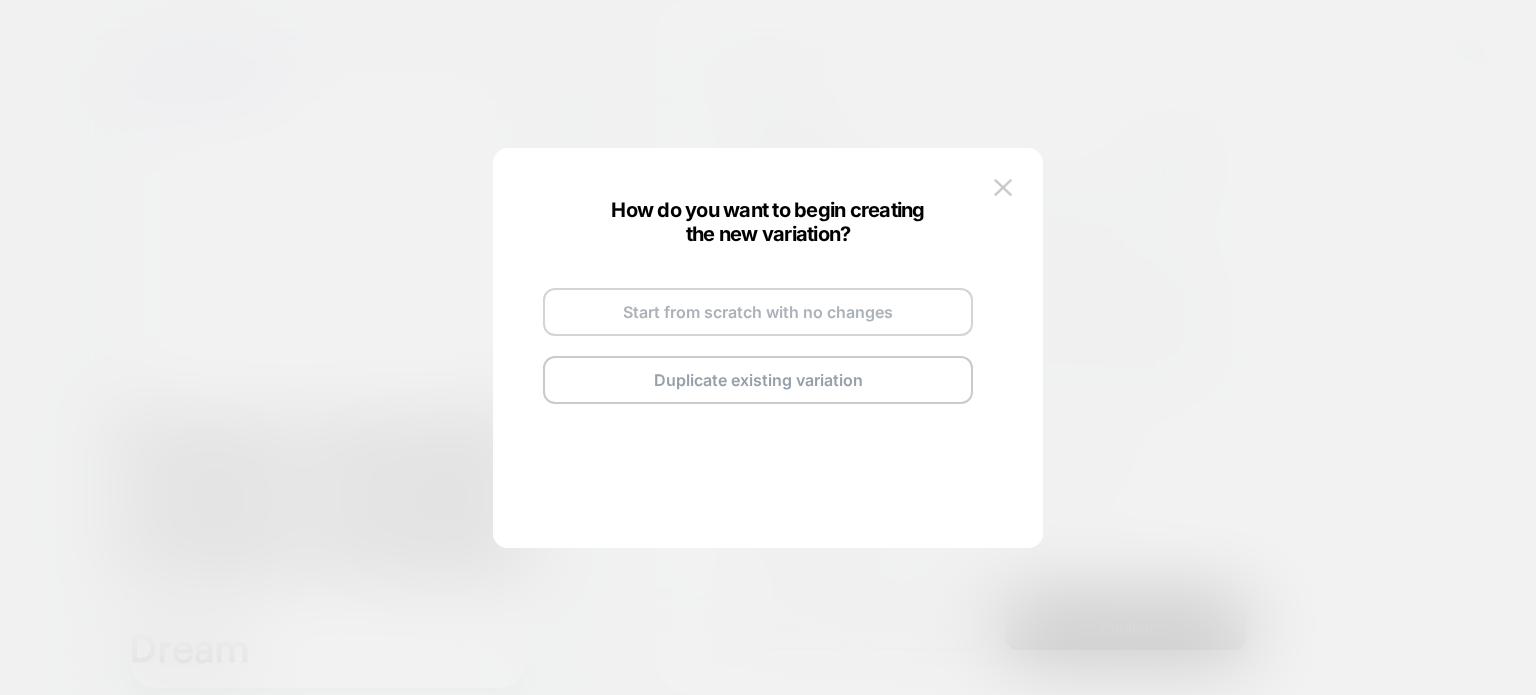 click on "Start from scratch with no changes" at bounding box center [758, 312] 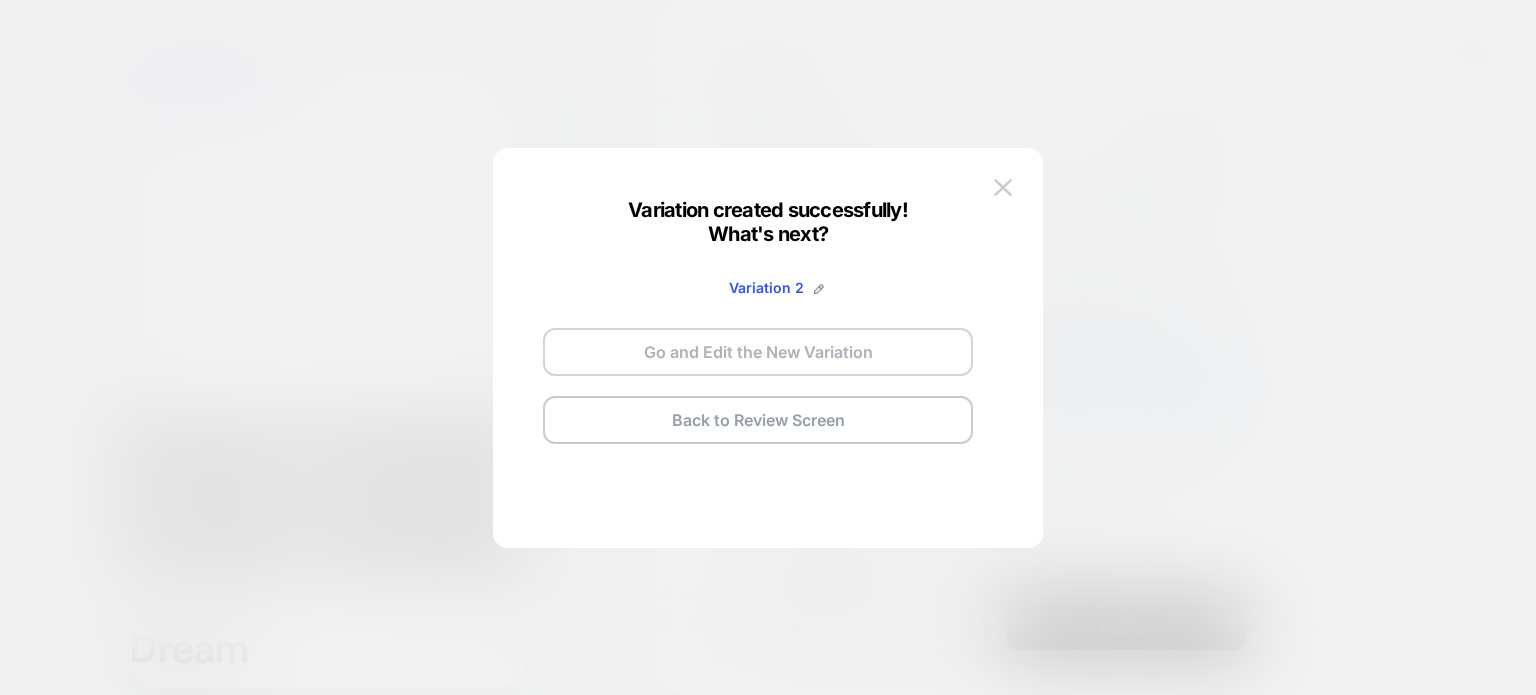 click on "Go and Edit the New Variation" at bounding box center (758, 352) 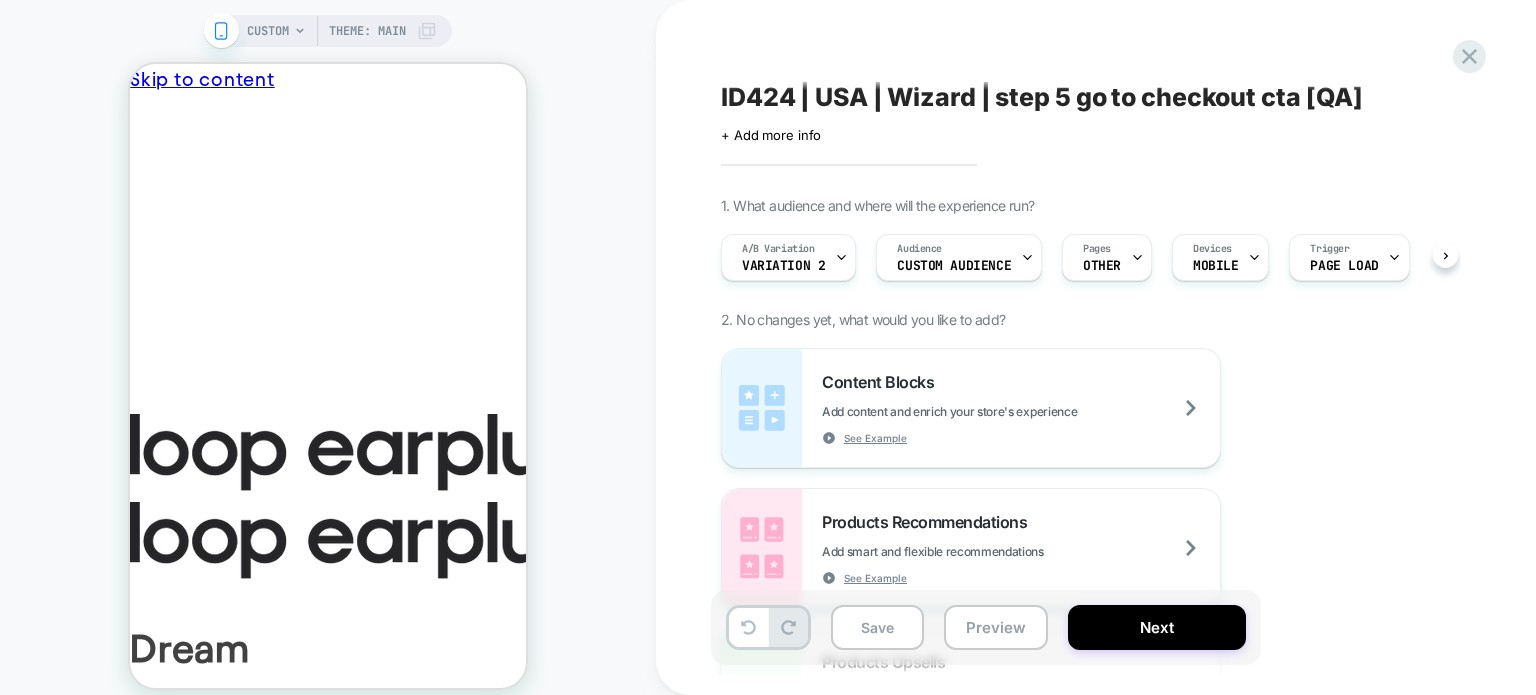 scroll, scrollTop: 0, scrollLeft: 0, axis: both 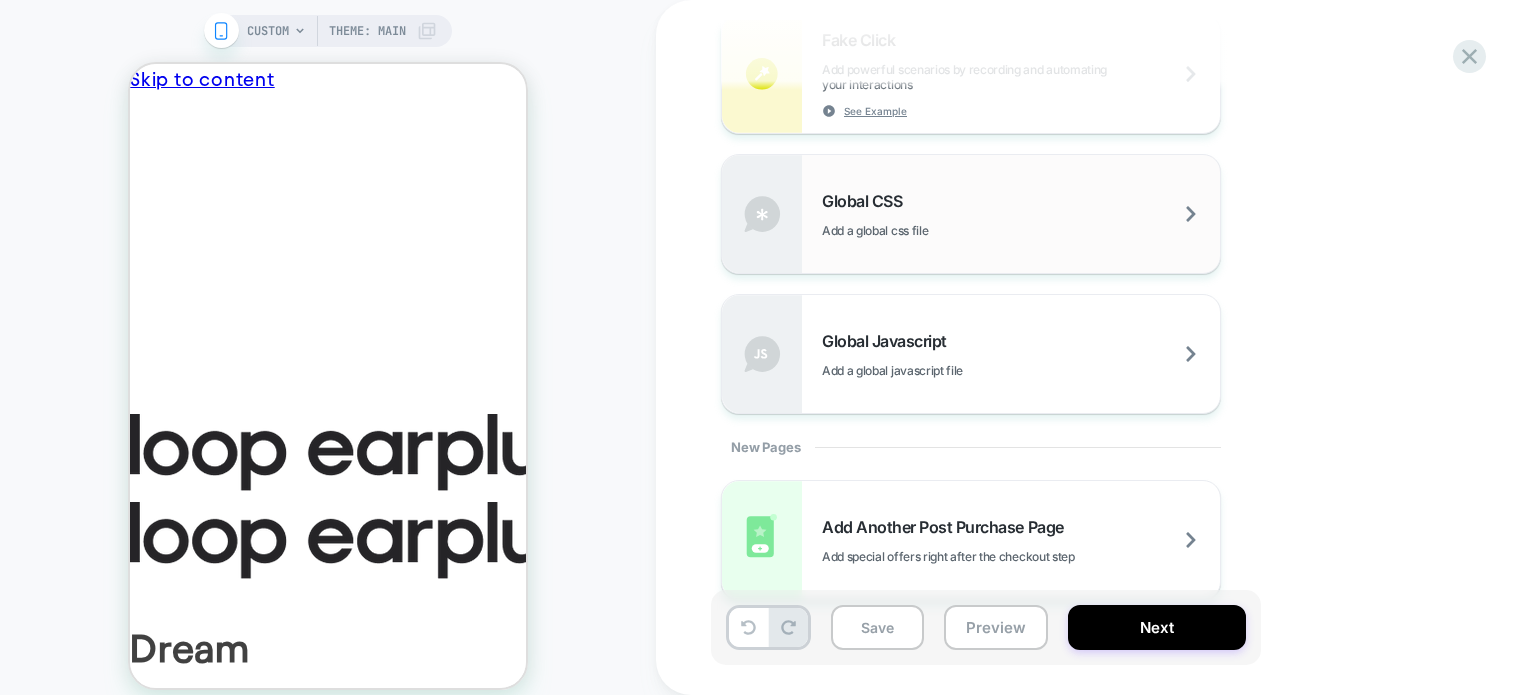click on "Global CSS Add a global css file" at bounding box center (1021, 214) 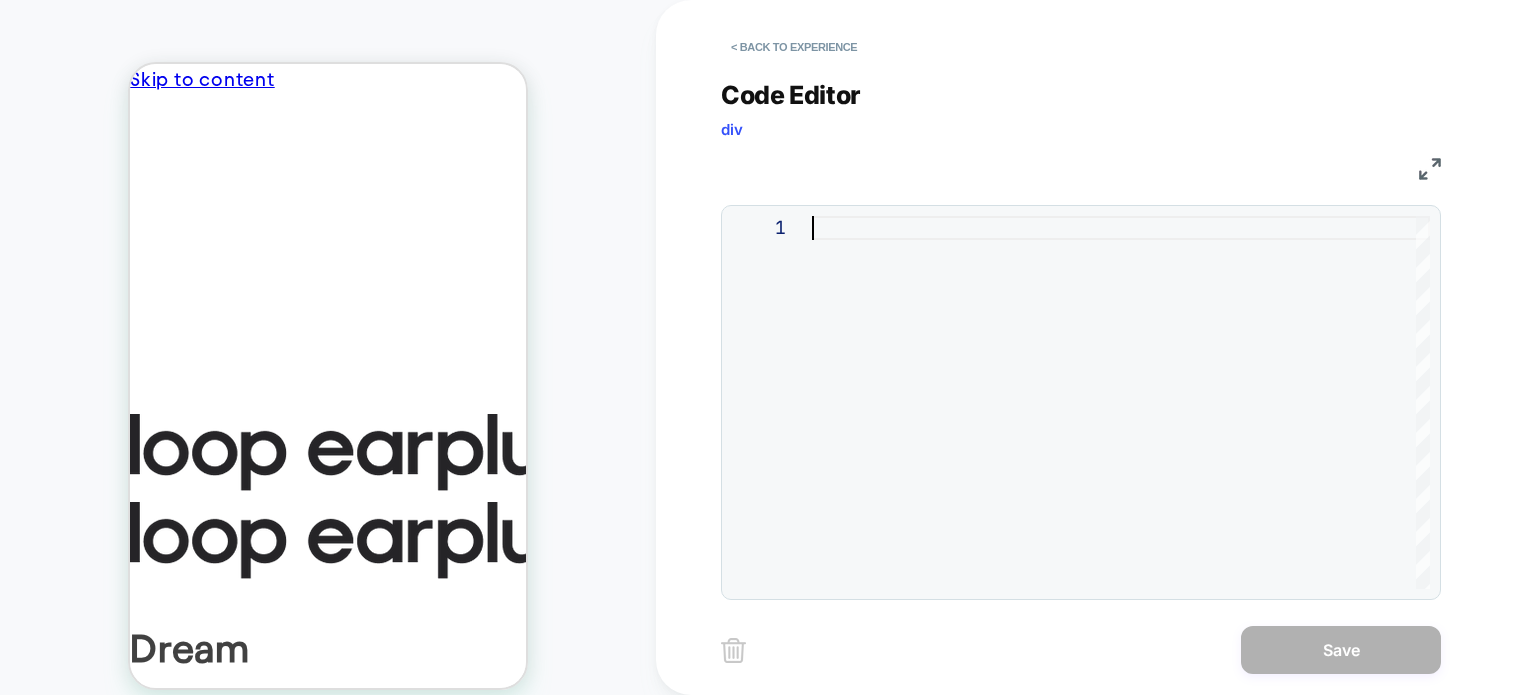 click at bounding box center [1121, 402] 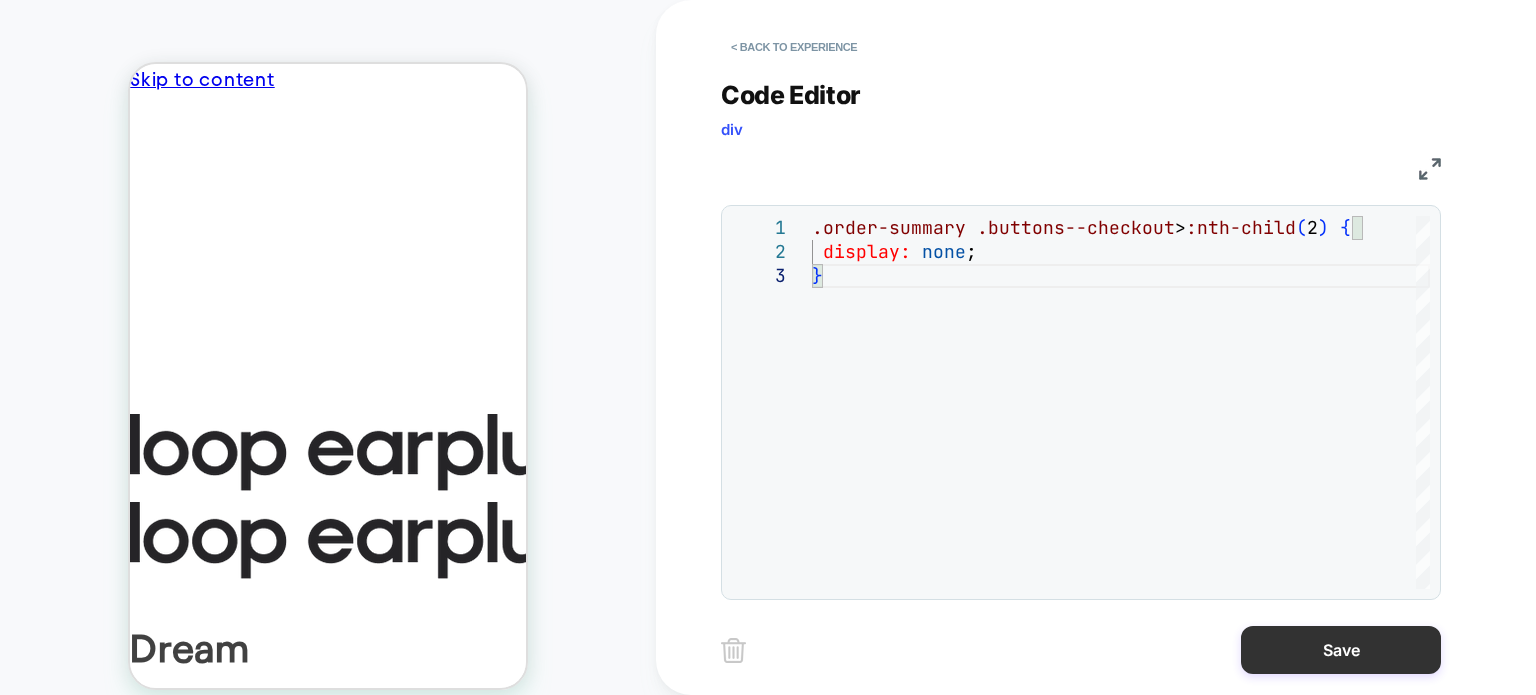 click on "Save" at bounding box center [1341, 650] 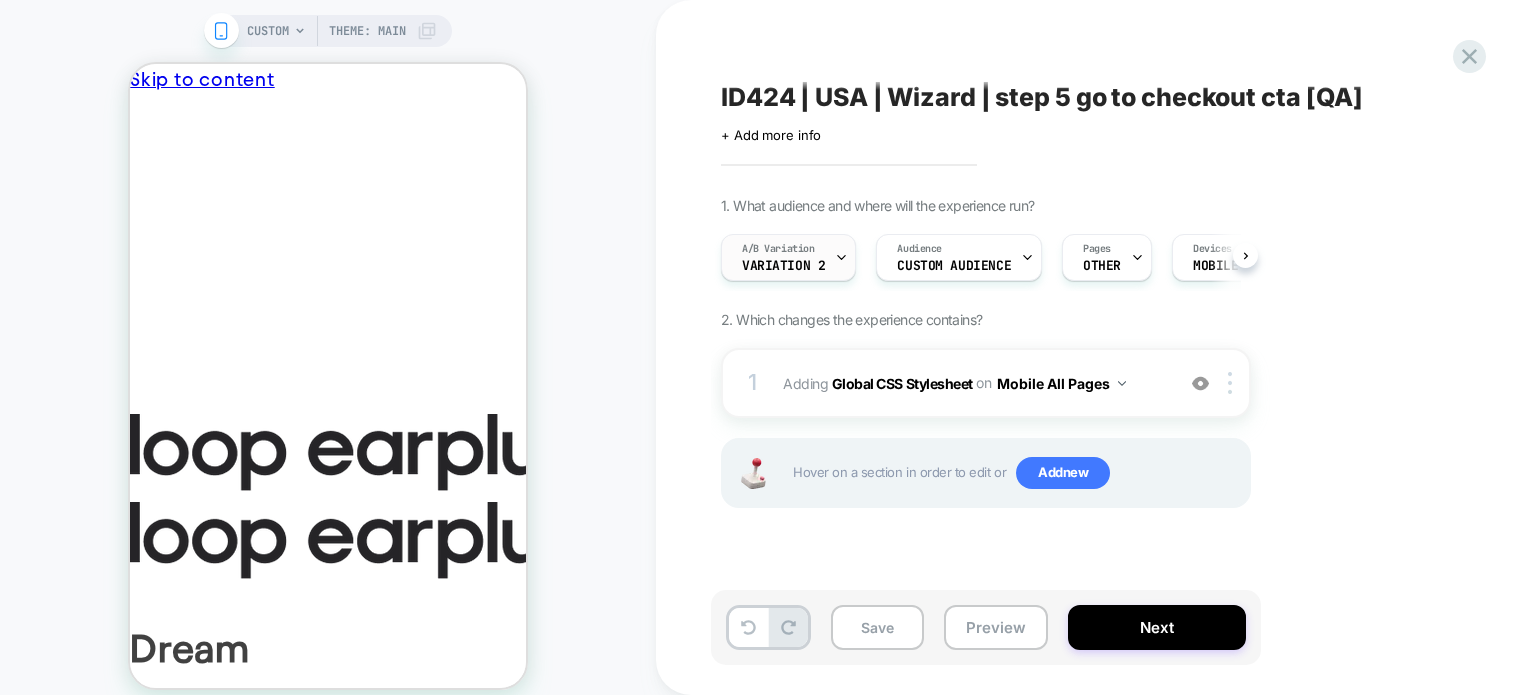 scroll, scrollTop: 0, scrollLeft: 0, axis: both 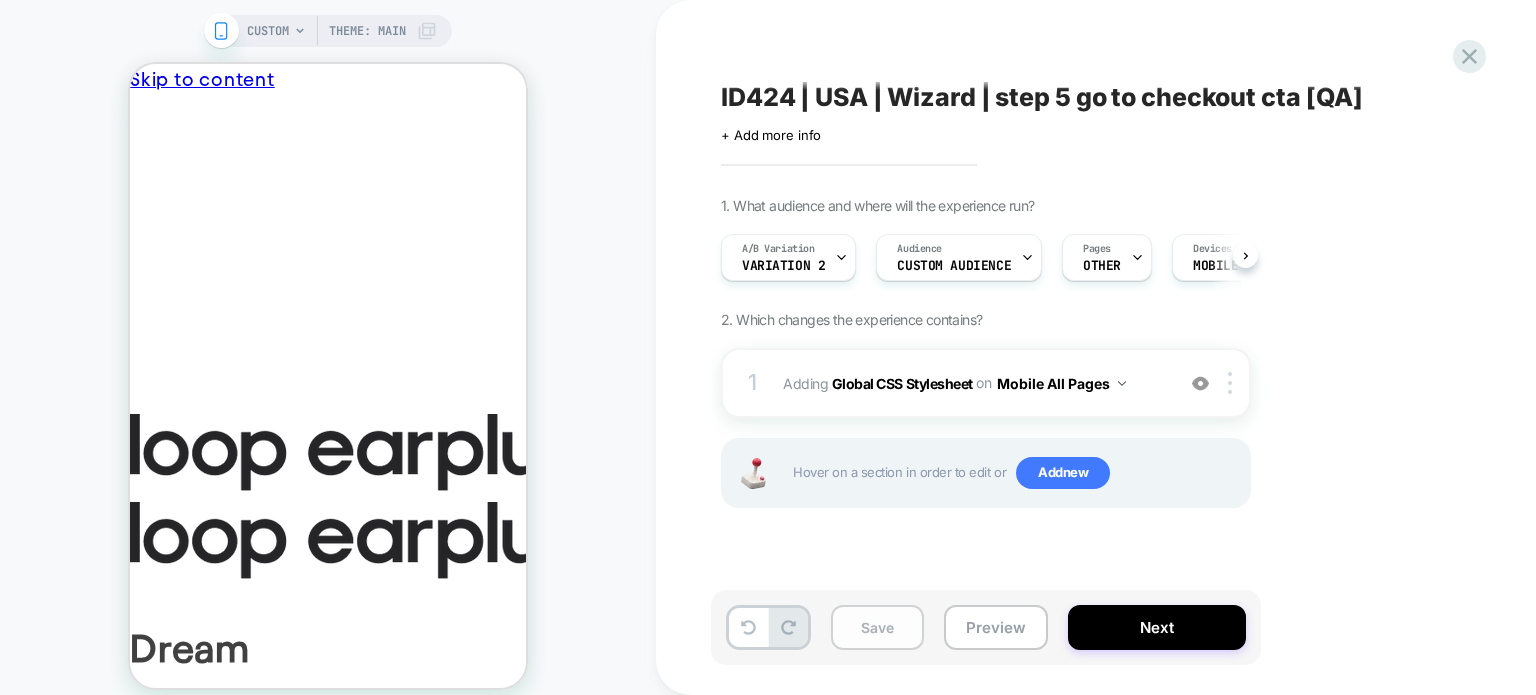 click on "Save" at bounding box center (877, 627) 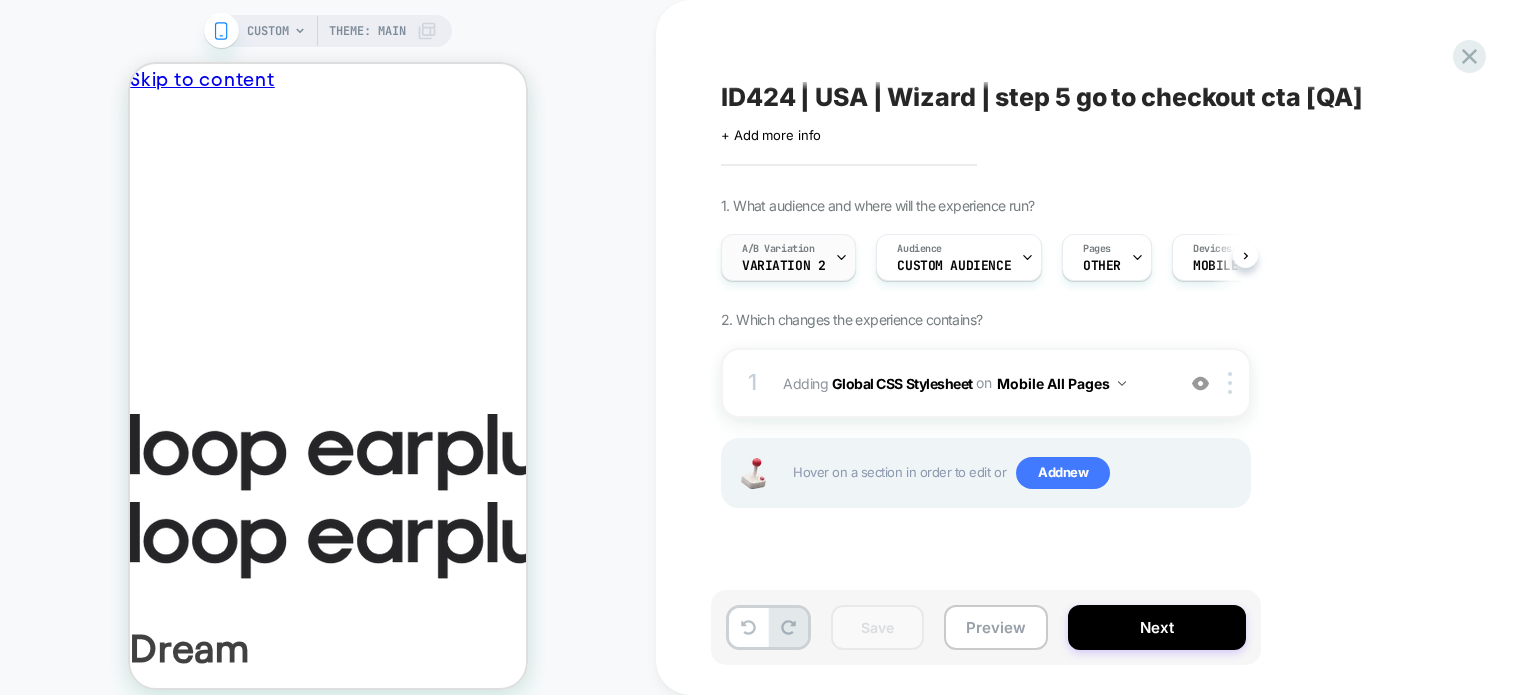 click on "A/B Variation Variation 2" at bounding box center (783, 257) 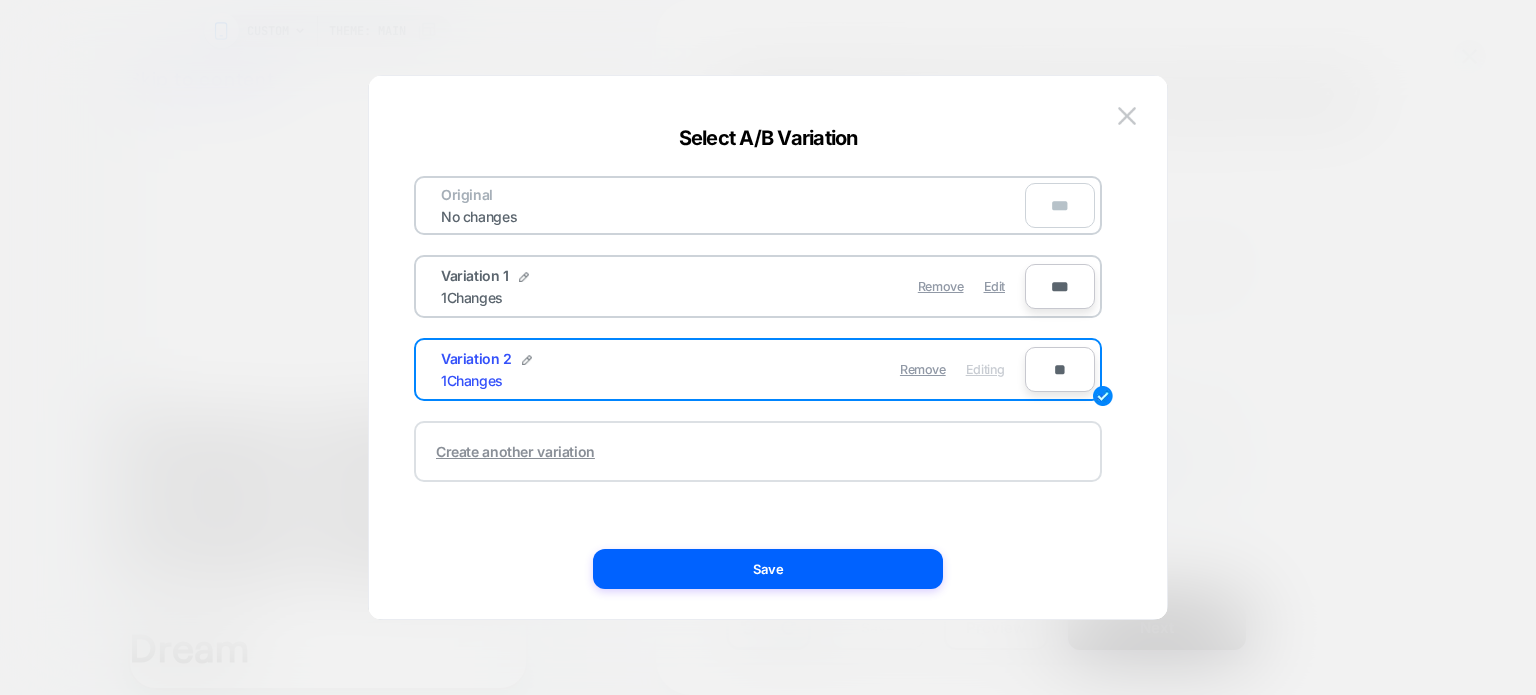 click on "Create another variation" at bounding box center (515, 451) 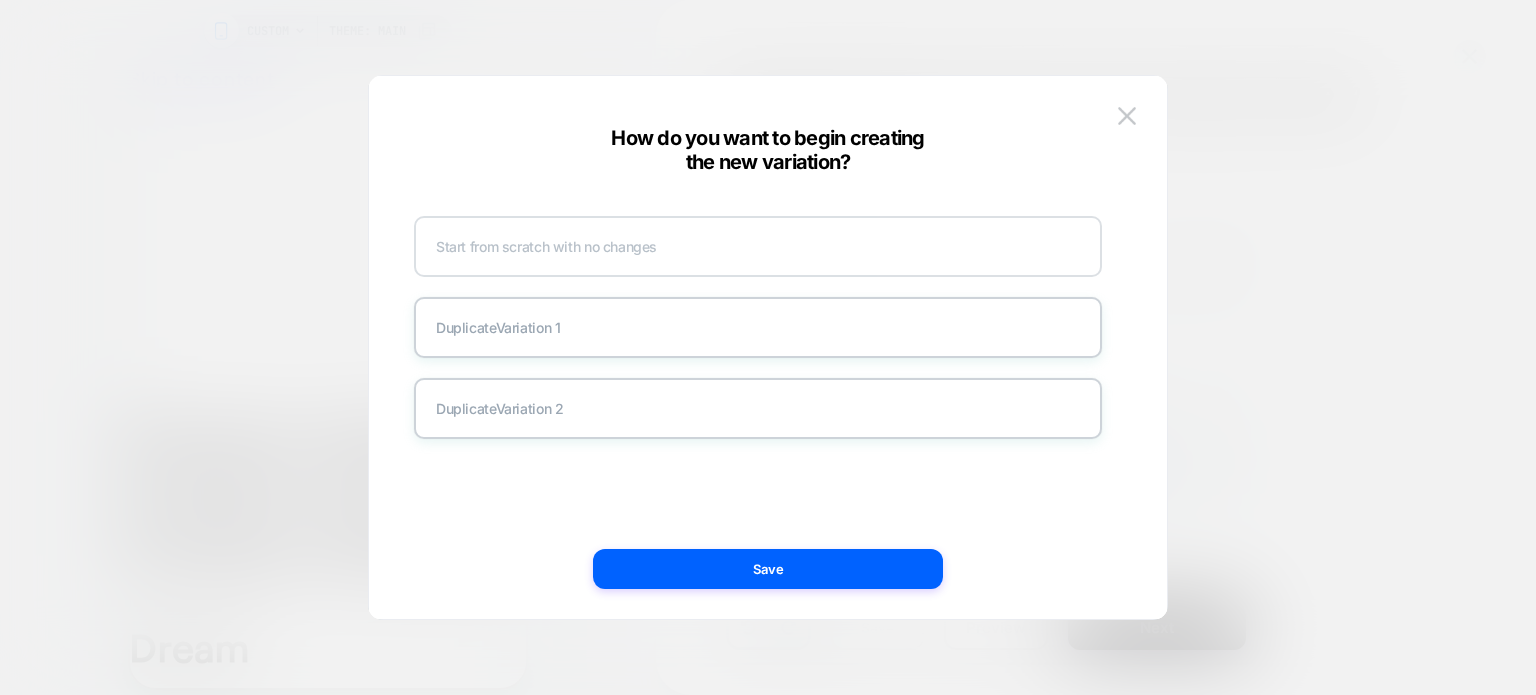 click on "Start from scratch with no changes" at bounding box center (758, 246) 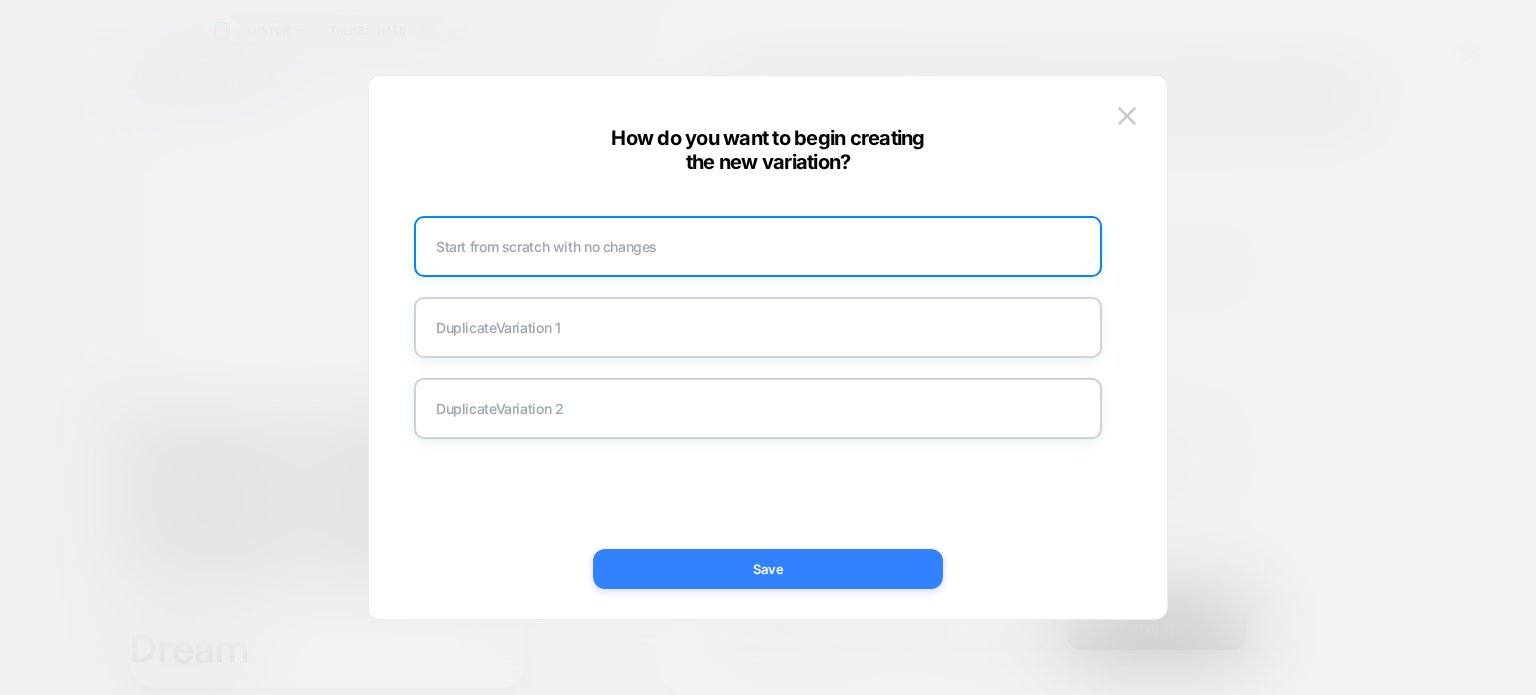 click on "Save" at bounding box center [768, 569] 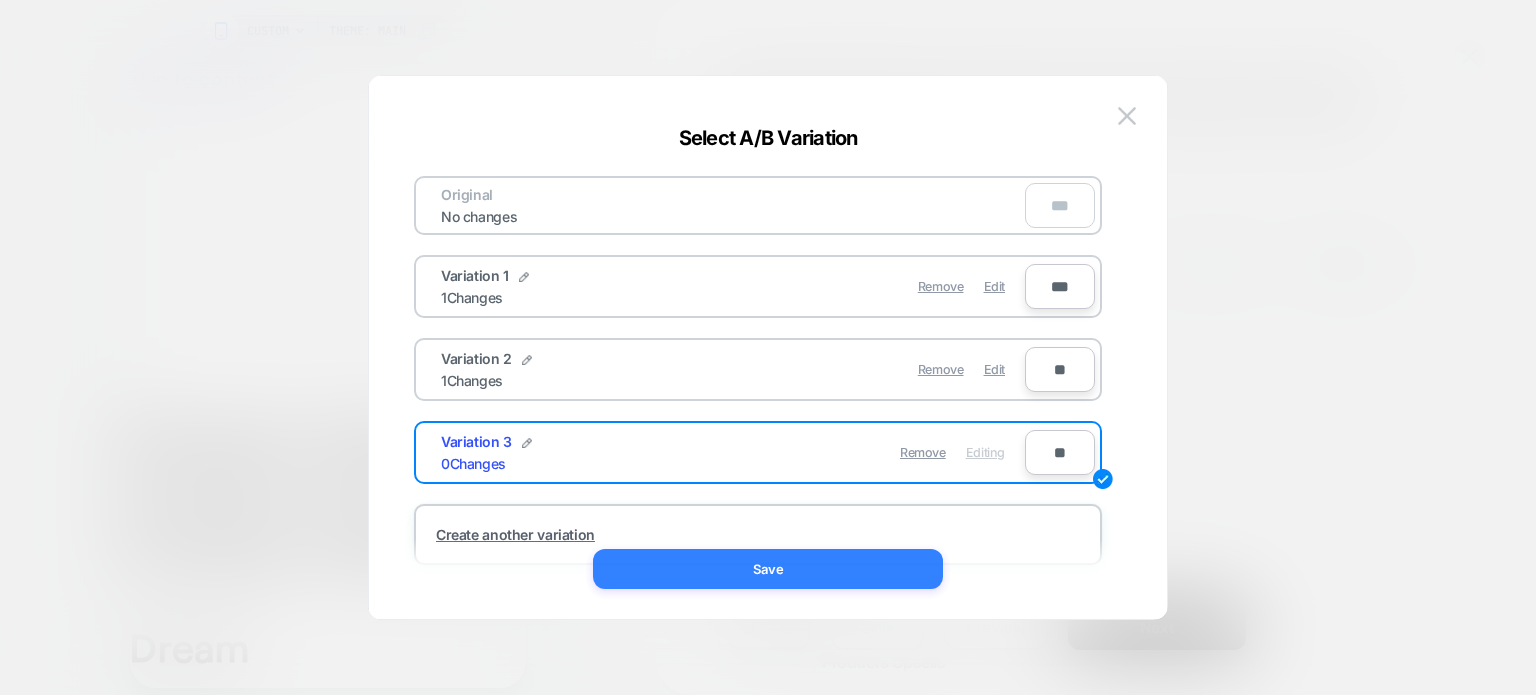 click on "Save" at bounding box center (768, 569) 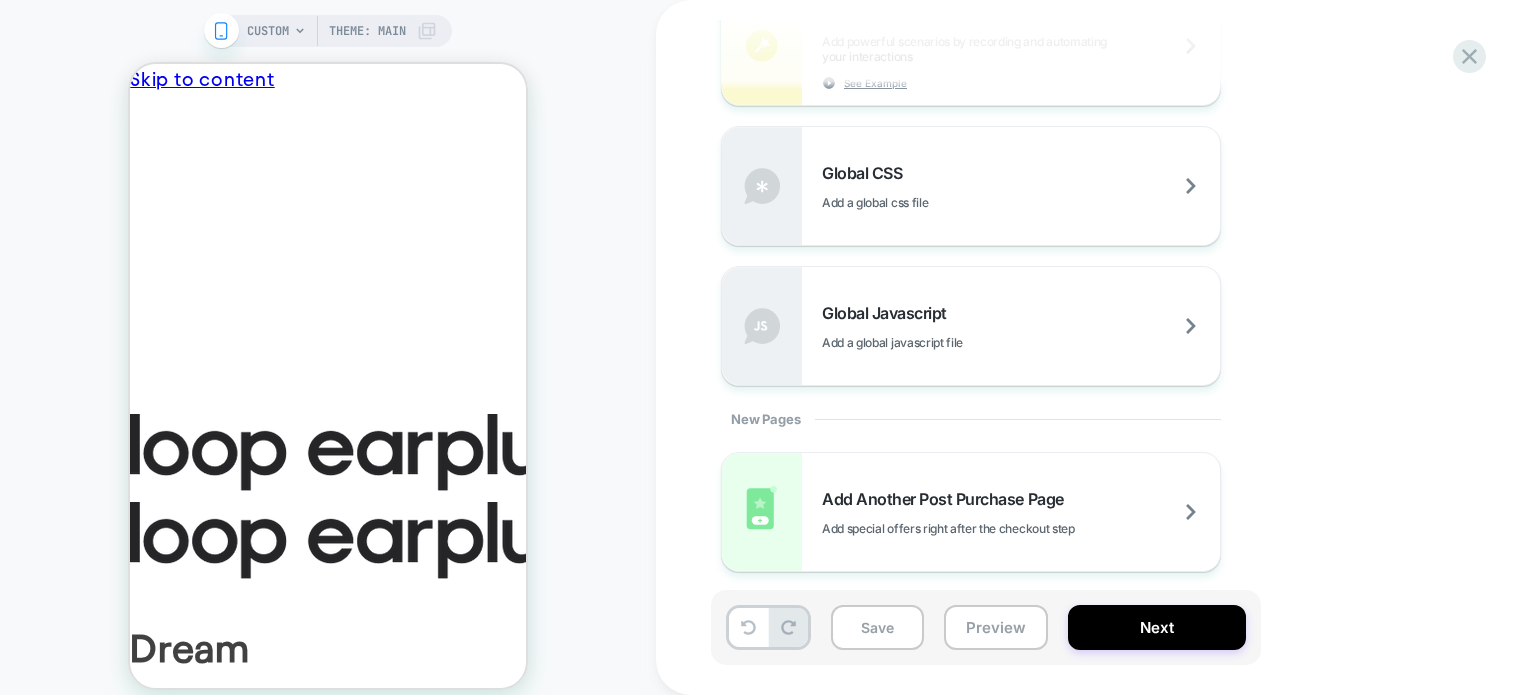 scroll, scrollTop: 1394, scrollLeft: 0, axis: vertical 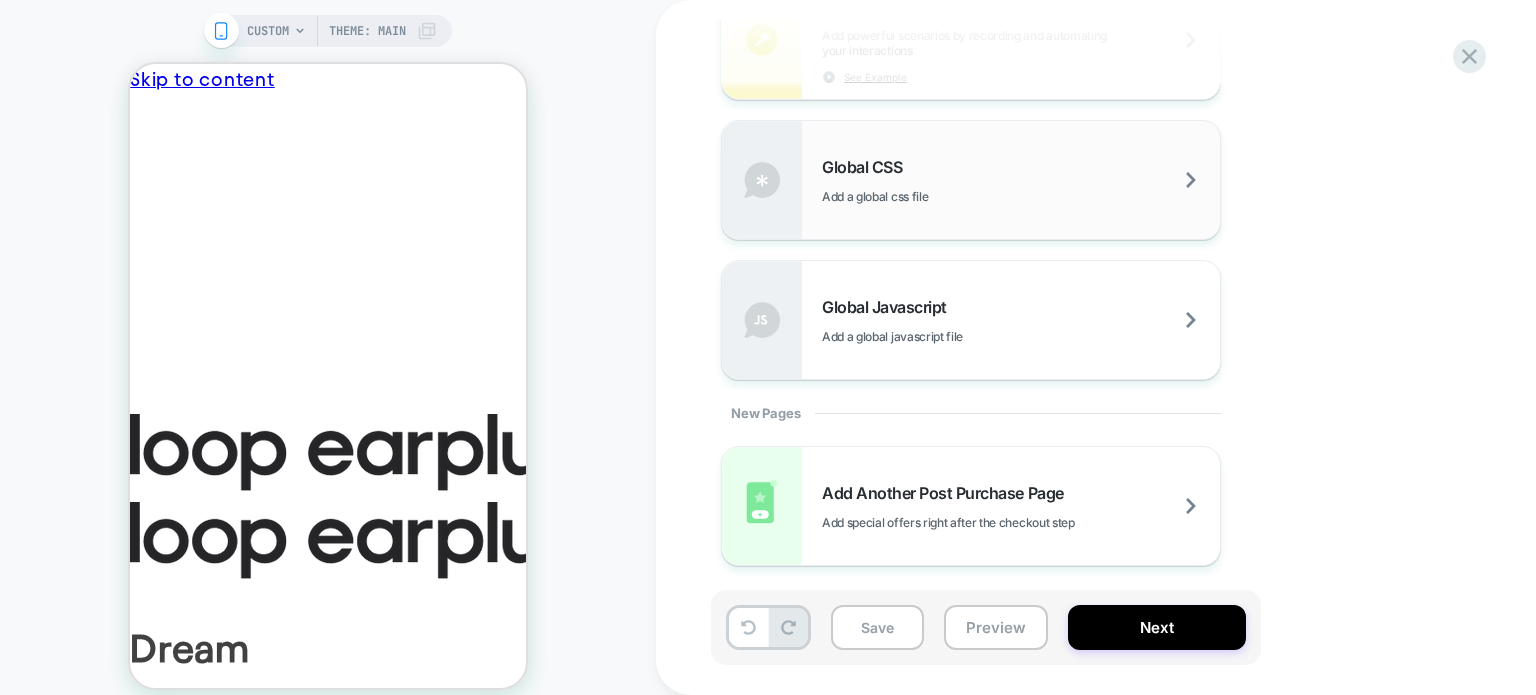 click on "Global CSS" at bounding box center (867, 167) 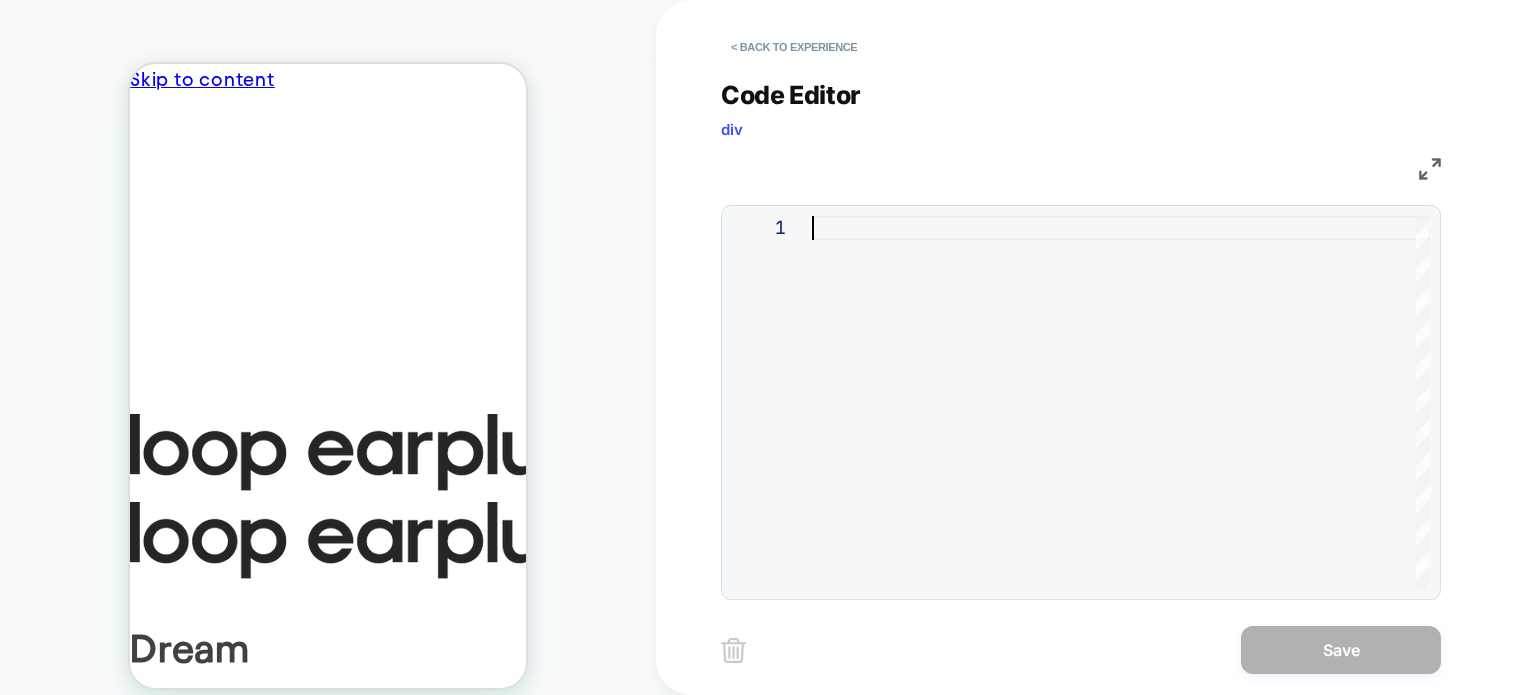 click at bounding box center (1121, 402) 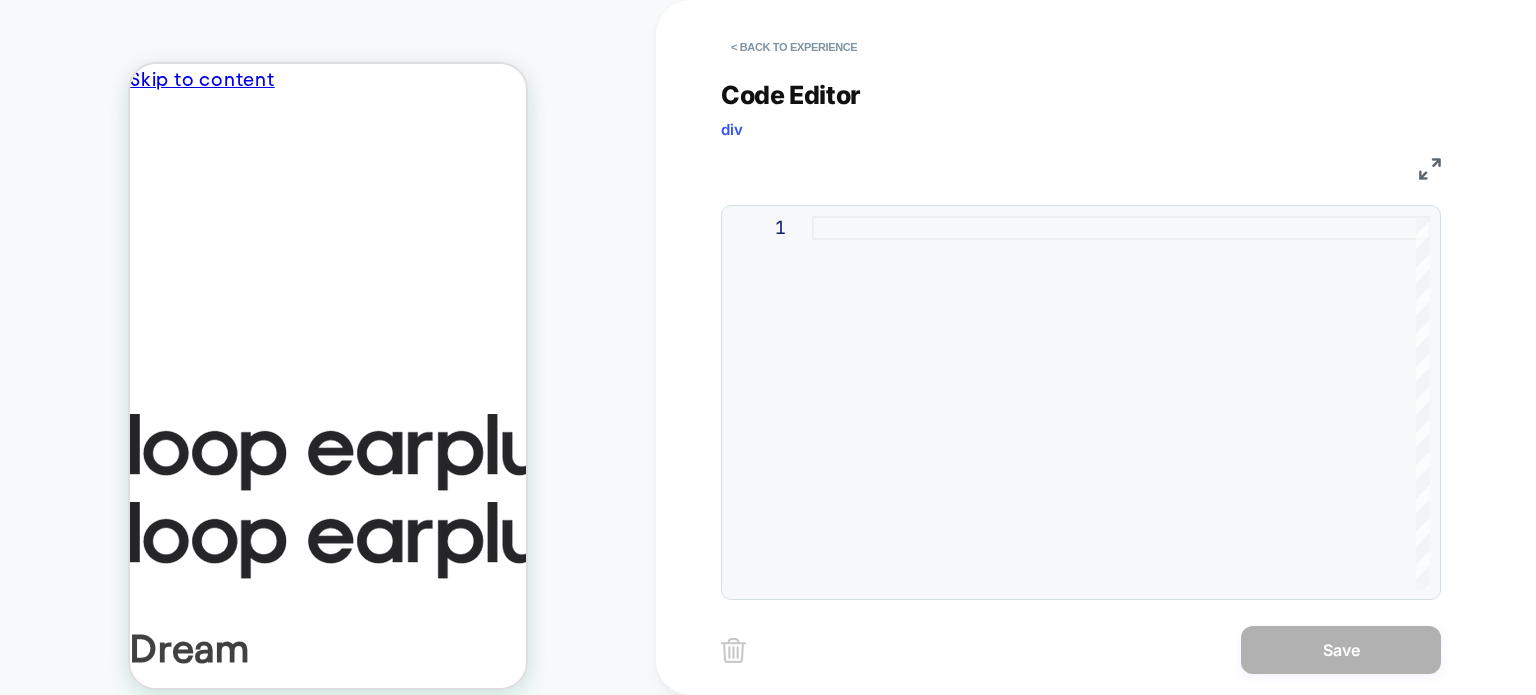 type on "*" 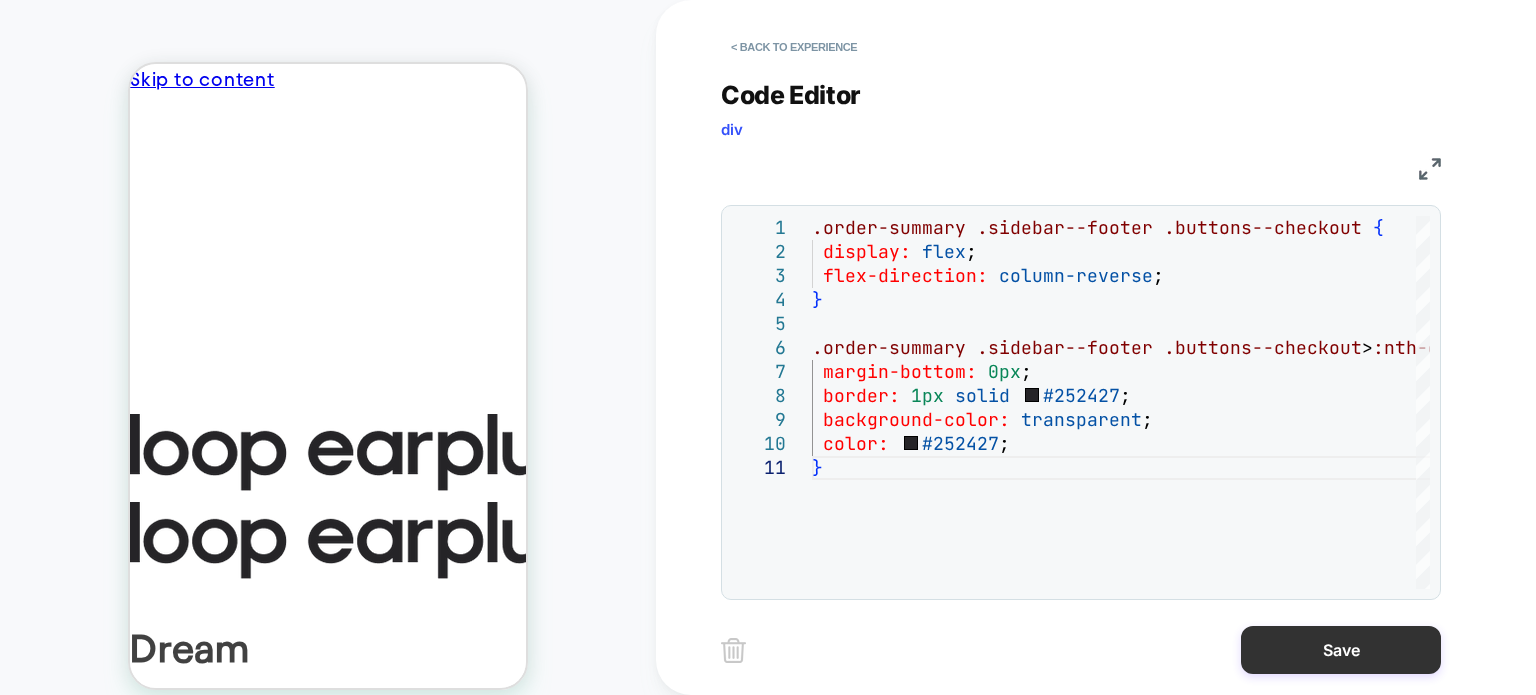 click on "Save" at bounding box center [1341, 650] 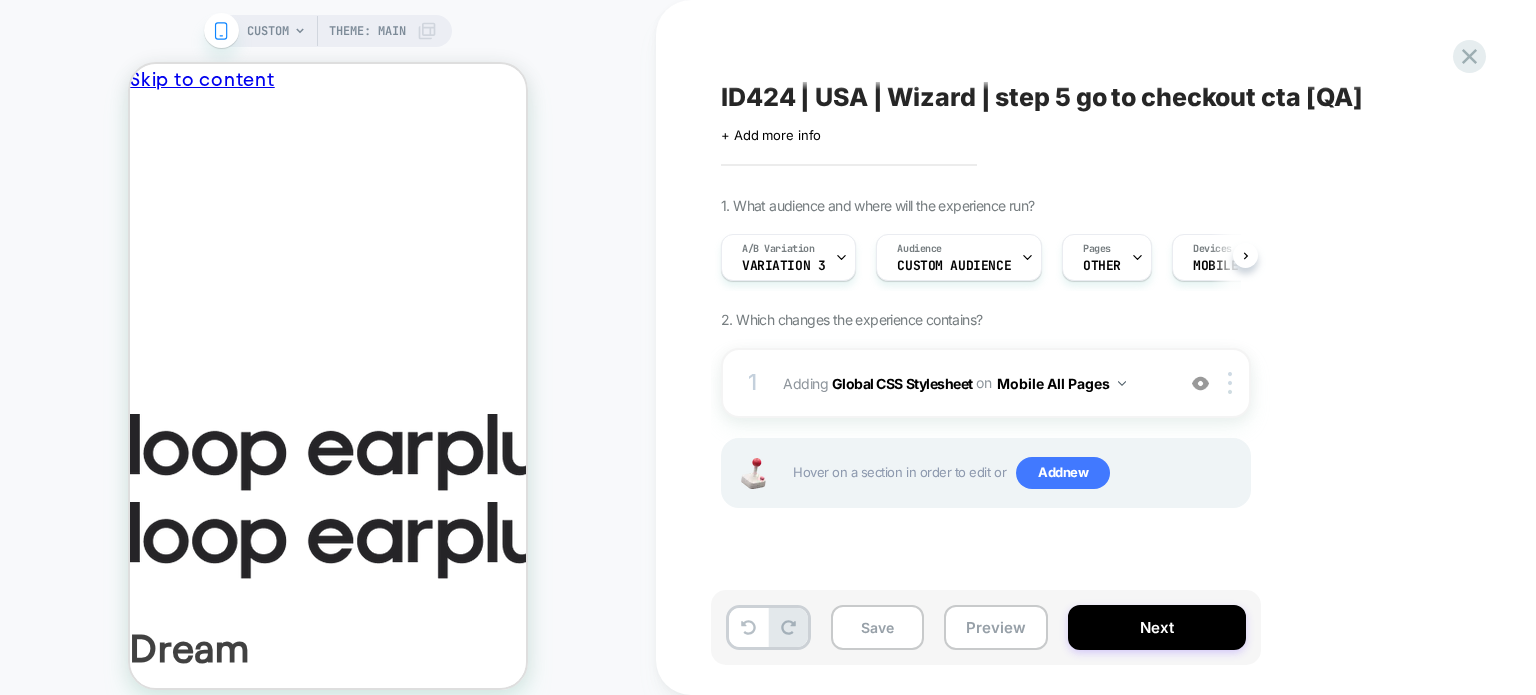 scroll, scrollTop: 0, scrollLeft: 0, axis: both 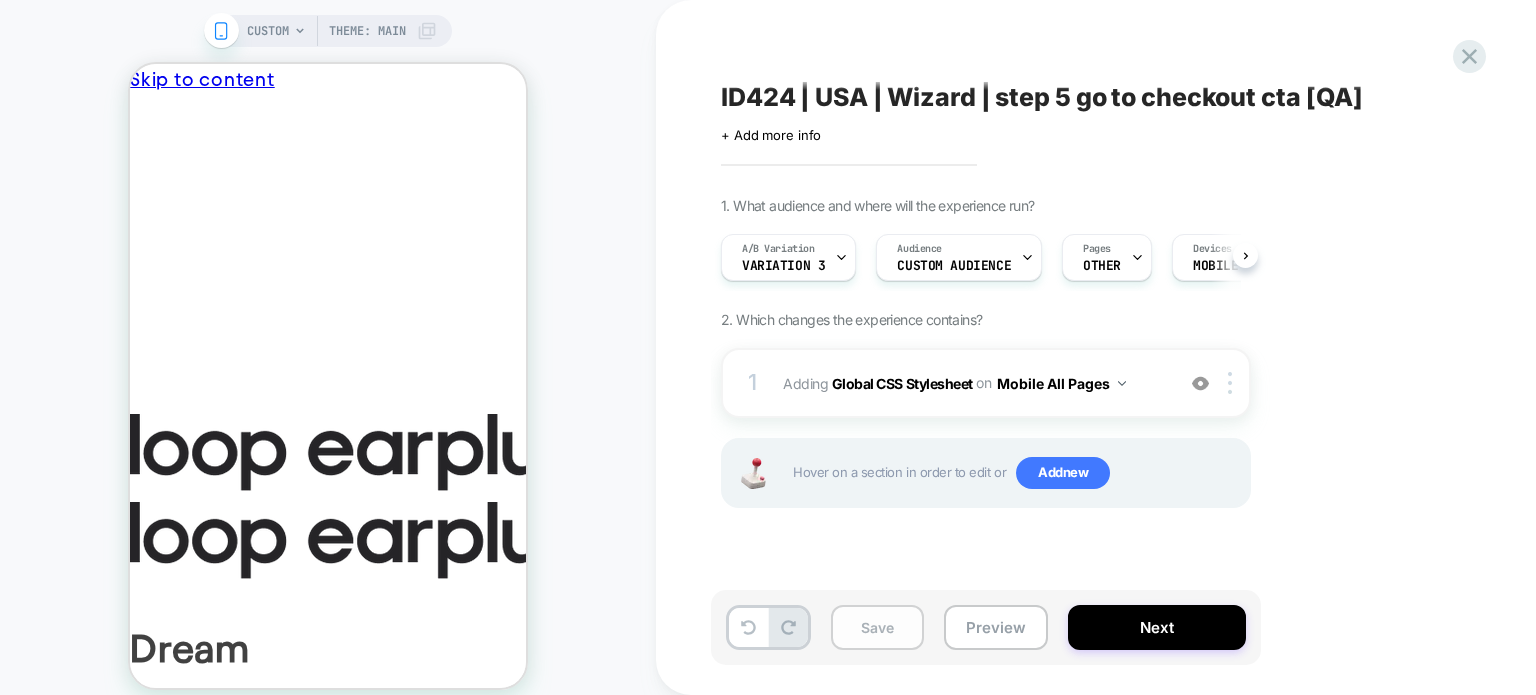 click on "Save" at bounding box center [877, 627] 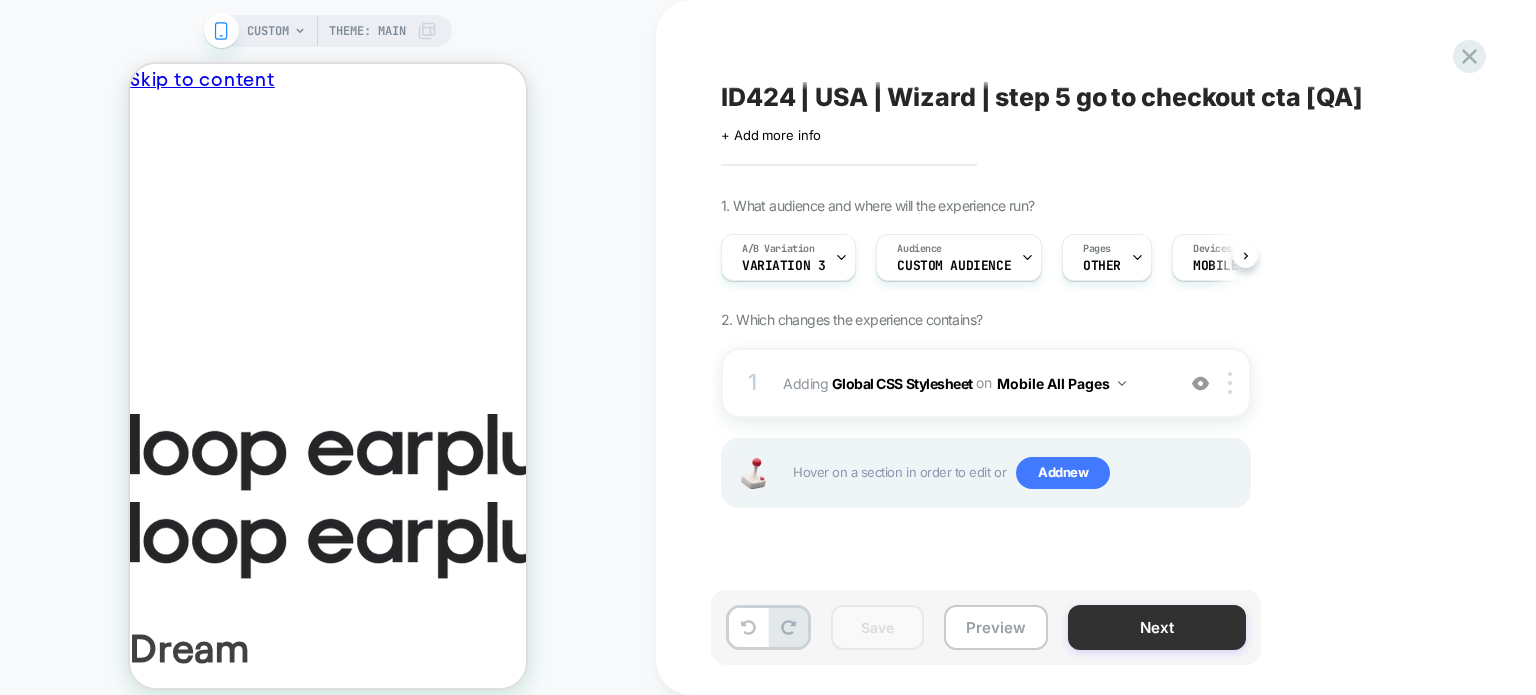 click on "Next" at bounding box center (1157, 627) 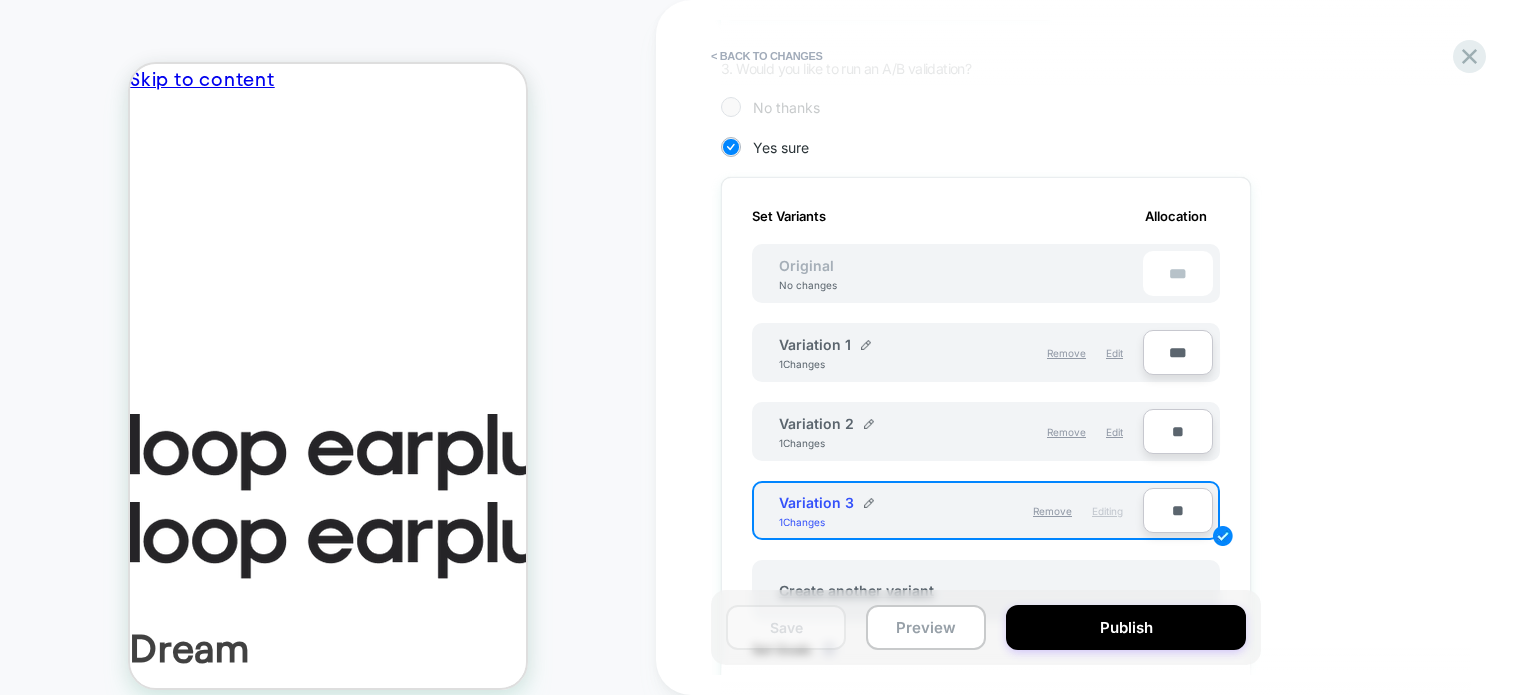 scroll, scrollTop: 928, scrollLeft: 0, axis: vertical 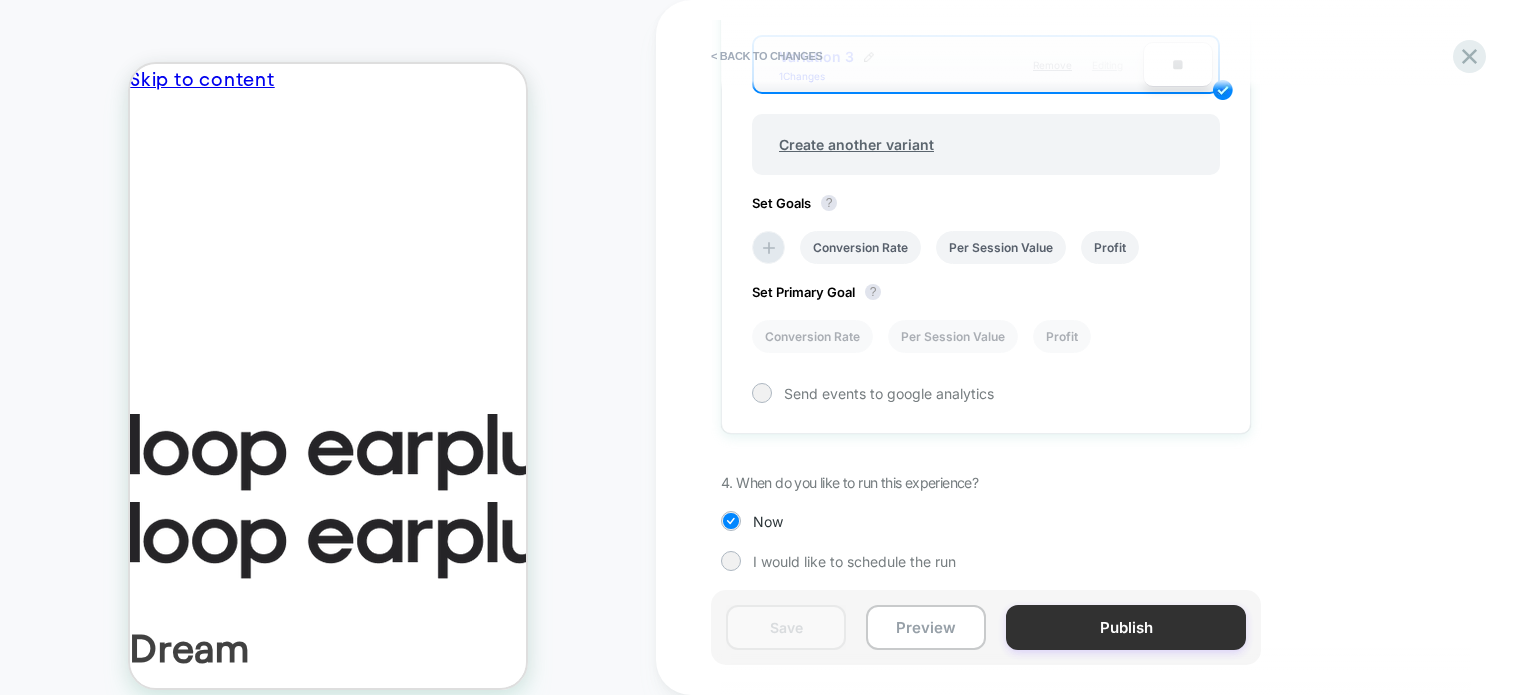 click on "Publish" at bounding box center (1126, 627) 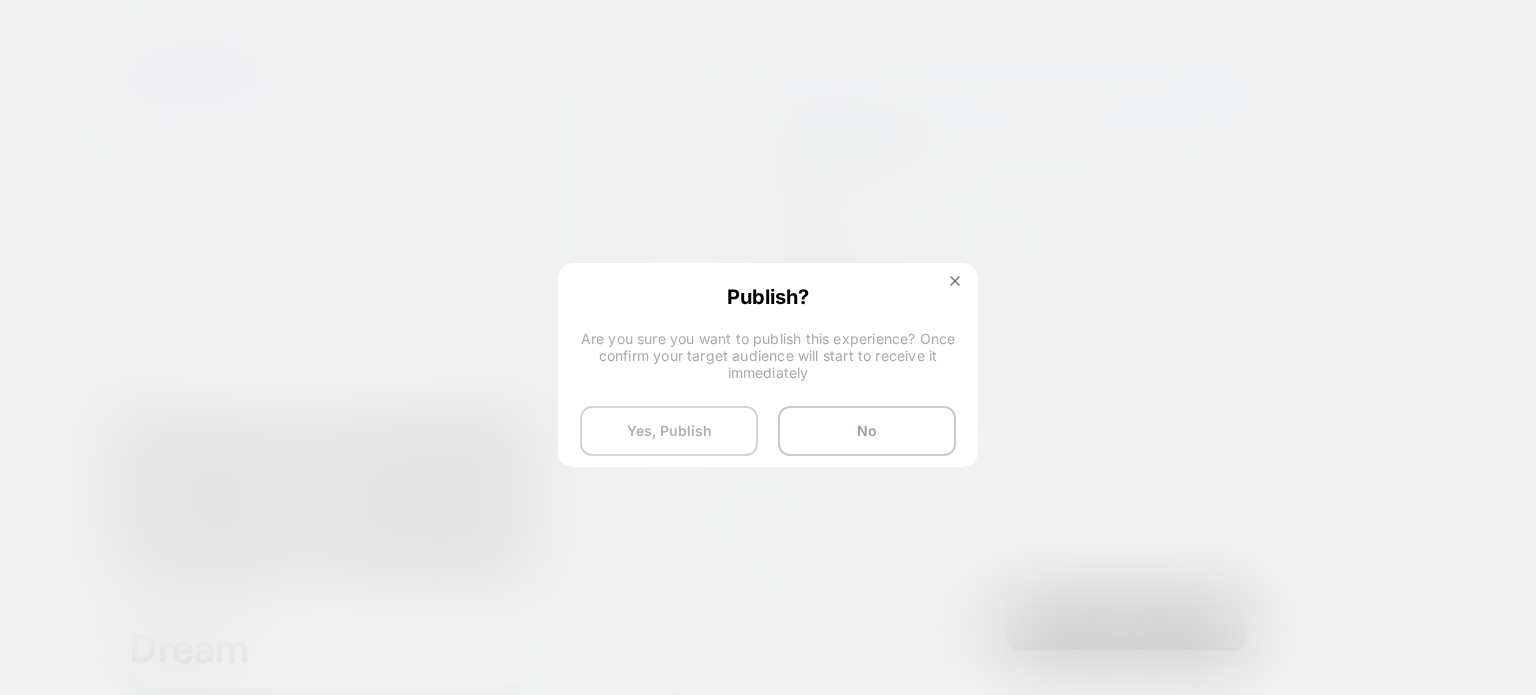 click on "Yes, Publish" at bounding box center [669, 431] 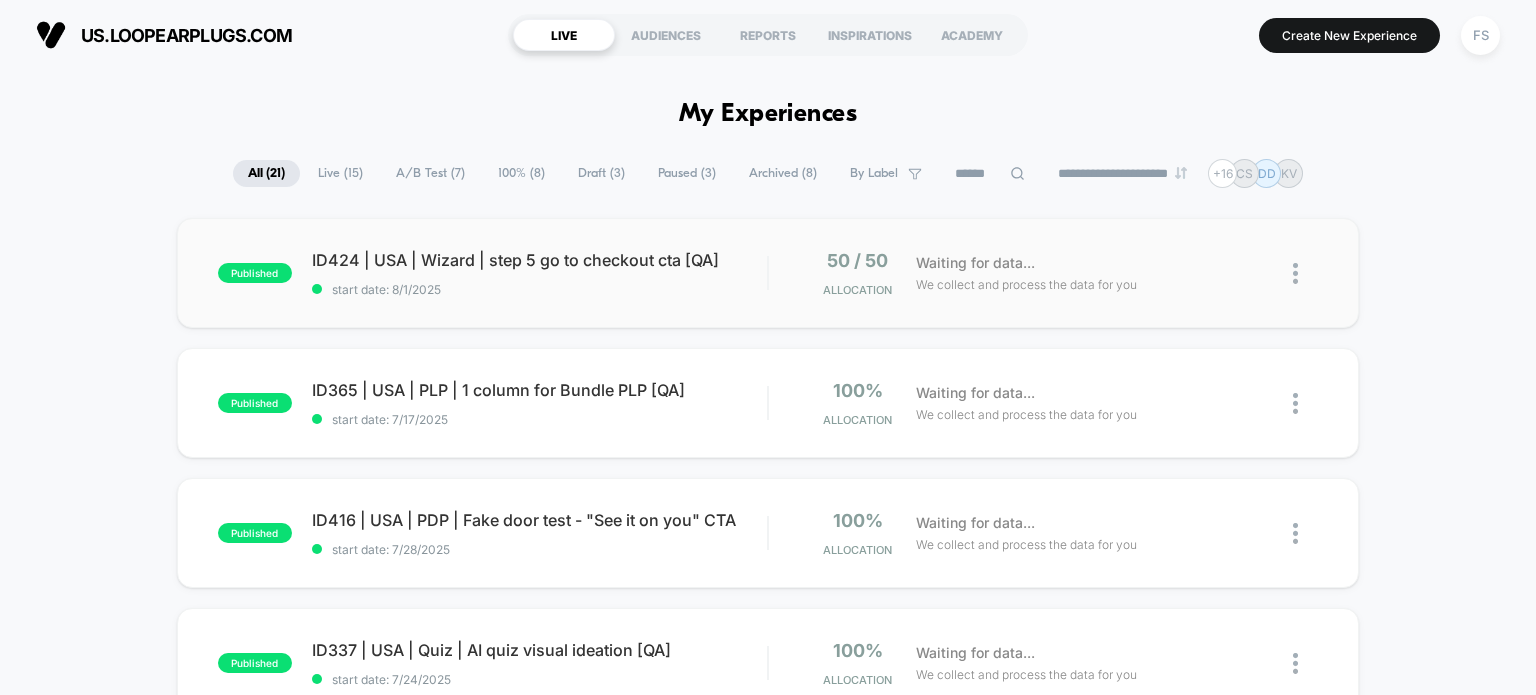 click on "published ID424 | [STATE] | Wizard | step 5 go to checkout cta [QA] start date: 8/1/2025 50 / 50 Allocation Waiting for data... We collect and process the data for you" at bounding box center (768, 273) 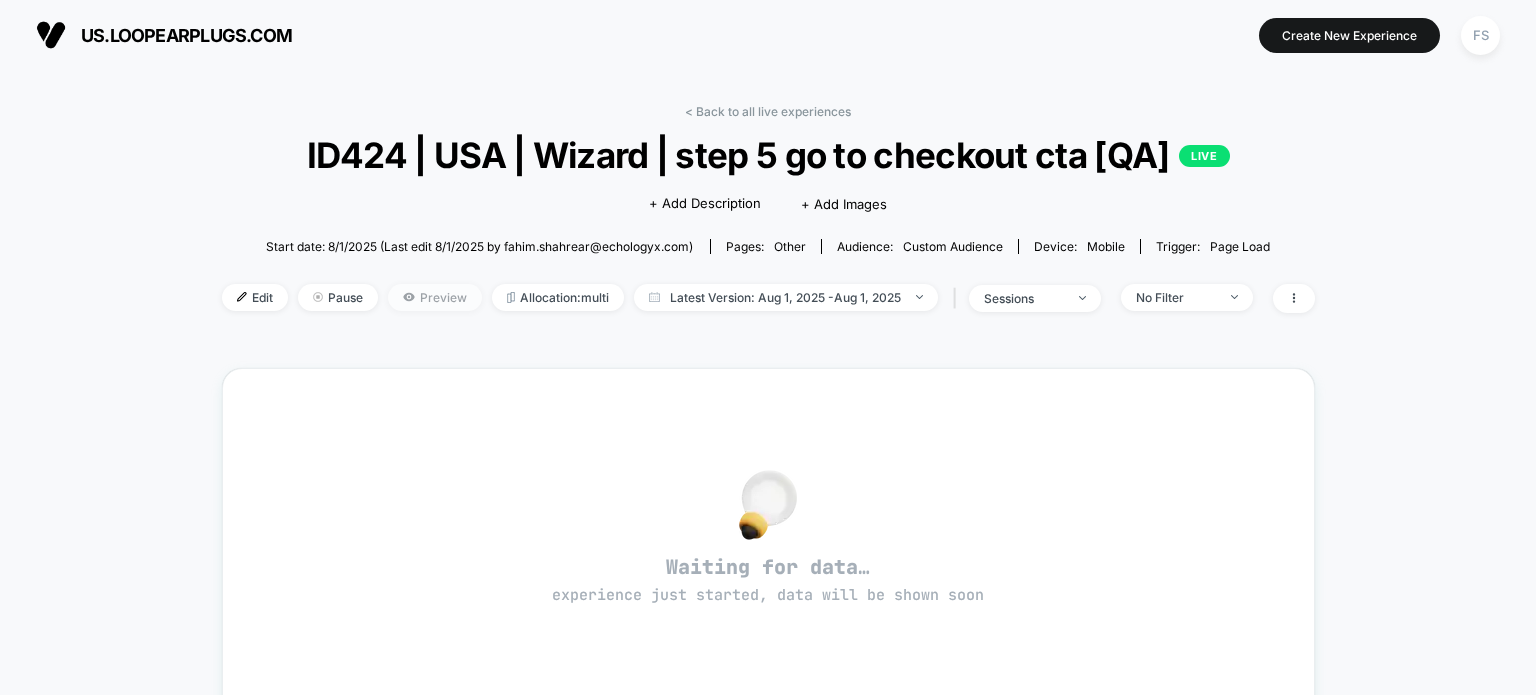 click on "Preview" at bounding box center [435, 297] 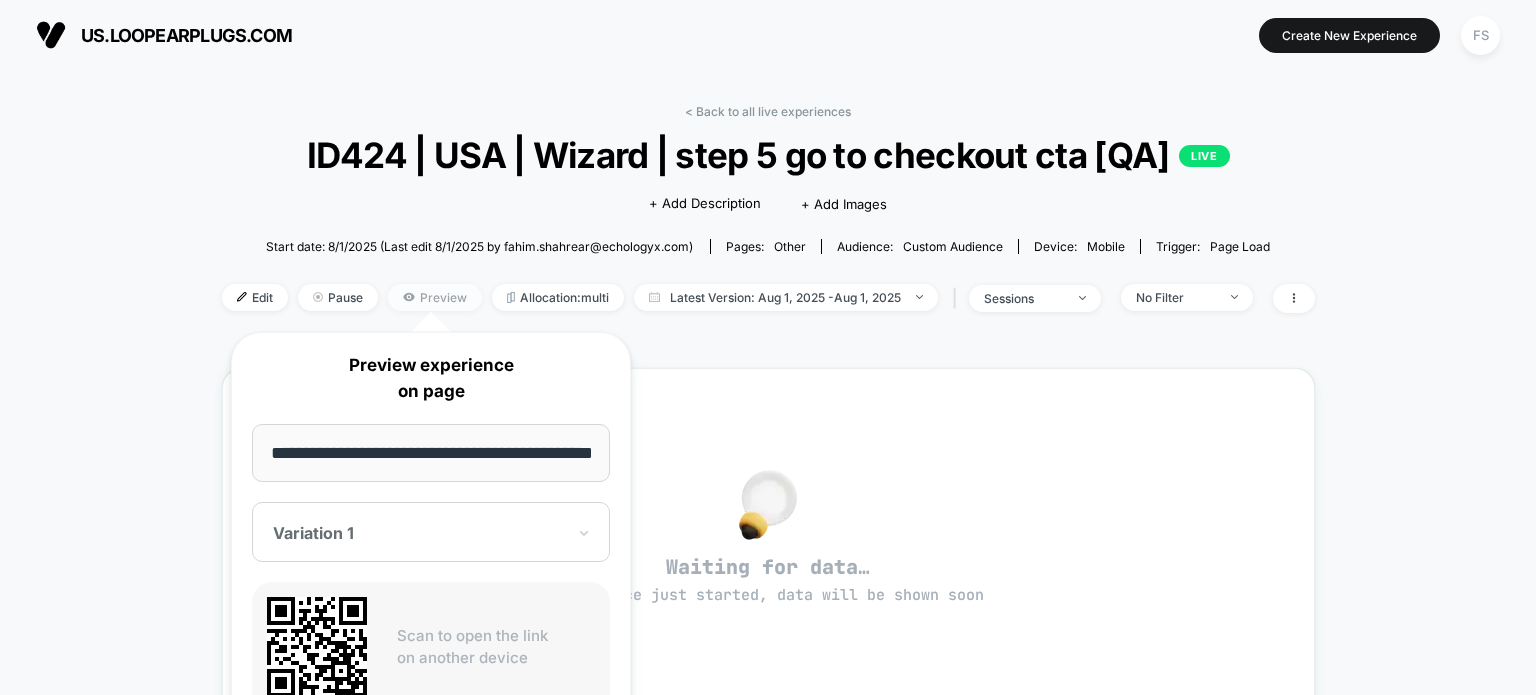 scroll, scrollTop: 0, scrollLeft: 53, axis: horizontal 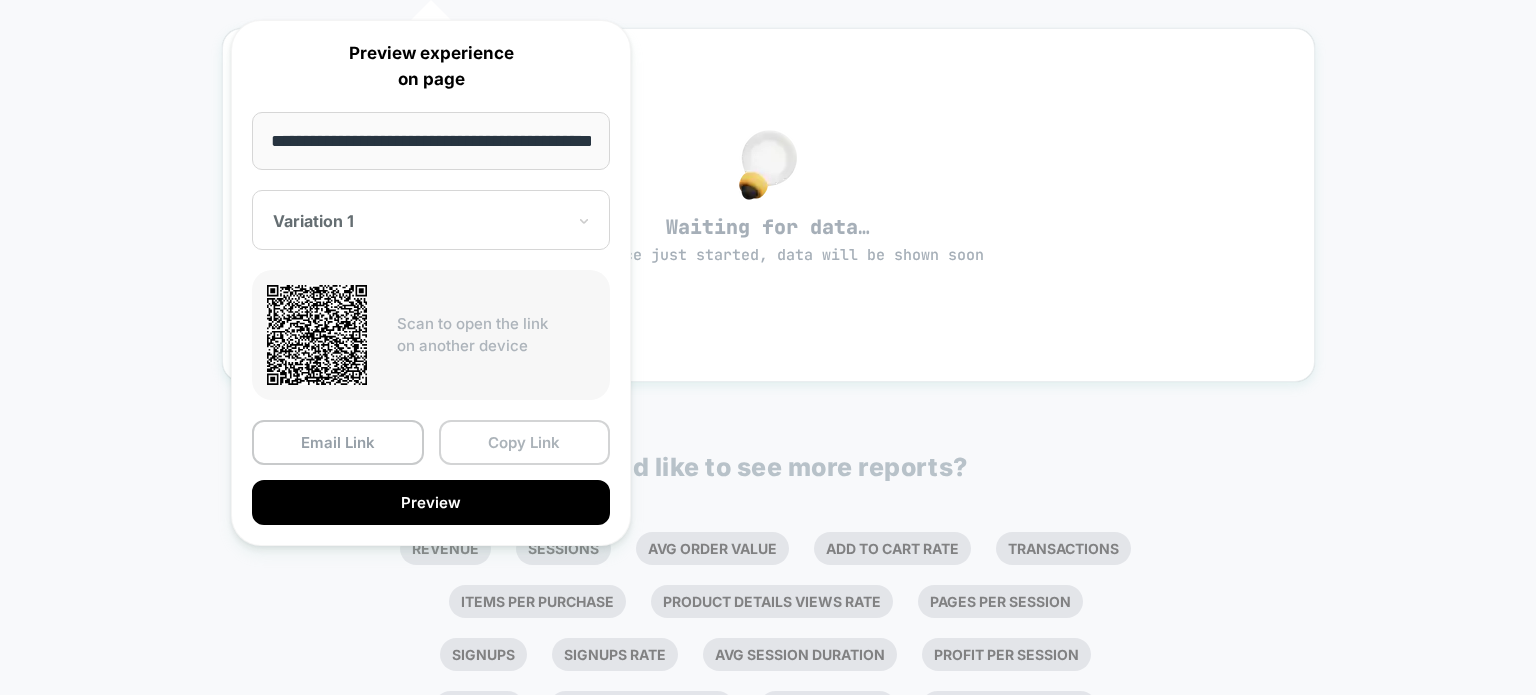 click on "Copy Link" at bounding box center (525, 442) 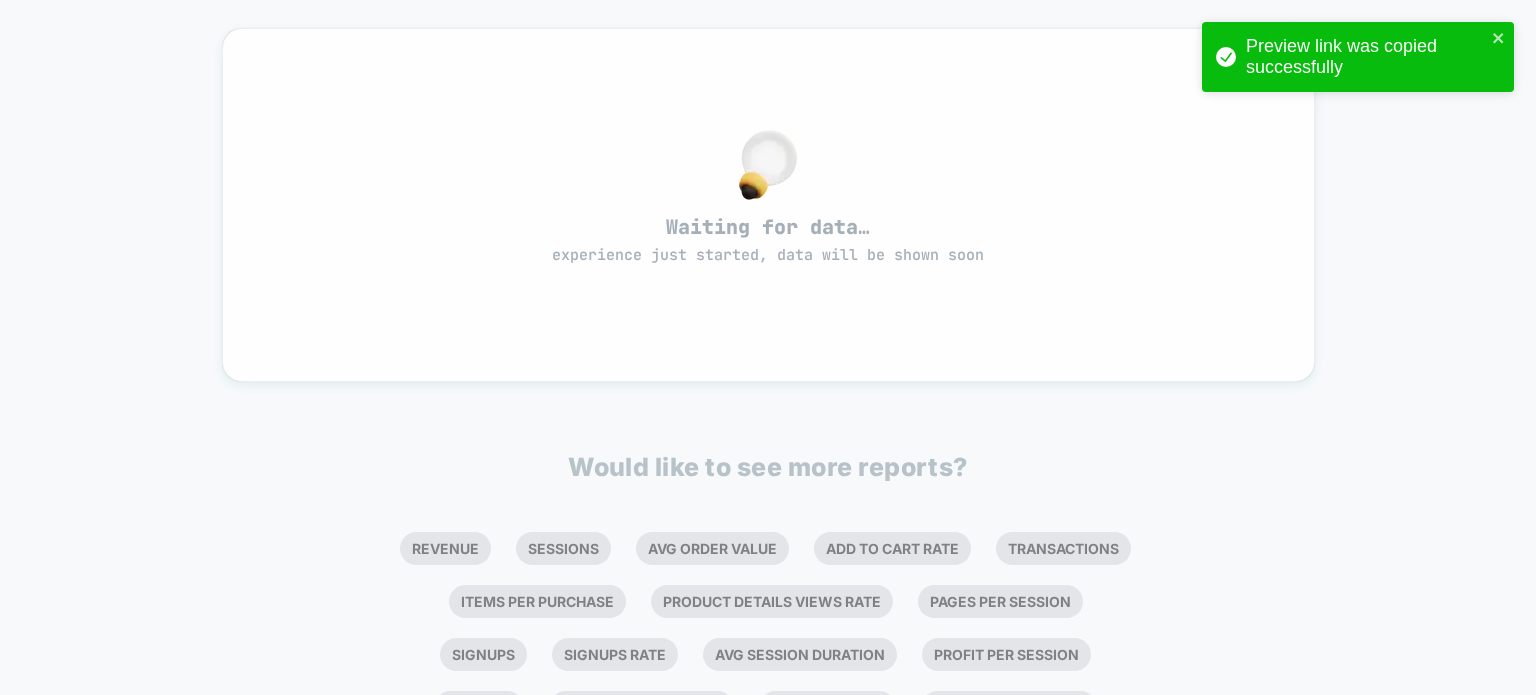 scroll, scrollTop: 0, scrollLeft: 0, axis: both 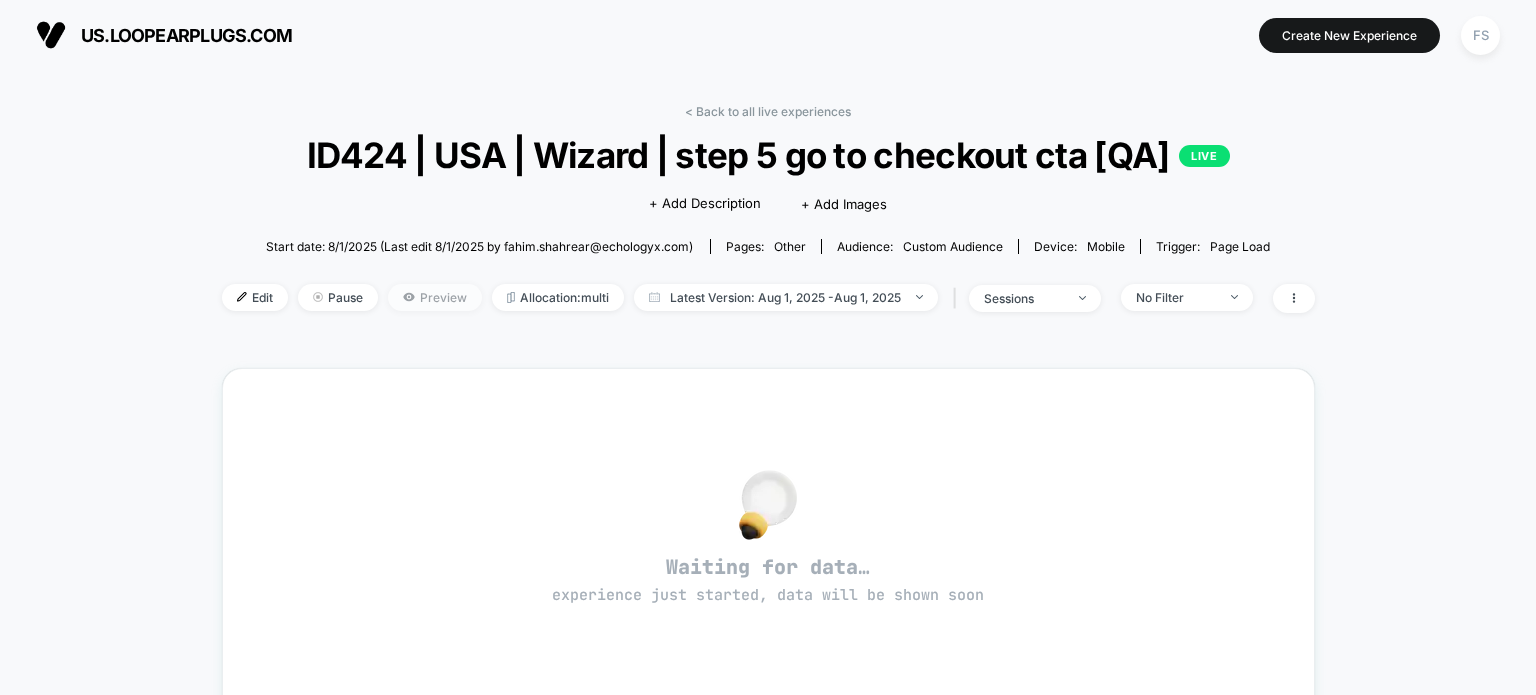 click on "Preview" at bounding box center (435, 297) 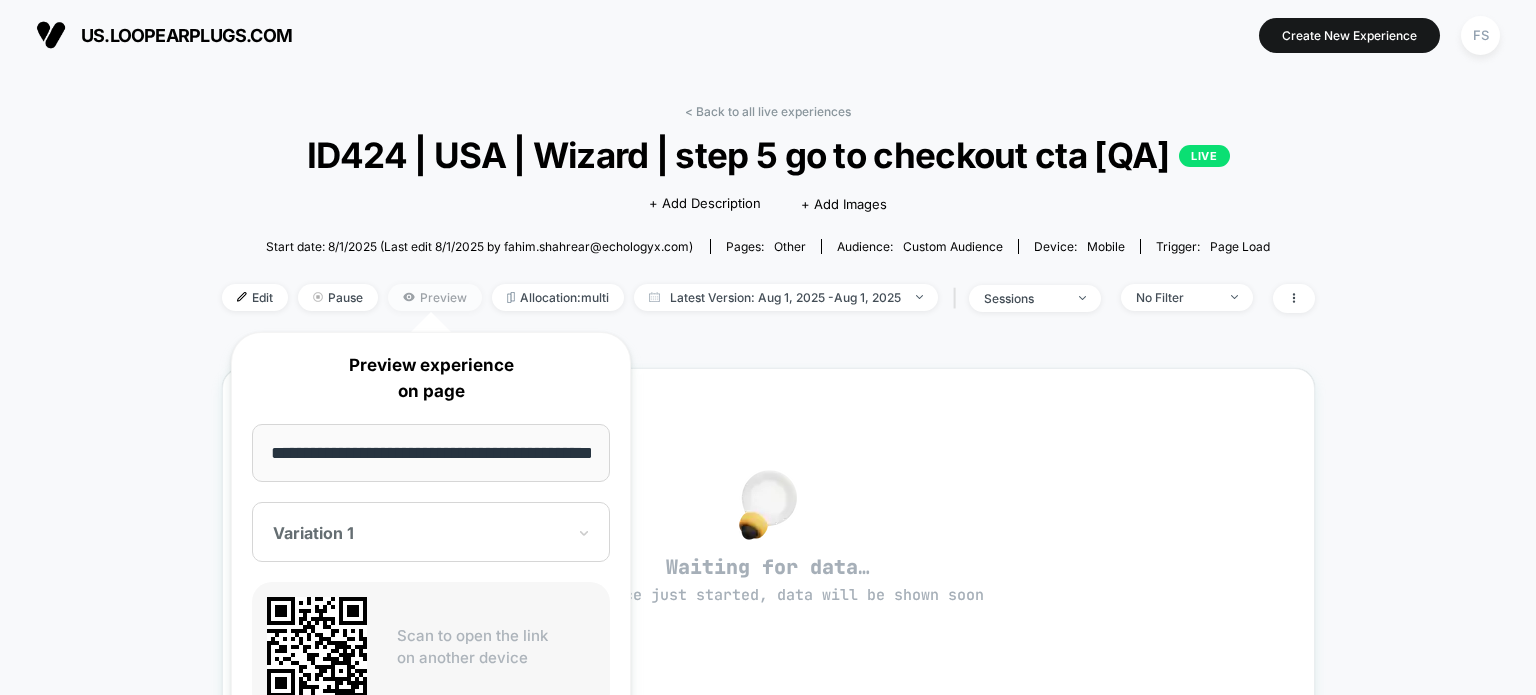scroll, scrollTop: 0, scrollLeft: 53, axis: horizontal 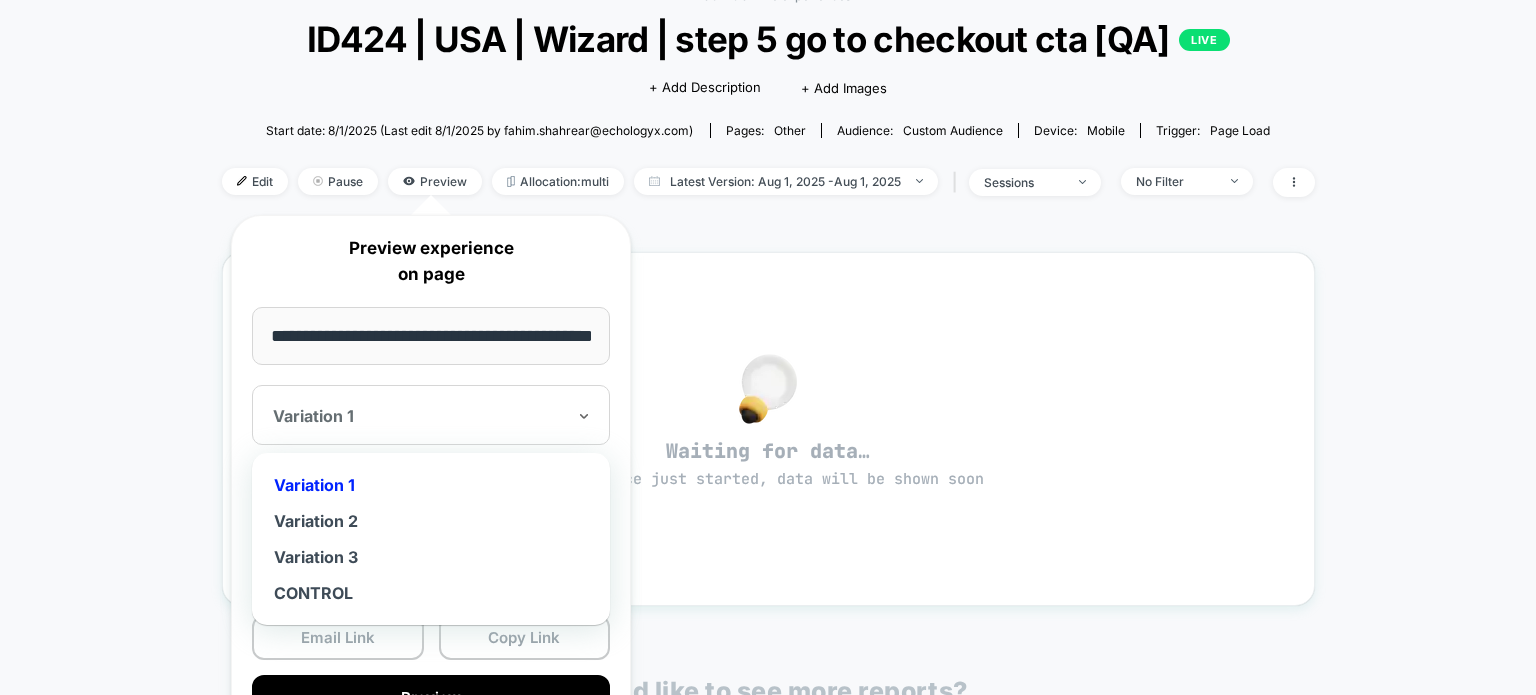 click at bounding box center [419, 416] 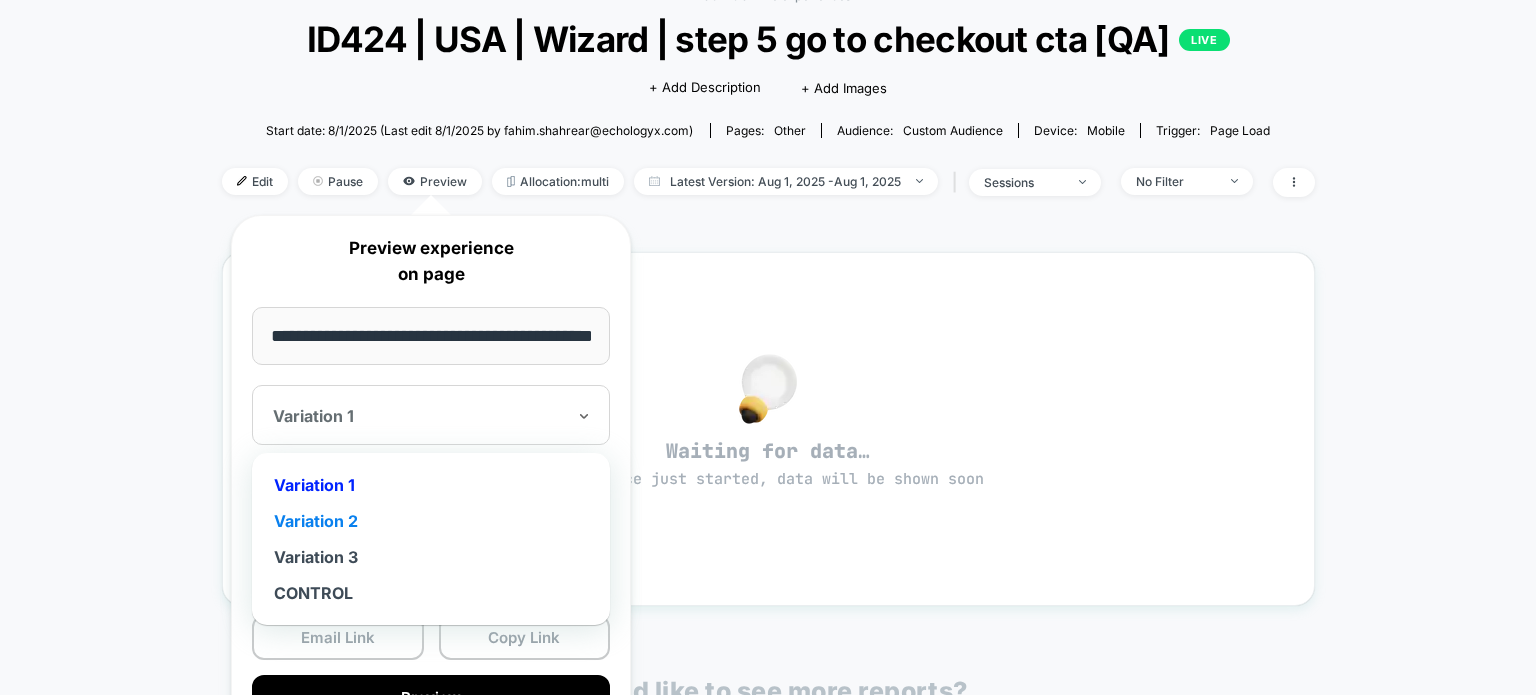 click on "Variation 2" at bounding box center (431, 521) 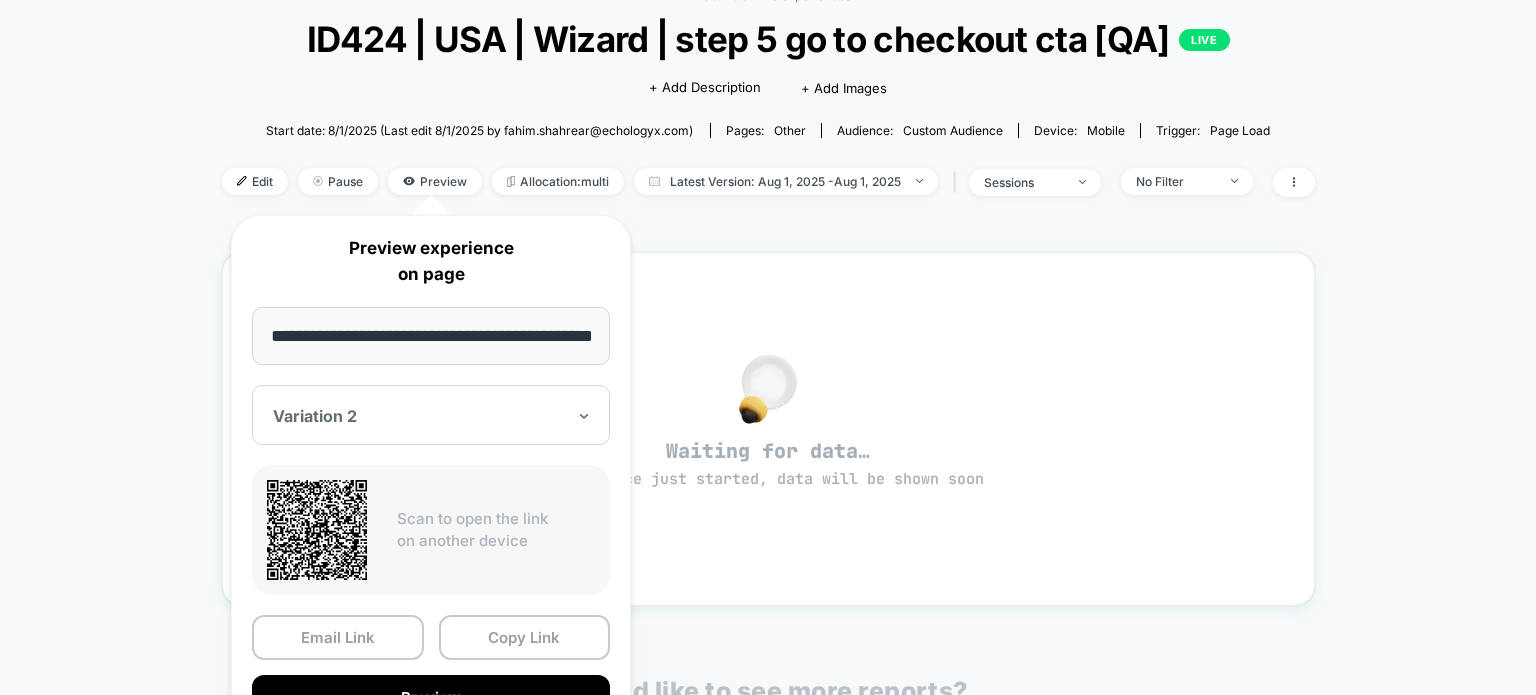 scroll, scrollTop: 184, scrollLeft: 0, axis: vertical 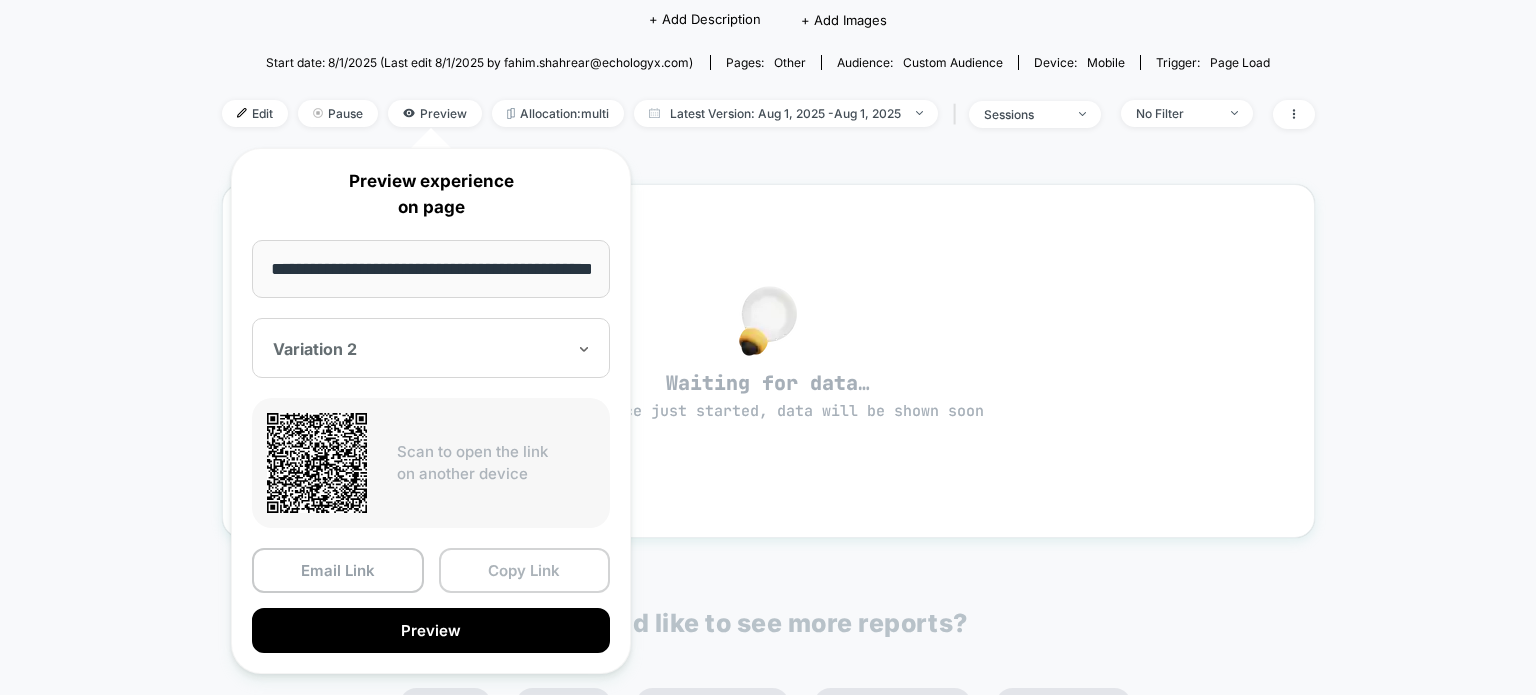 click on "Copy Link" at bounding box center [525, 570] 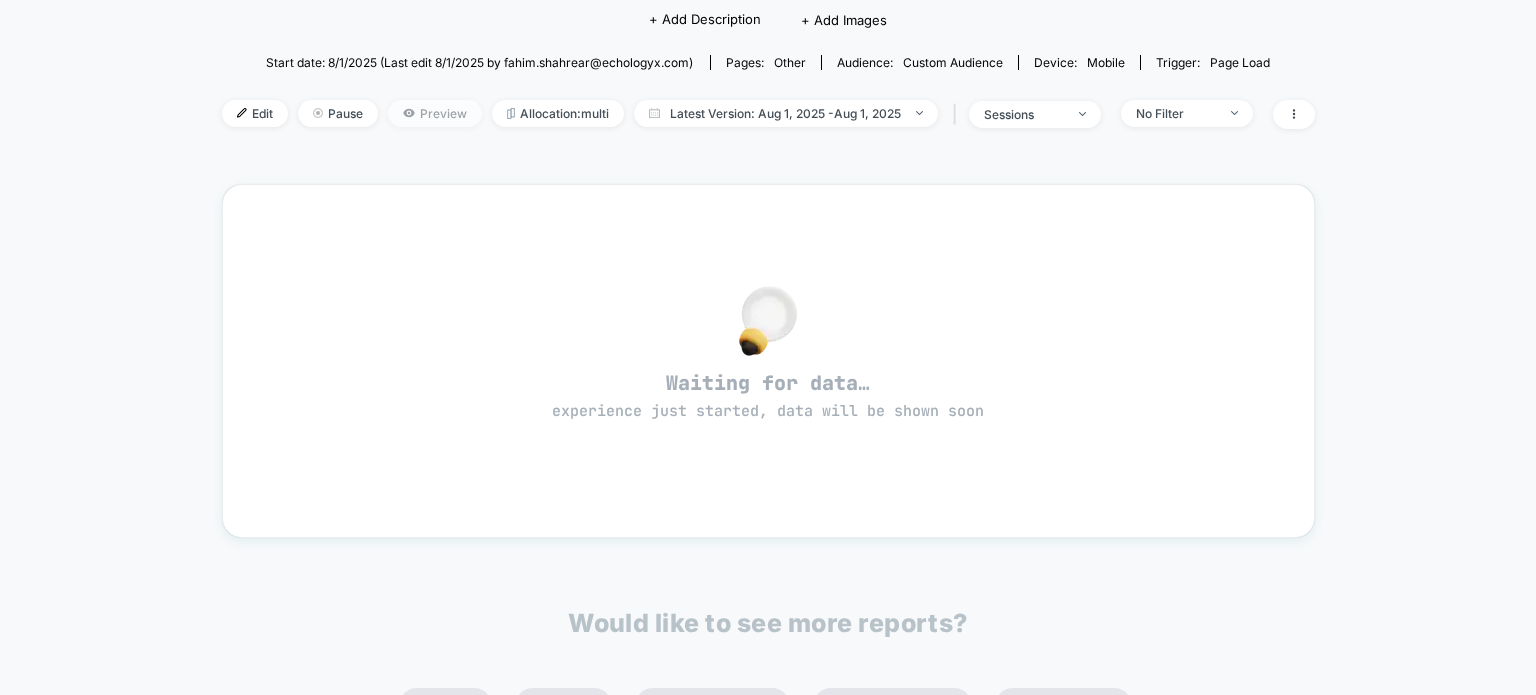 click on "Preview" at bounding box center (435, 113) 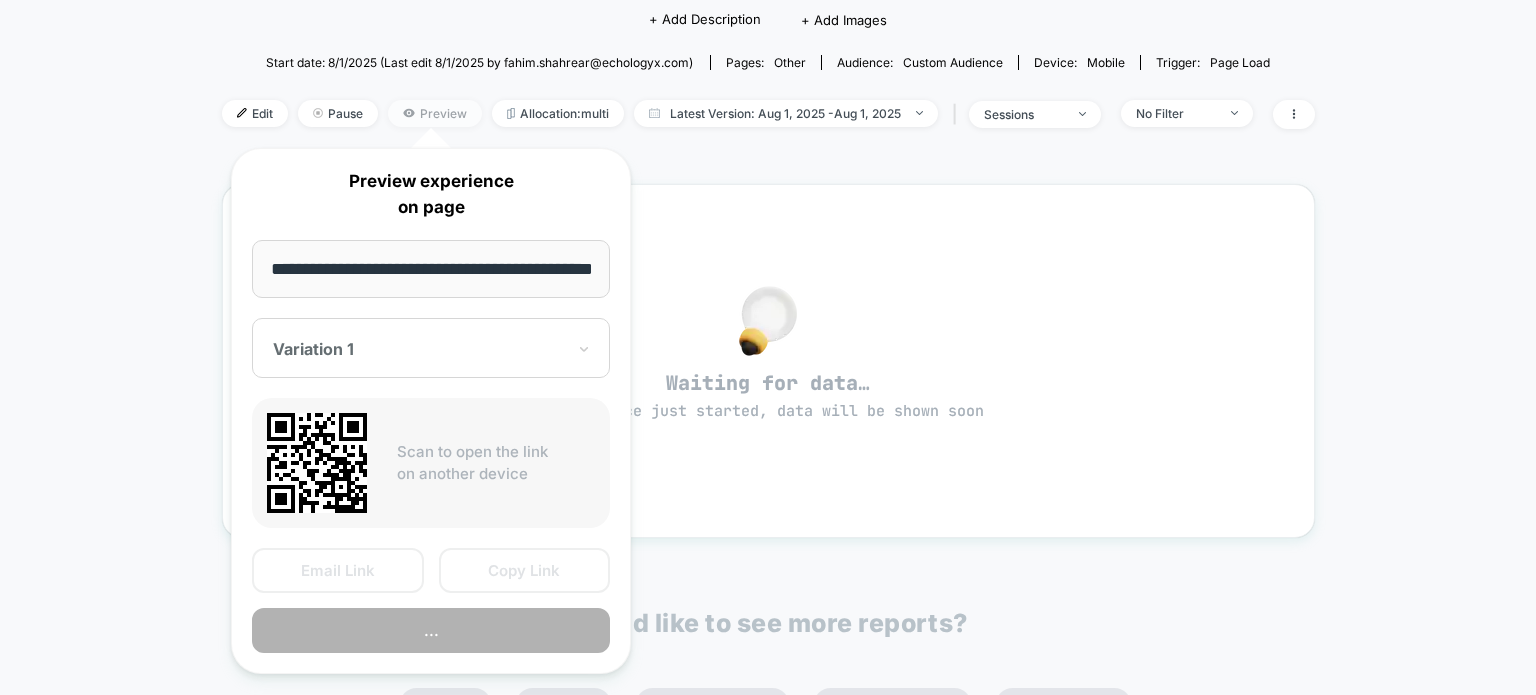 scroll, scrollTop: 0, scrollLeft: 53, axis: horizontal 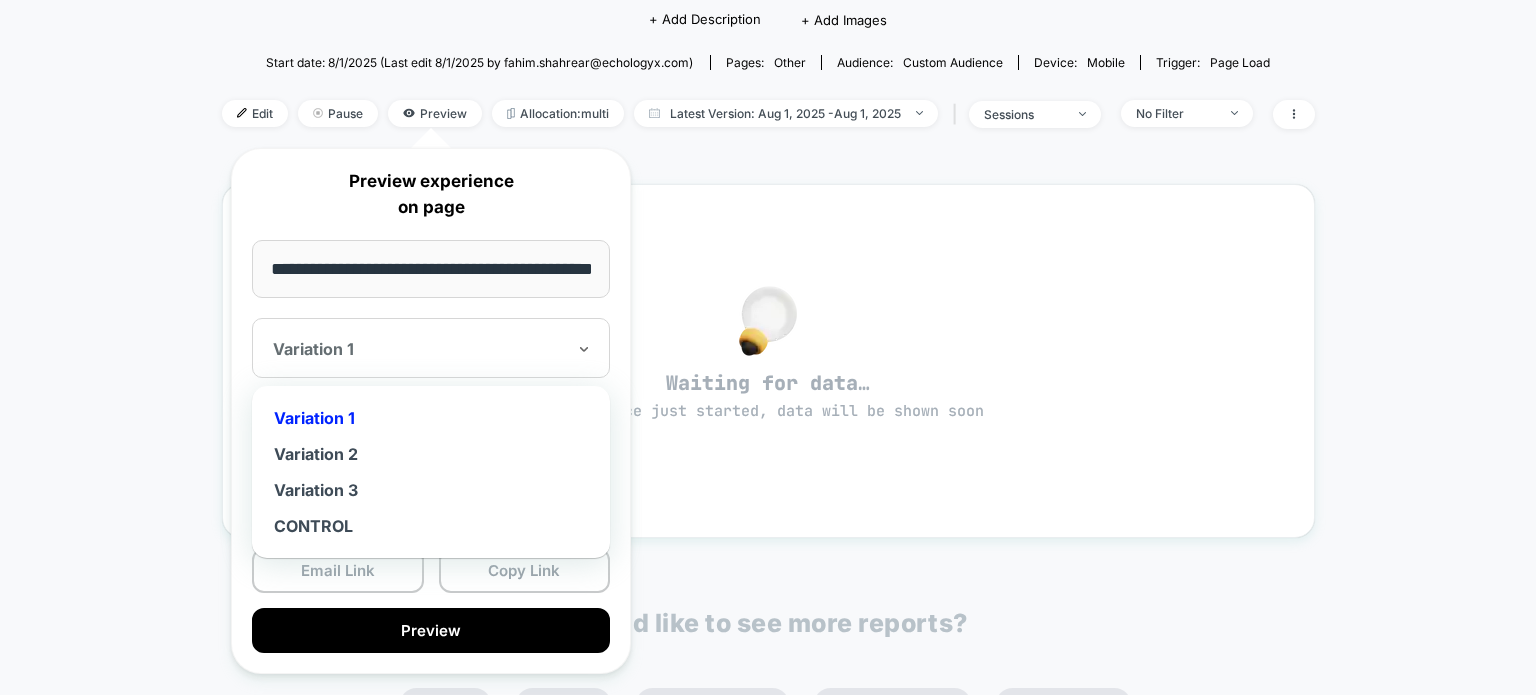 click on "Variation 1" at bounding box center [419, 349] 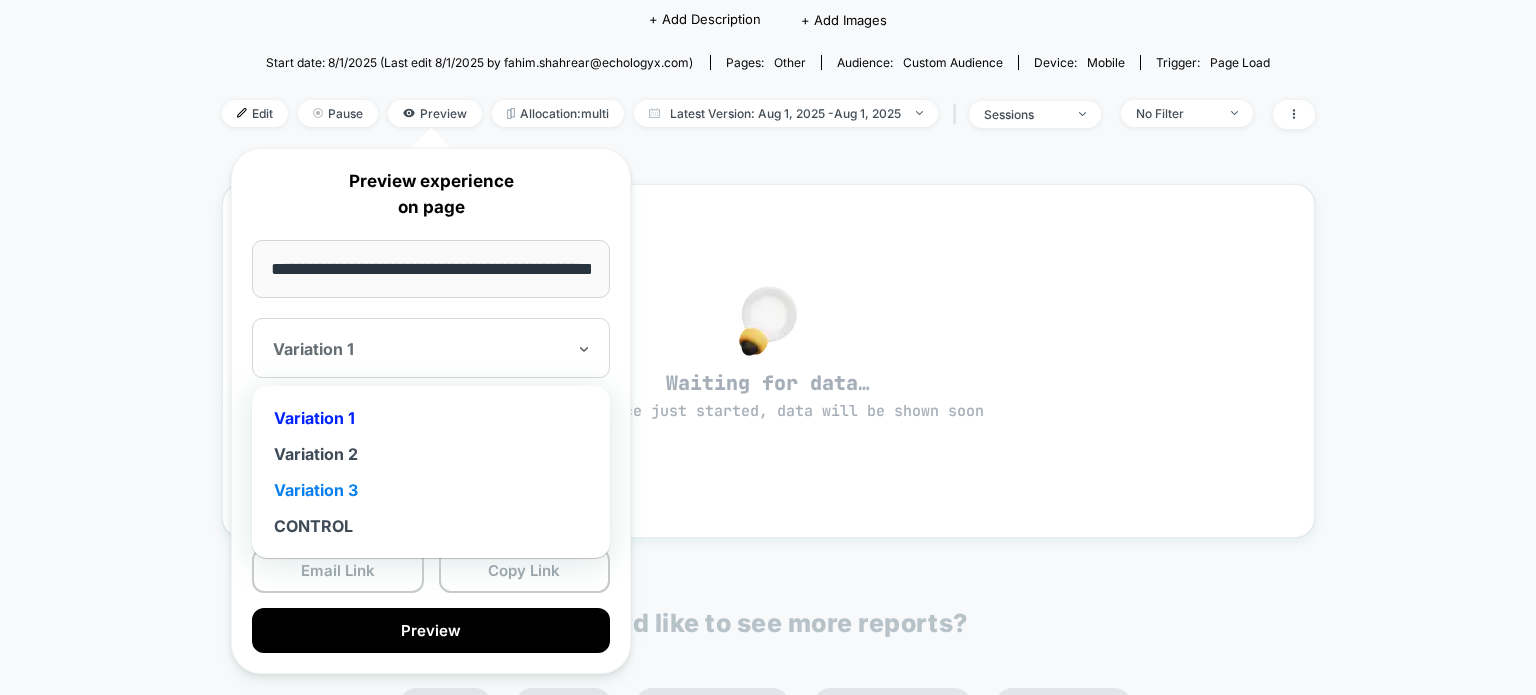 click on "Variation 3" at bounding box center (431, 490) 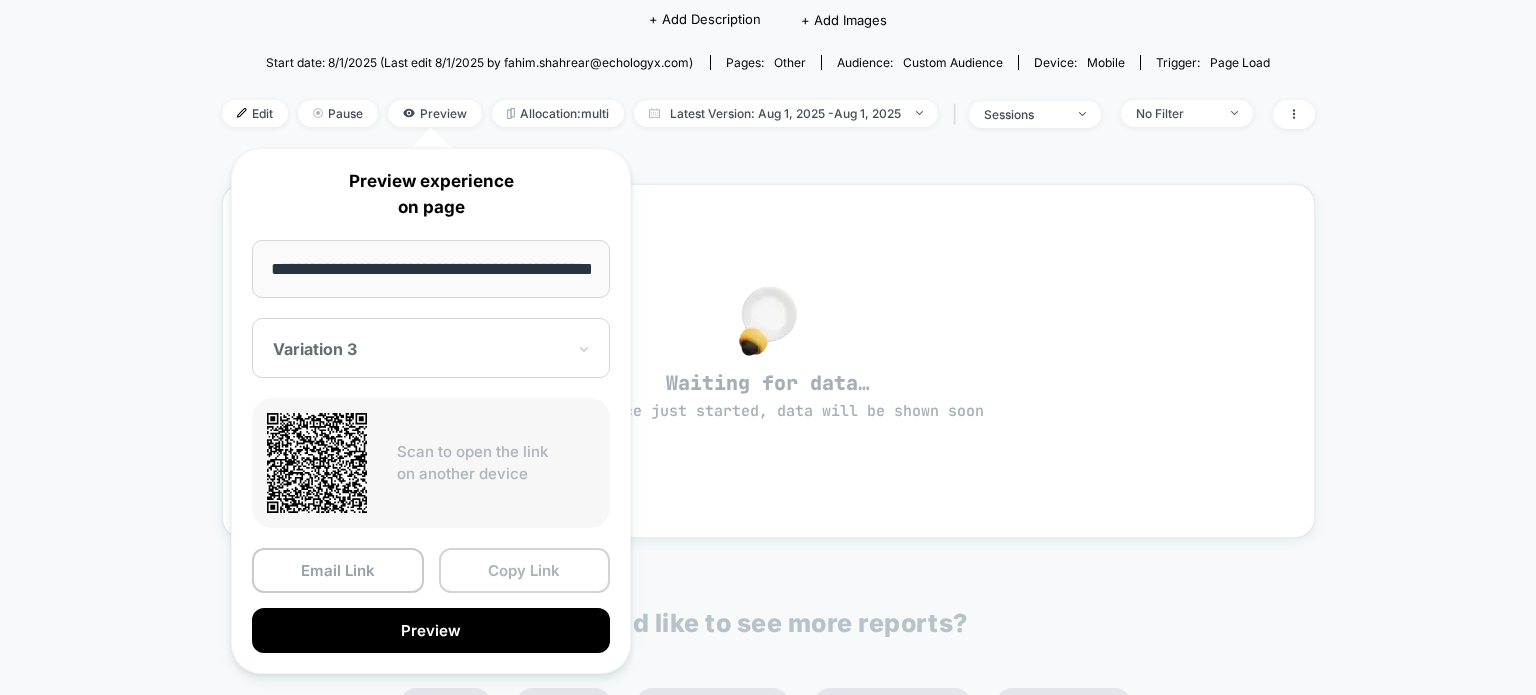 click on "Copy Link" at bounding box center [525, 570] 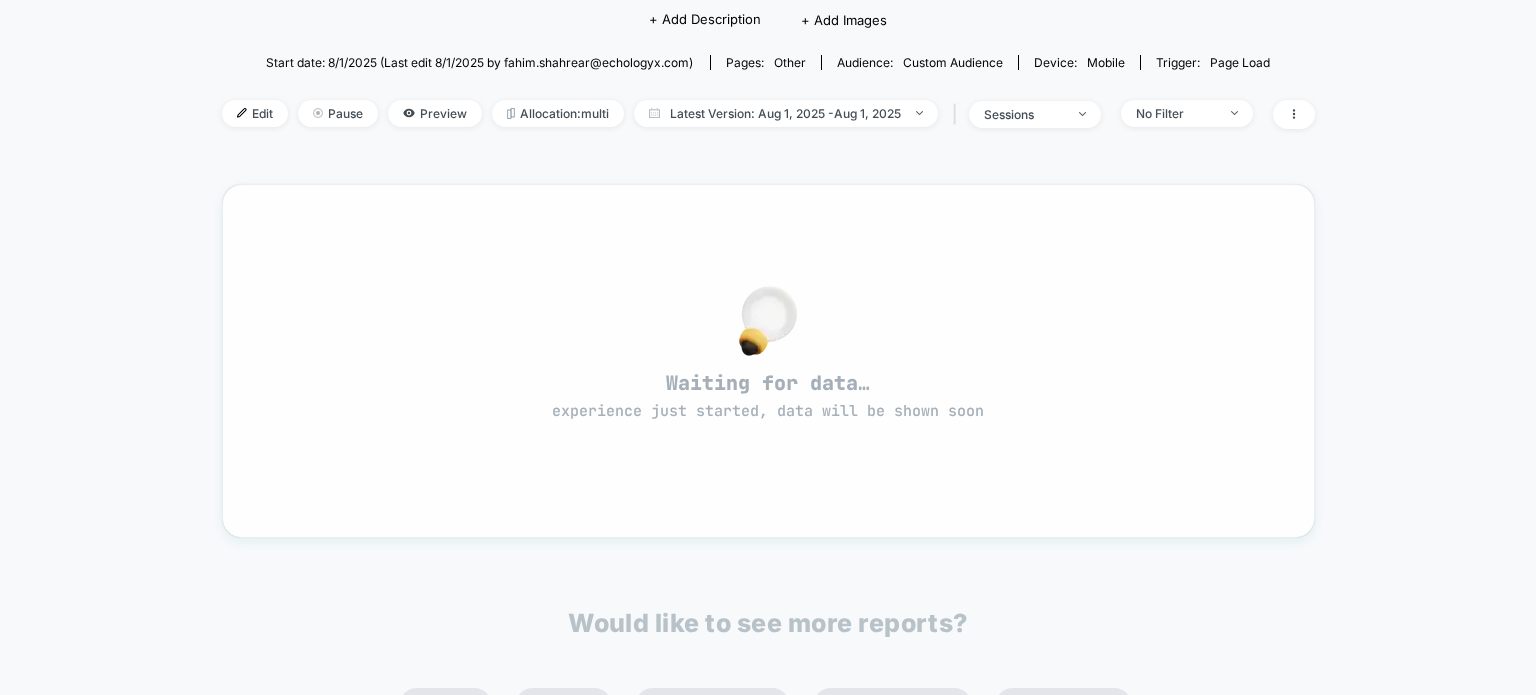 scroll, scrollTop: 0, scrollLeft: 0, axis: both 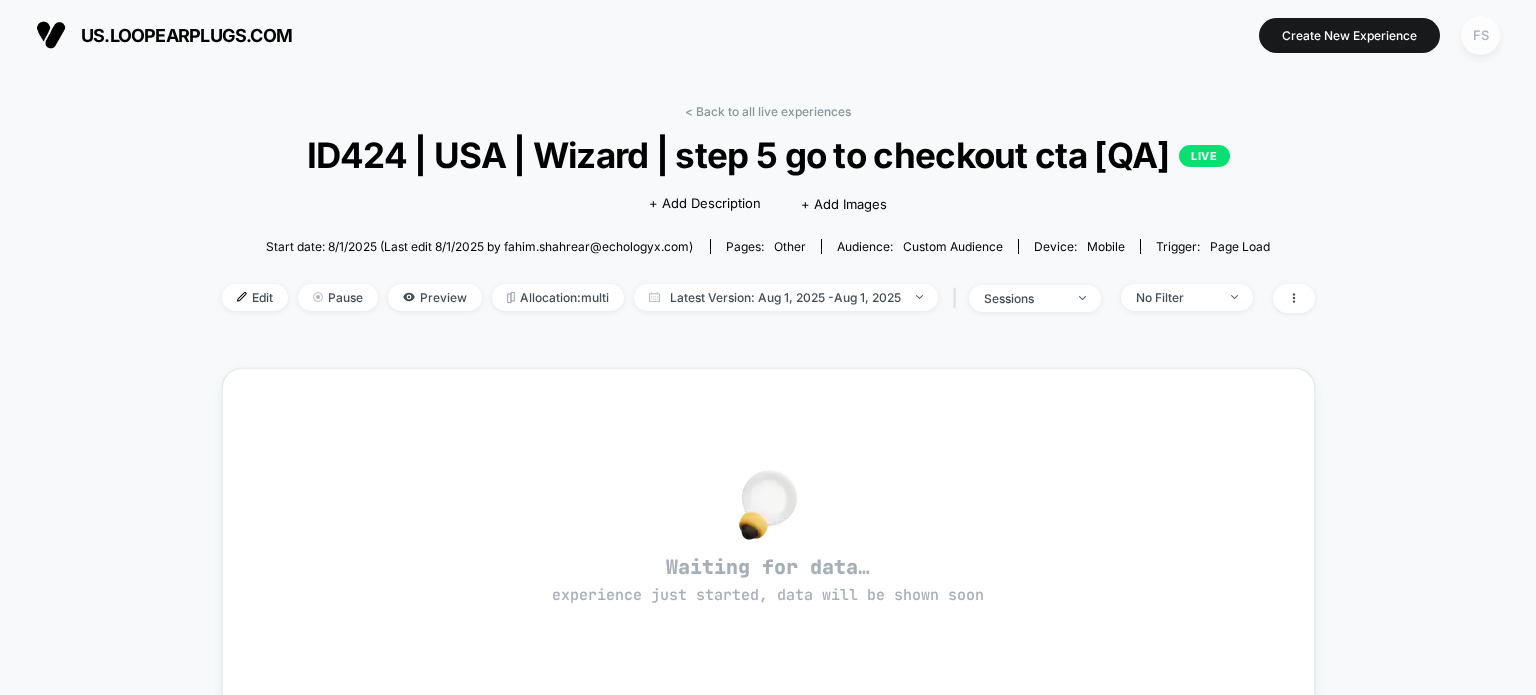 click on "FS" at bounding box center [1480, 35] 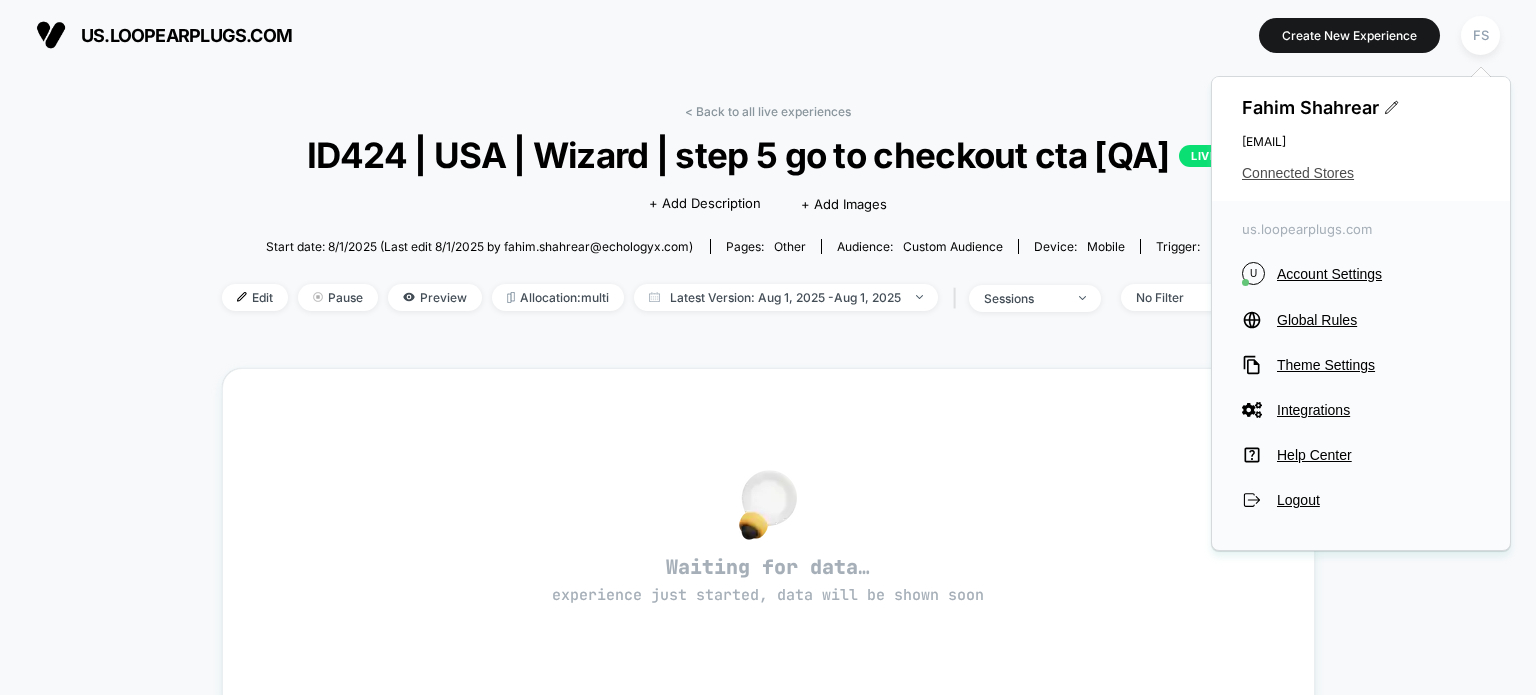 click on "Connected Stores" at bounding box center (1361, 173) 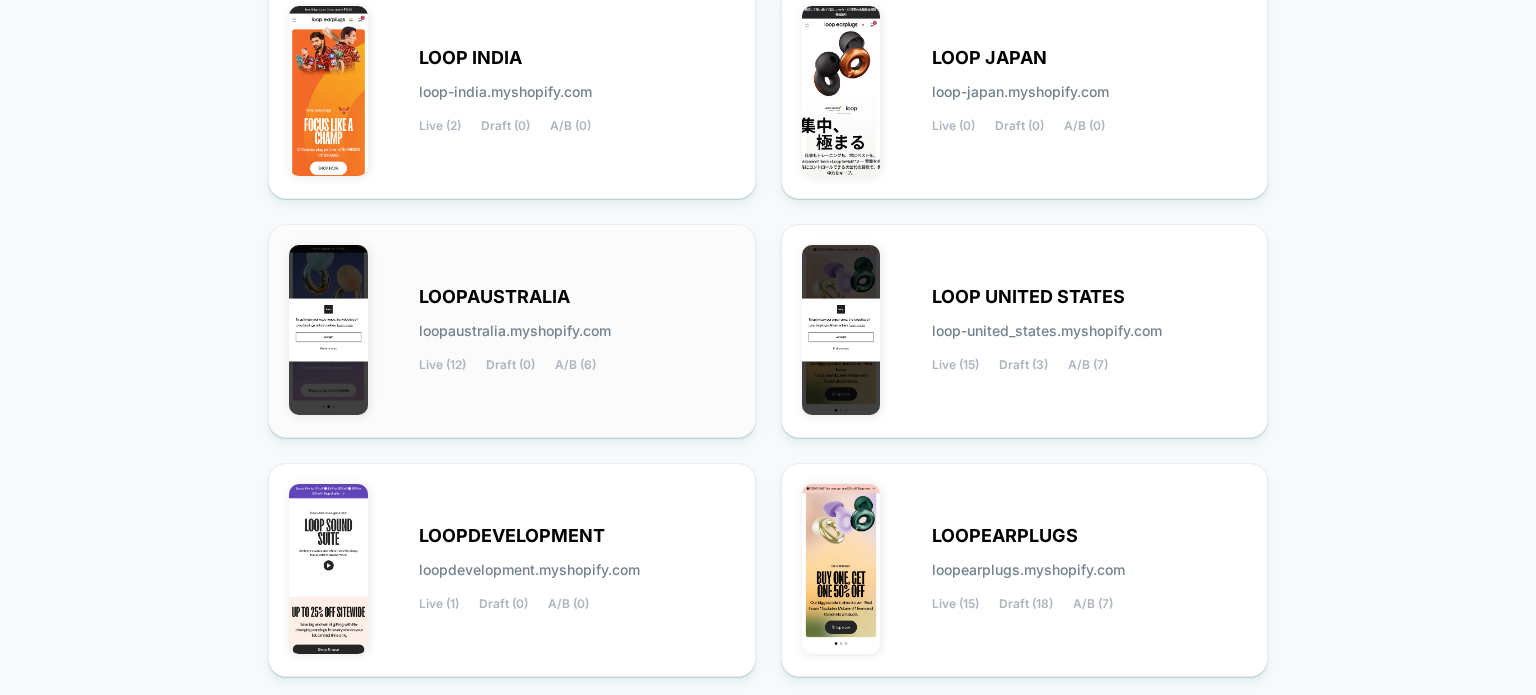 click on "LOOPAUSTRALIA loopaustralia.myshopify.com Live (12) Draft (0) A/B (6)" at bounding box center (577, 331) 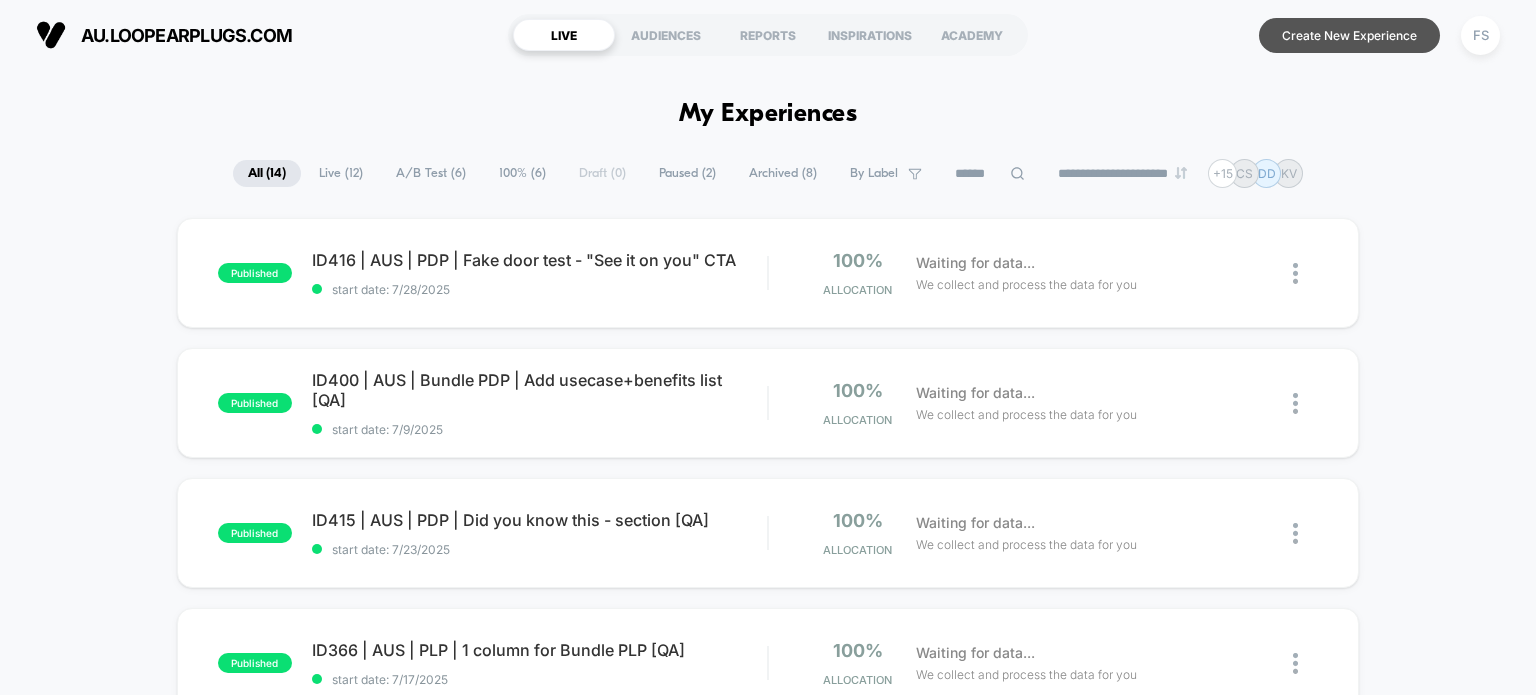 click on "Create New Experience" at bounding box center [1349, 35] 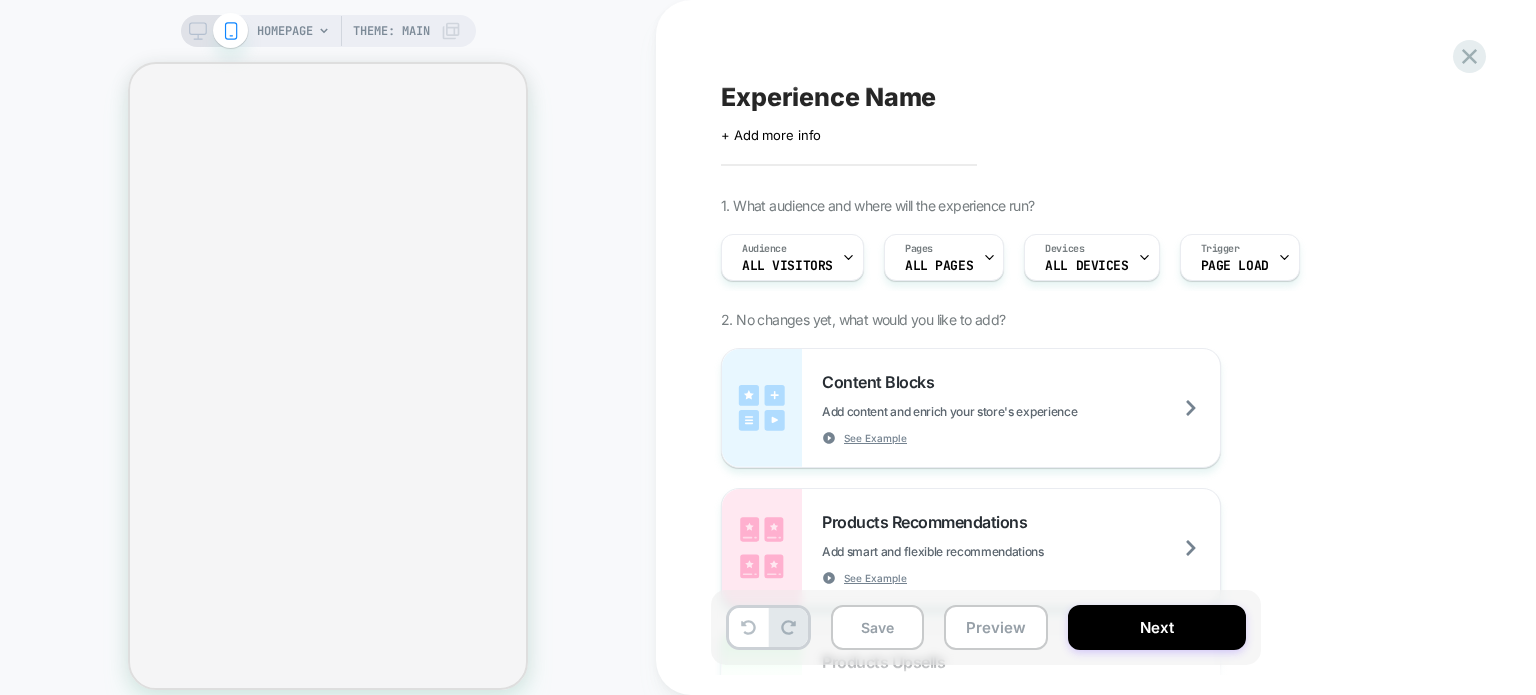 click on "Click to edit experience details + Add more info" at bounding box center (940, 127) 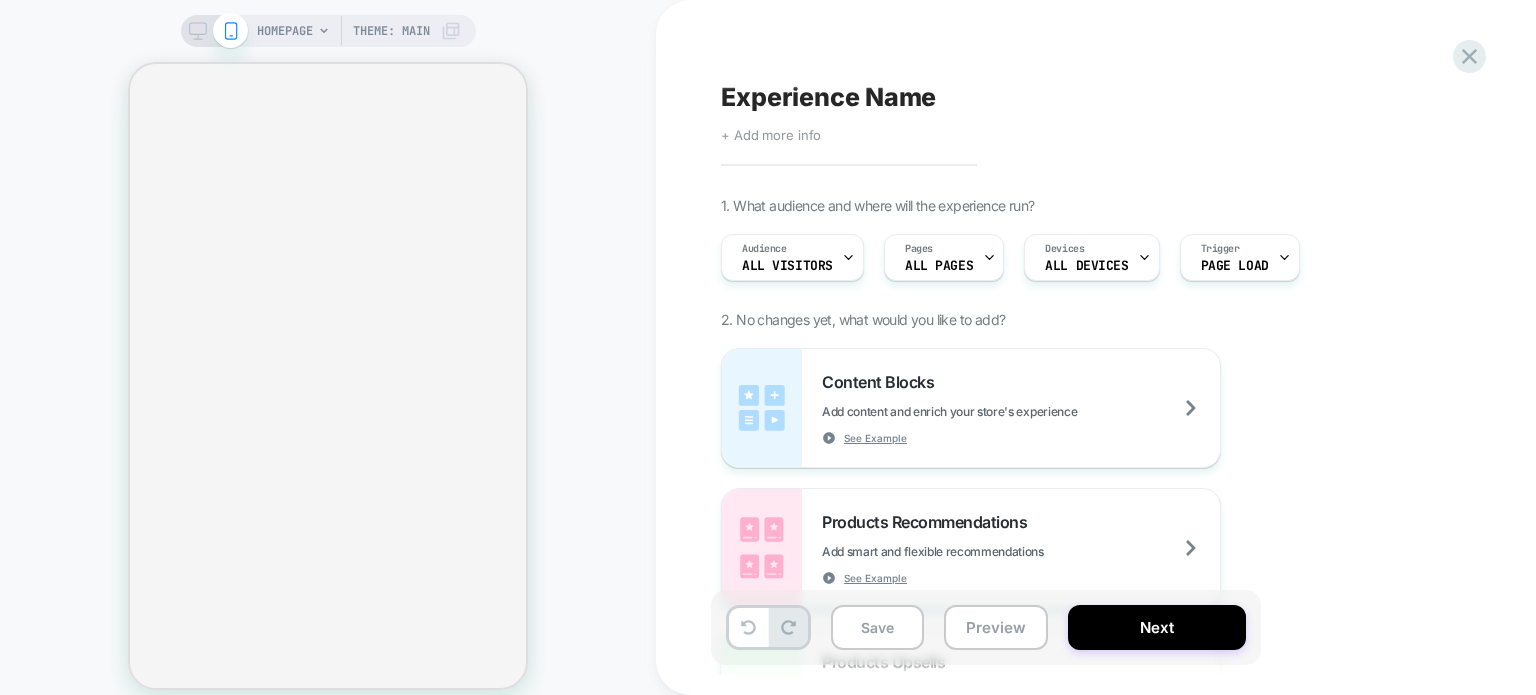 click on "+ Add more info" at bounding box center (771, 135) 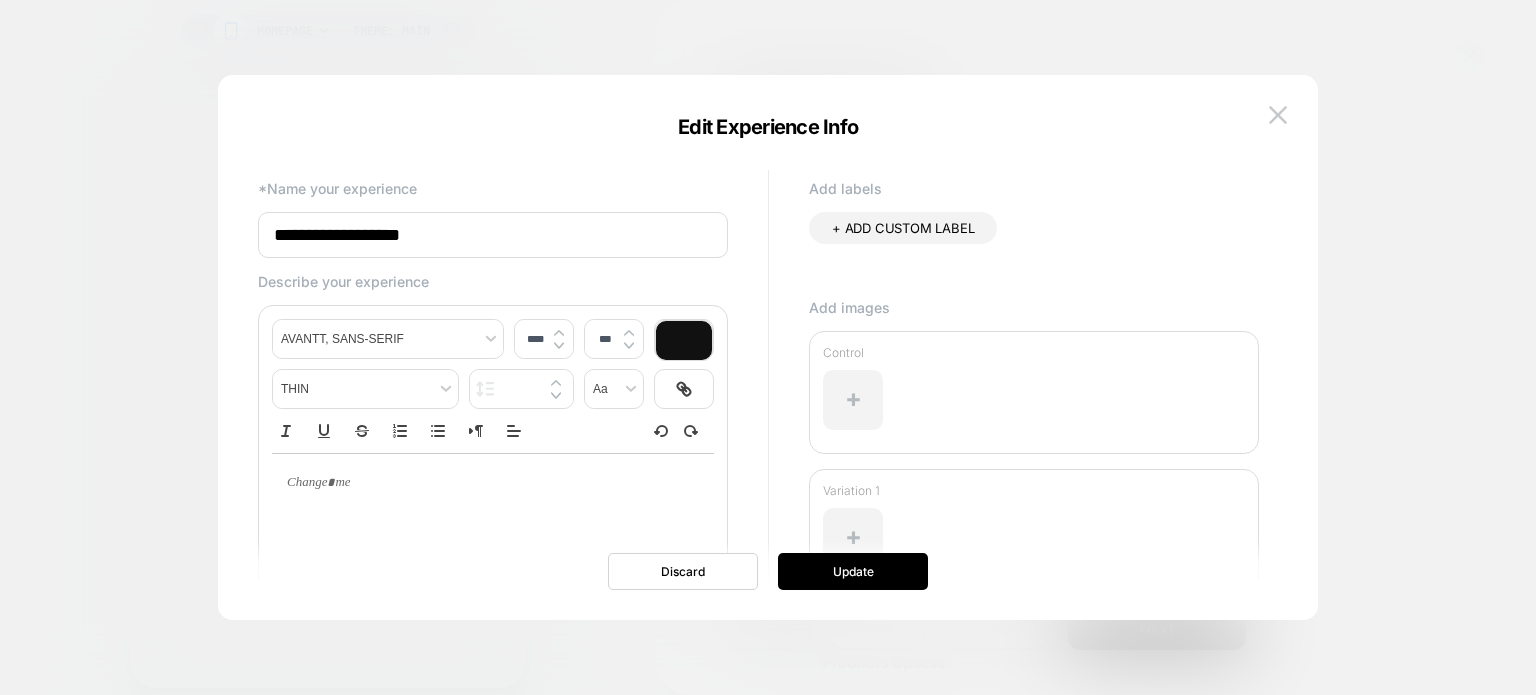 click on "**********" at bounding box center (493, 235) 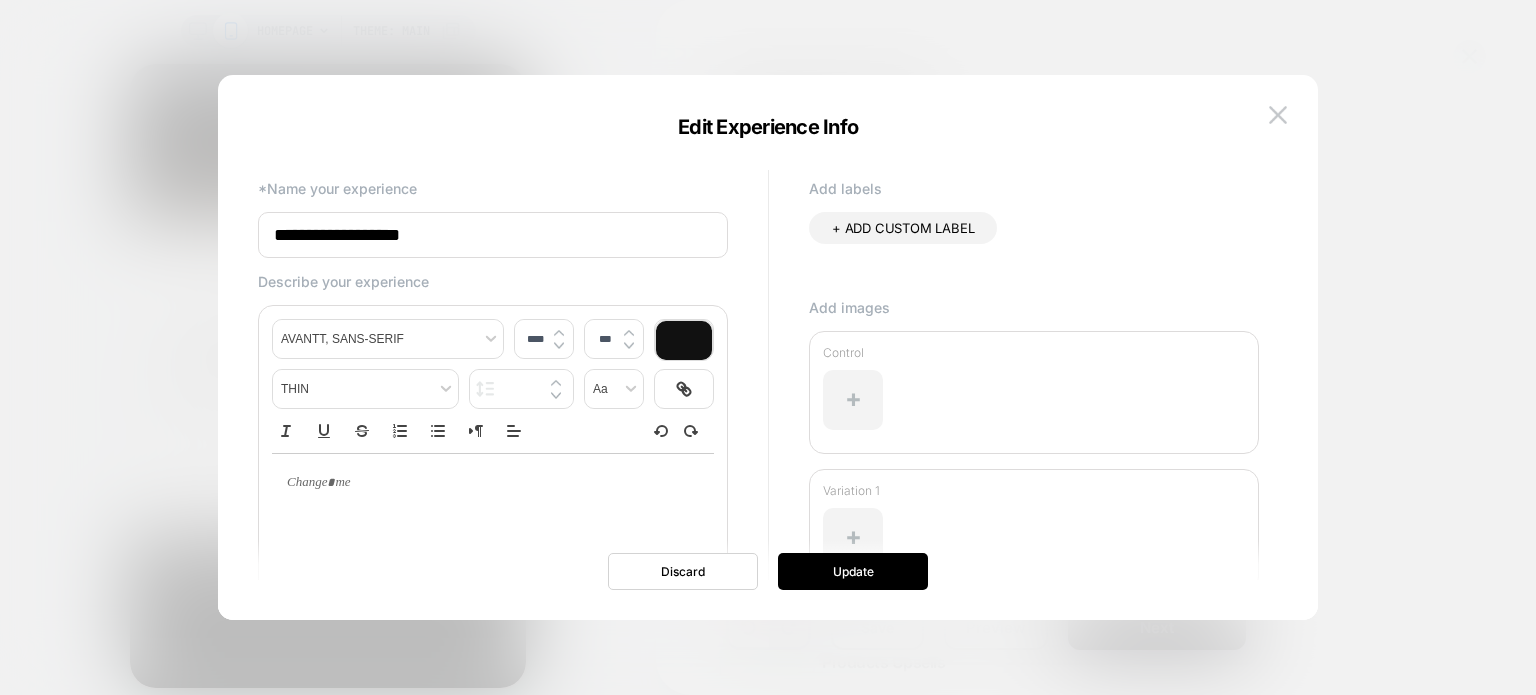 scroll, scrollTop: 0, scrollLeft: 0, axis: both 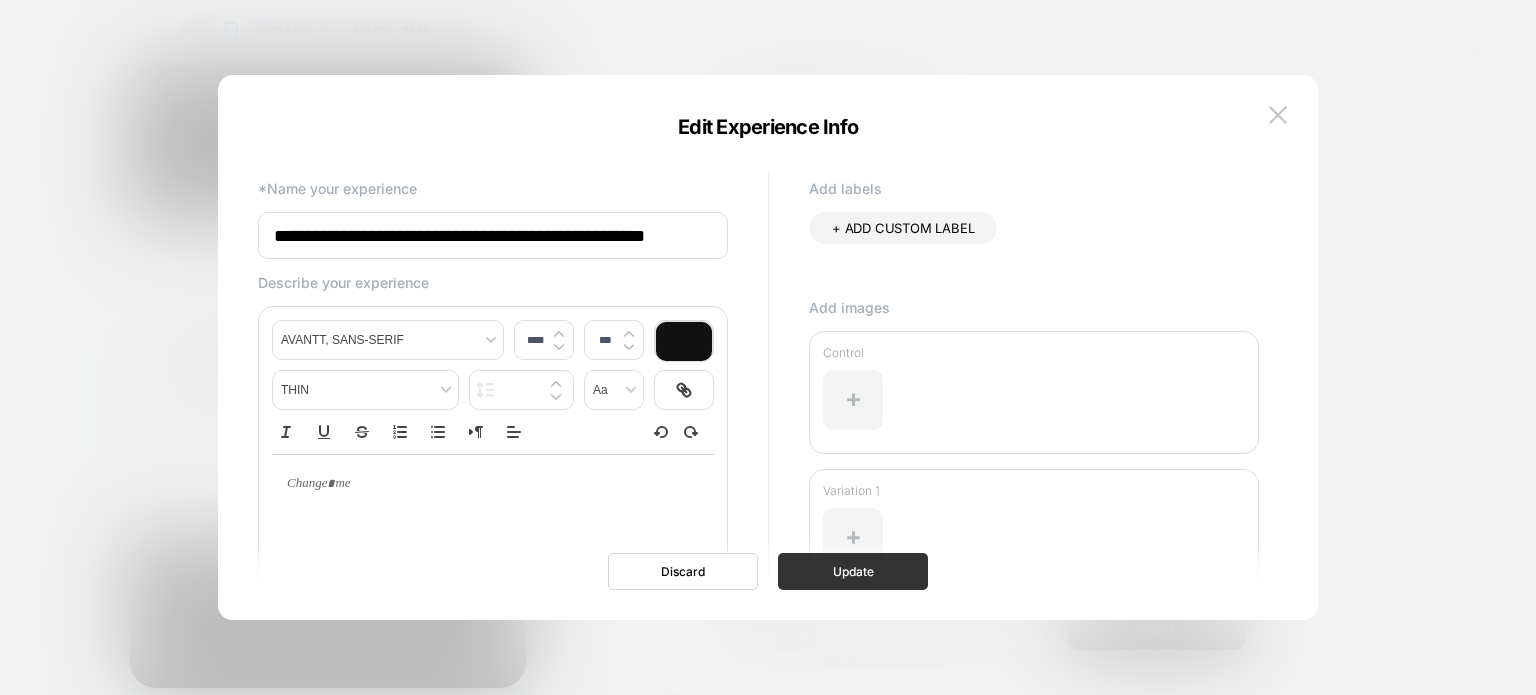type on "**********" 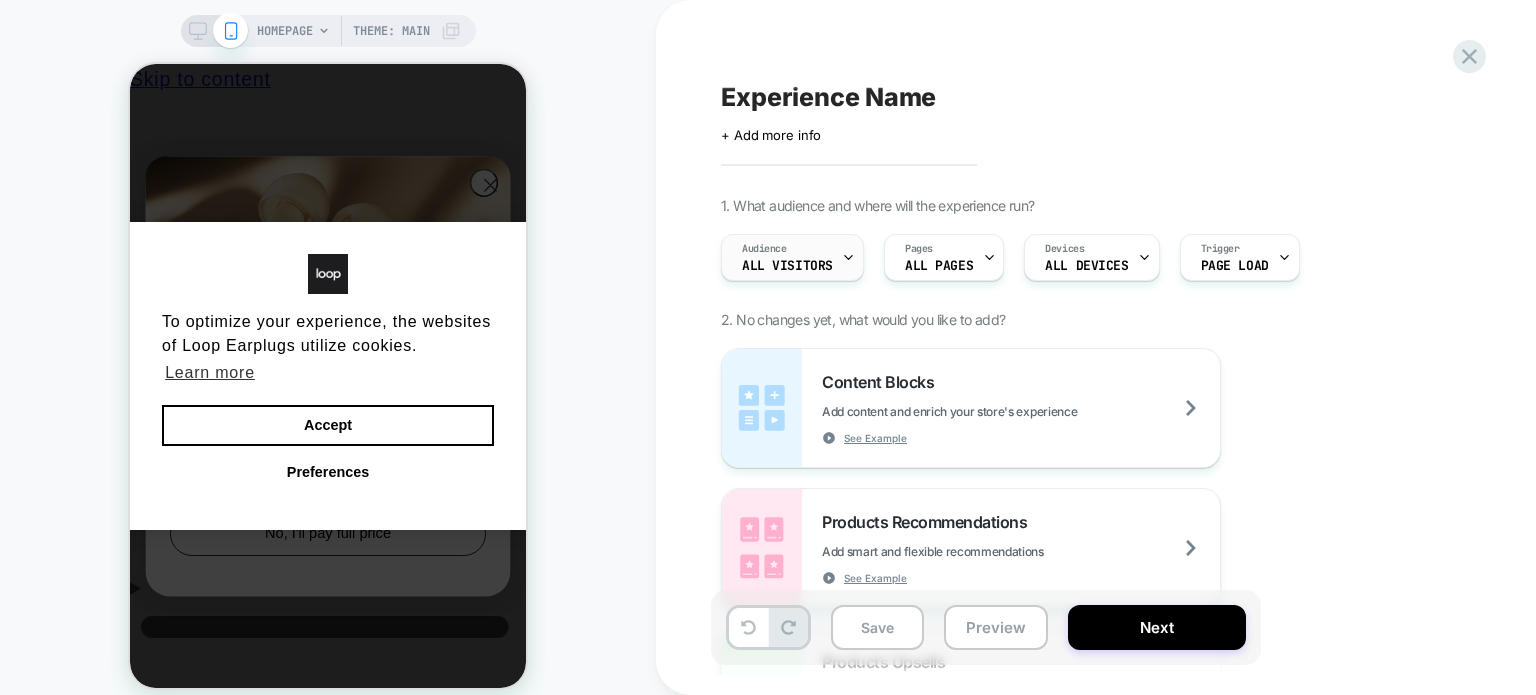 click on "Audience All Visitors" at bounding box center [787, 257] 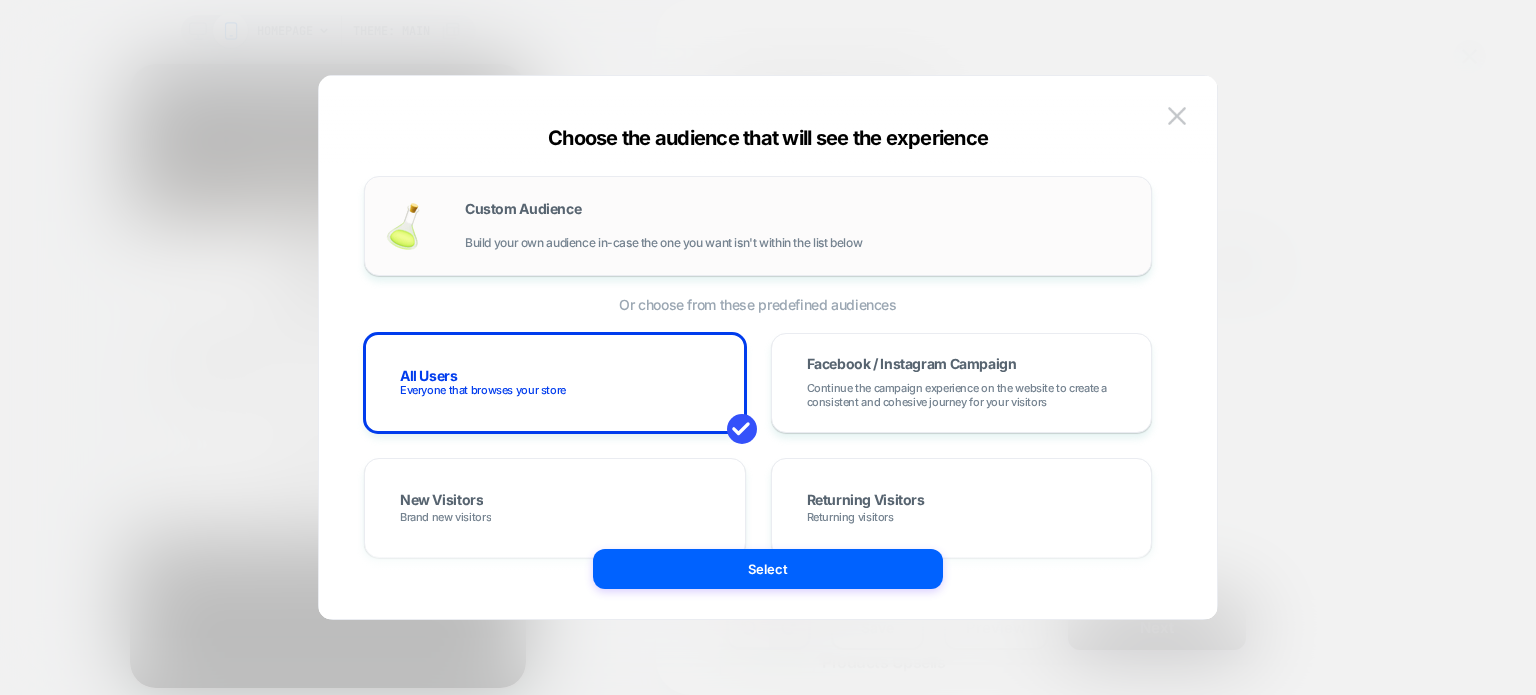 click on "Custom Audience Build your own audience in-case the one you want isn't within the list below" at bounding box center (798, 226) 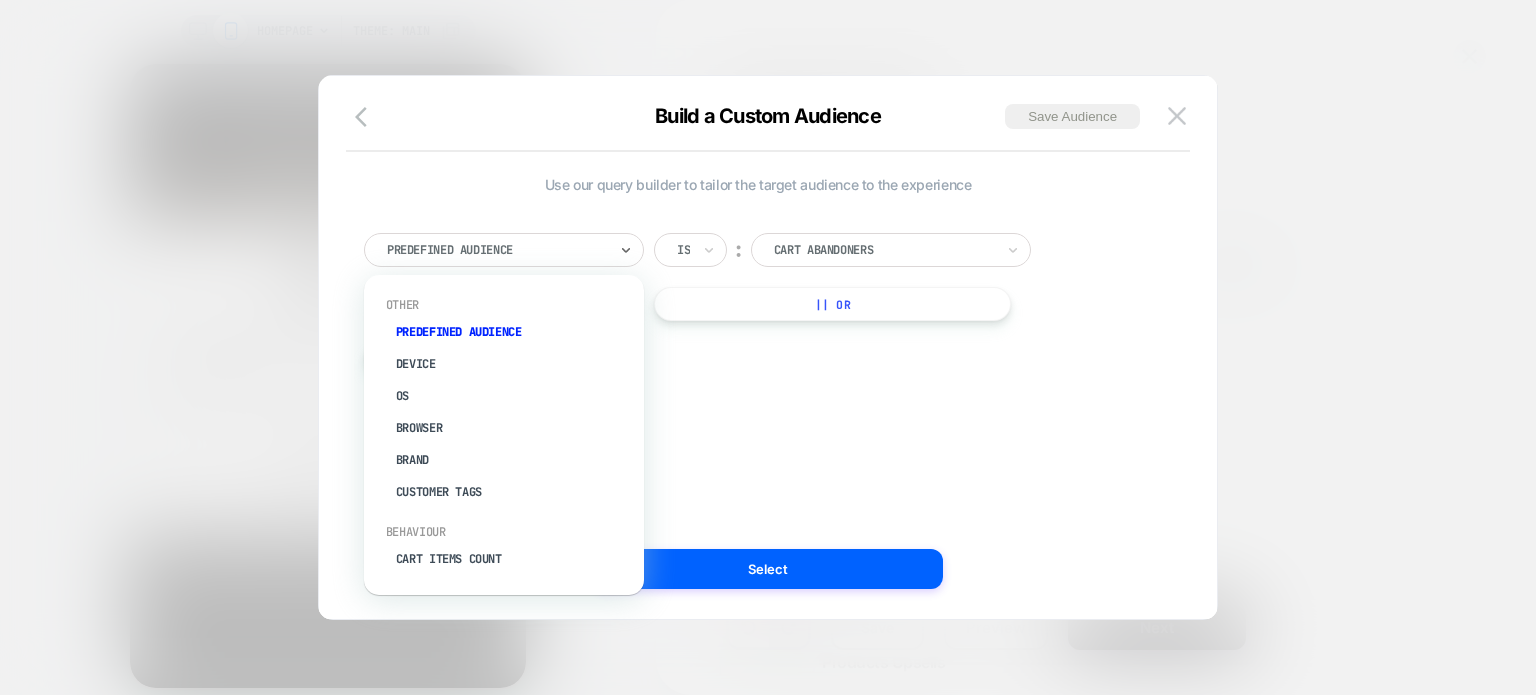 click on "Predefined Audience" at bounding box center (504, 250) 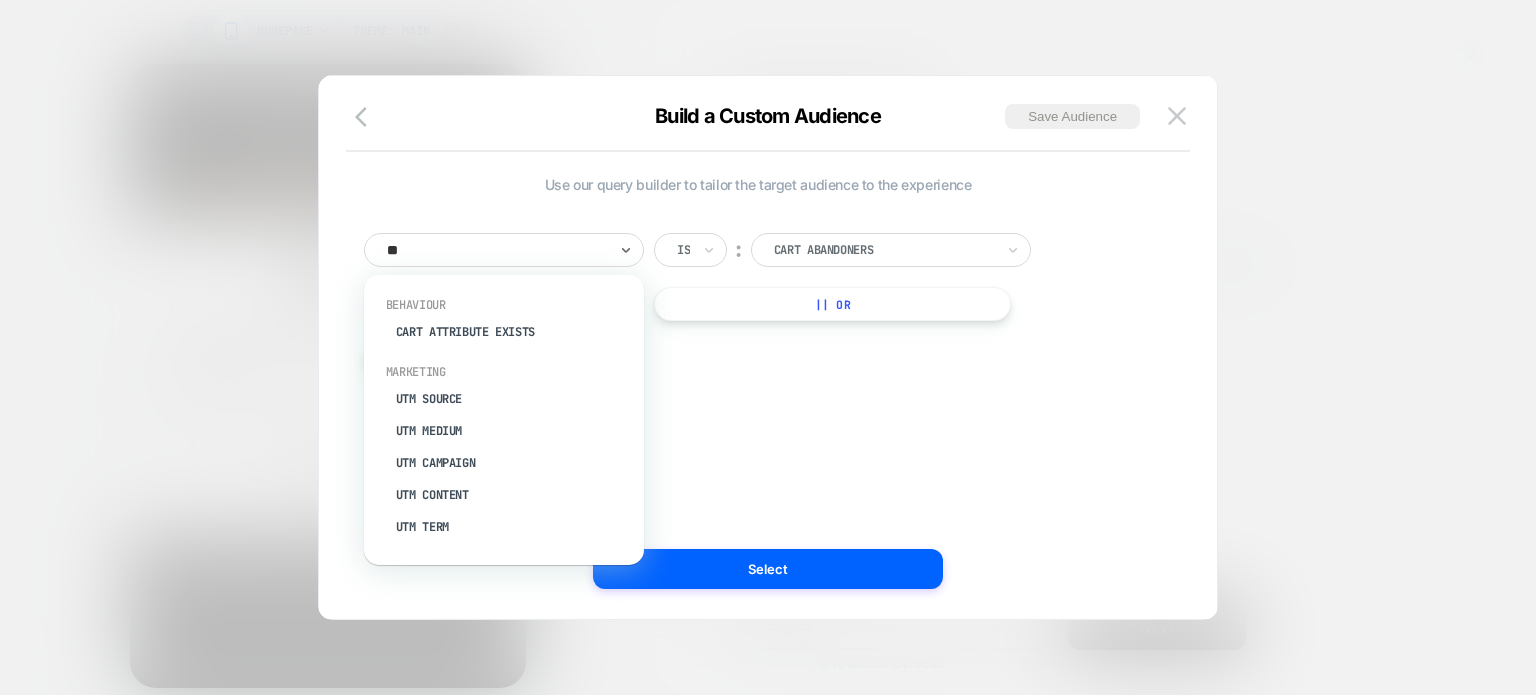 type on "***" 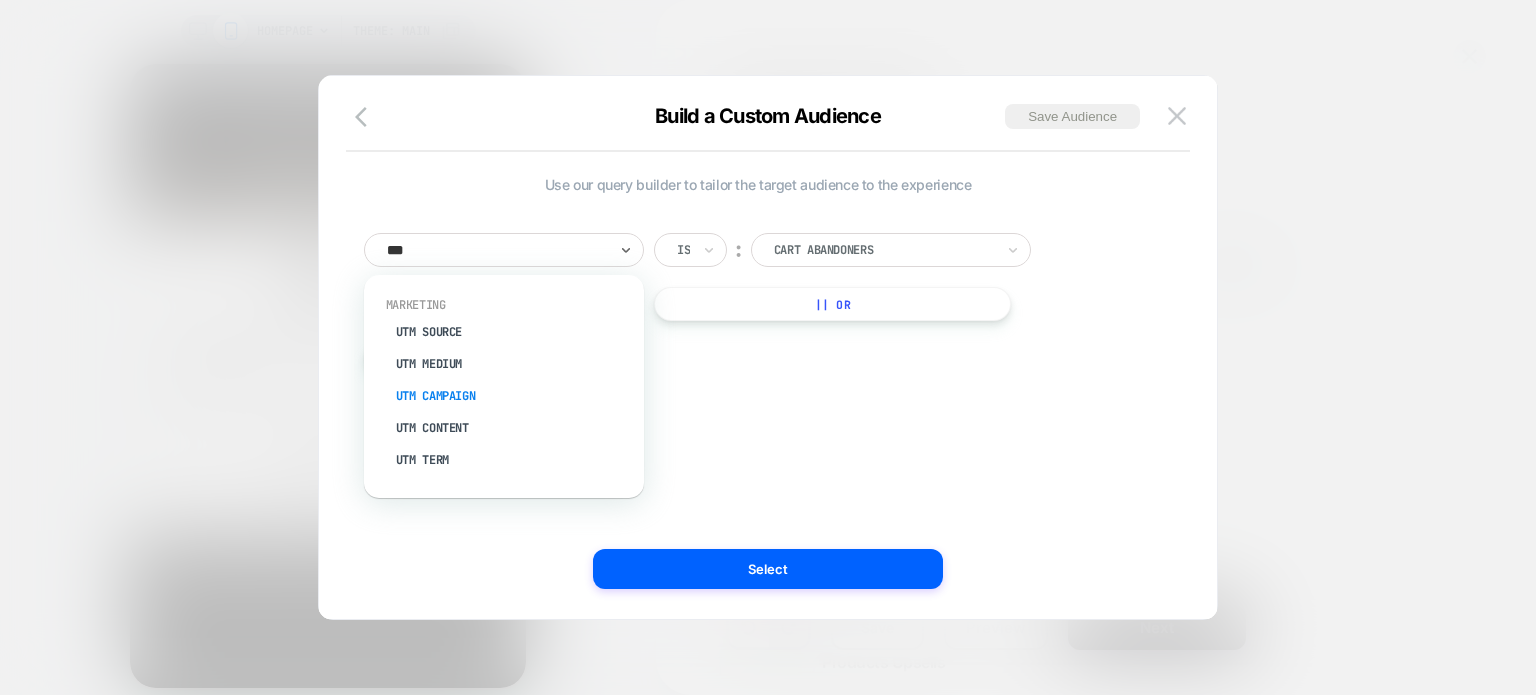 click on "UTM Campaign" at bounding box center [514, 396] 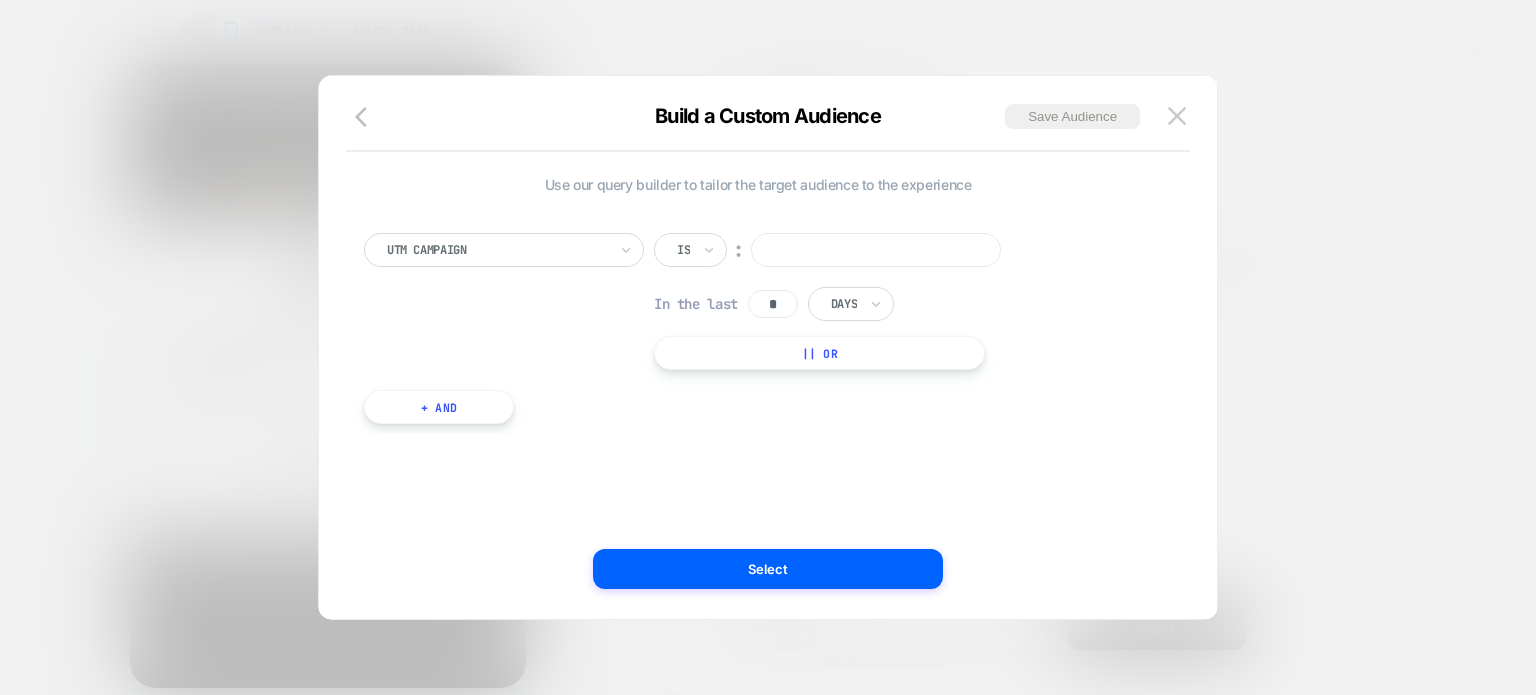 click at bounding box center [876, 250] 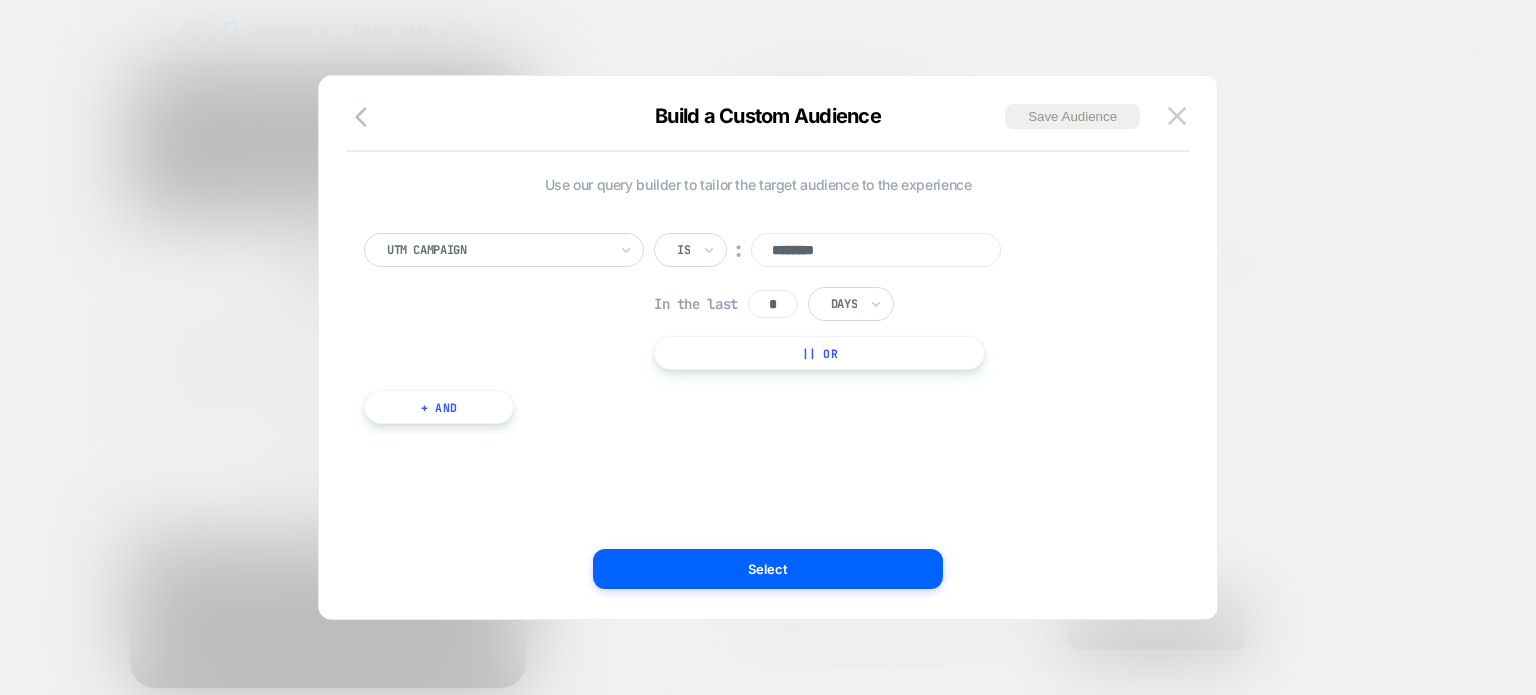 type on "*********" 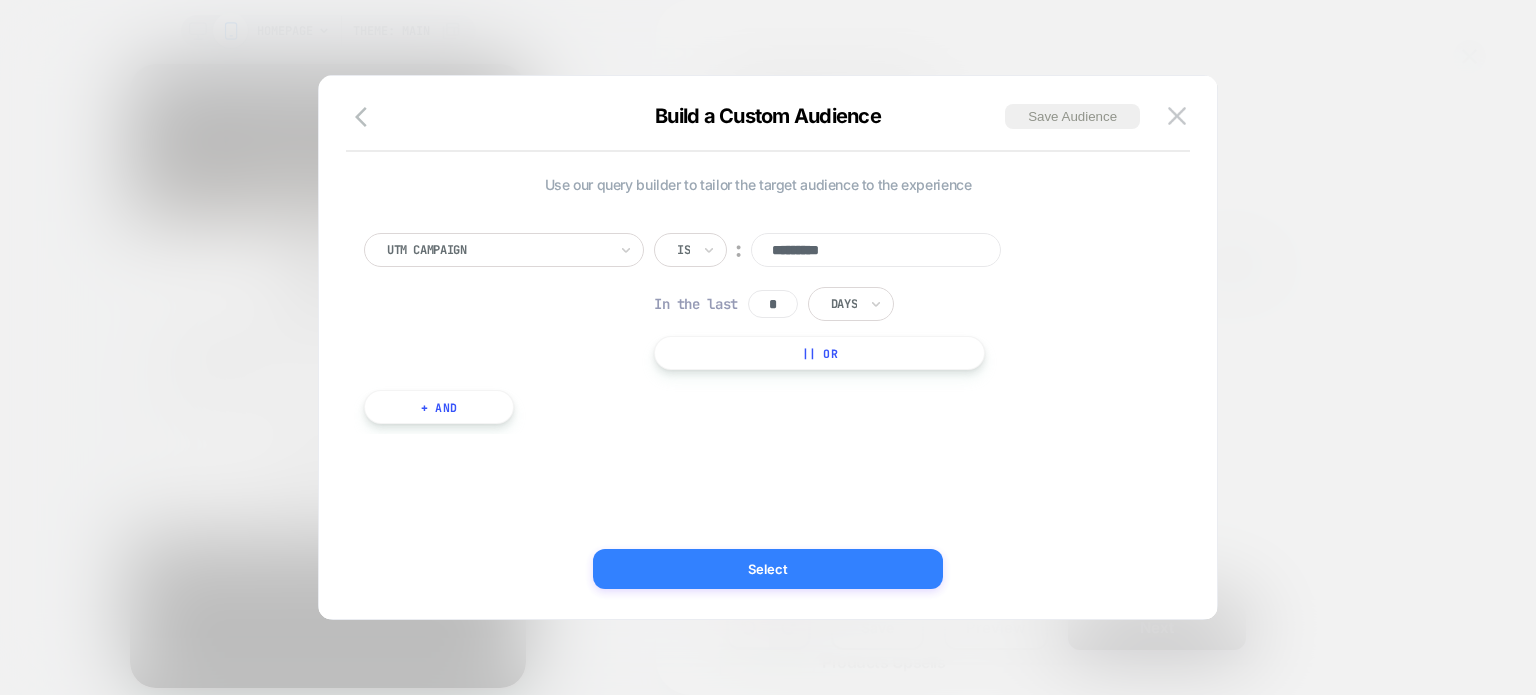 click on "Select" at bounding box center (768, 569) 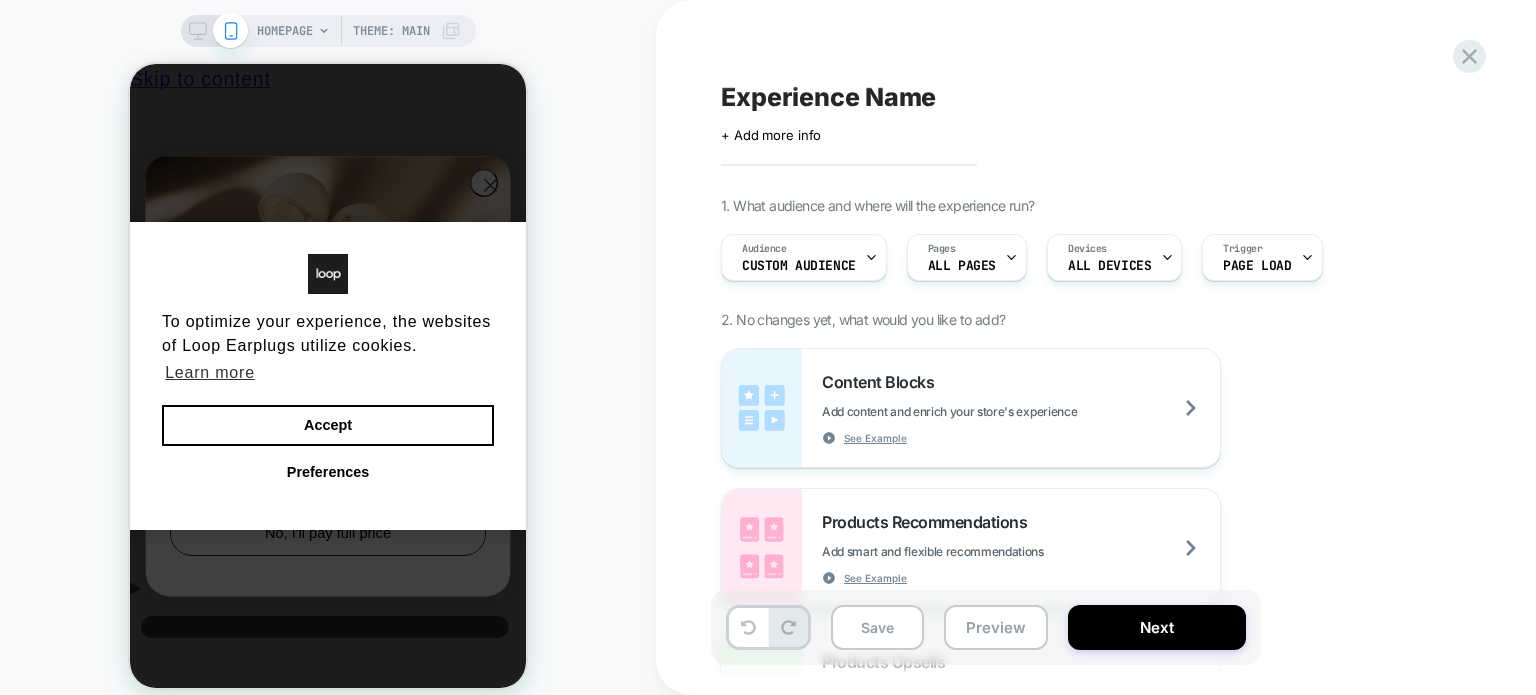 click on "Audience Custom Audience Pages ALL PAGES Devices ALL DEVICES Trigger Page Load" at bounding box center [1076, 257] 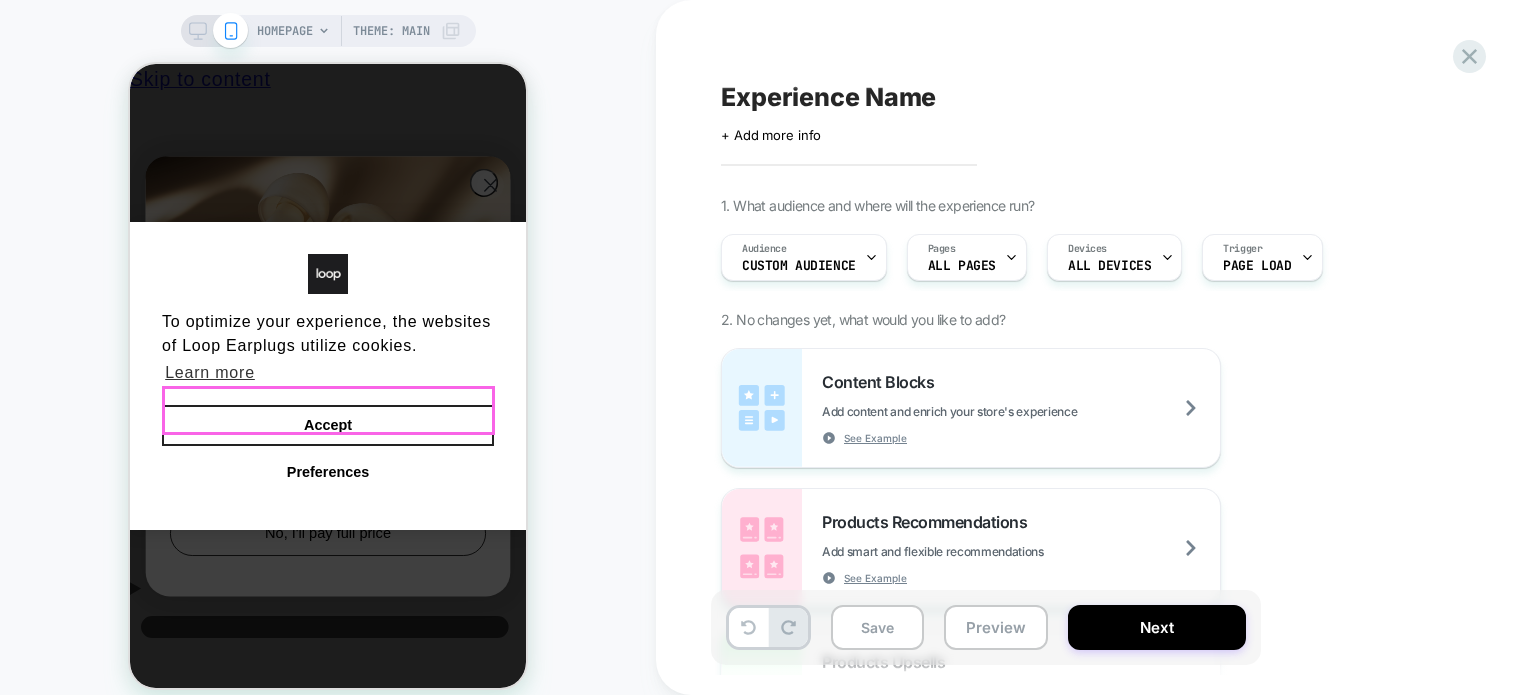 click on "Accept" at bounding box center (328, 426) 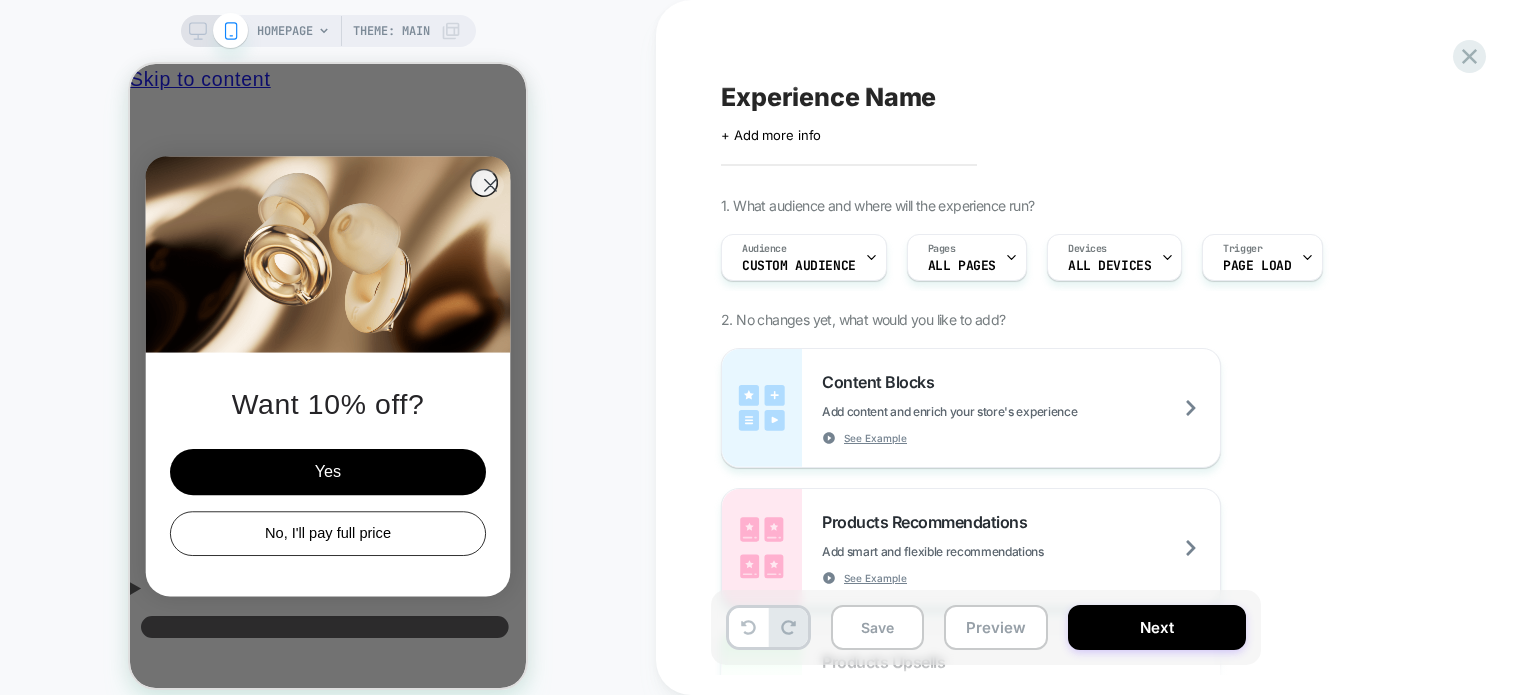 click 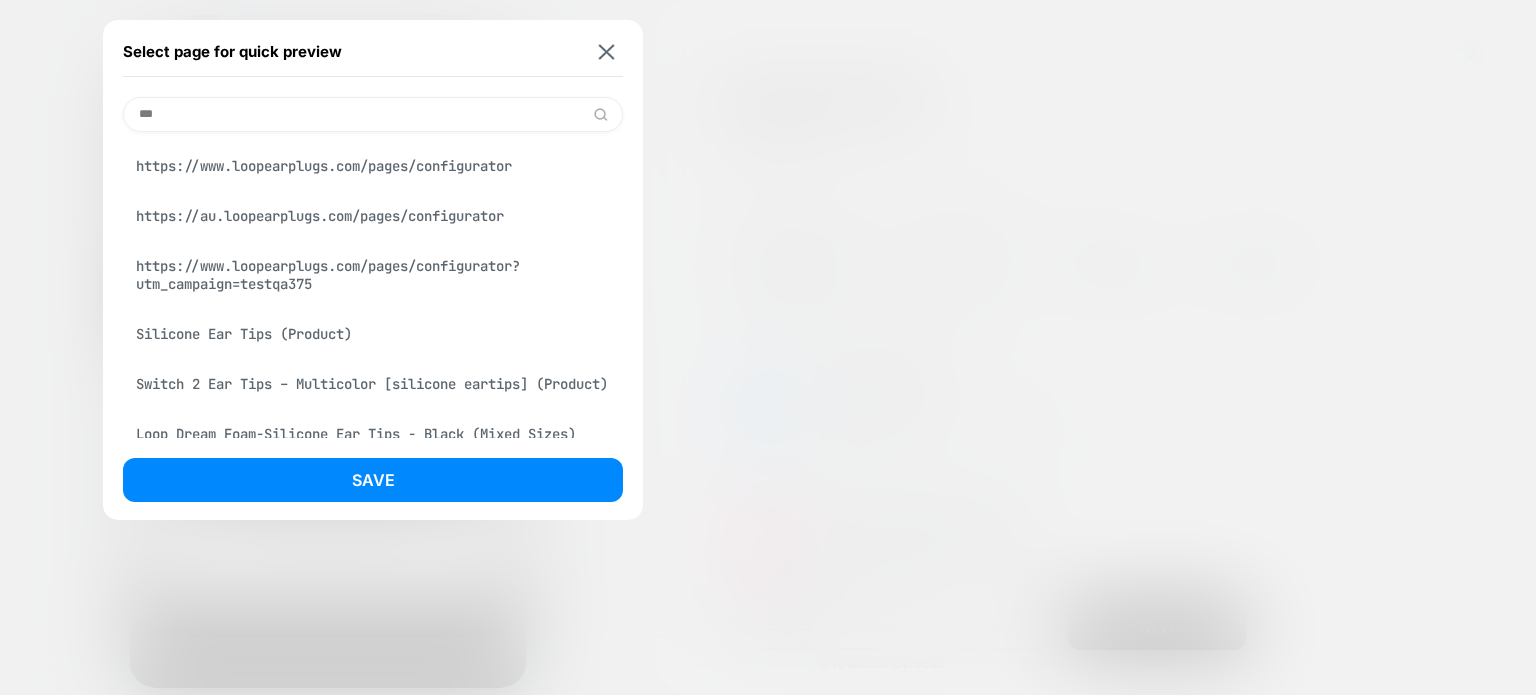 type on "***" 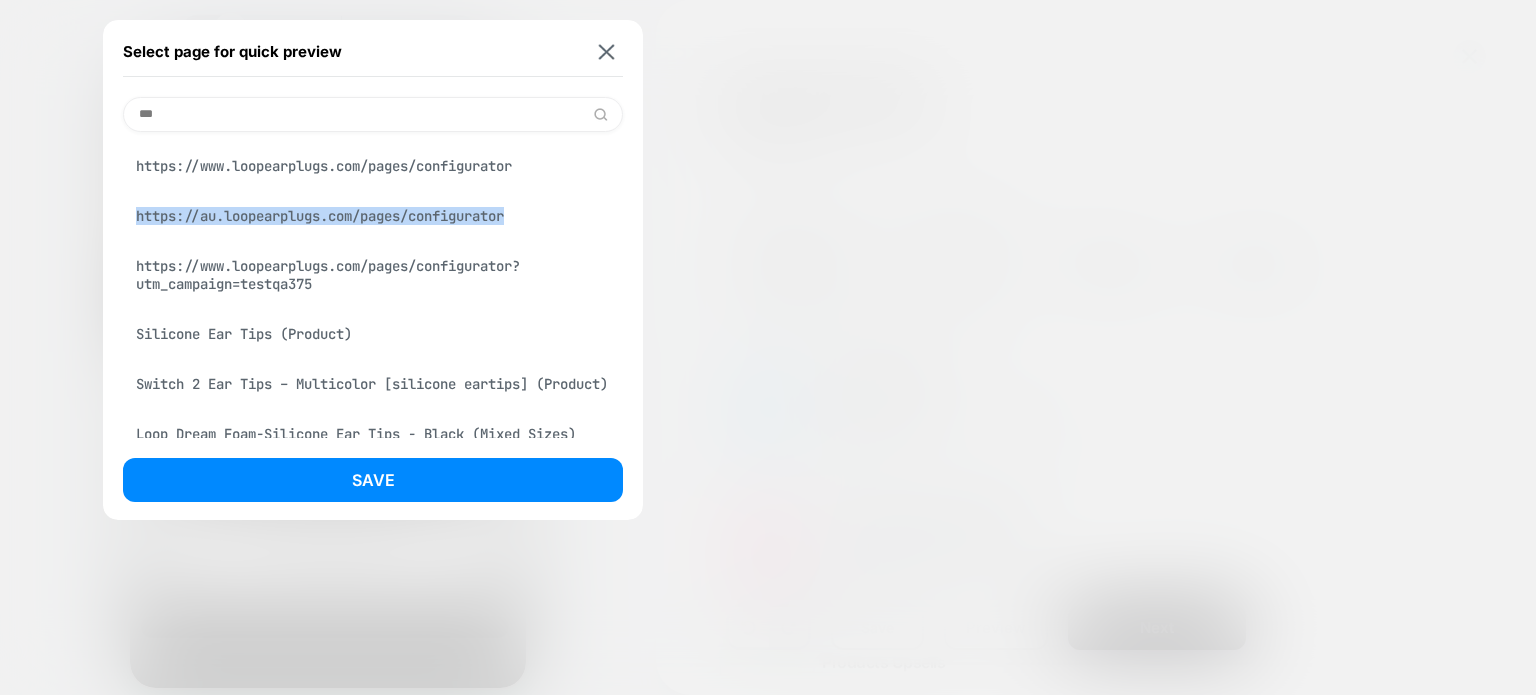 click on "https://au.loopearplugs.com/pages/configurator" at bounding box center (373, 216) 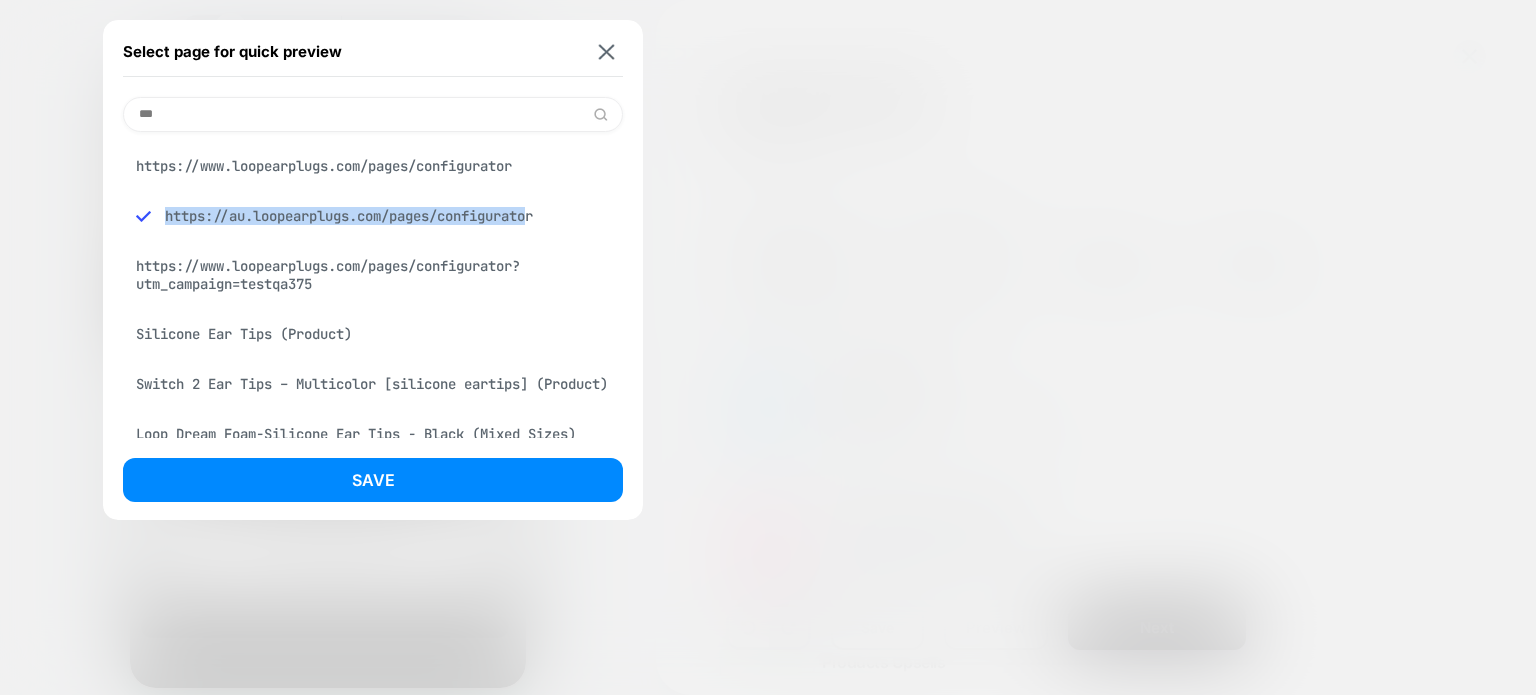 copy on "https://au.loopearplugs.com/pages/configurato" 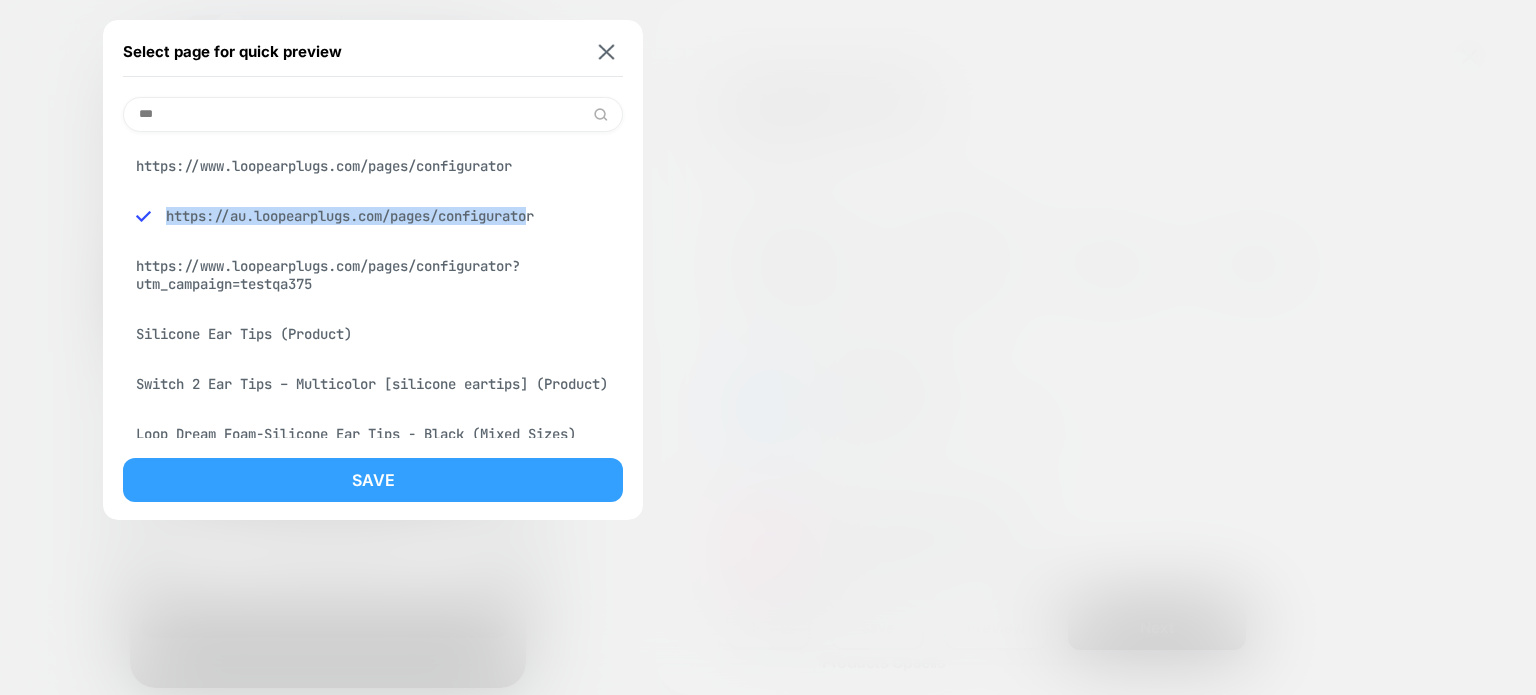 click on "Save" at bounding box center (373, 480) 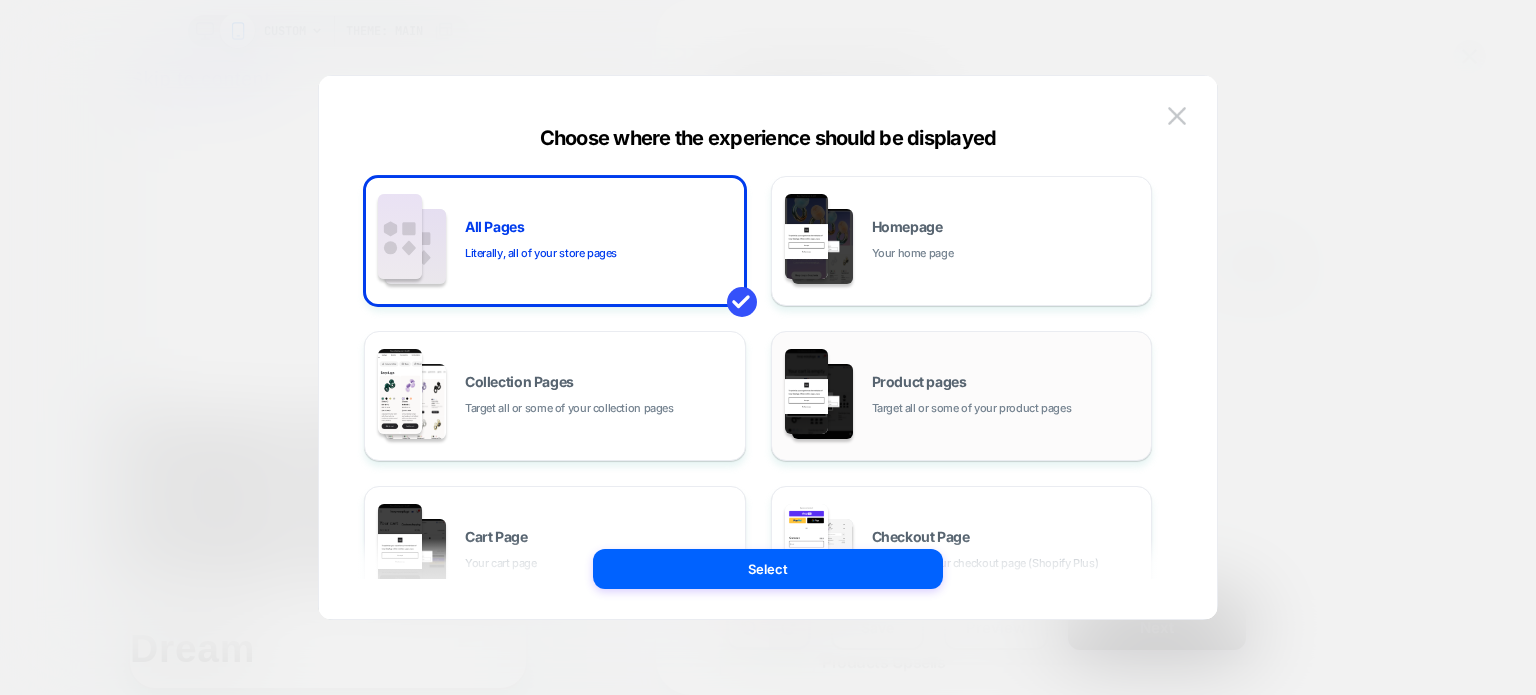 scroll, scrollTop: 0, scrollLeft: 0, axis: both 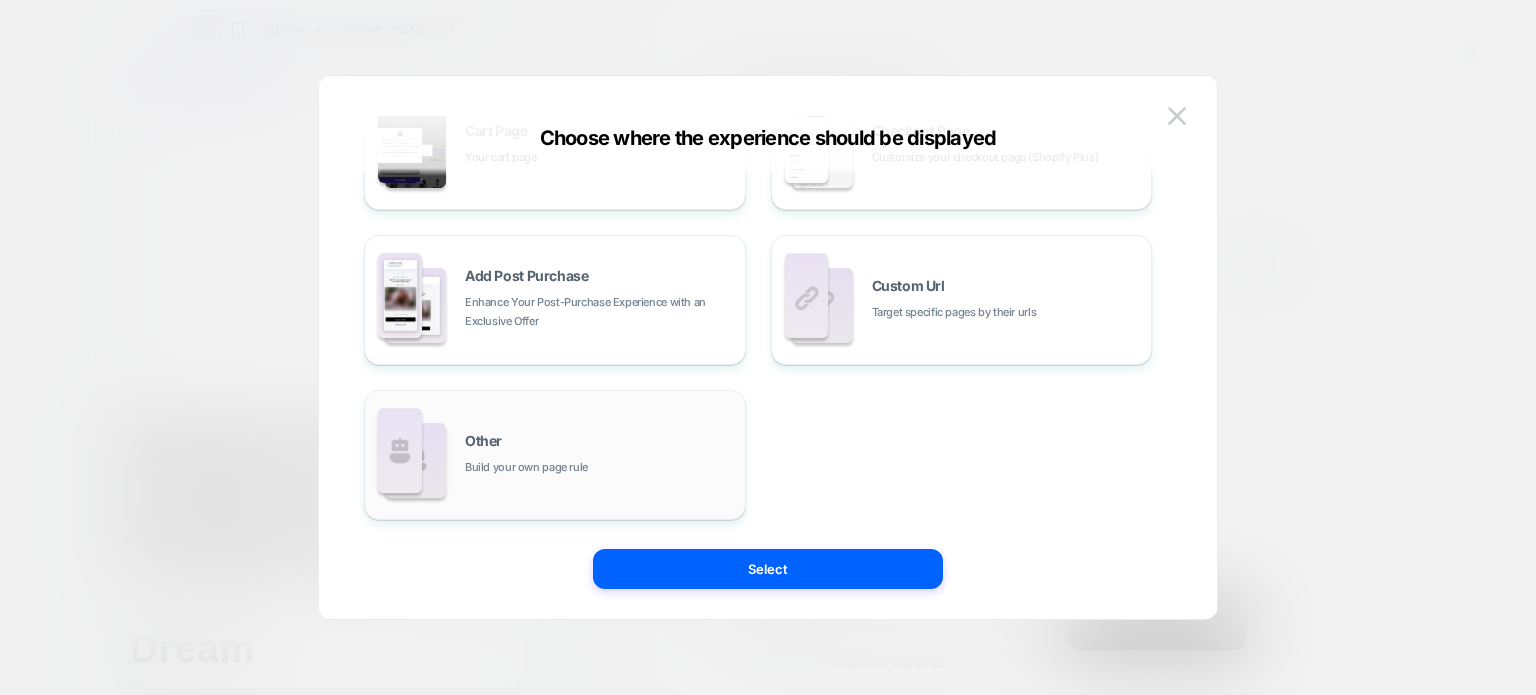 click on "Other Build your own page rule" at bounding box center [555, 455] 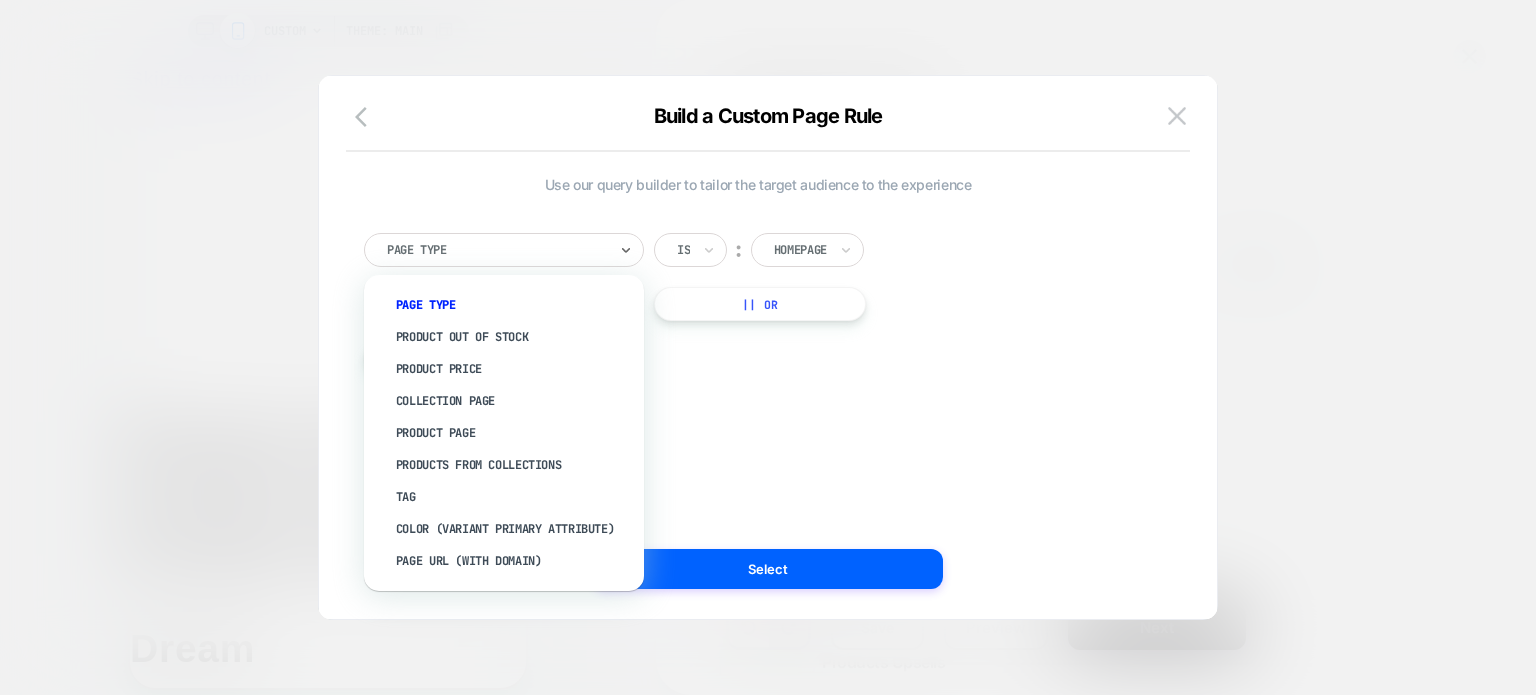 click on "Page Type" at bounding box center (504, 250) 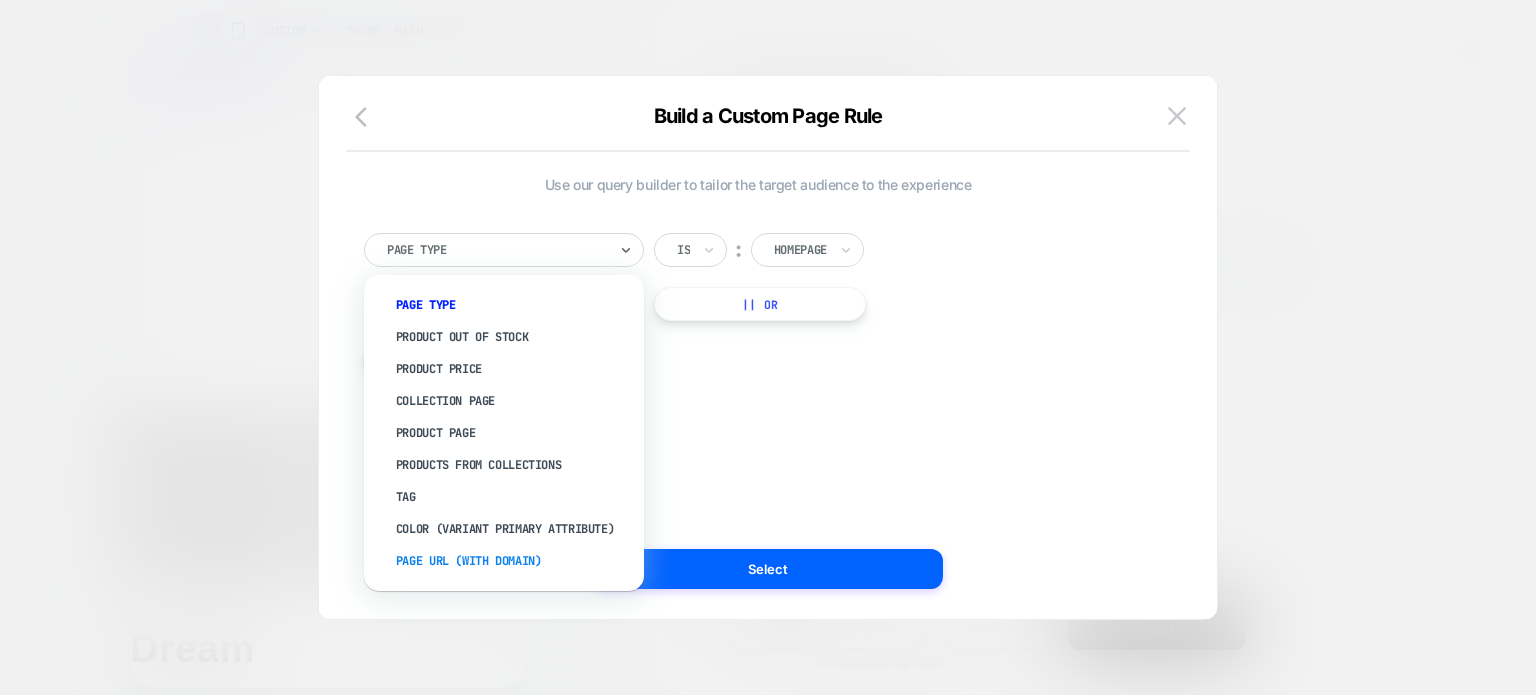click on "Page Url (WITH DOMAIN)" at bounding box center (514, 561) 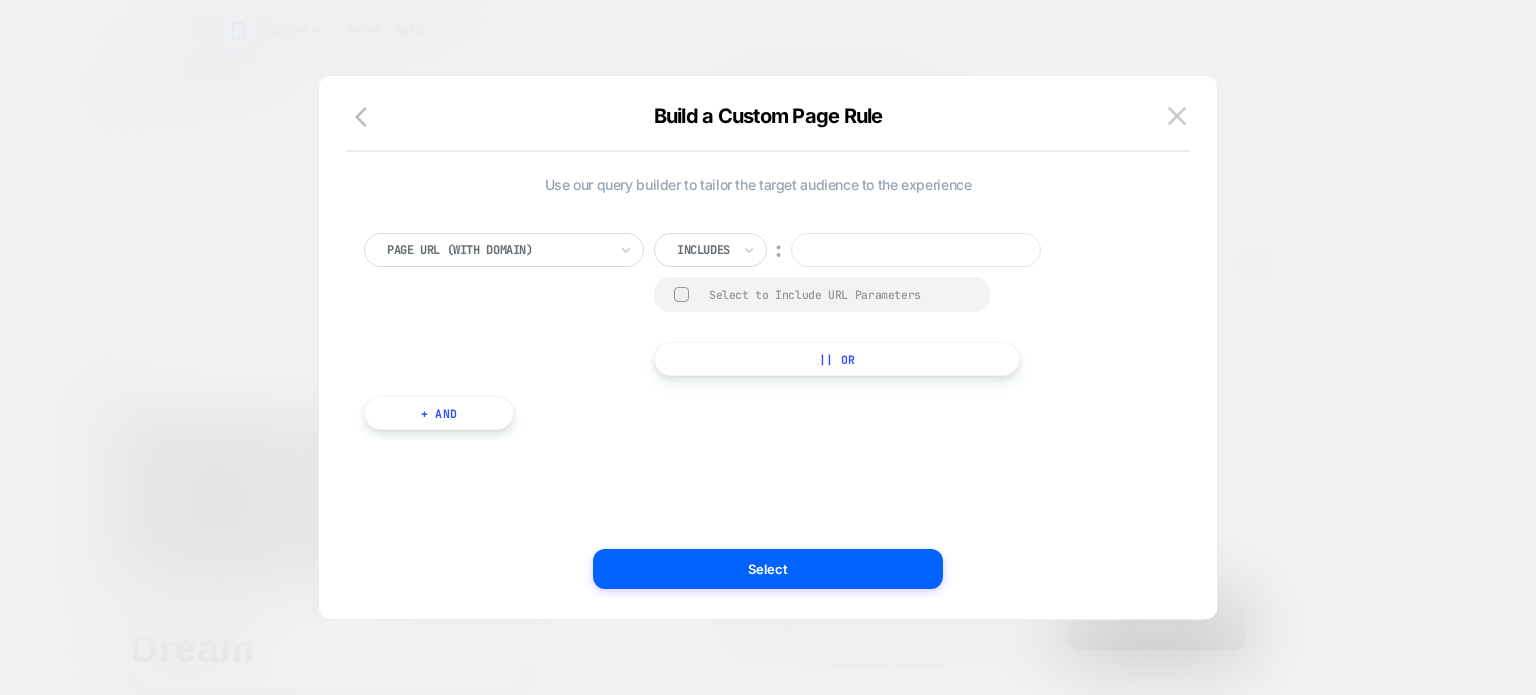 click at bounding box center [916, 250] 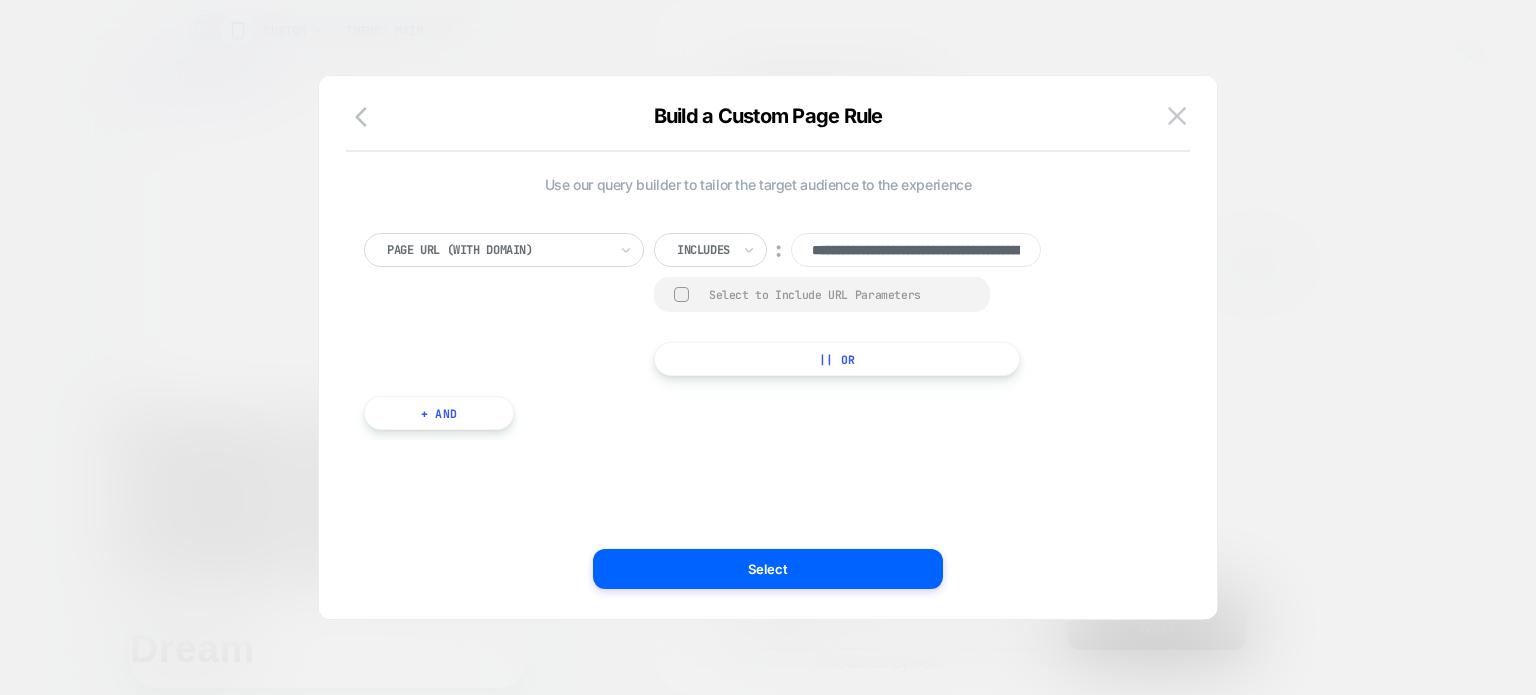 scroll, scrollTop: 0, scrollLeft: 169, axis: horizontal 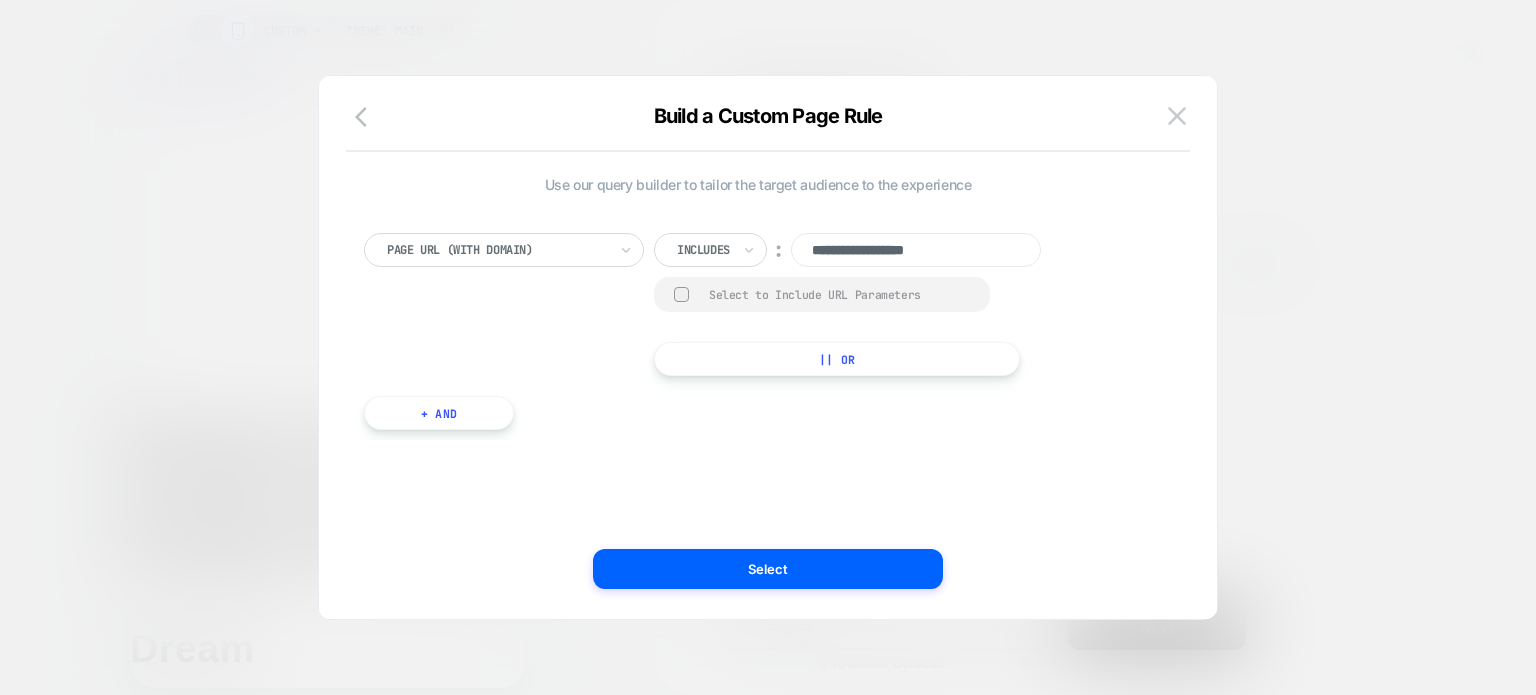 click on "**********" at bounding box center (916, 250) 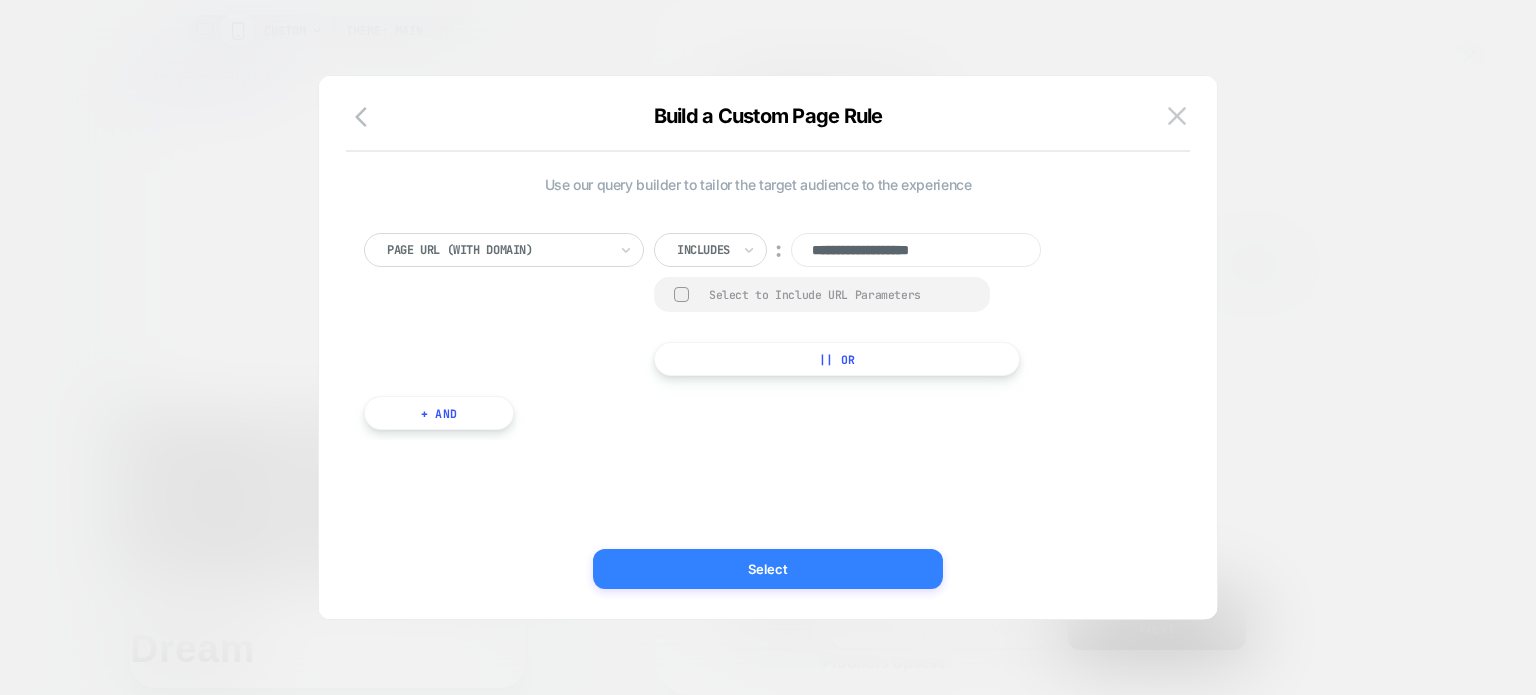 type on "**********" 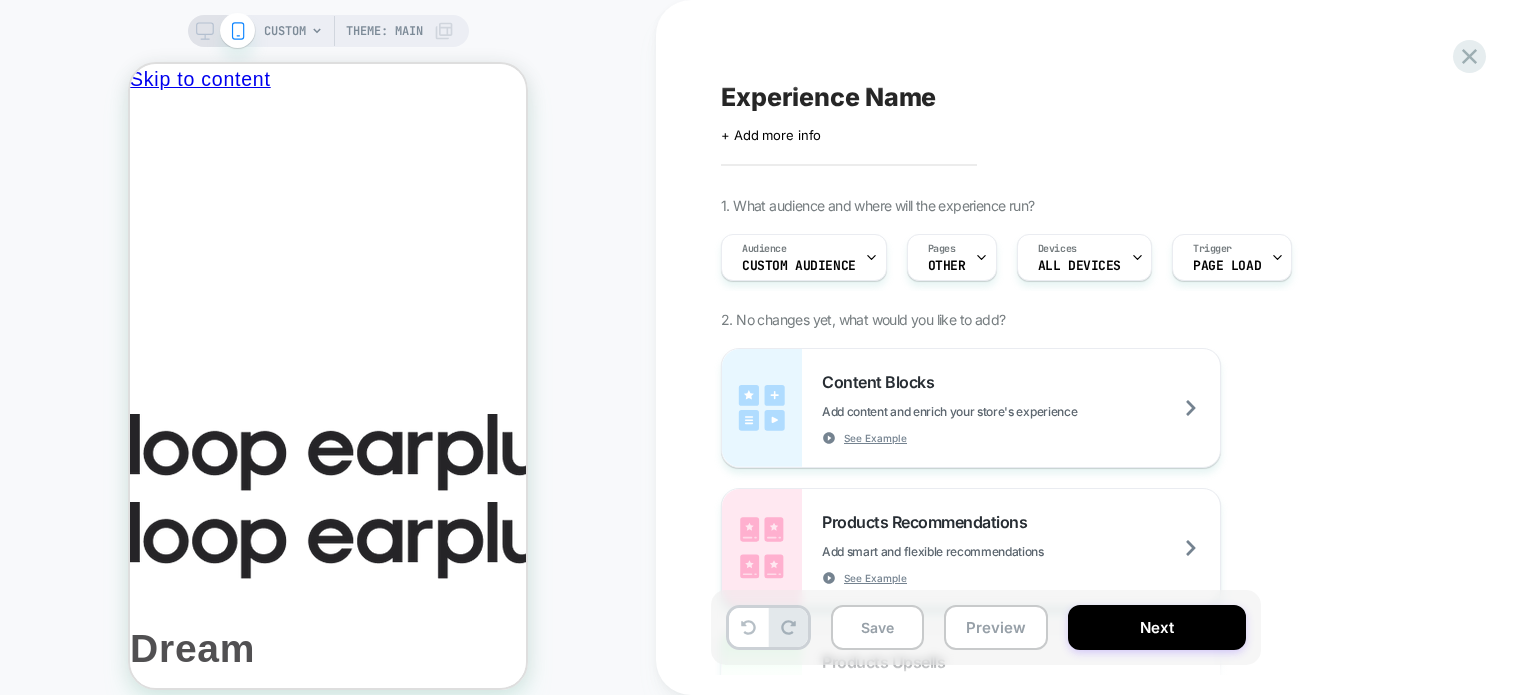 click on "Audience Custom Audience Pages OTHER Devices ALL DEVICES Trigger Page Load" at bounding box center [1076, 257] 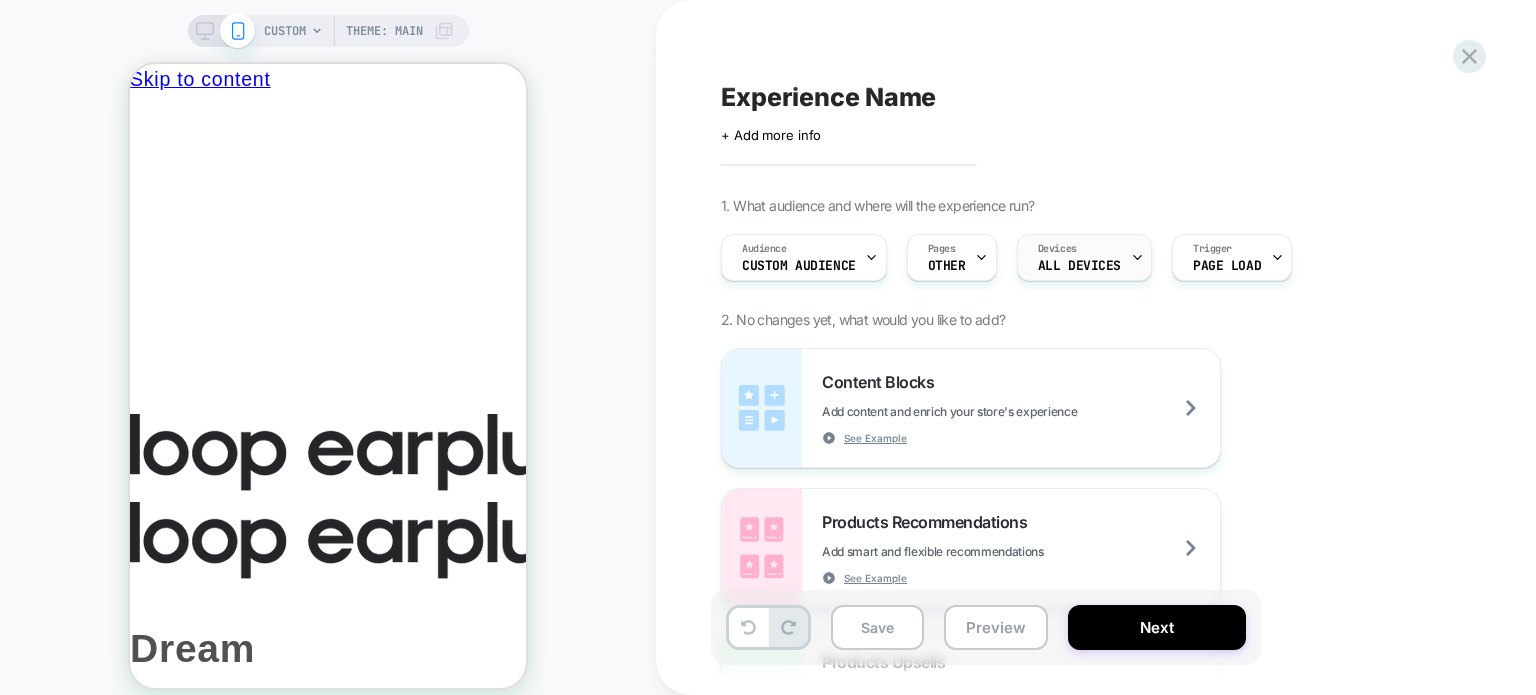 click on "Devices ALL DEVICES" at bounding box center (1079, 257) 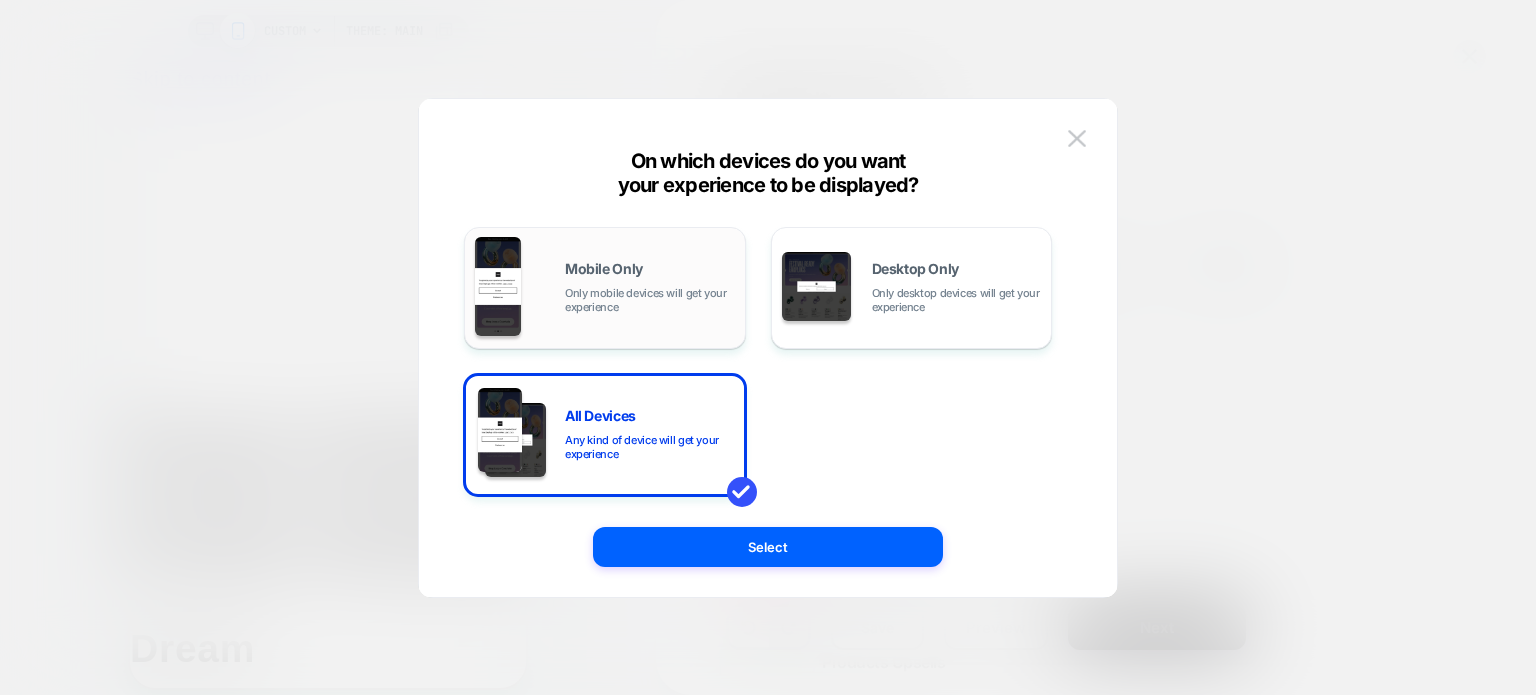click on "Mobile Only Only mobile devices will get your experience" at bounding box center [605, 288] 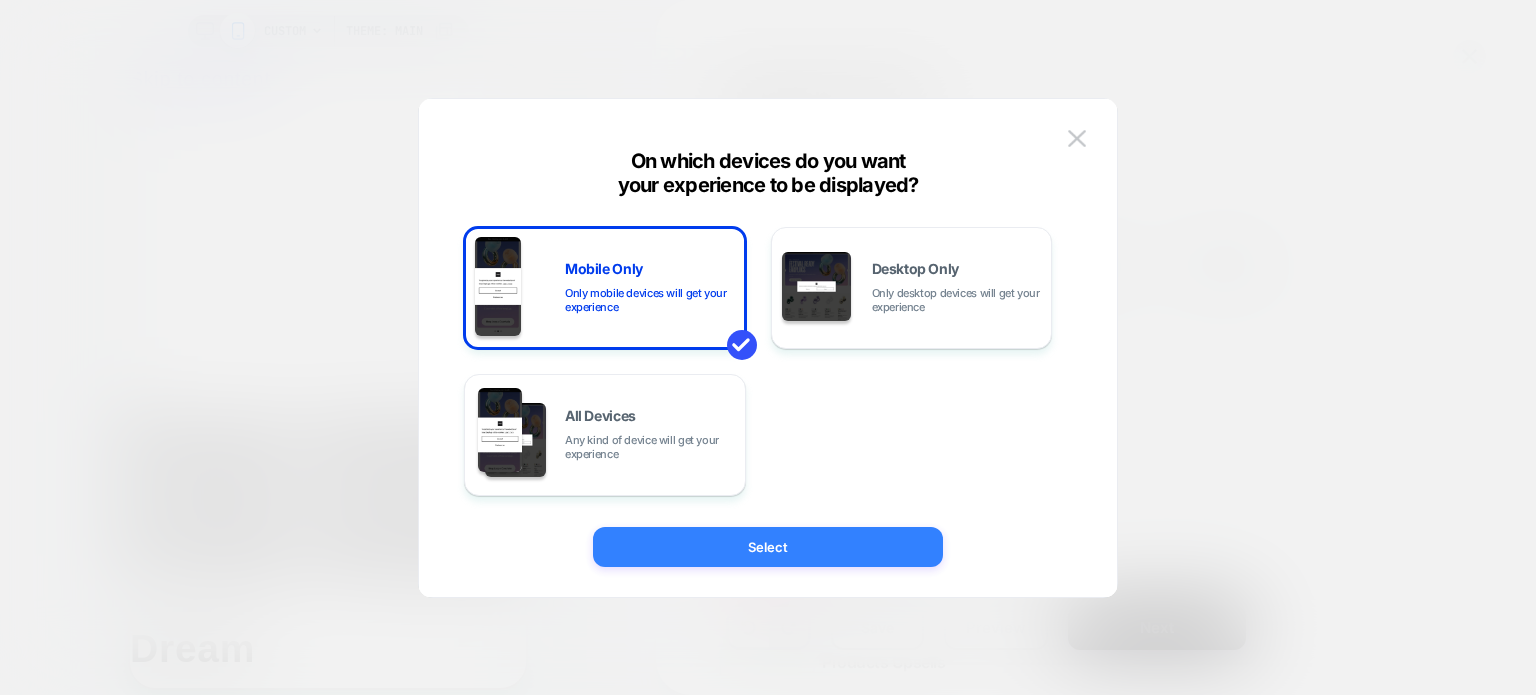click on "Select" at bounding box center [768, 547] 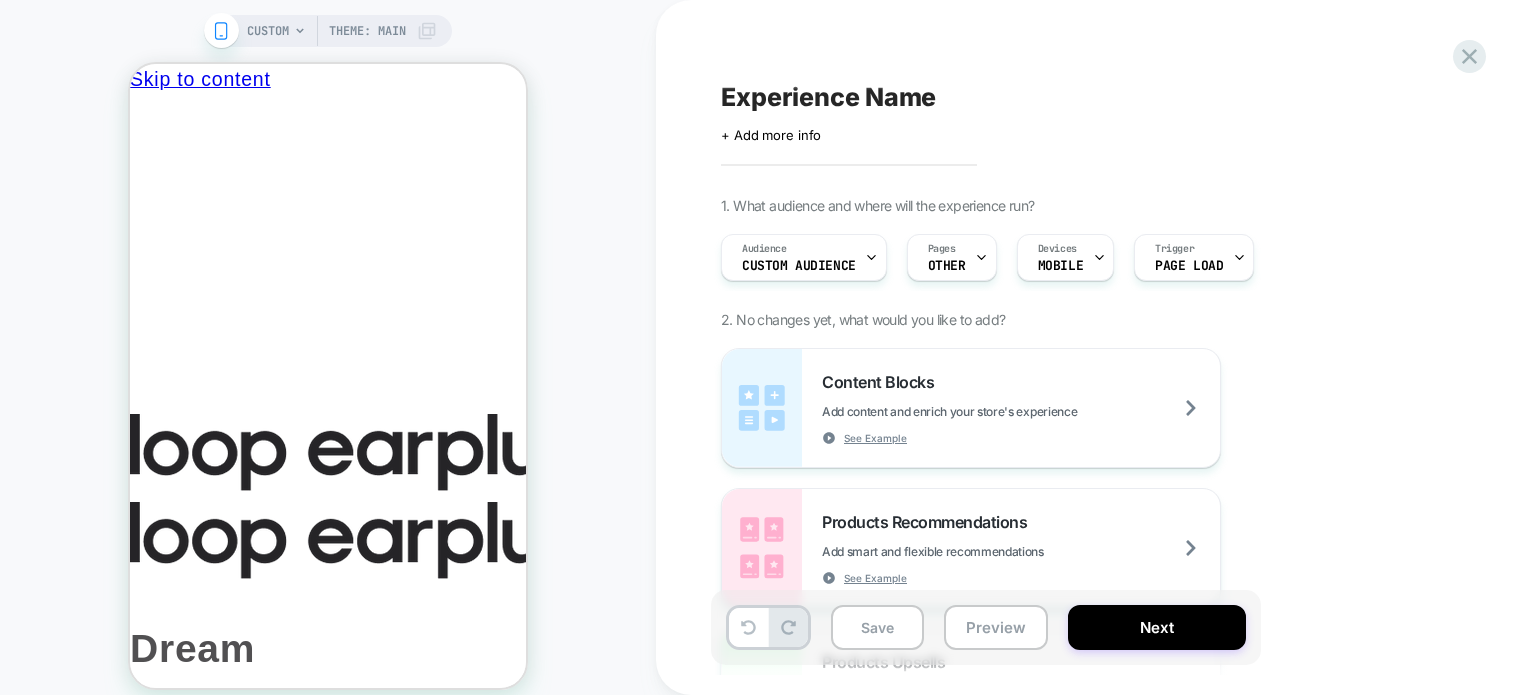 click on "Experience Name Click to edit experience details + Add more info 1. What audience and where will the experience run? Audience Custom Audience Pages OTHER Devices MOBILE Trigger Page Load 2. No changes yet, what would you like to add? Content Blocks Add content and enrich your store's experience See Example Products Recommendations Add smart and flexible recommendations See Example Products Upsells Add smart and flexible upsells See Example Custom Component Create your own custom componet using html/css/js General Redirect Redirect users to different URLs, compare performance and optimize conversions Theme Test Test and optimize themes Price Test Request a pricing test by either manually selecting products or creating a matching rule to increase or decrease prices Fake Click Add powerful scenarios  by recording and automating your interactions See Example Global CSS Add a global css file Global Javascript Add a global javascript file New Pages Add Post Purchase Page" at bounding box center (1086, 347) 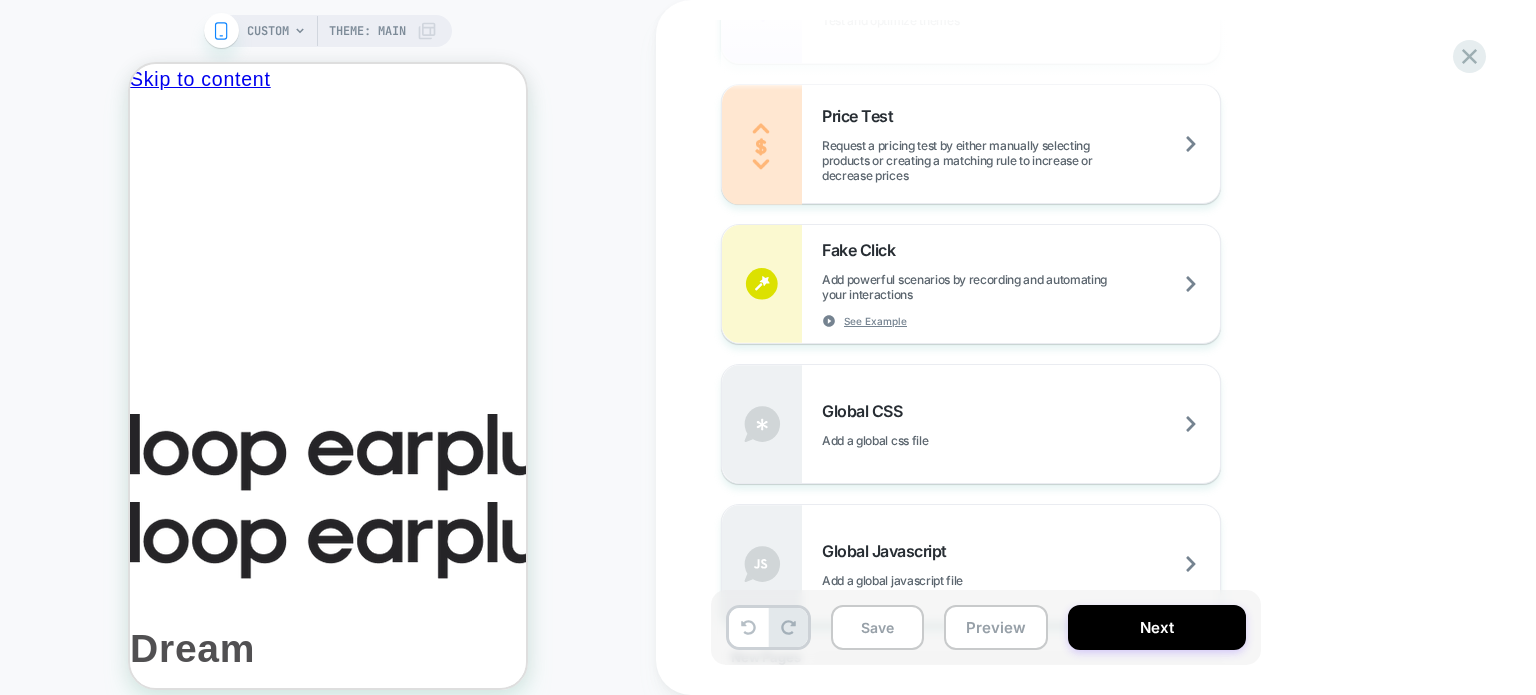 scroll, scrollTop: 1192, scrollLeft: 0, axis: vertical 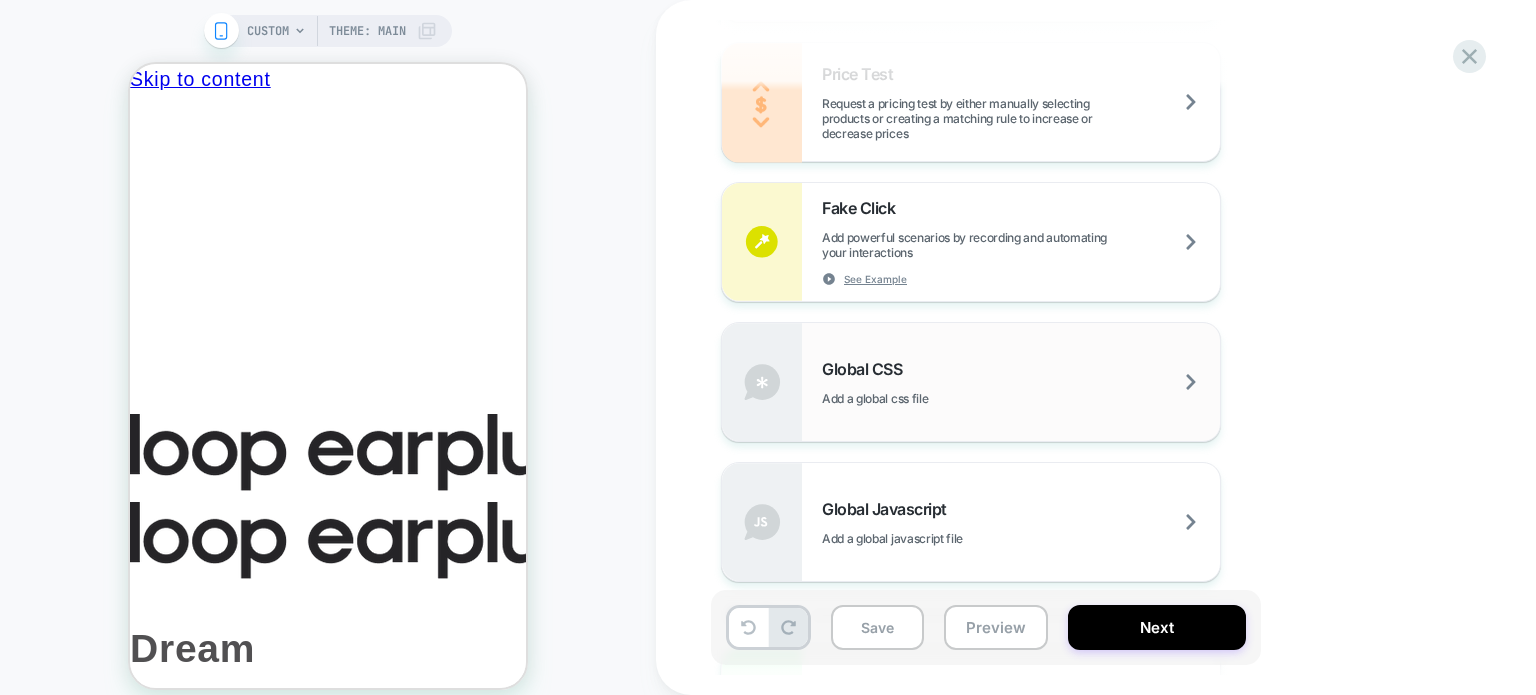 click on "Global CSS Add a global css file" at bounding box center [1021, 382] 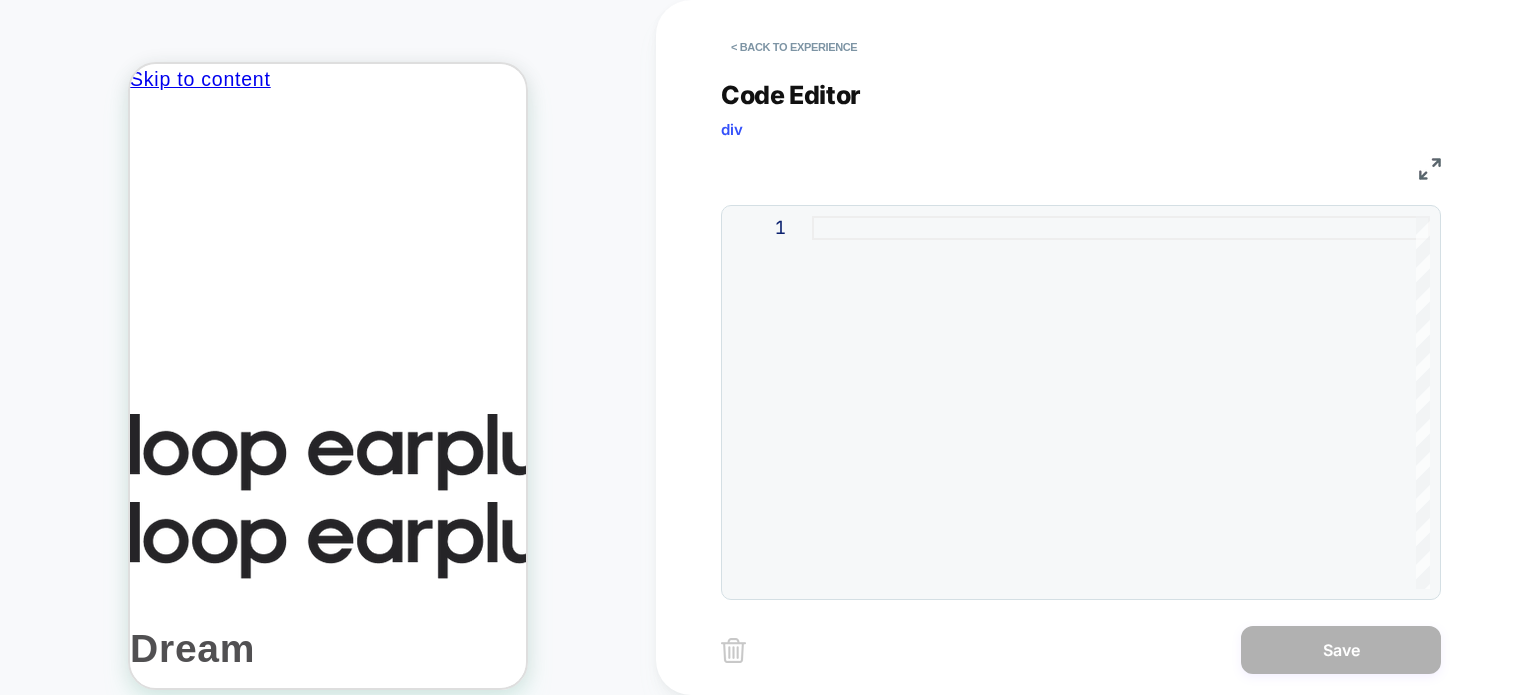 click at bounding box center [1121, 402] 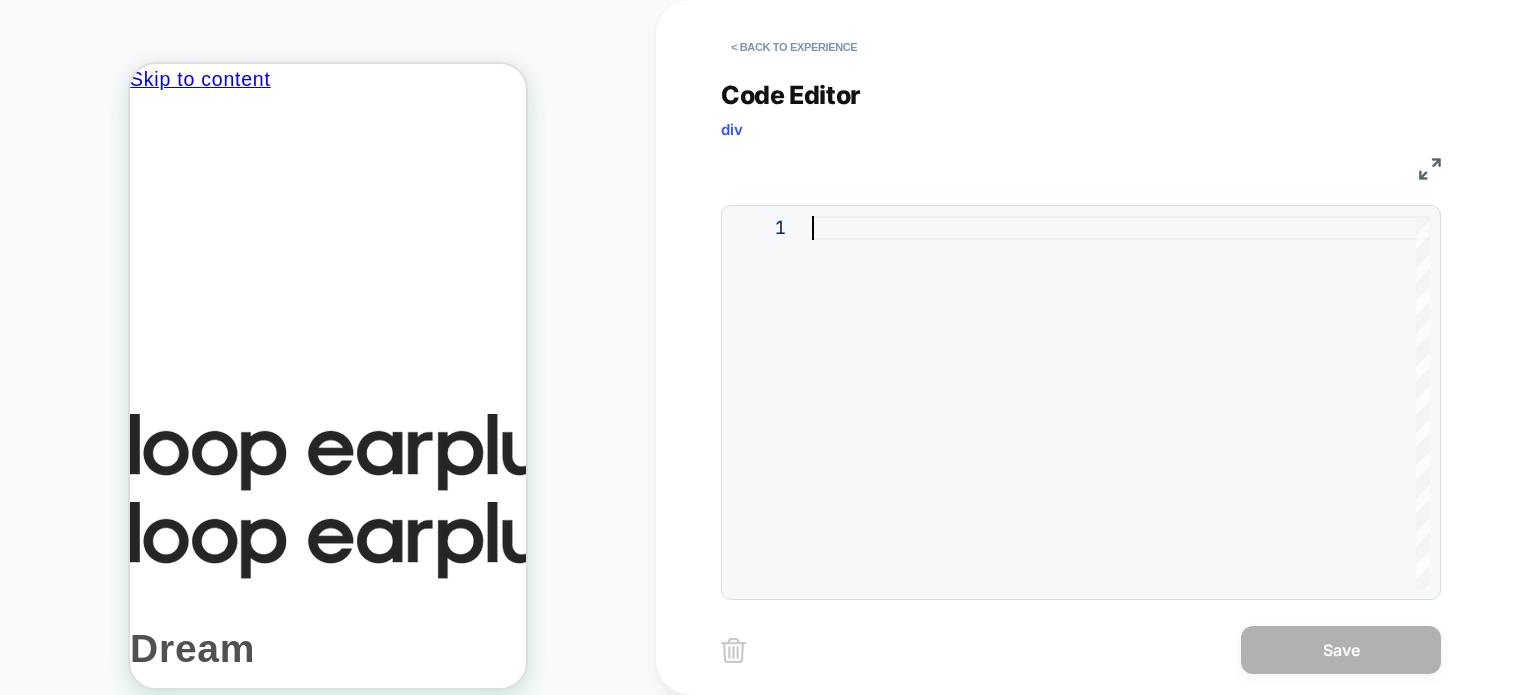 type on "**********" 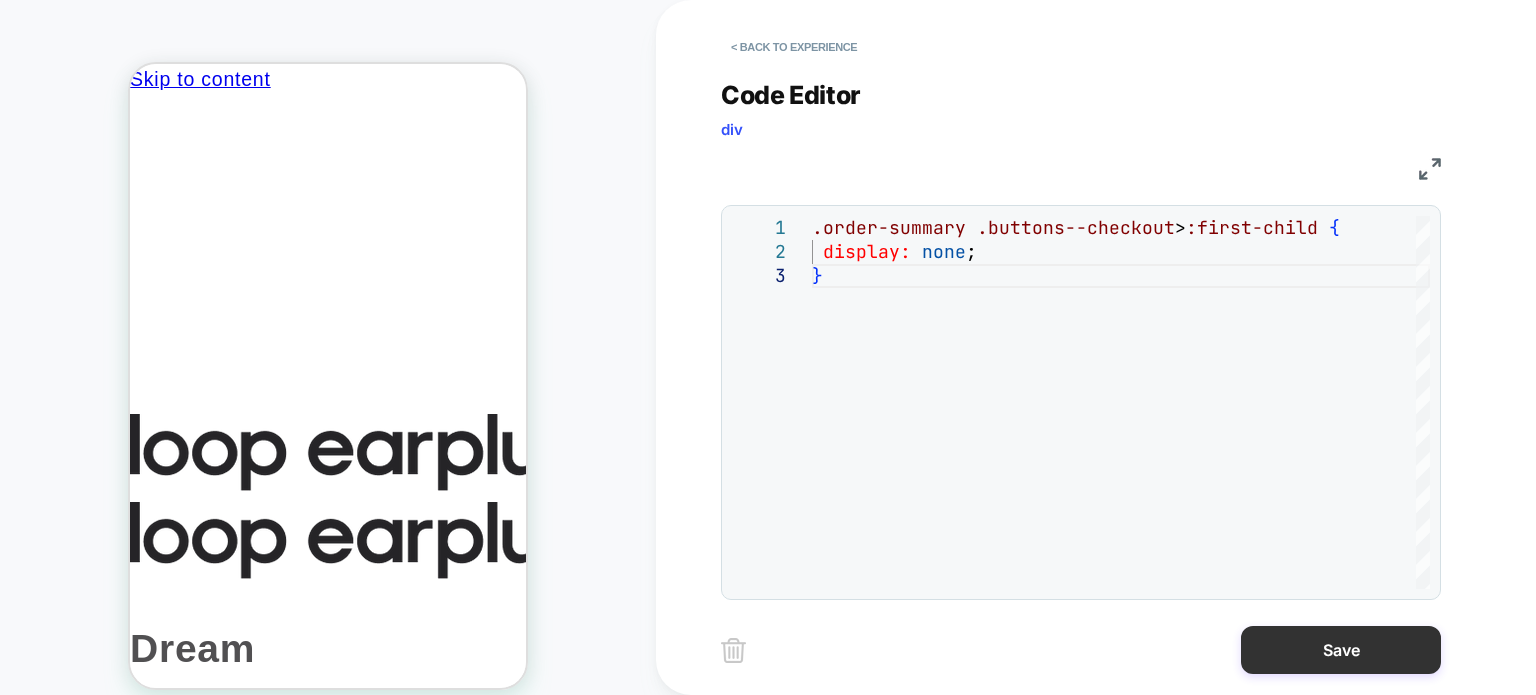 click on "Save" at bounding box center (1341, 650) 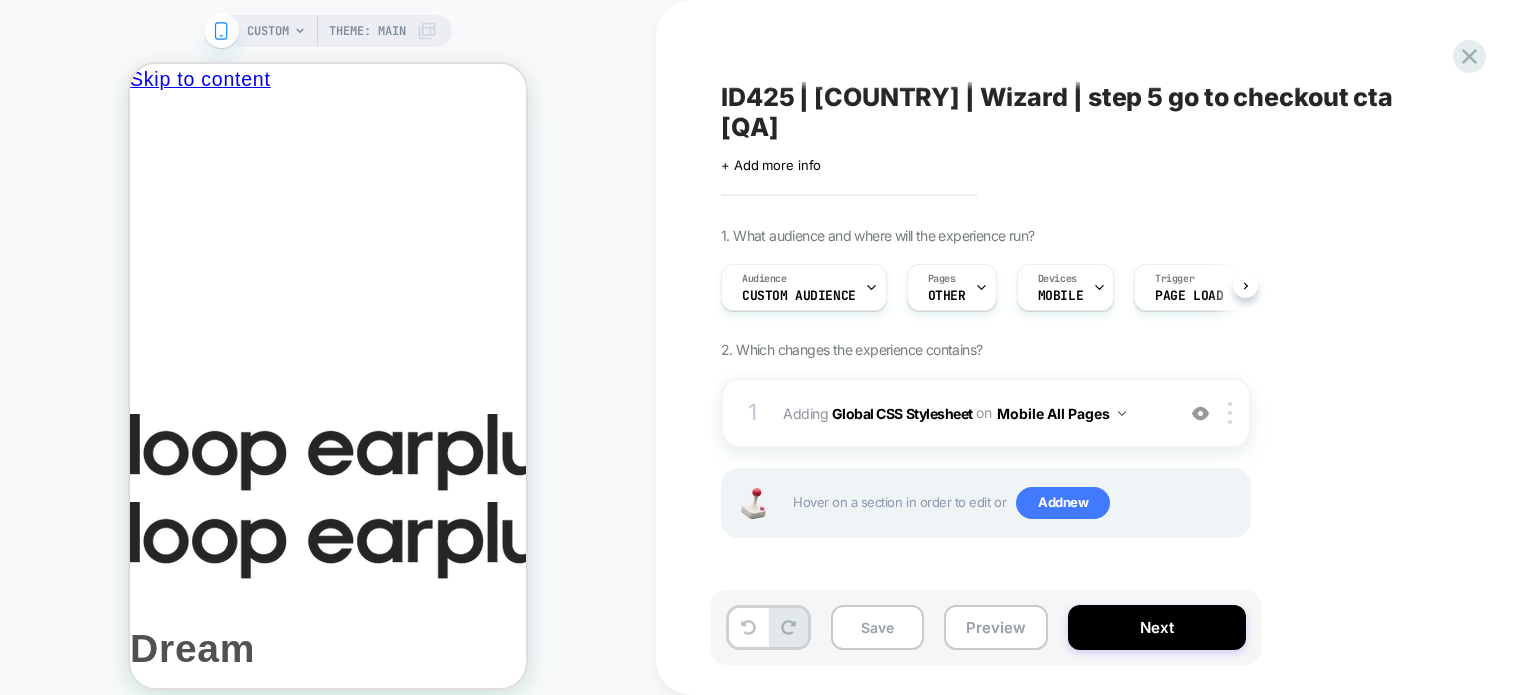 scroll, scrollTop: 0, scrollLeft: 0, axis: both 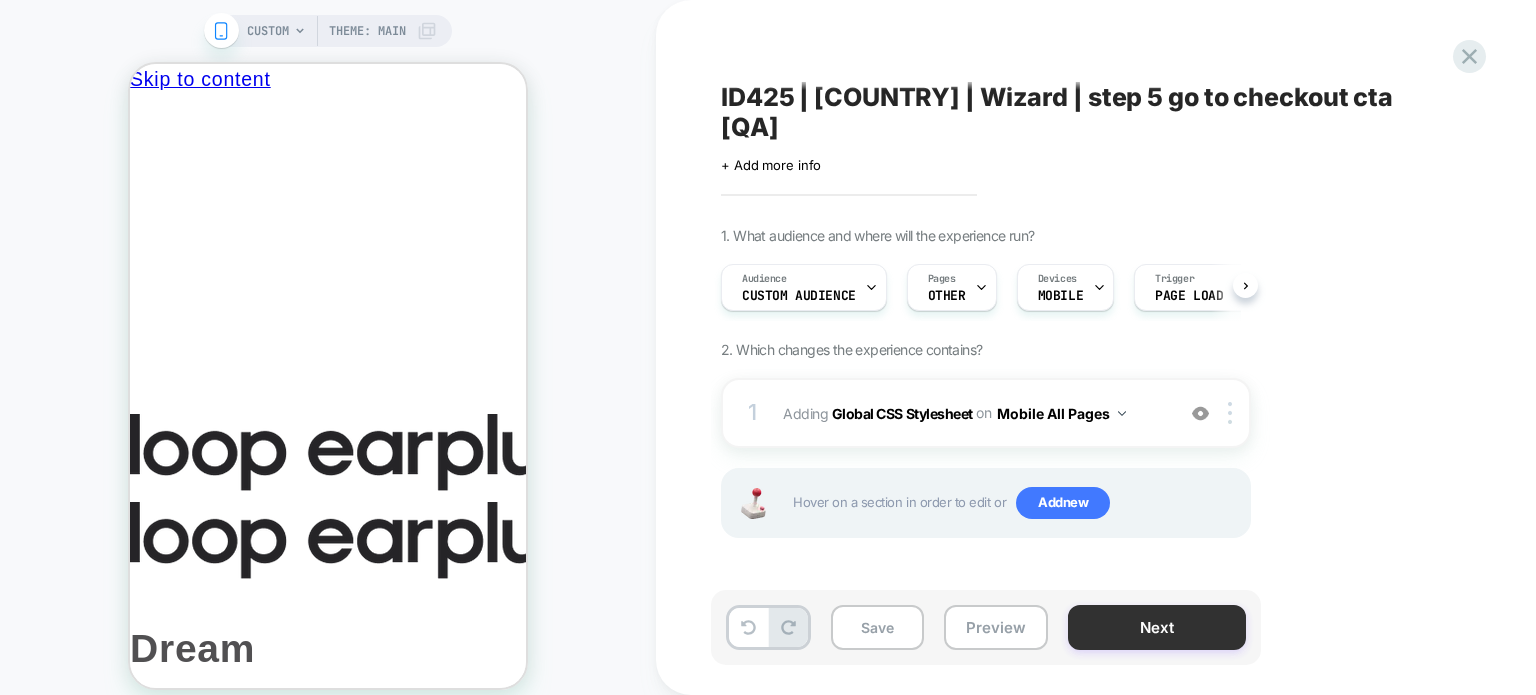 click on "Next" at bounding box center [1157, 627] 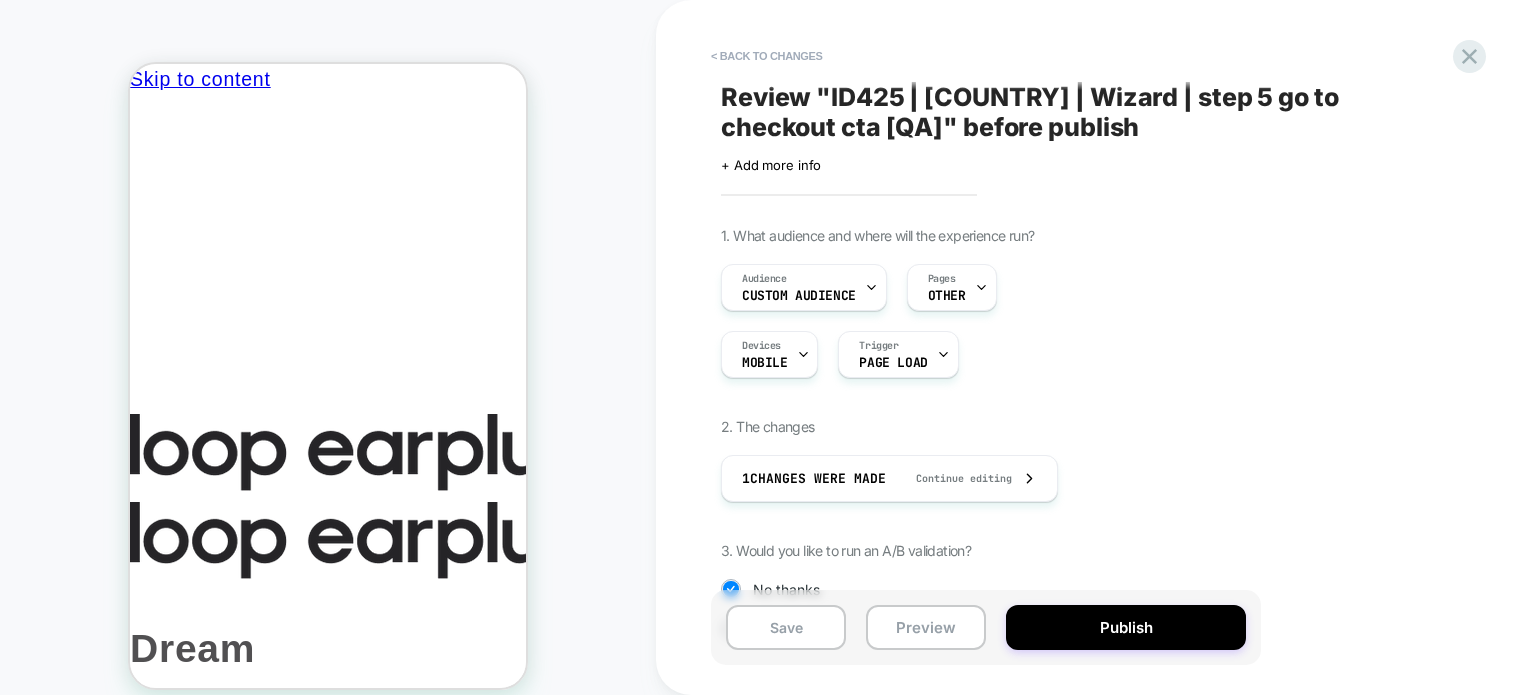 scroll, scrollTop: 210, scrollLeft: 0, axis: vertical 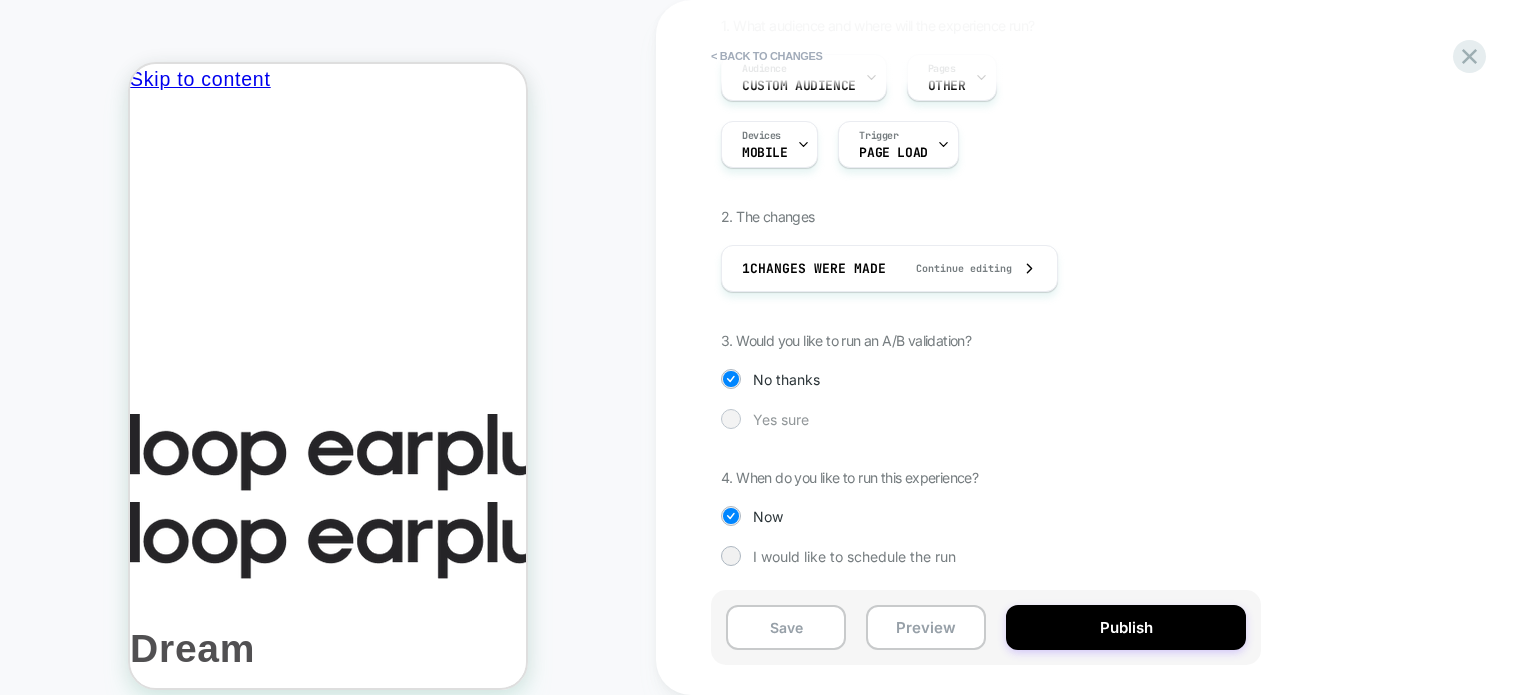 click at bounding box center [731, 419] 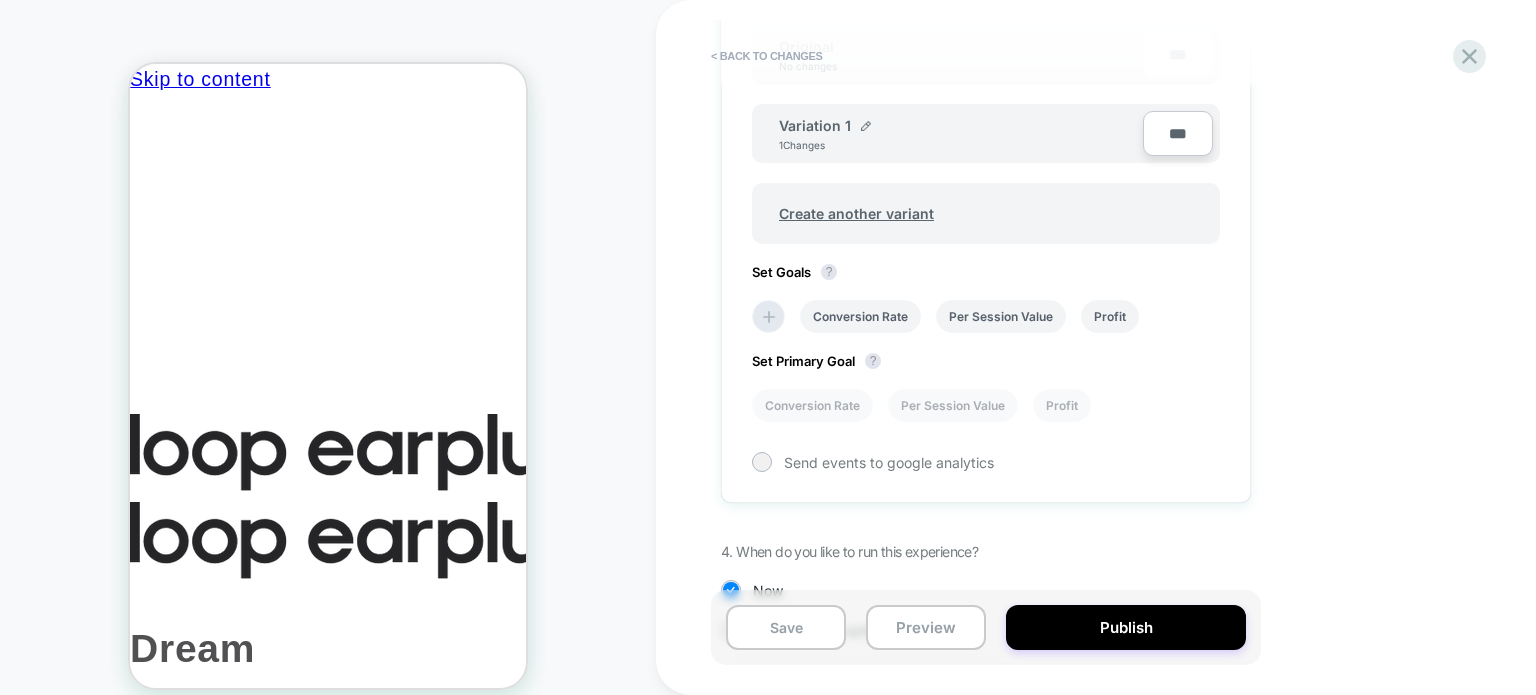 scroll, scrollTop: 772, scrollLeft: 0, axis: vertical 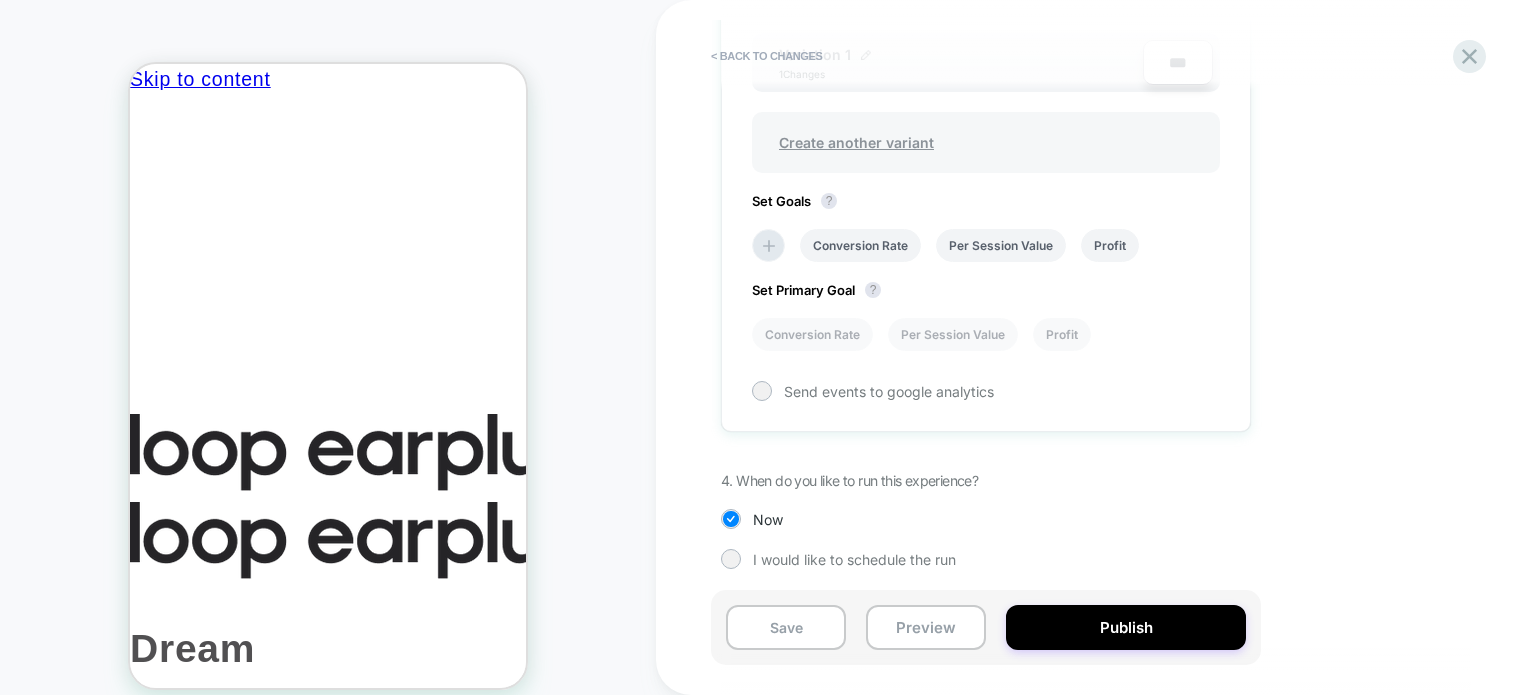 click on "Create another variant" at bounding box center [856, 142] 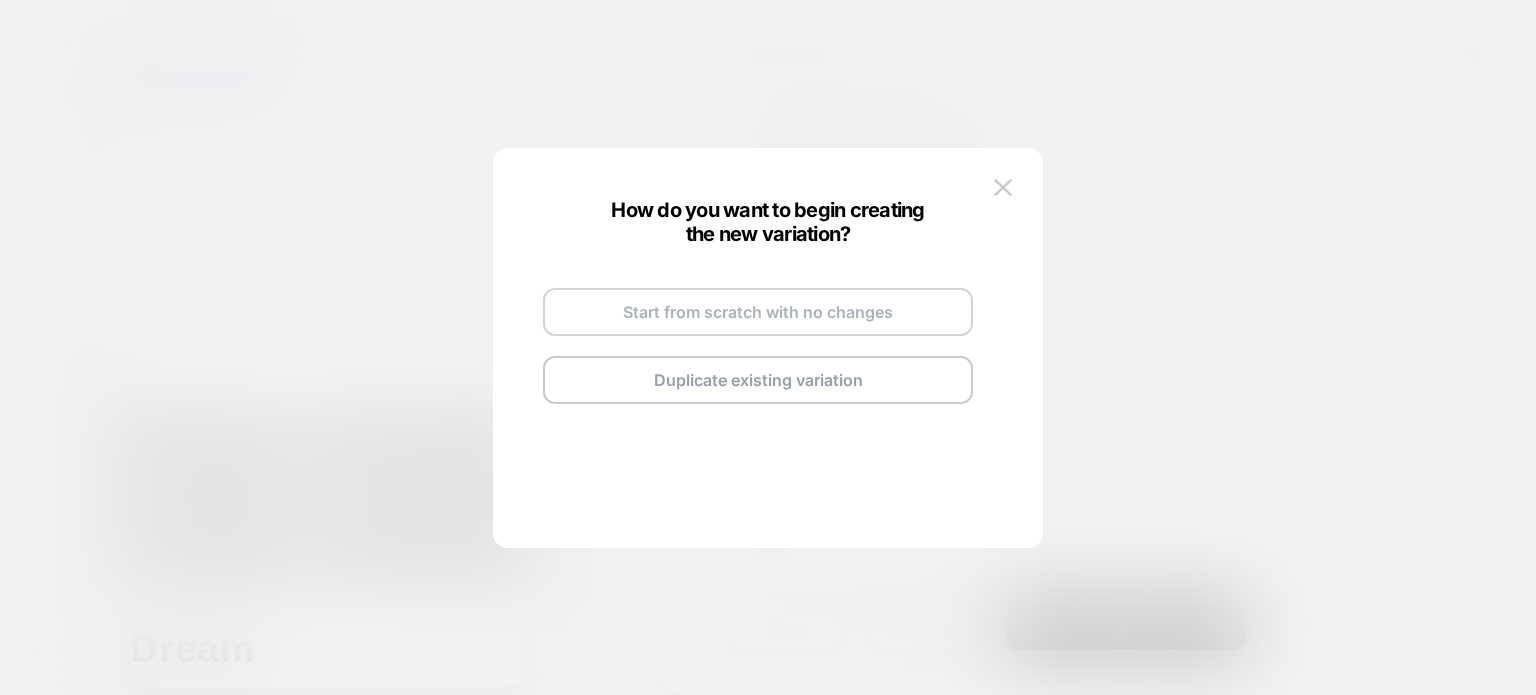 click on "Start from scratch with no changes" at bounding box center (758, 312) 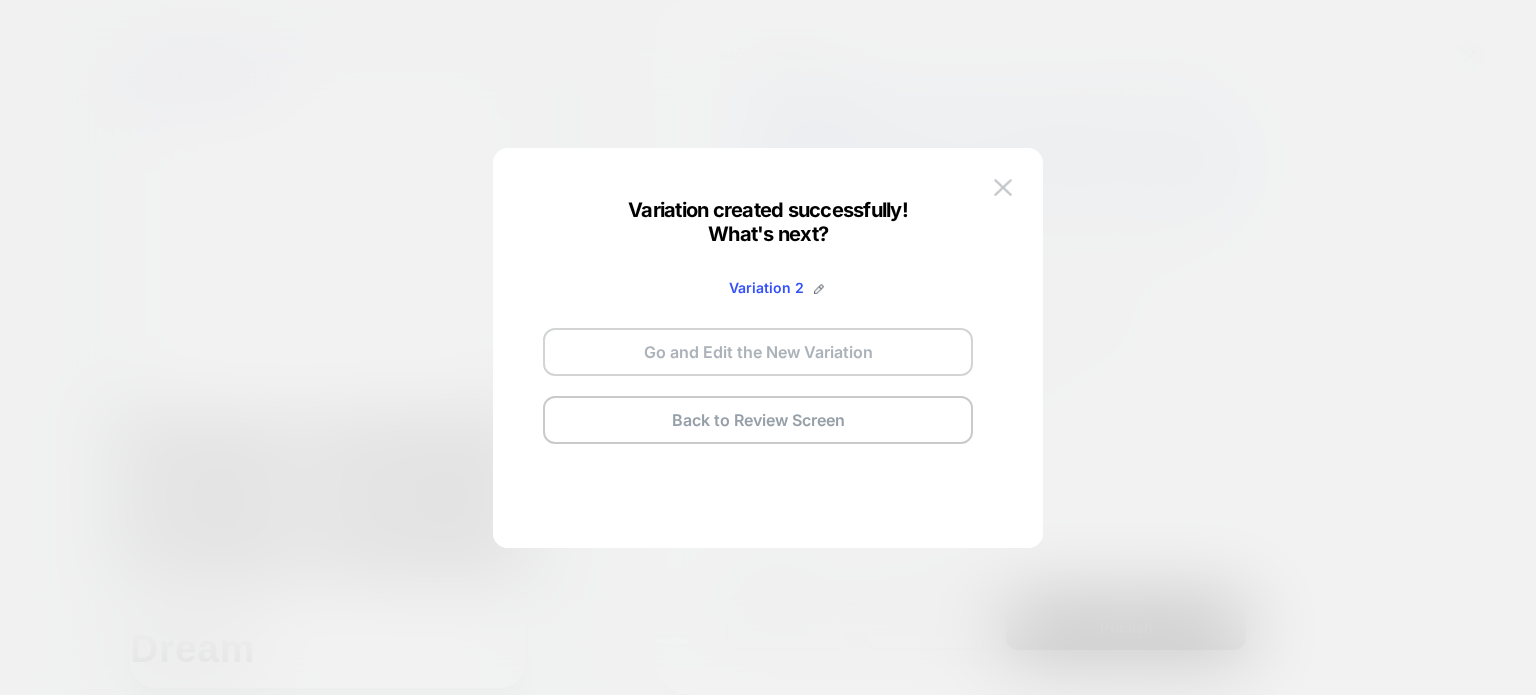click on "Go and Edit the New Variation" at bounding box center (758, 352) 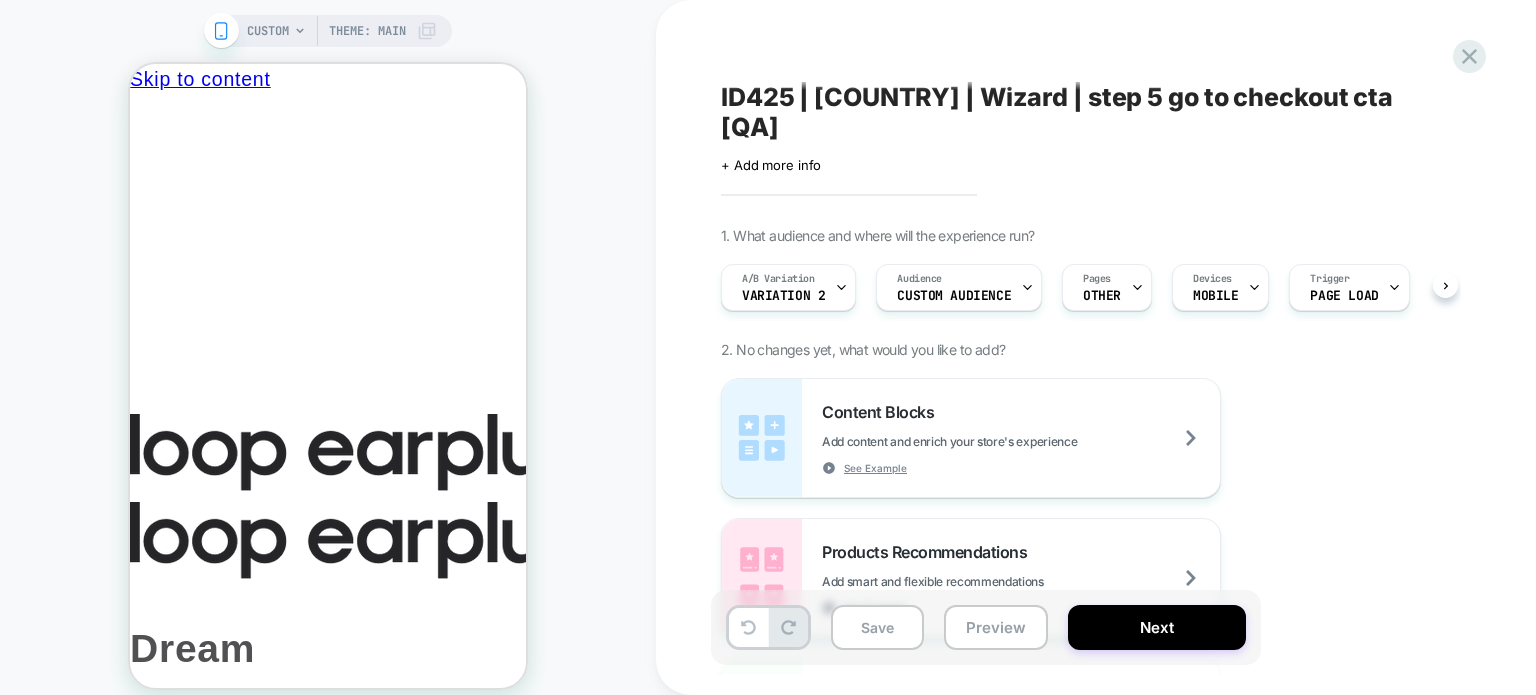 scroll, scrollTop: 0, scrollLeft: 0, axis: both 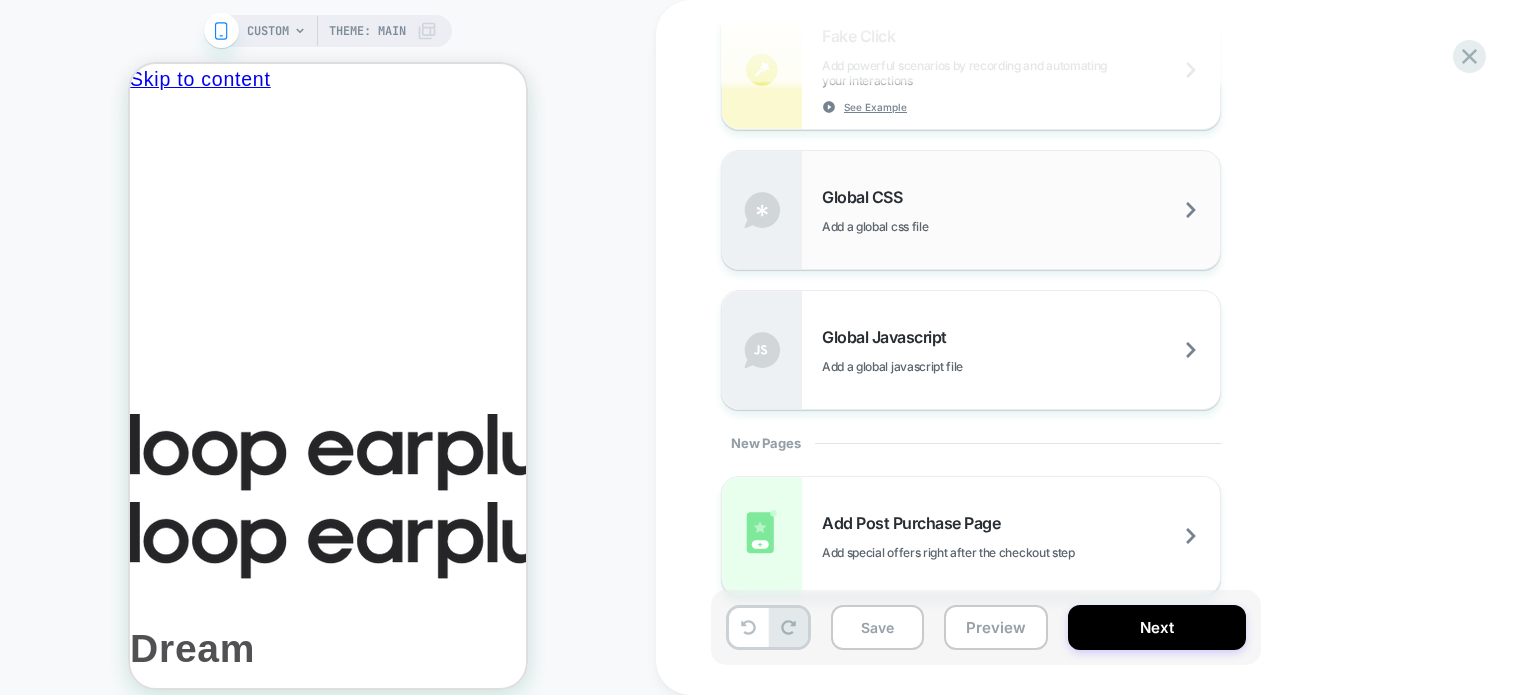 click on "Global CSS Add a global css file" at bounding box center [1021, 210] 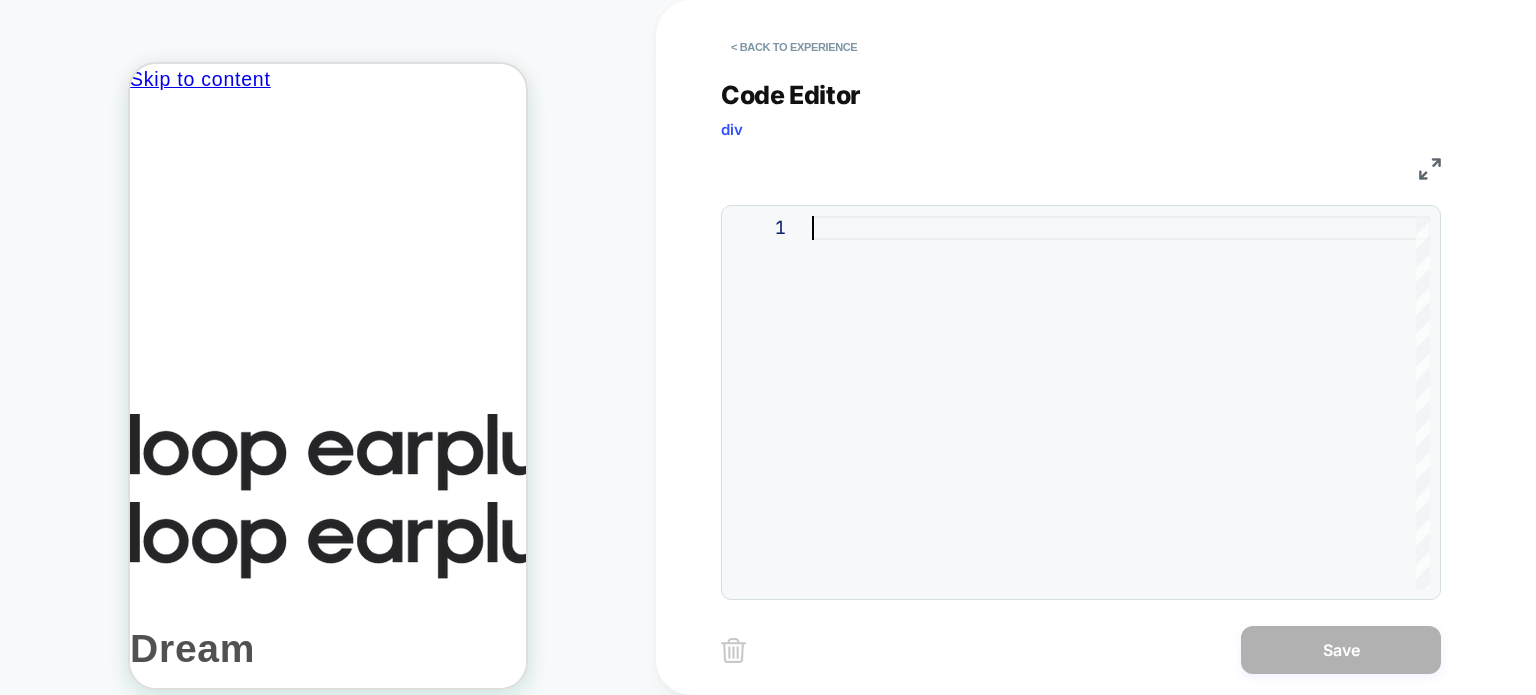 click at bounding box center (1121, 402) 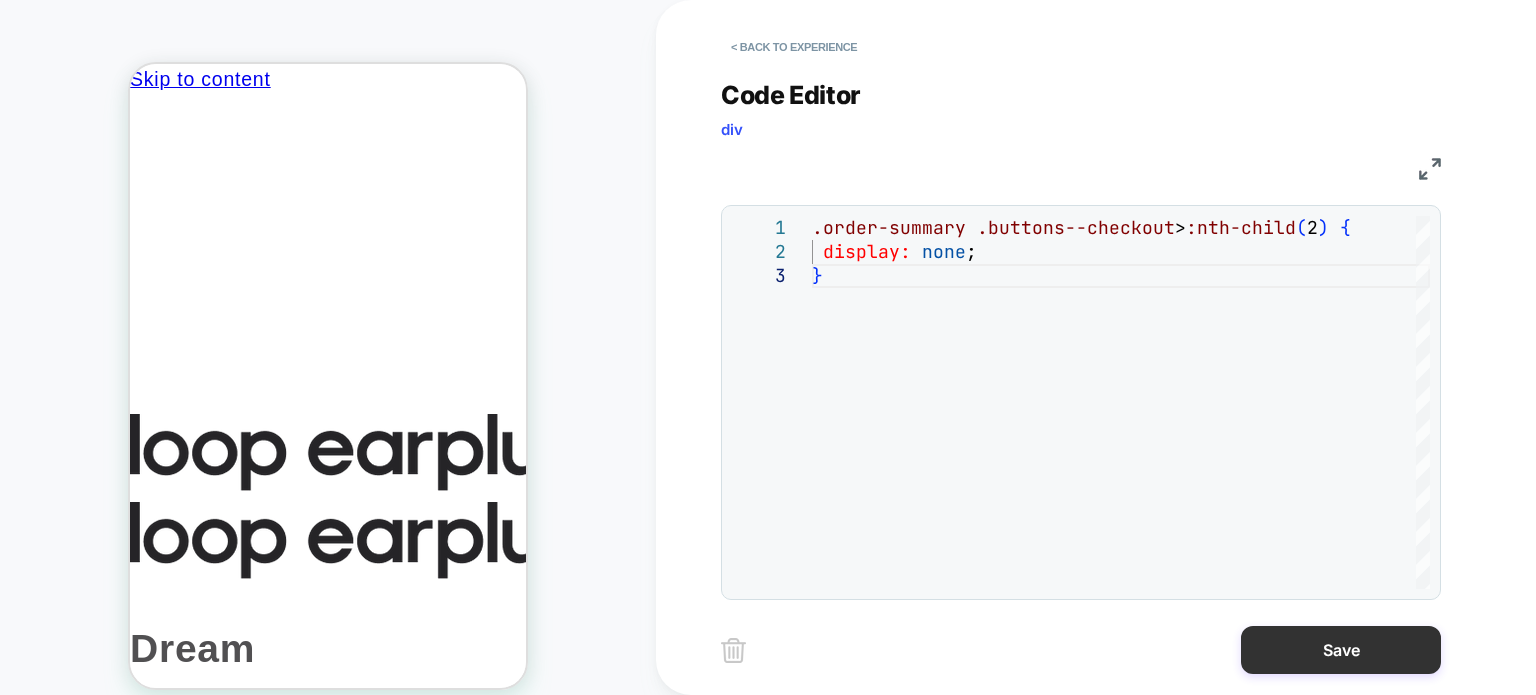 click on "Save" at bounding box center [1341, 650] 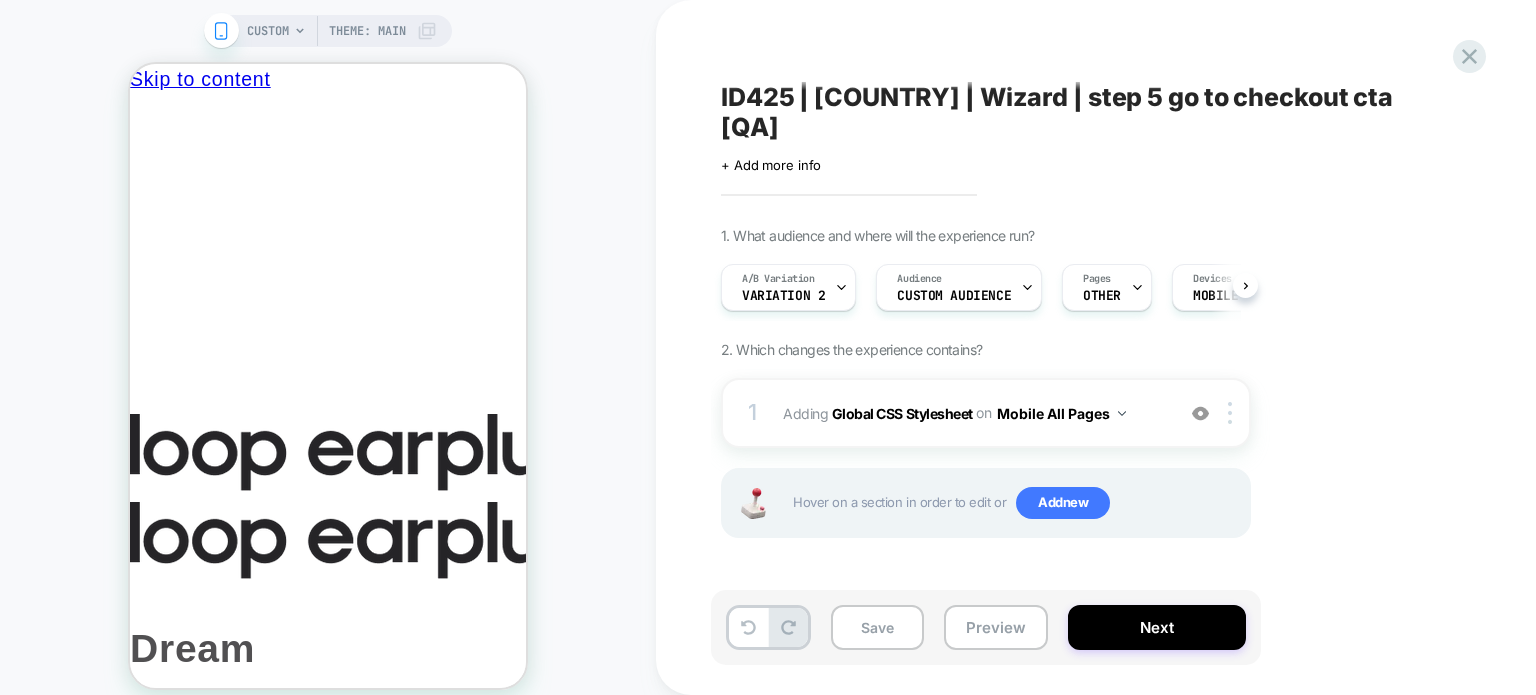 scroll, scrollTop: 0, scrollLeft: 0, axis: both 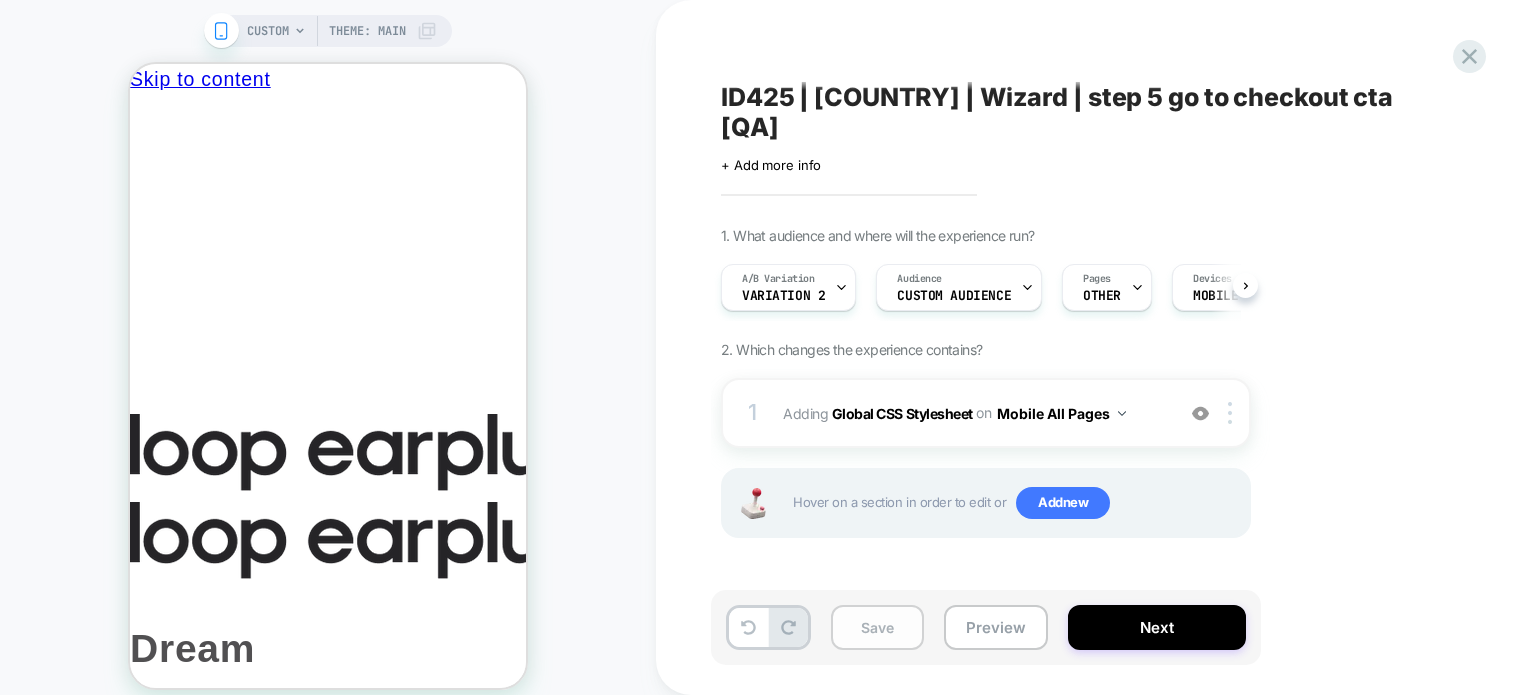 click on "Save" at bounding box center (877, 627) 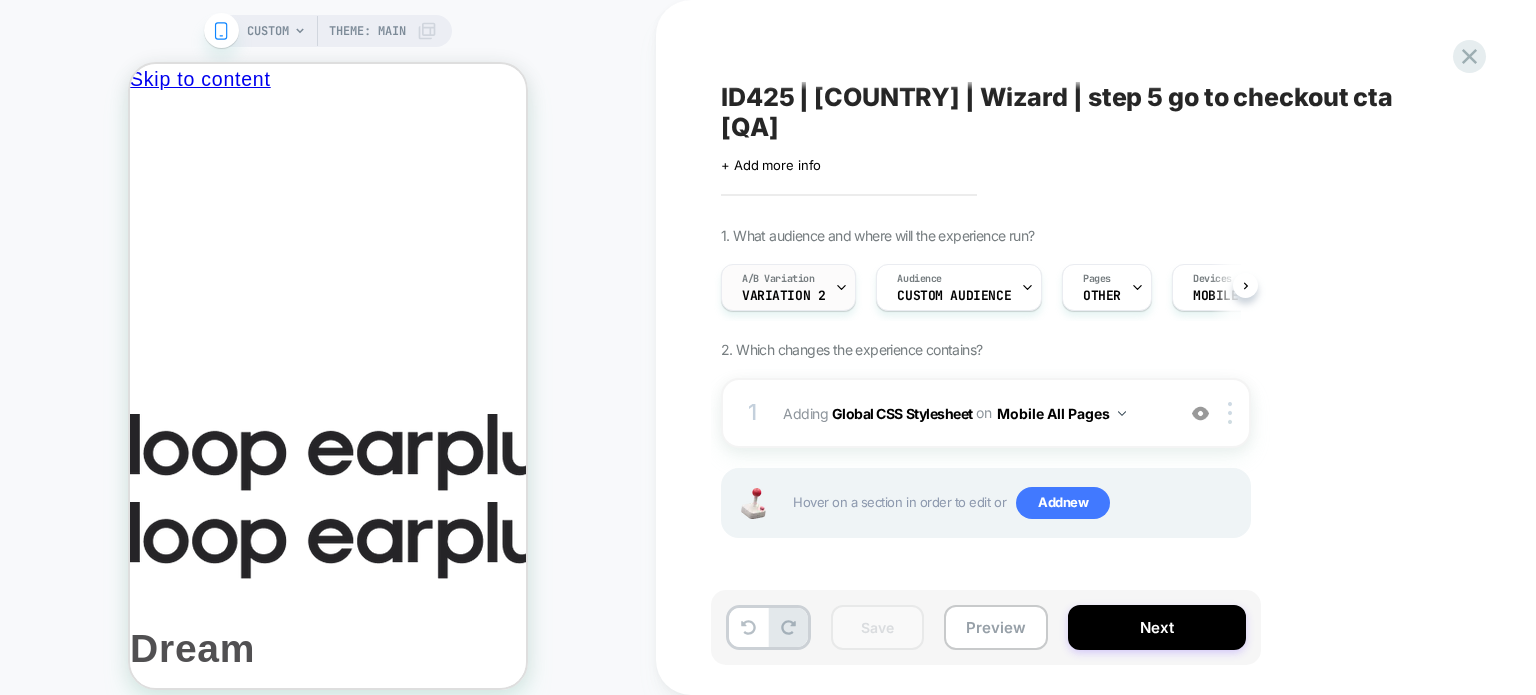 click on "Variation 2" at bounding box center (783, 296) 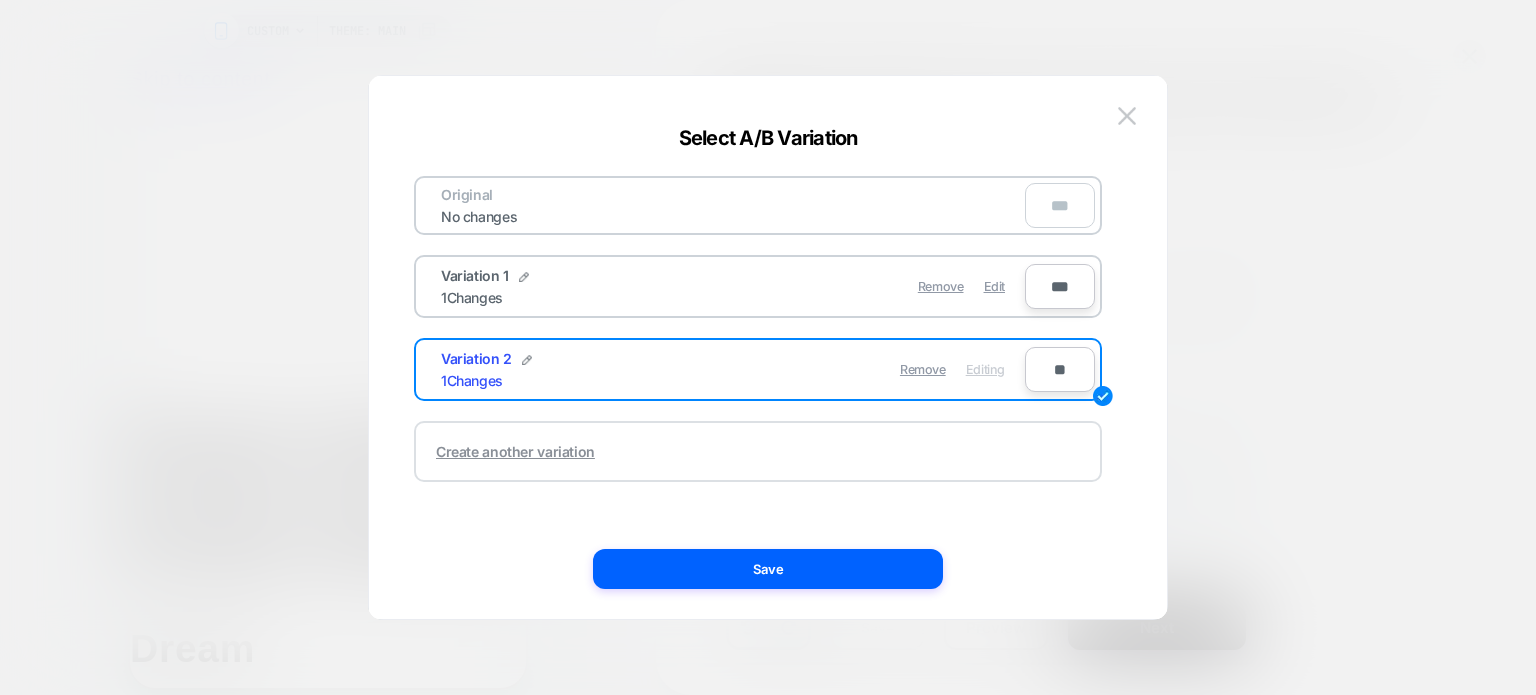 click on "Create another variation" at bounding box center (758, 451) 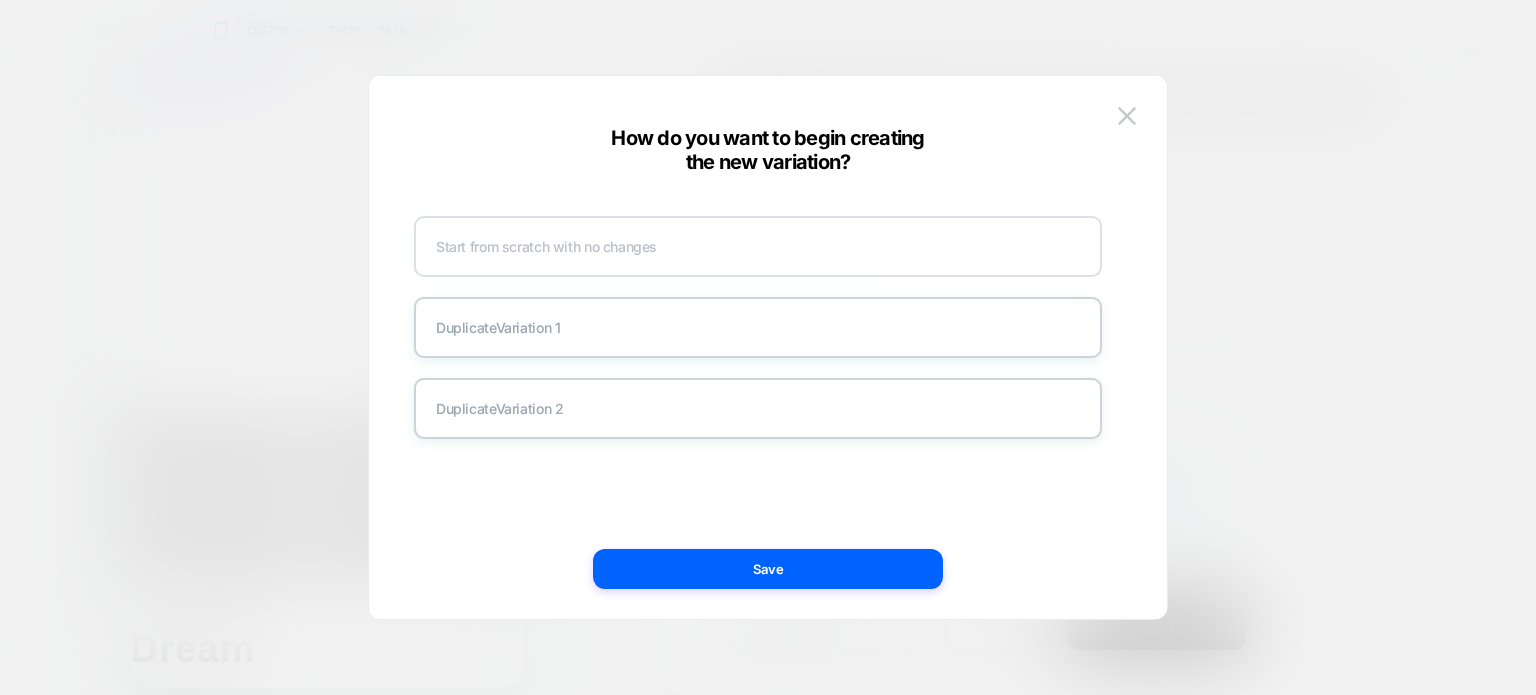 click on "Start from scratch with no changes" at bounding box center (758, 246) 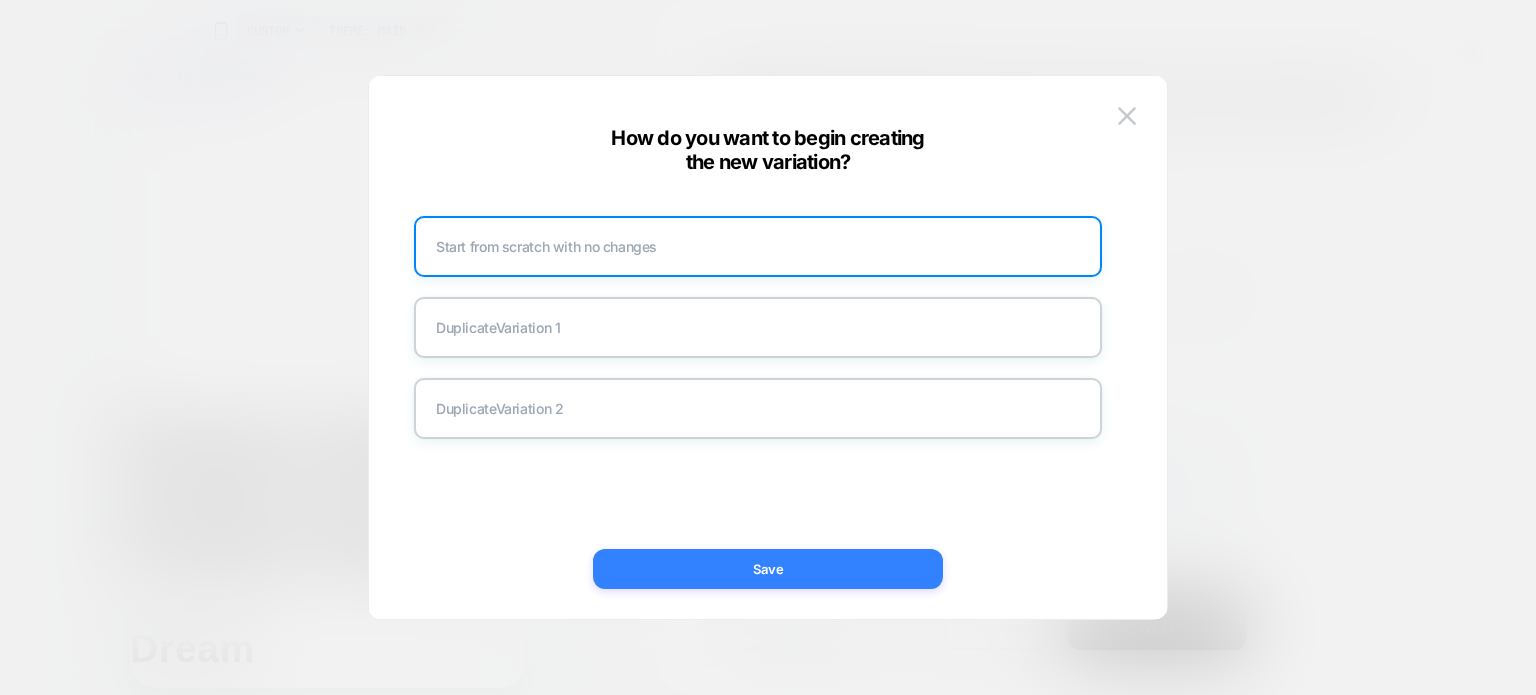 click on "Save" at bounding box center (768, 569) 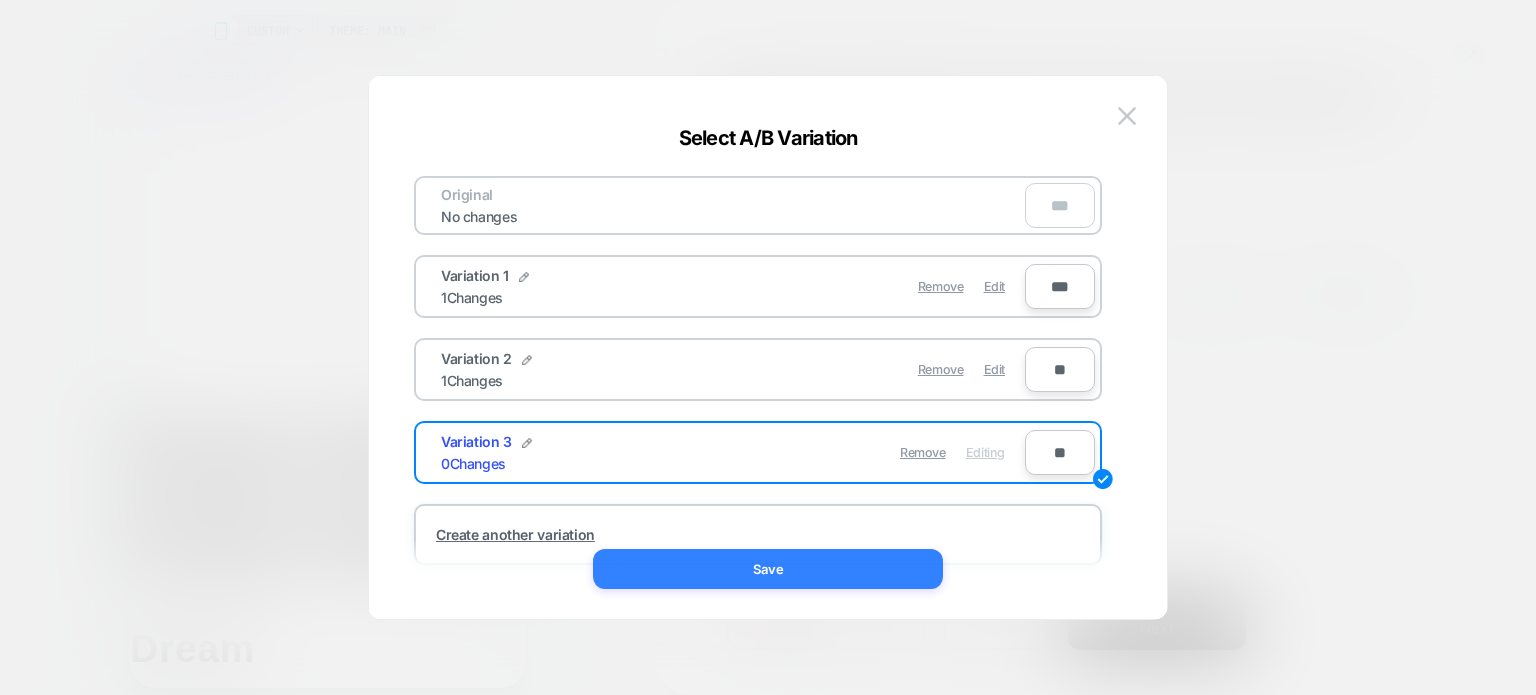 click on "Save" at bounding box center [768, 569] 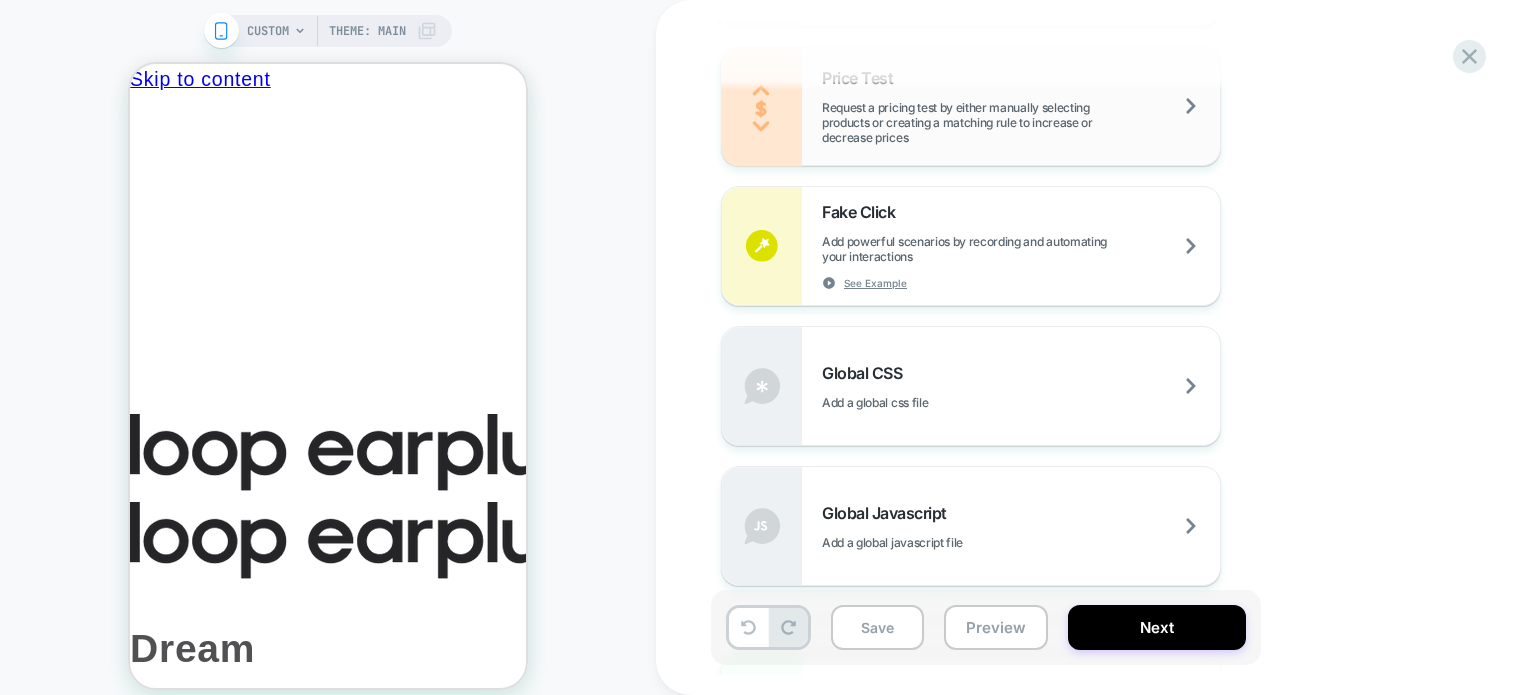 scroll, scrollTop: 1222, scrollLeft: 0, axis: vertical 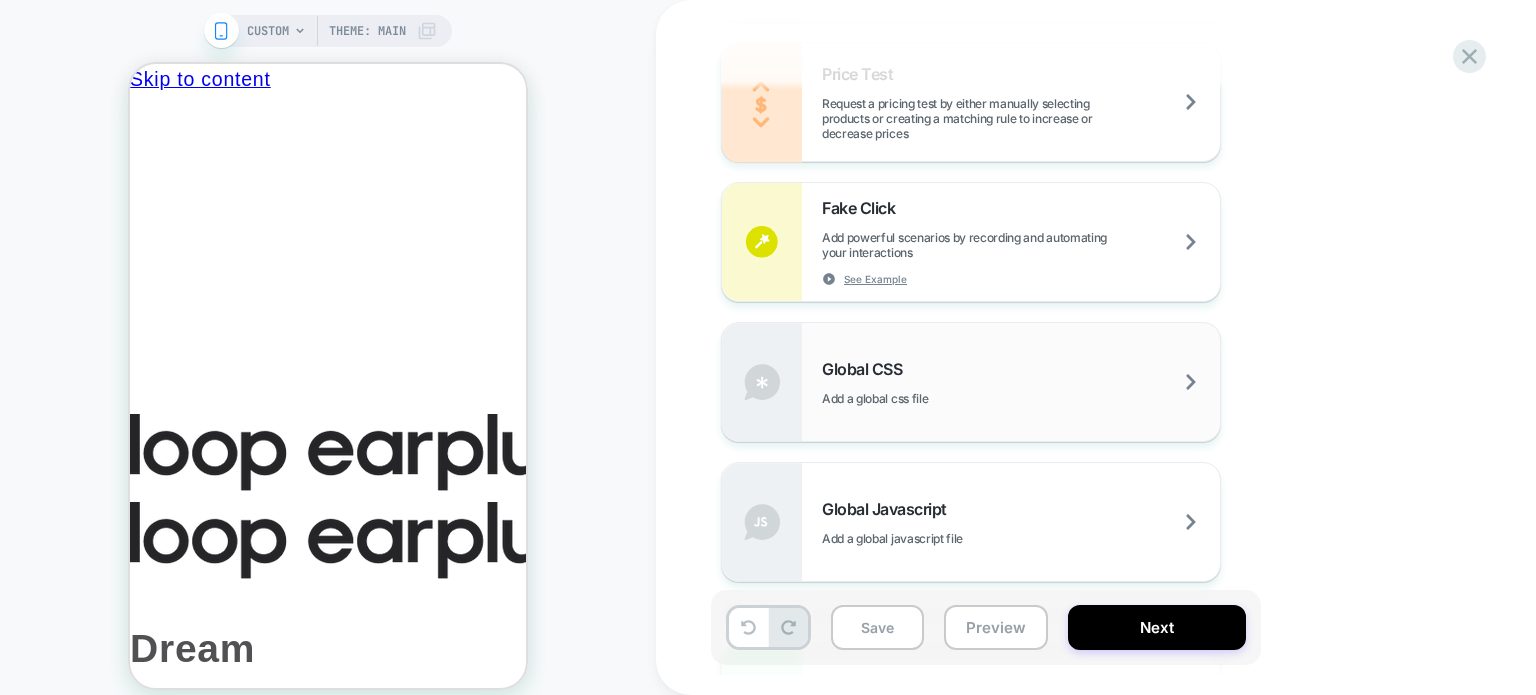 click on "Global CSS Add a global css file" at bounding box center [971, 382] 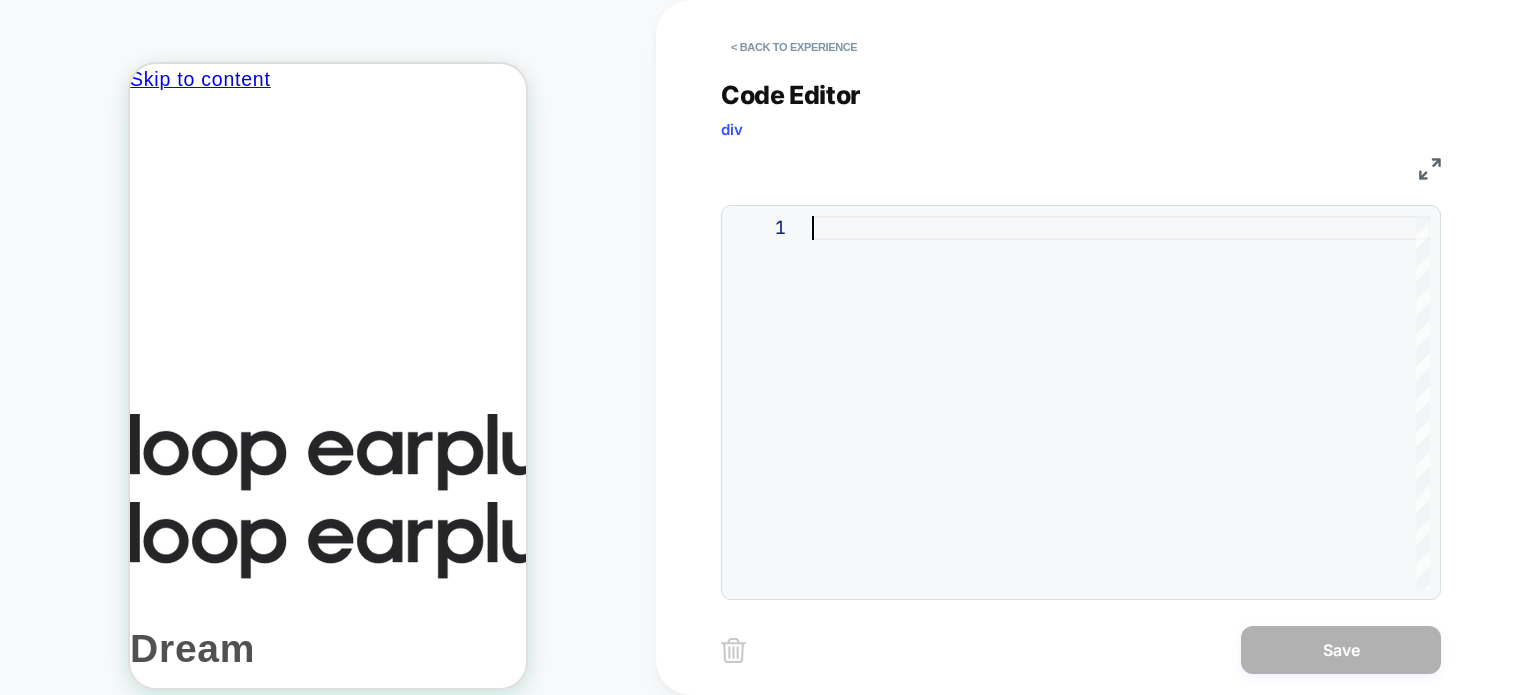 click at bounding box center [1121, 402] 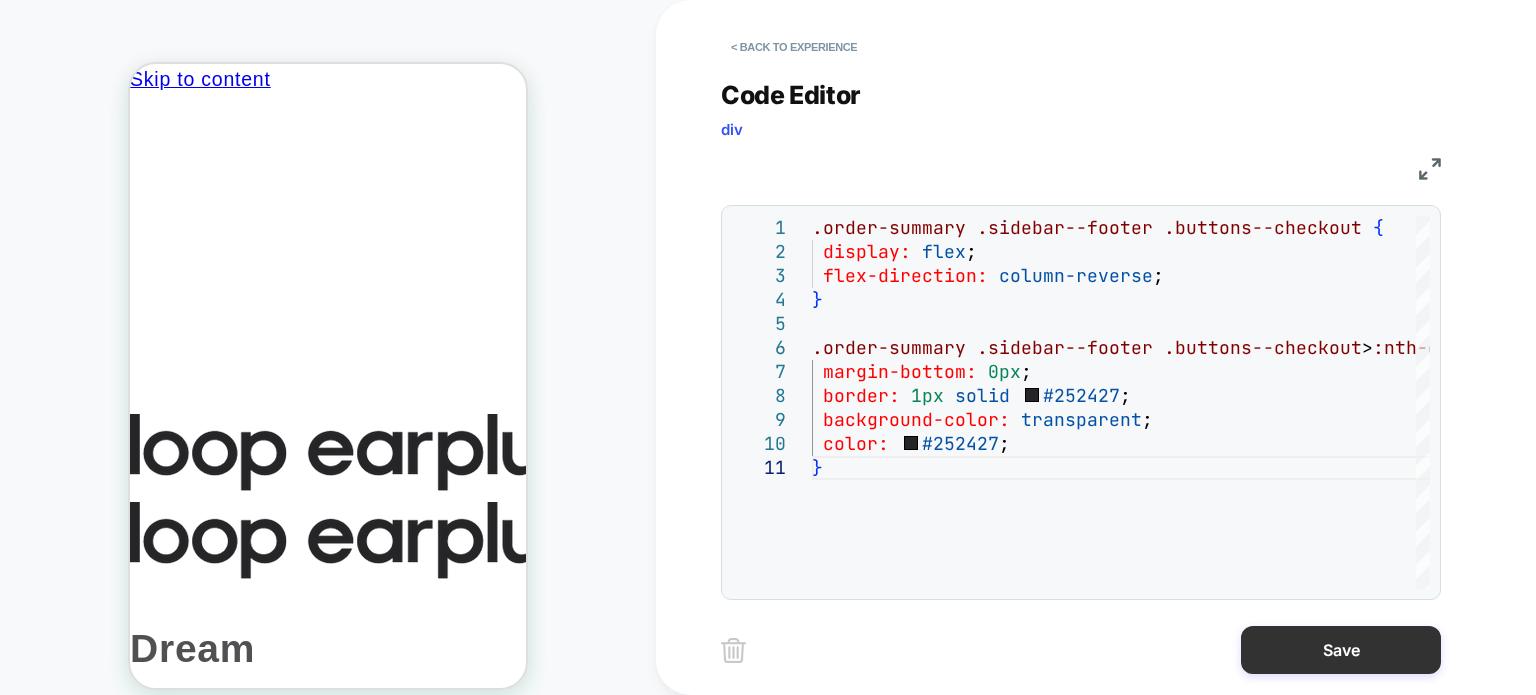 click on "Save" at bounding box center (1341, 650) 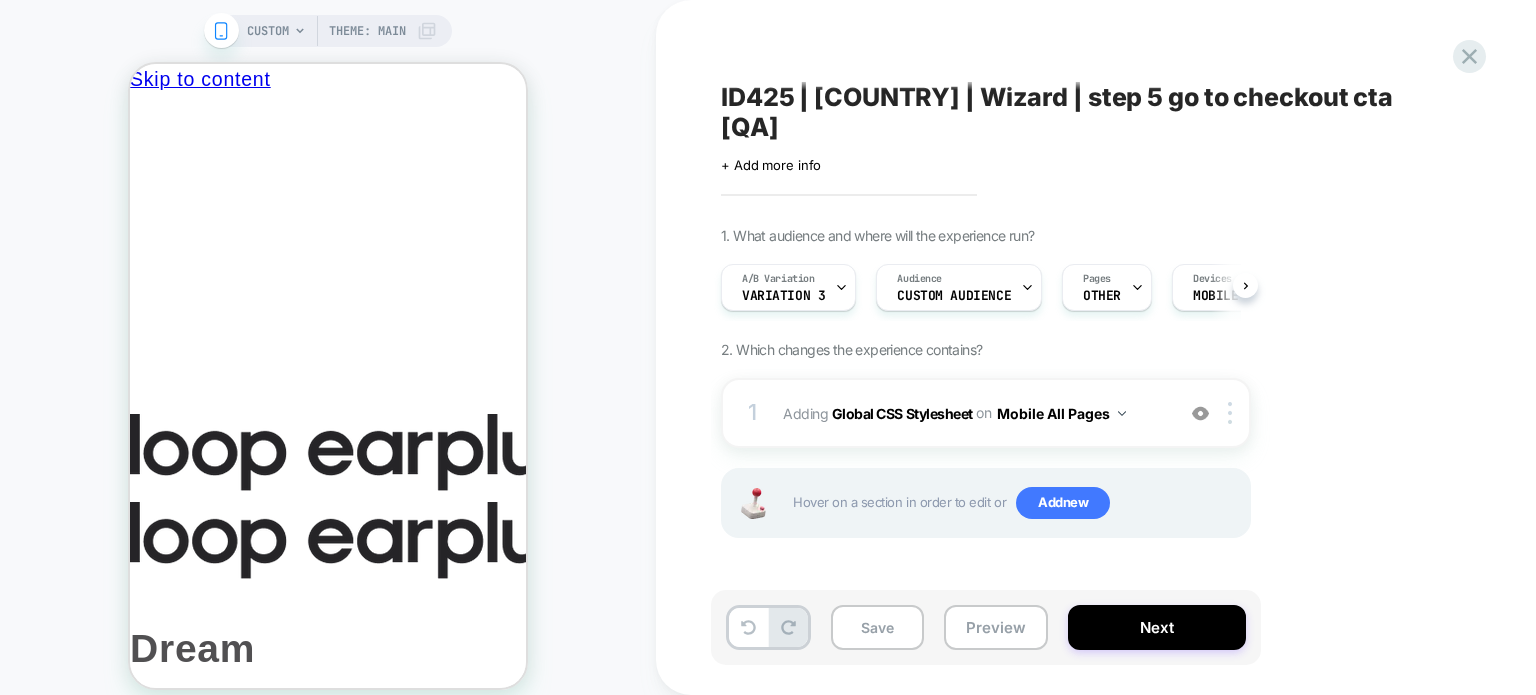 scroll, scrollTop: 0, scrollLeft: 0, axis: both 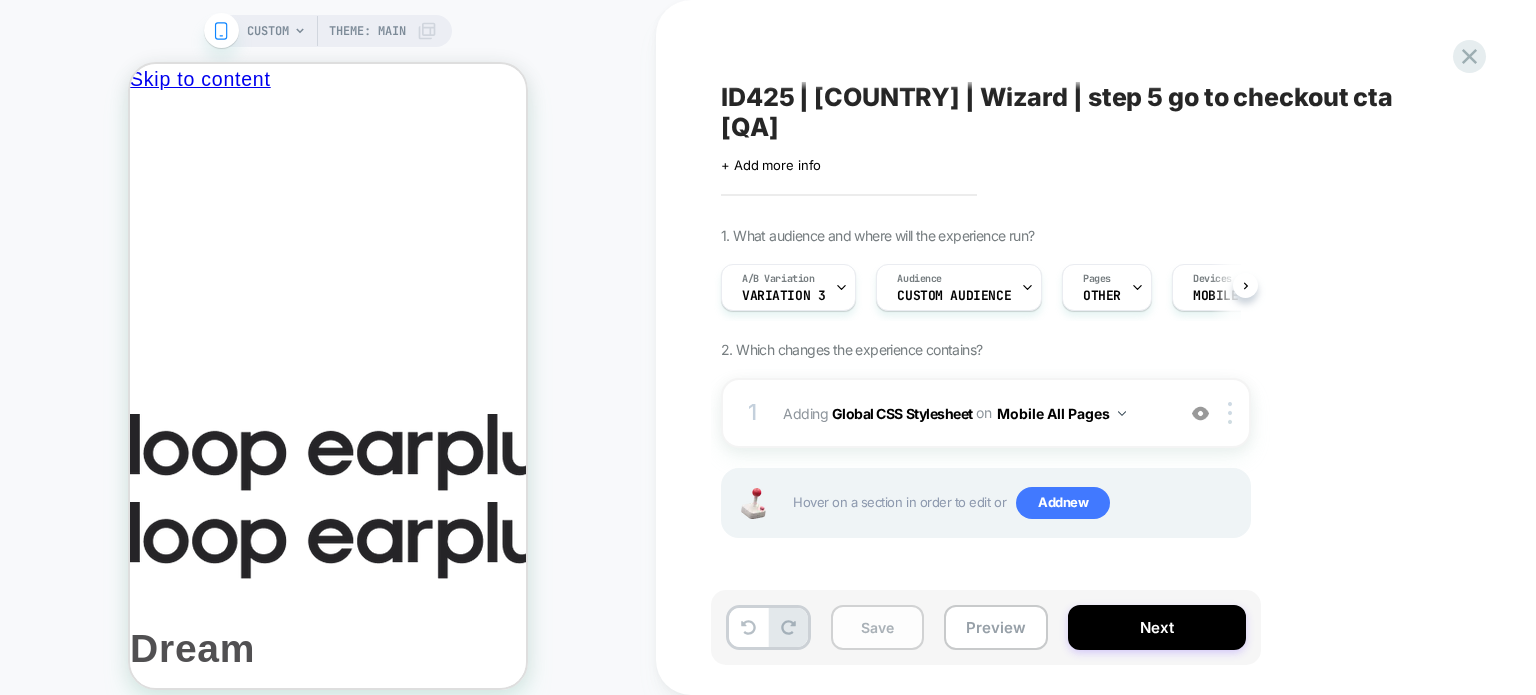 click on "Save" at bounding box center (877, 627) 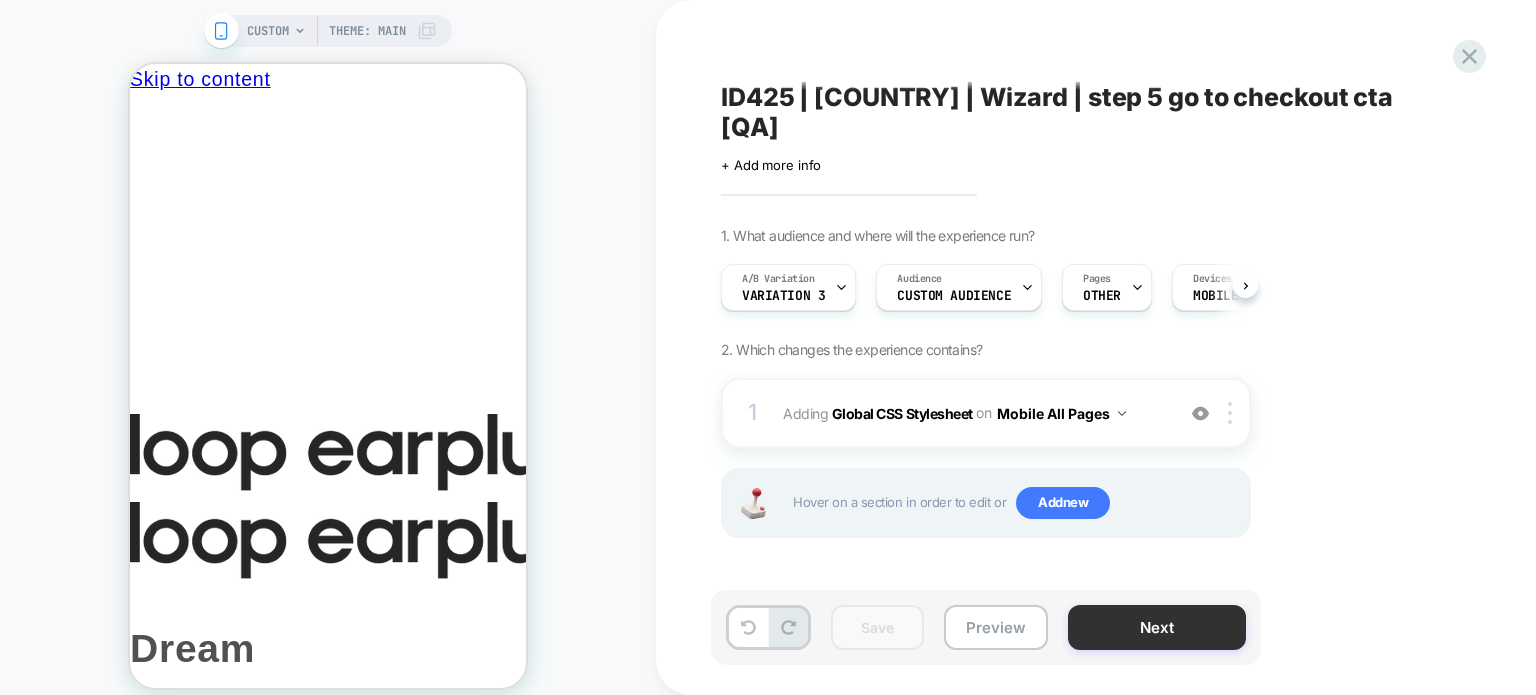 click on "Next" at bounding box center [1157, 627] 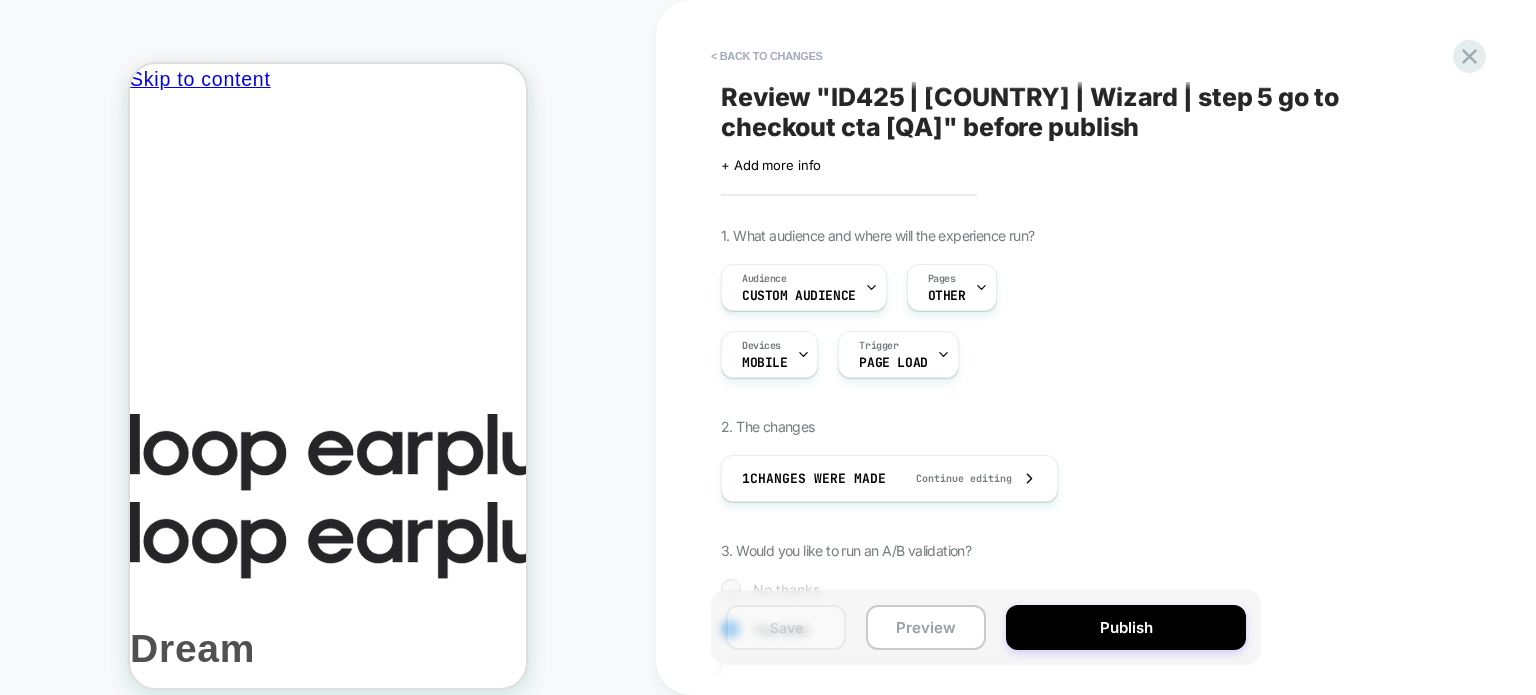 click on "Publish" at bounding box center (1126, 627) 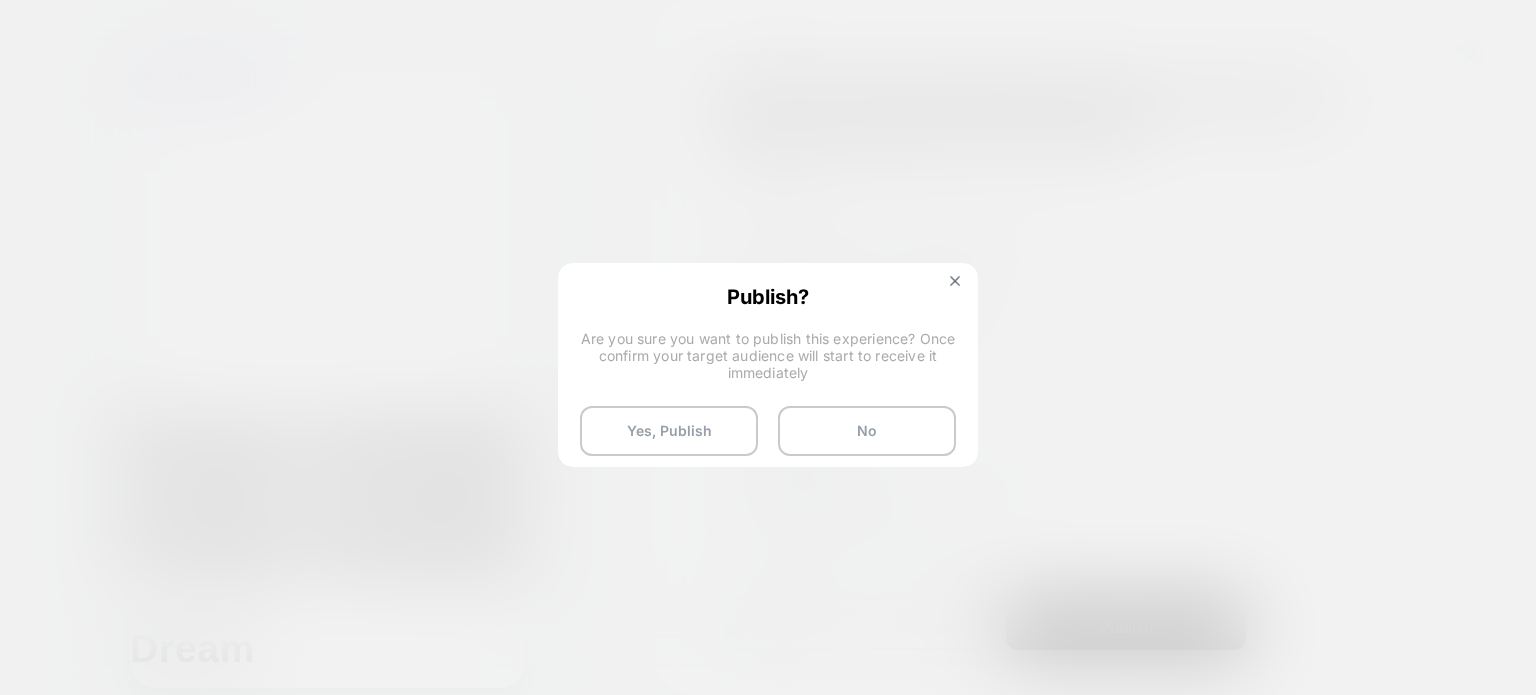 click on "Publish? Are you sure you want to publish this experience? Once confirm your target audience will start to receive it immediately Yes, Publish No" at bounding box center (768, 370) 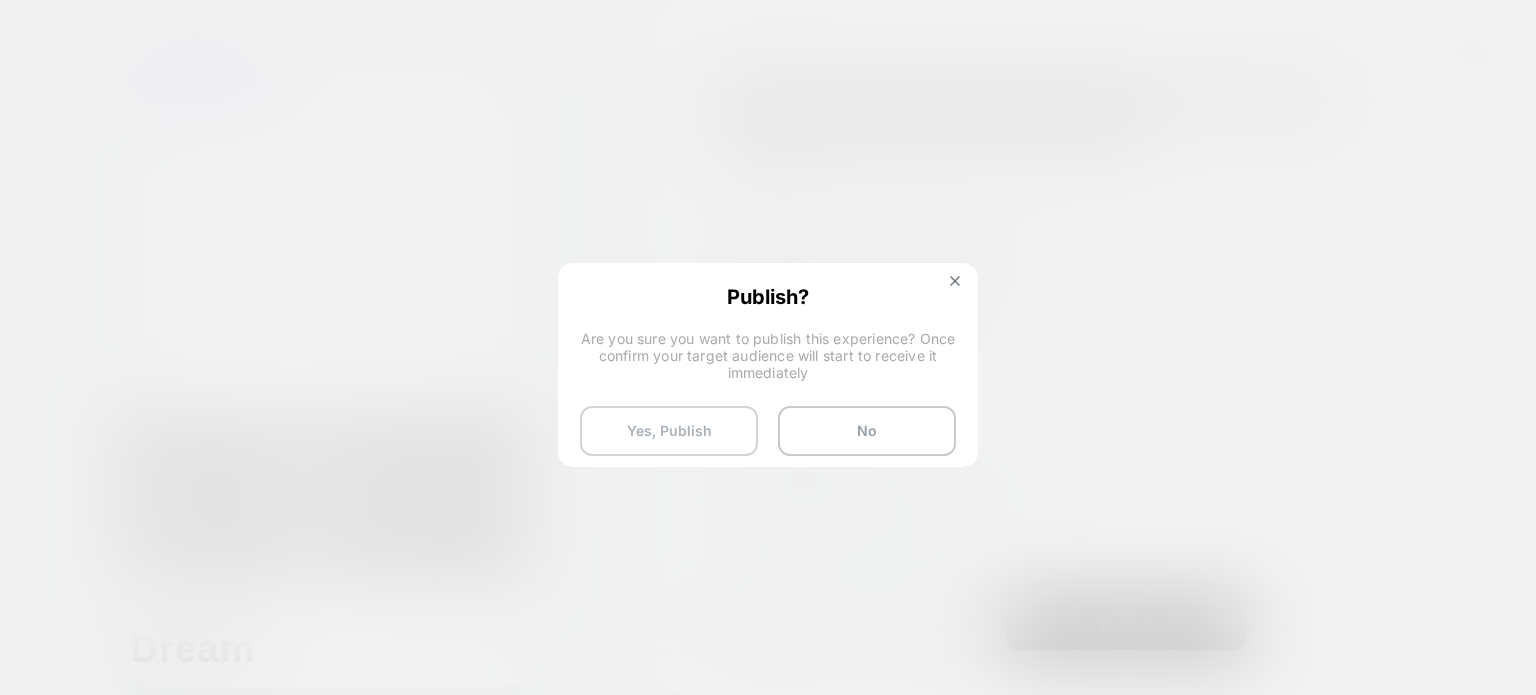 click on "Yes, Publish" at bounding box center [669, 431] 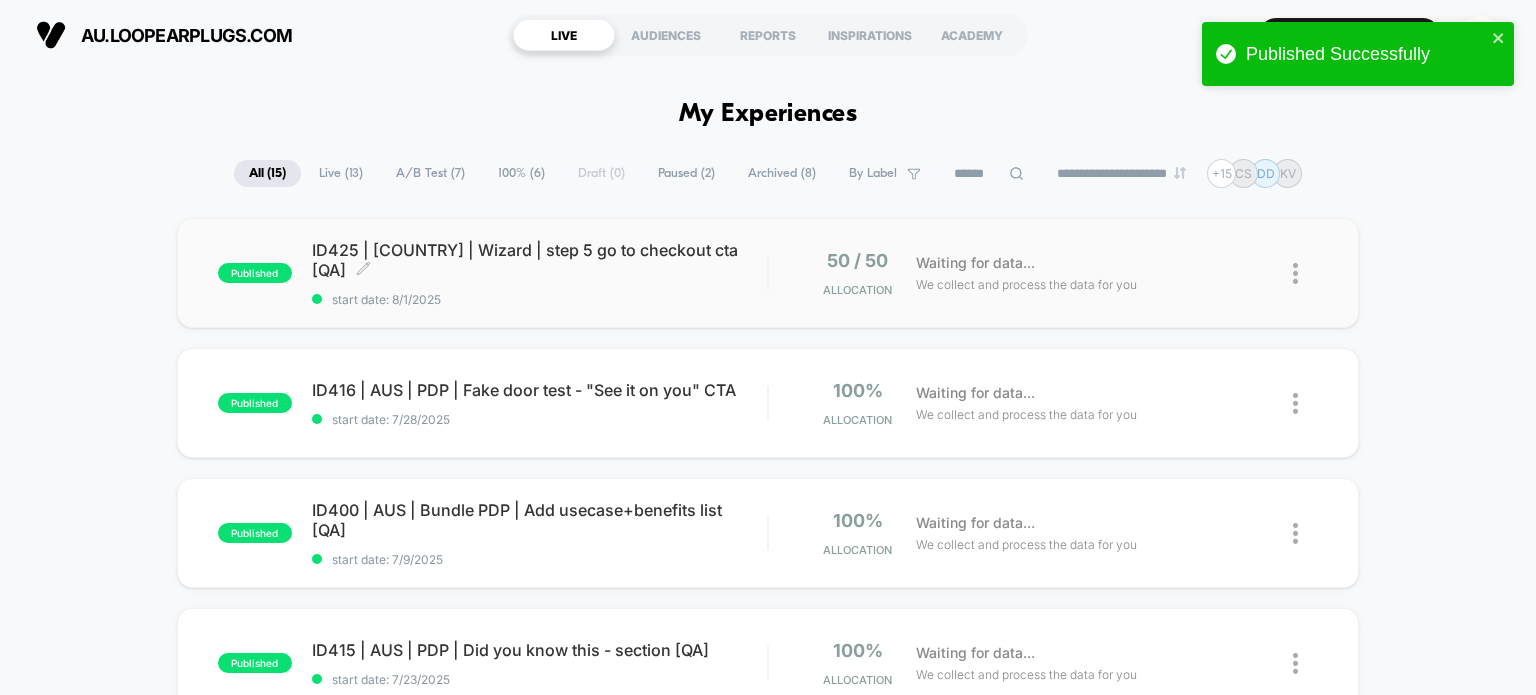 click on "ID425 | AUS | Wizard | step 5 go to checkout cta [QA] Click to edit experience details" at bounding box center [540, 260] 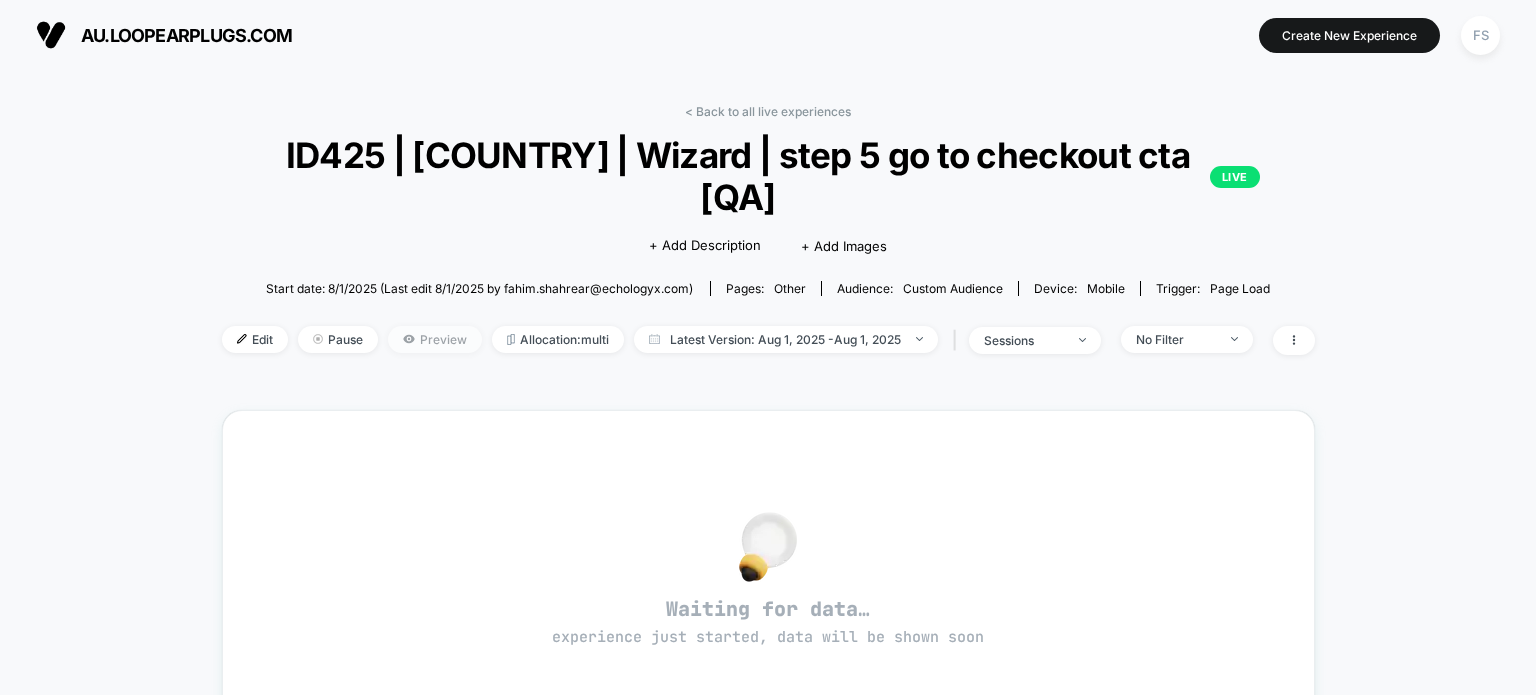 click on "Preview" at bounding box center [435, 339] 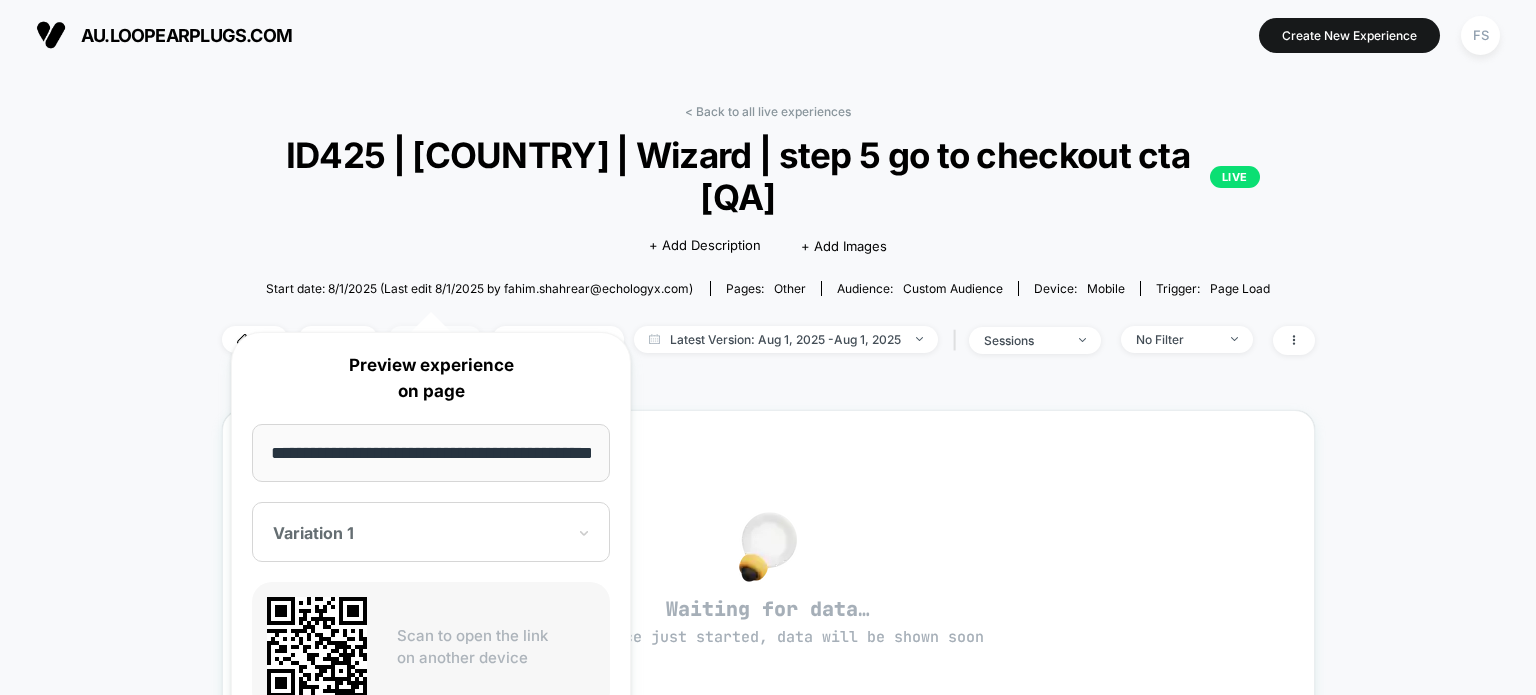 scroll, scrollTop: 0, scrollLeft: 54, axis: horizontal 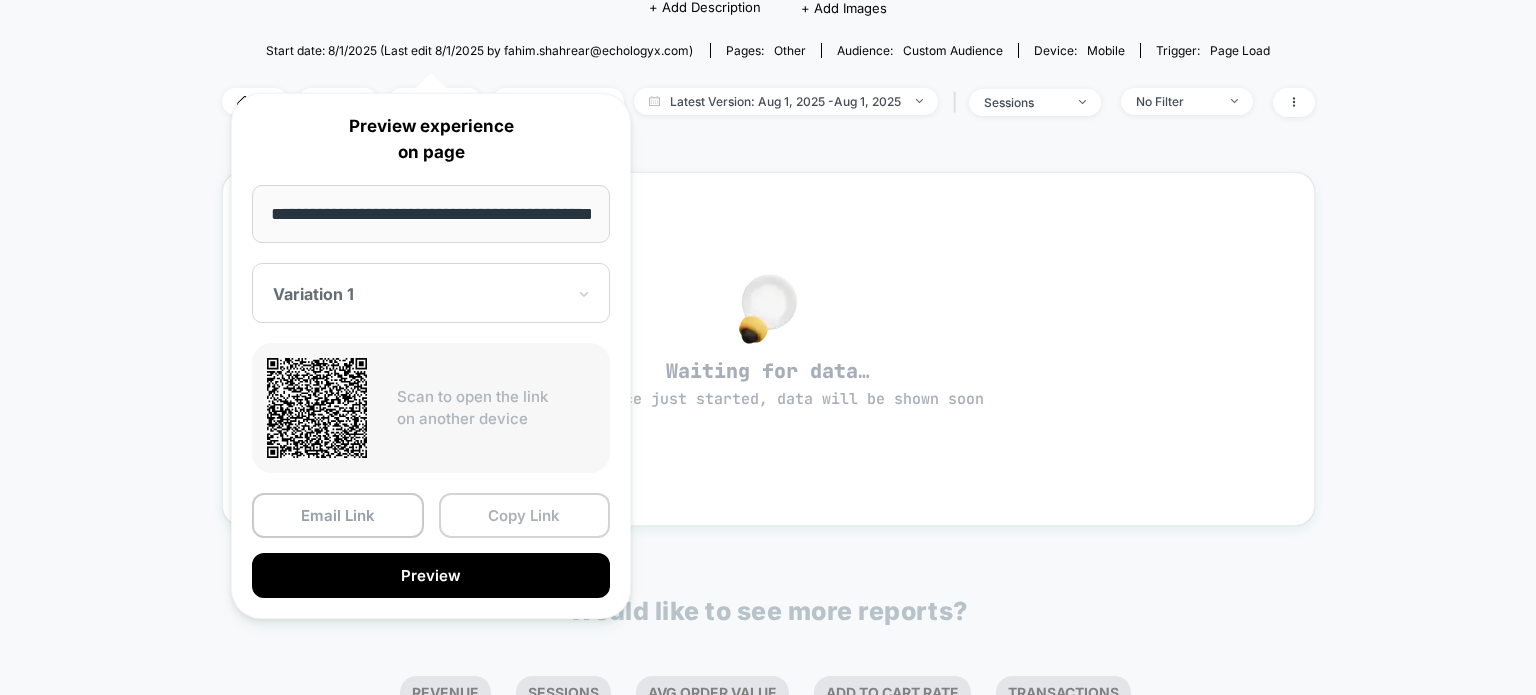 click on "Copy Link" at bounding box center (525, 515) 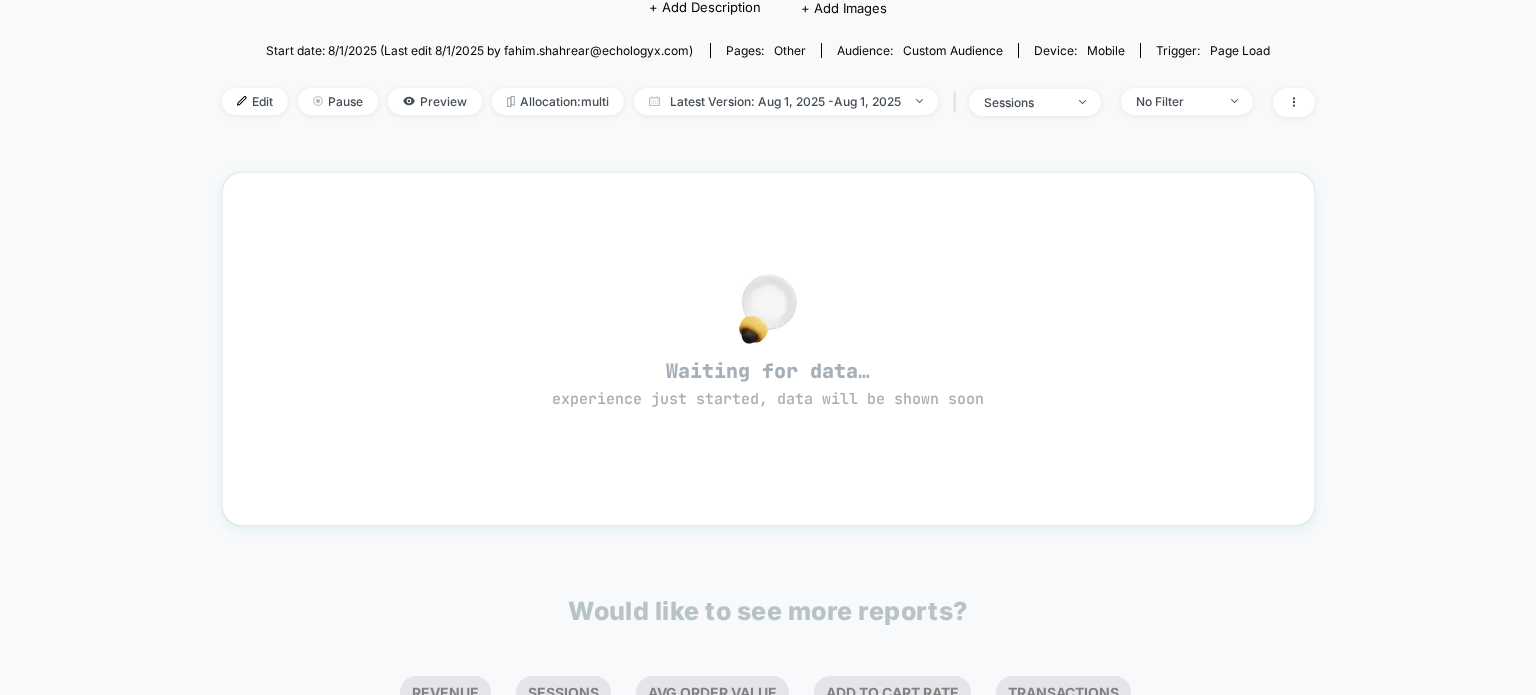 scroll, scrollTop: 0, scrollLeft: 0, axis: both 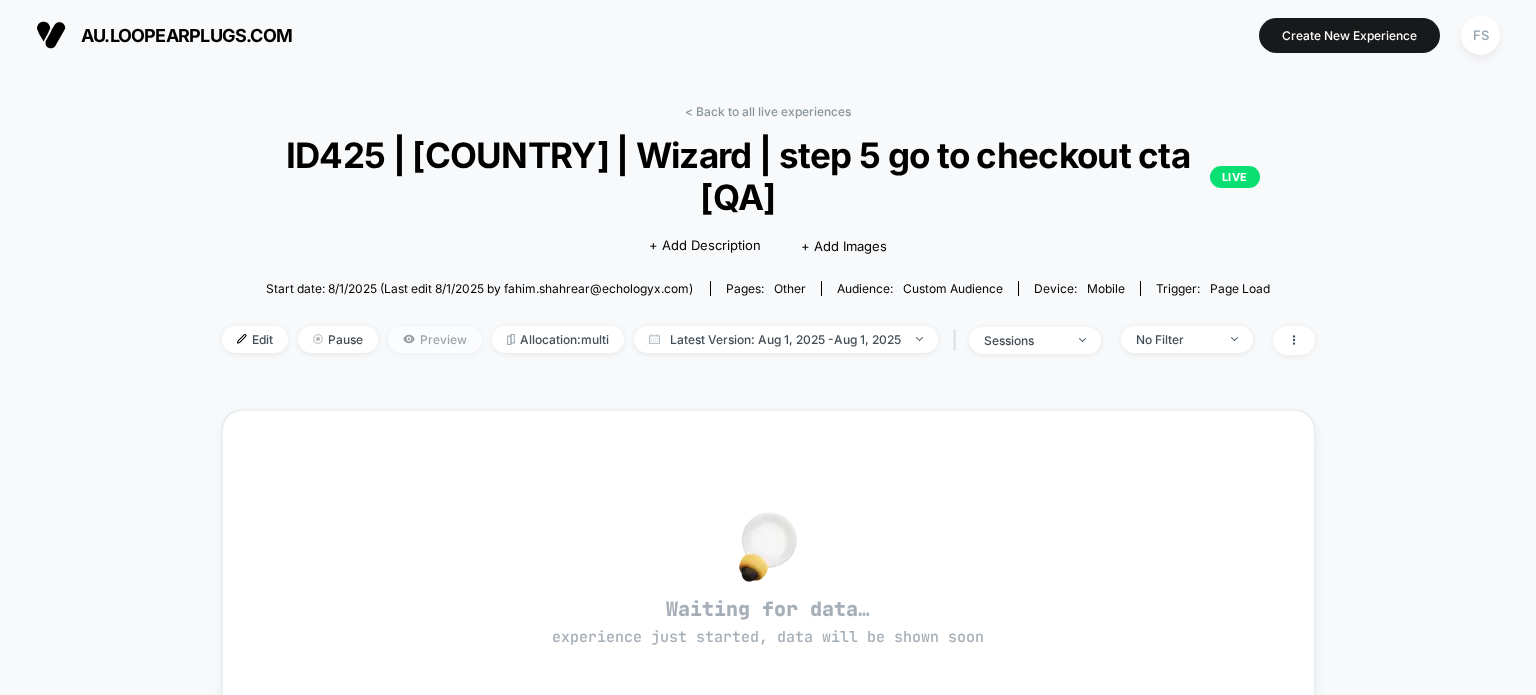 click 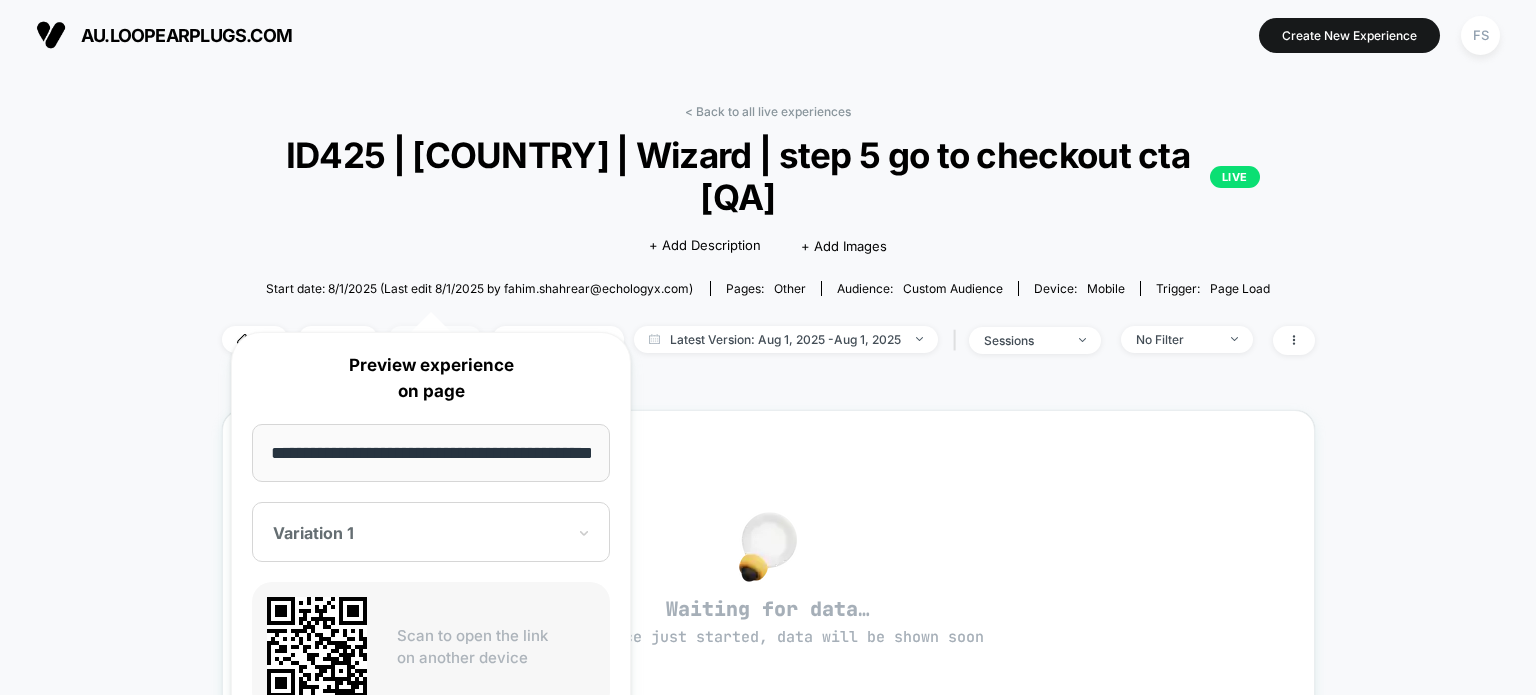 scroll, scrollTop: 0, scrollLeft: 54, axis: horizontal 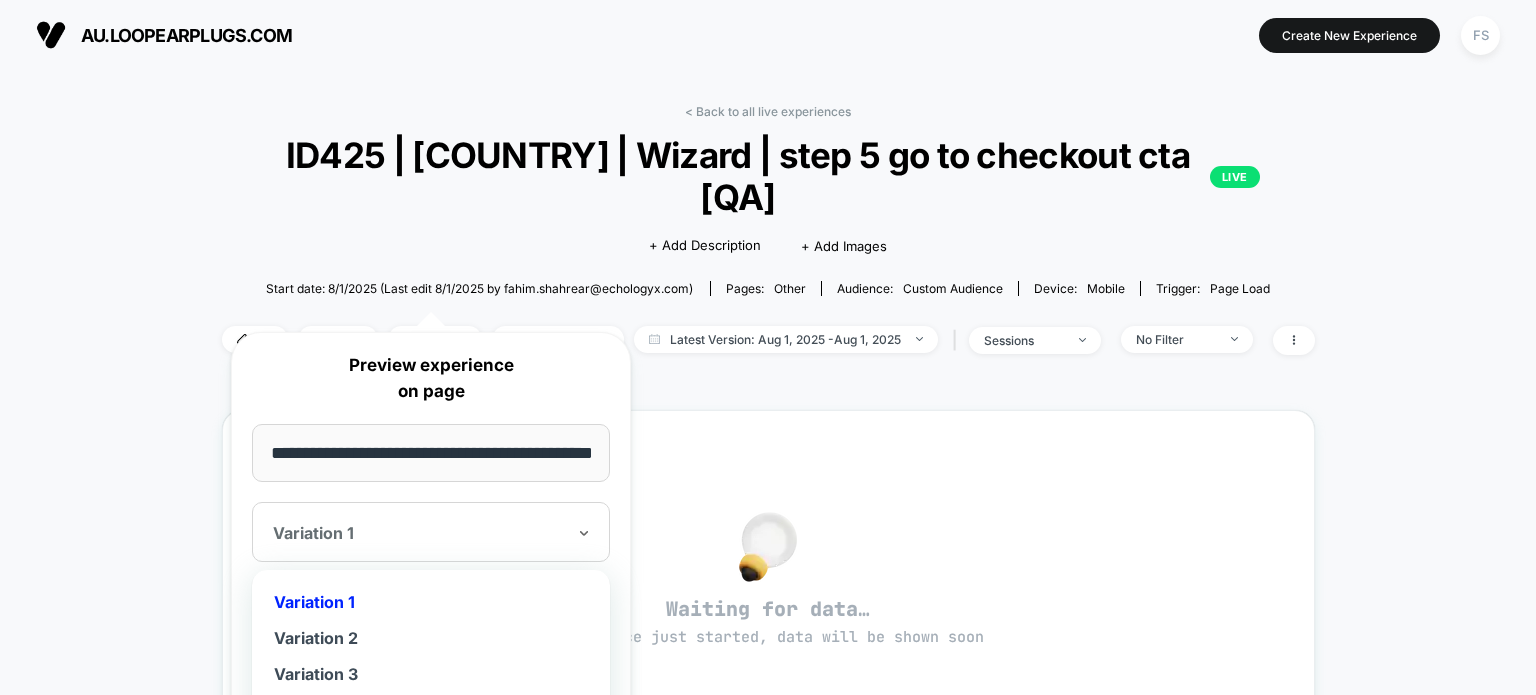 click on "Variation 1" at bounding box center (431, 532) 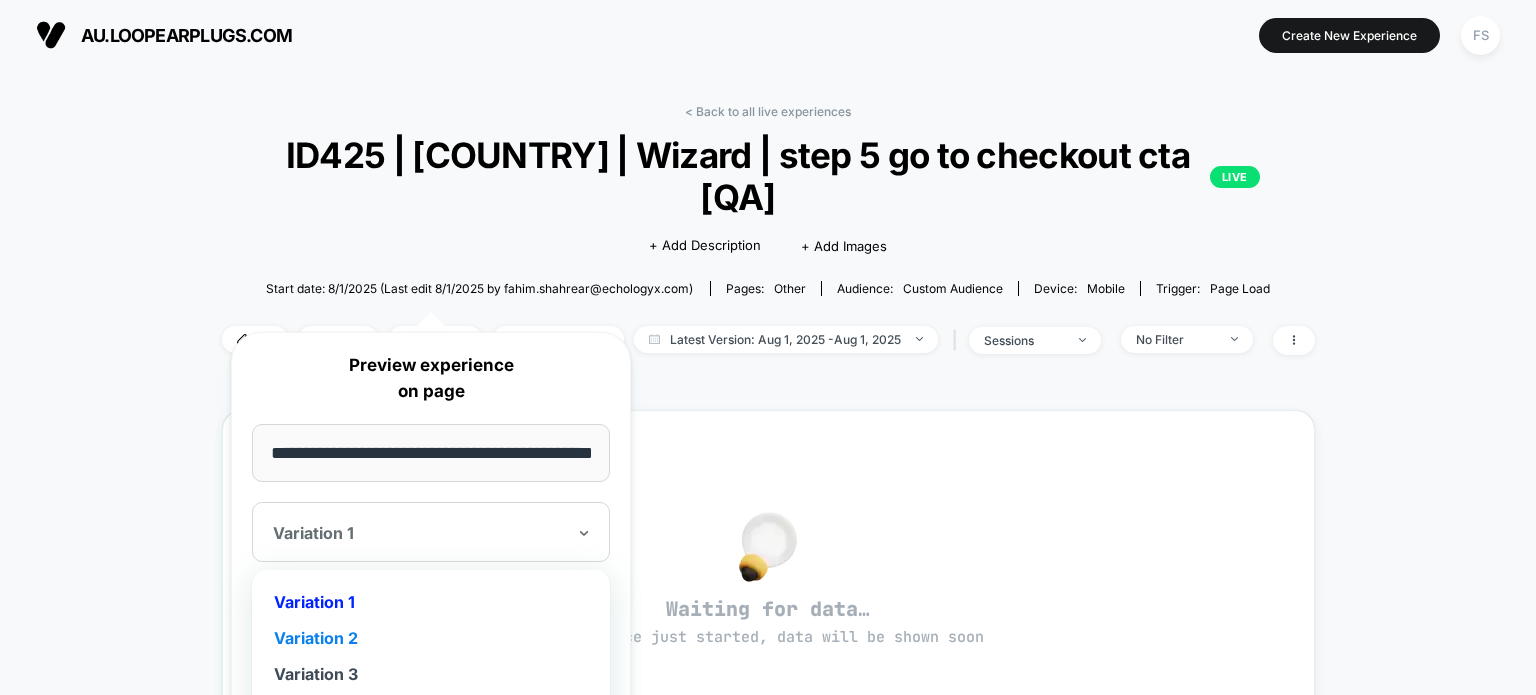 click on "Variation 2" at bounding box center (431, 638) 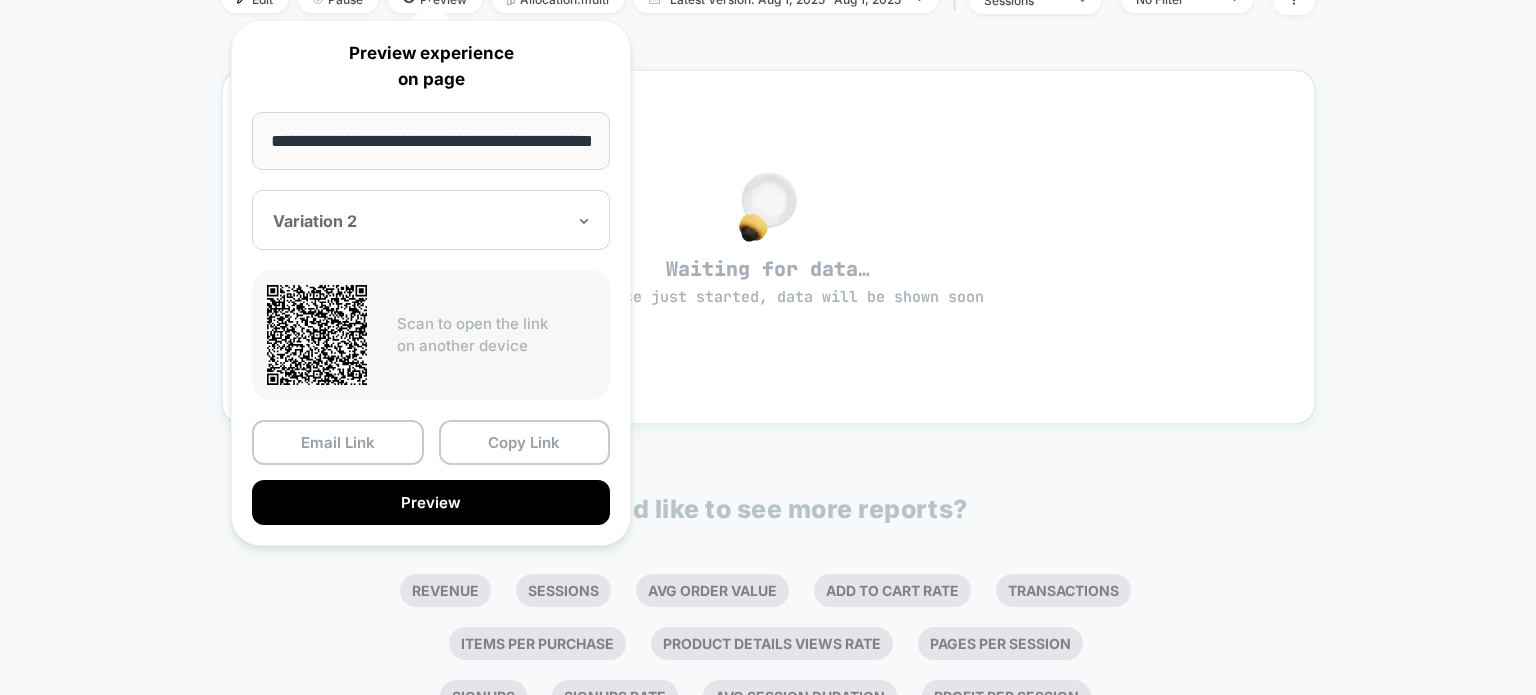 scroll, scrollTop: 372, scrollLeft: 0, axis: vertical 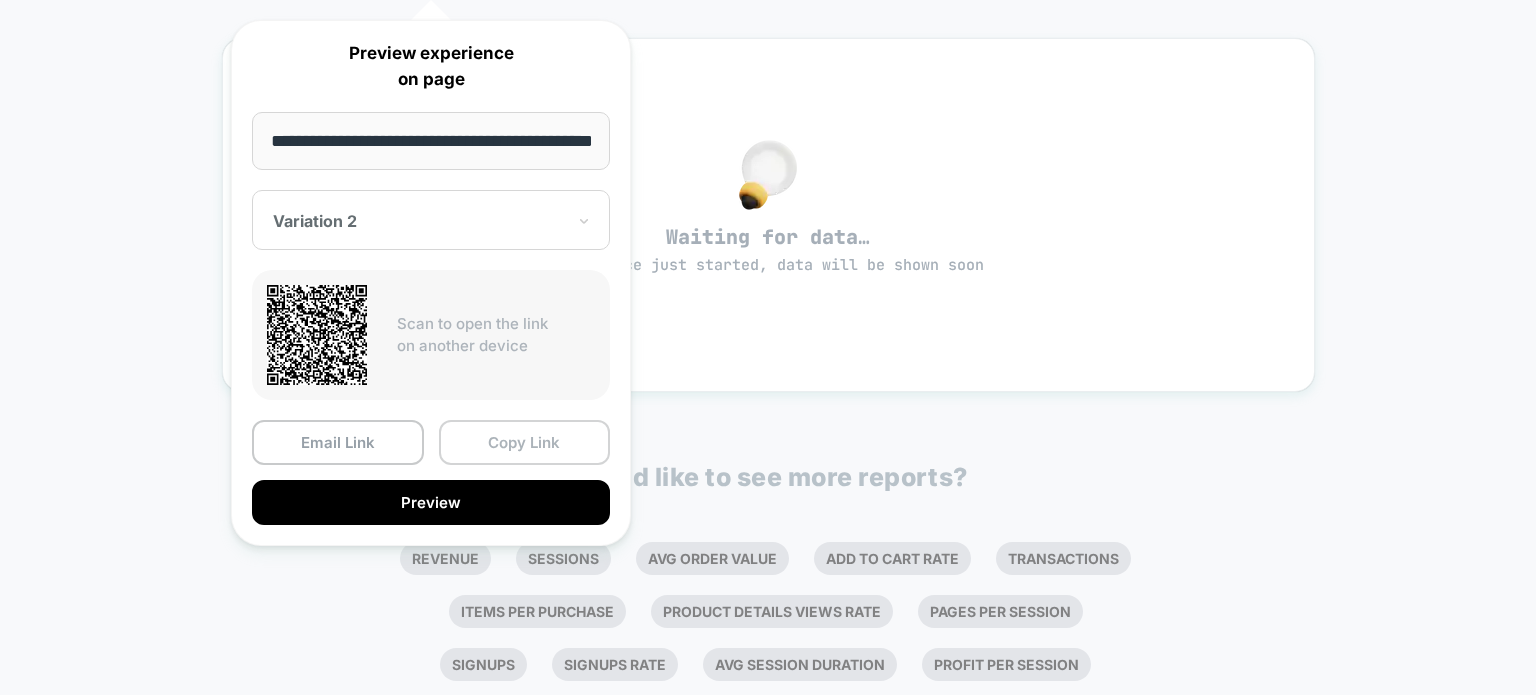 click on "Copy Link" at bounding box center [525, 442] 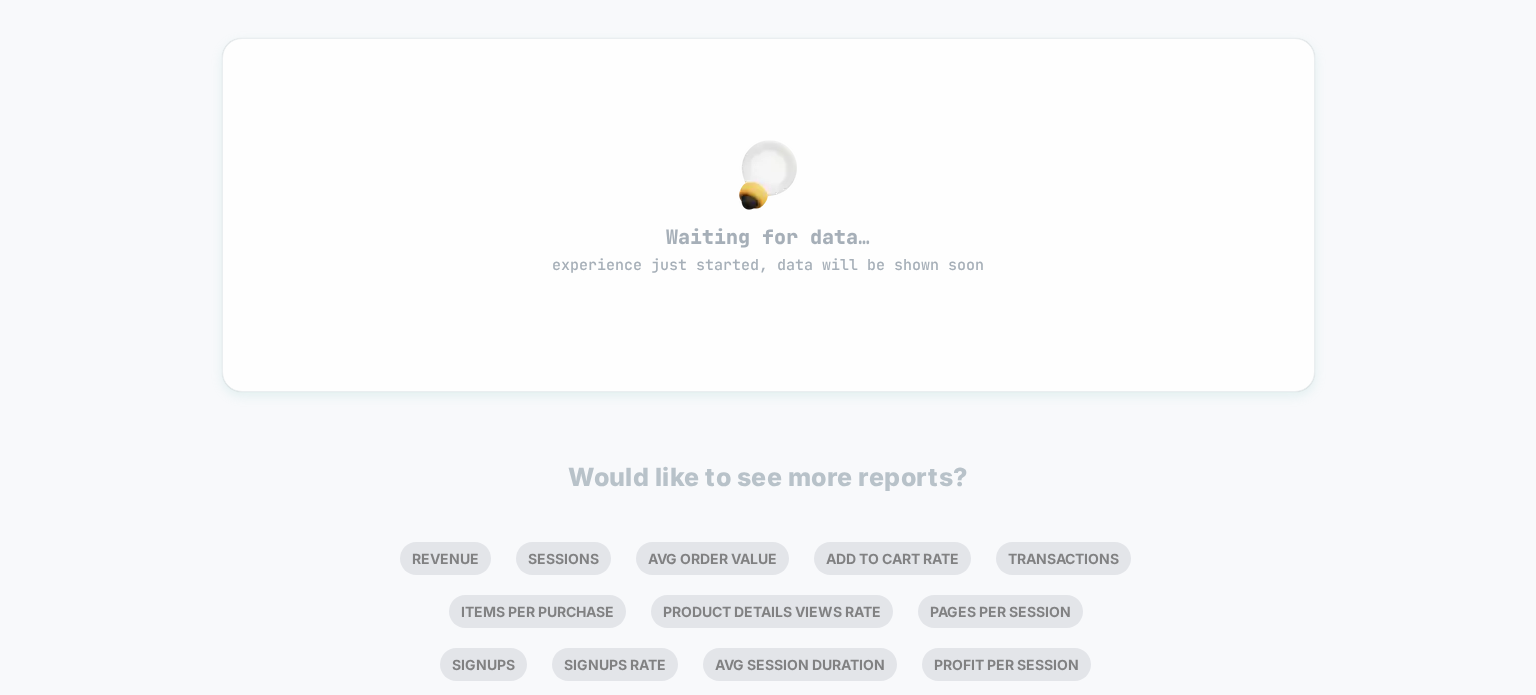 scroll, scrollTop: 0, scrollLeft: 0, axis: both 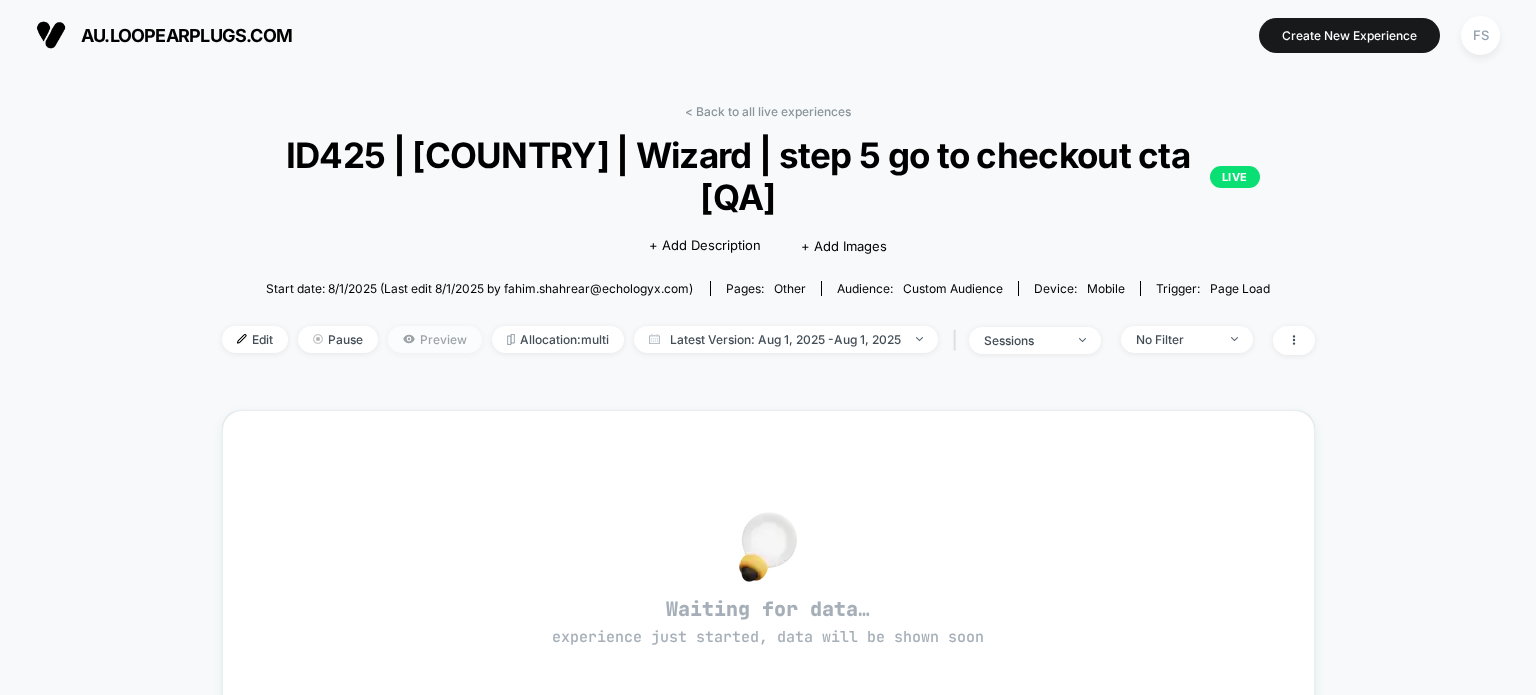 click on "Preview" at bounding box center (435, 339) 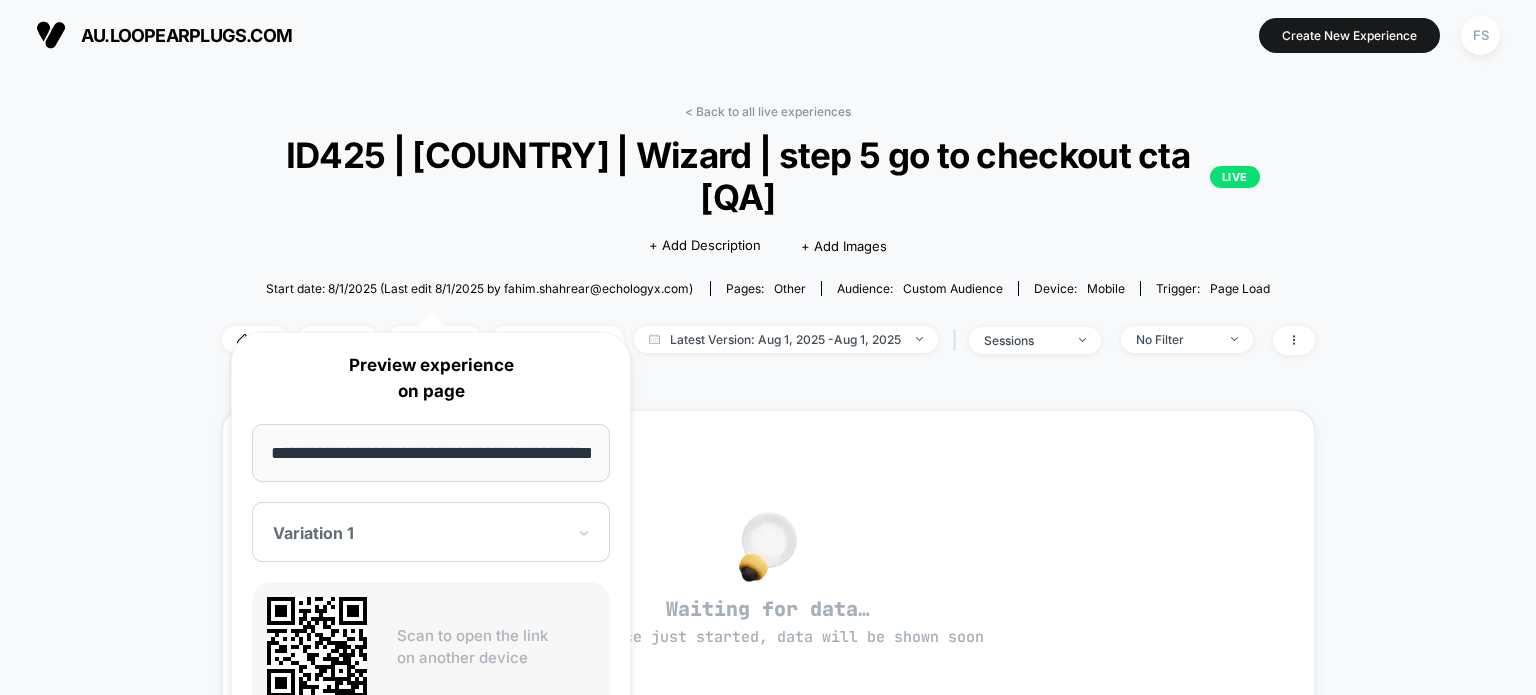 scroll, scrollTop: 0, scrollLeft: 54, axis: horizontal 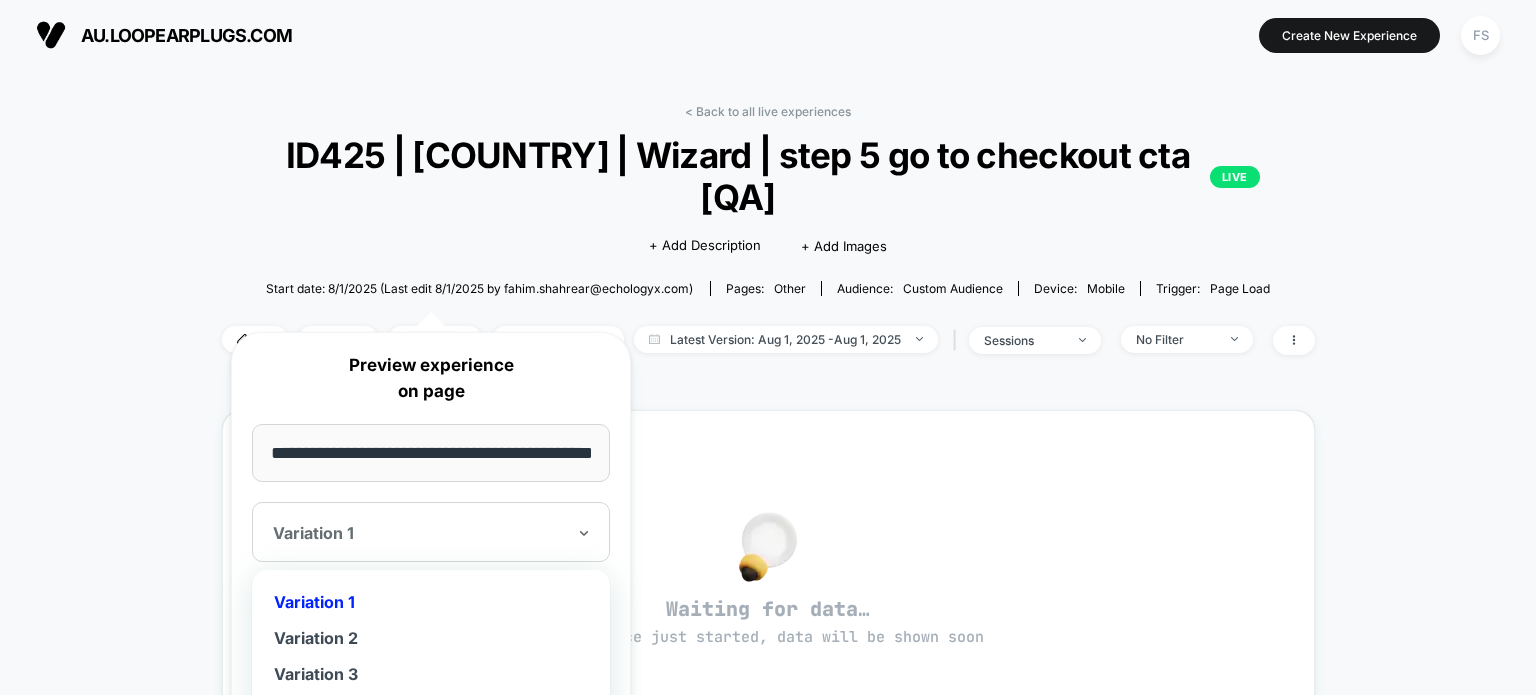 click at bounding box center (419, 533) 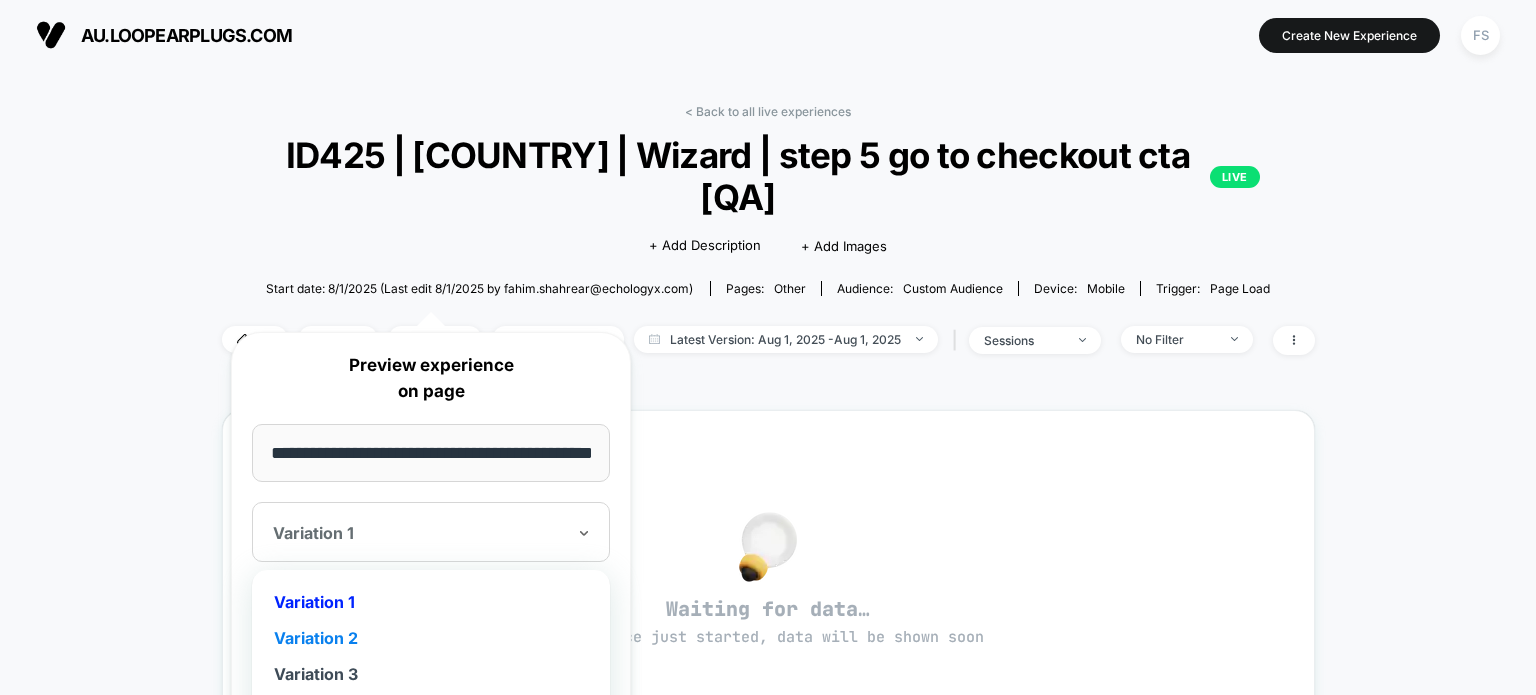 click on "Variation 2" at bounding box center [431, 638] 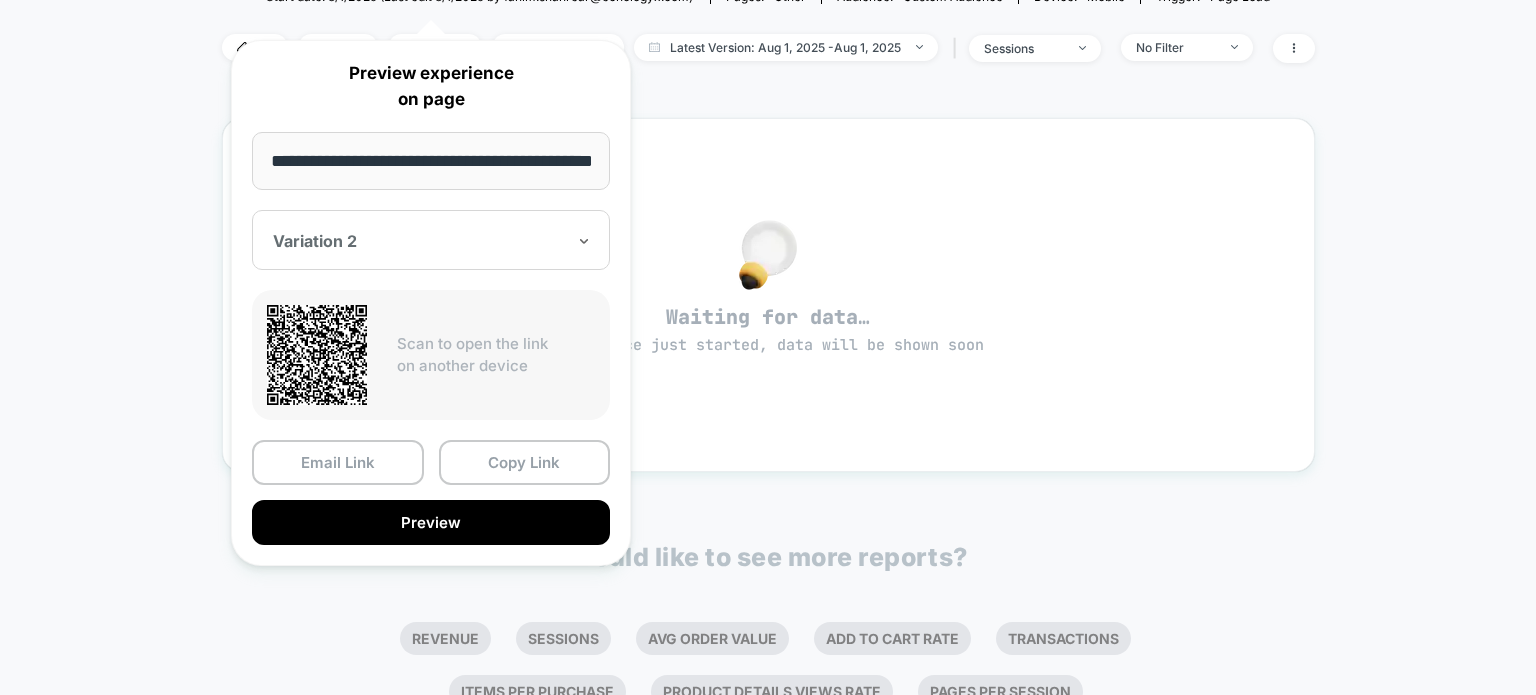 scroll, scrollTop: 294, scrollLeft: 0, axis: vertical 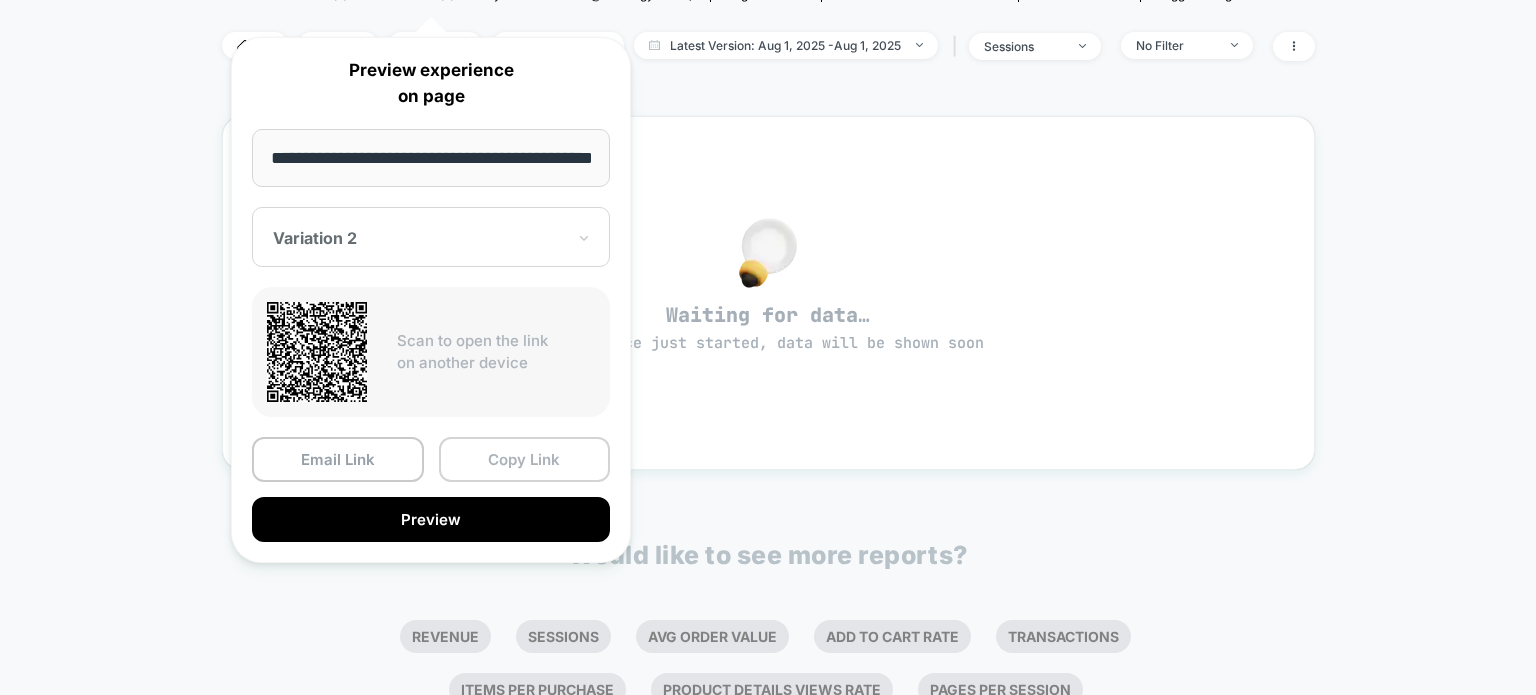 click on "Copy Link" at bounding box center [525, 459] 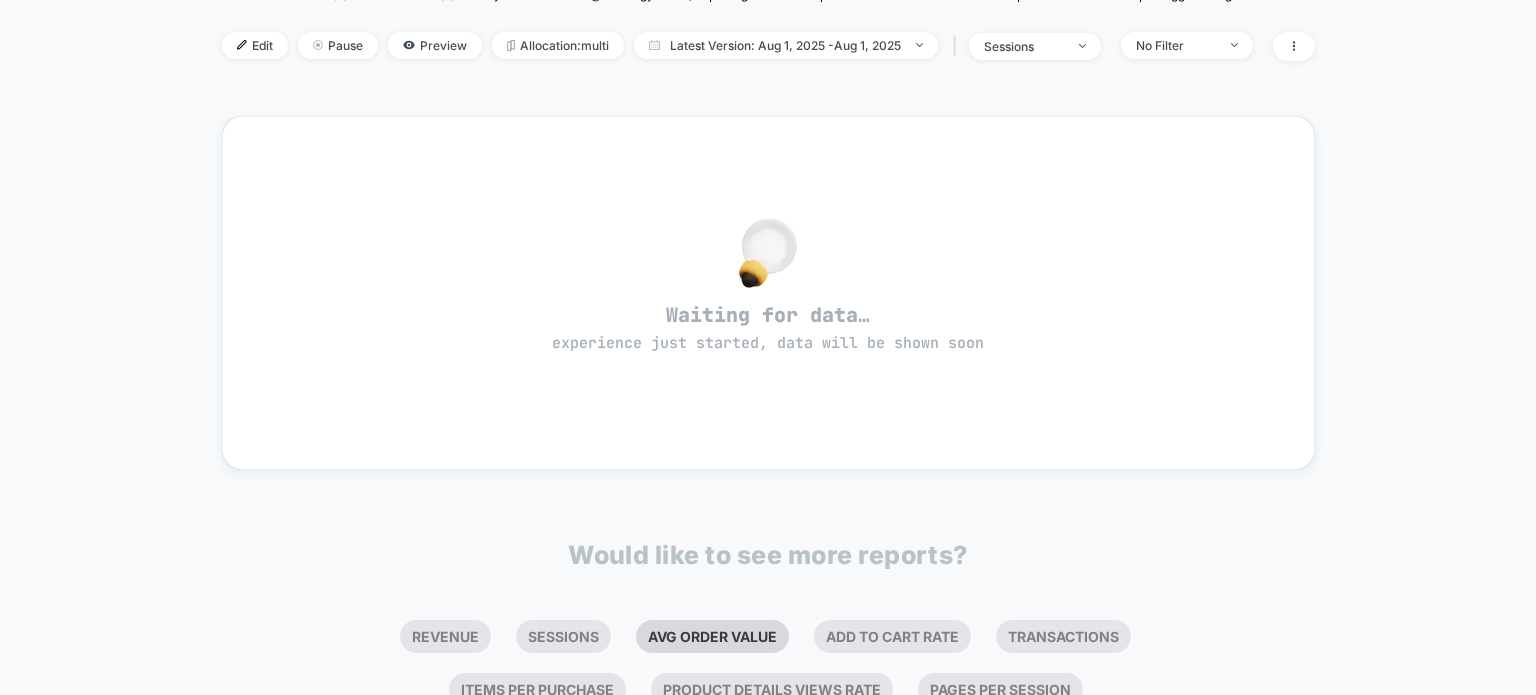 scroll, scrollTop: 0, scrollLeft: 0, axis: both 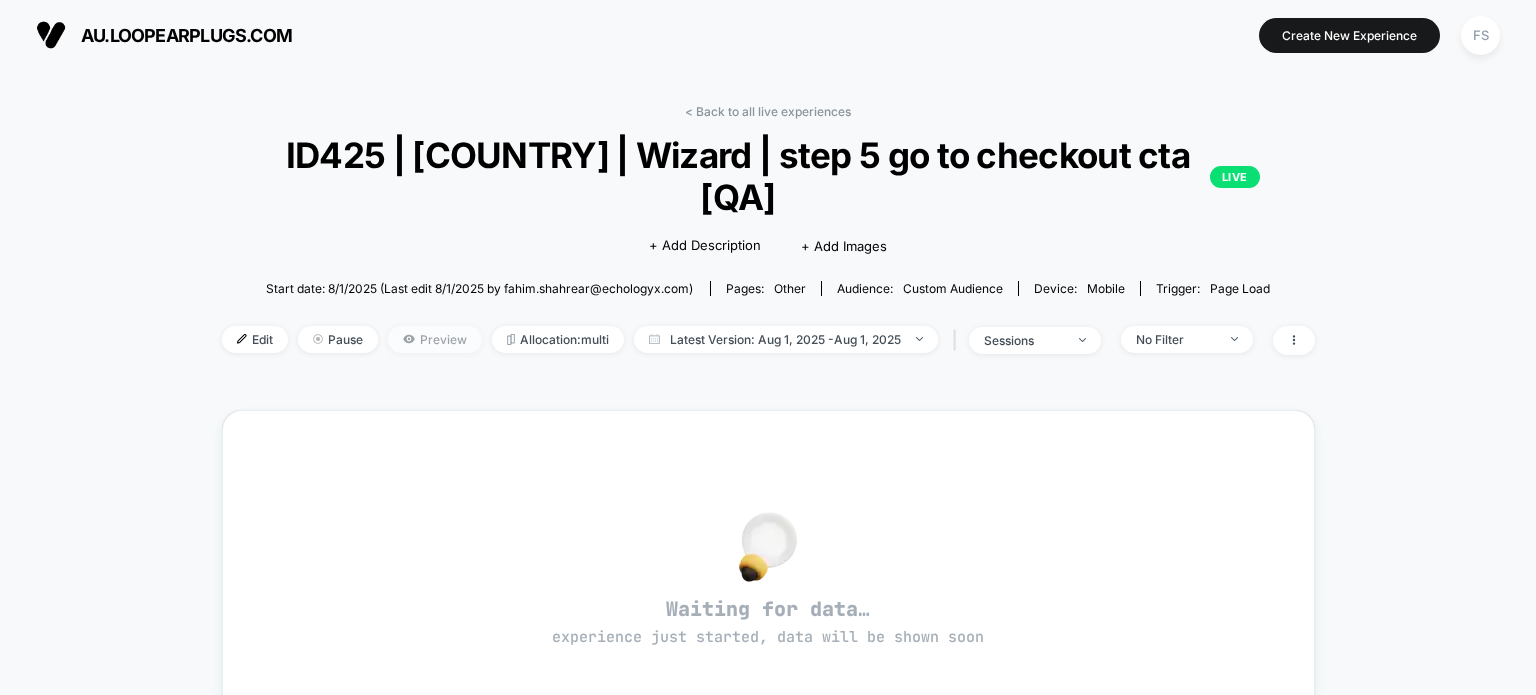 click on "Preview" at bounding box center (435, 339) 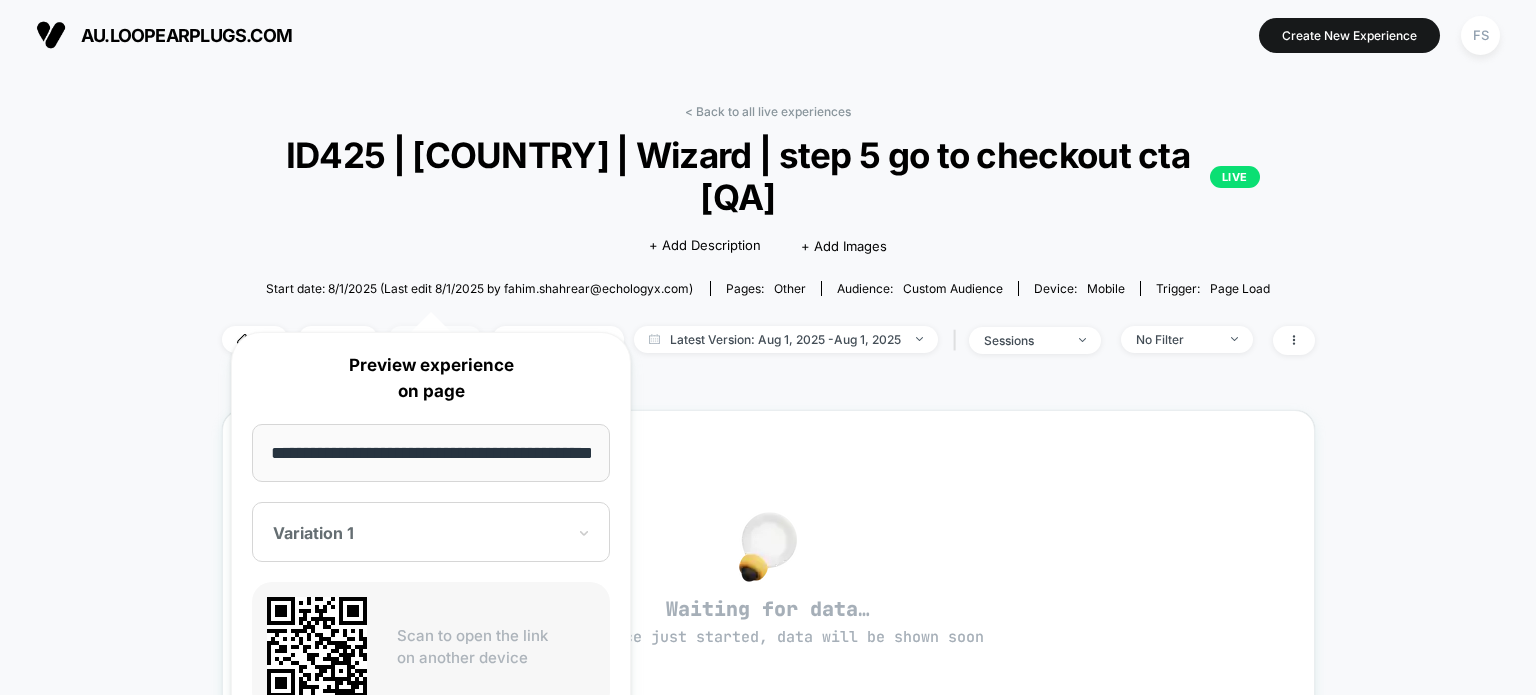 scroll, scrollTop: 0, scrollLeft: 54, axis: horizontal 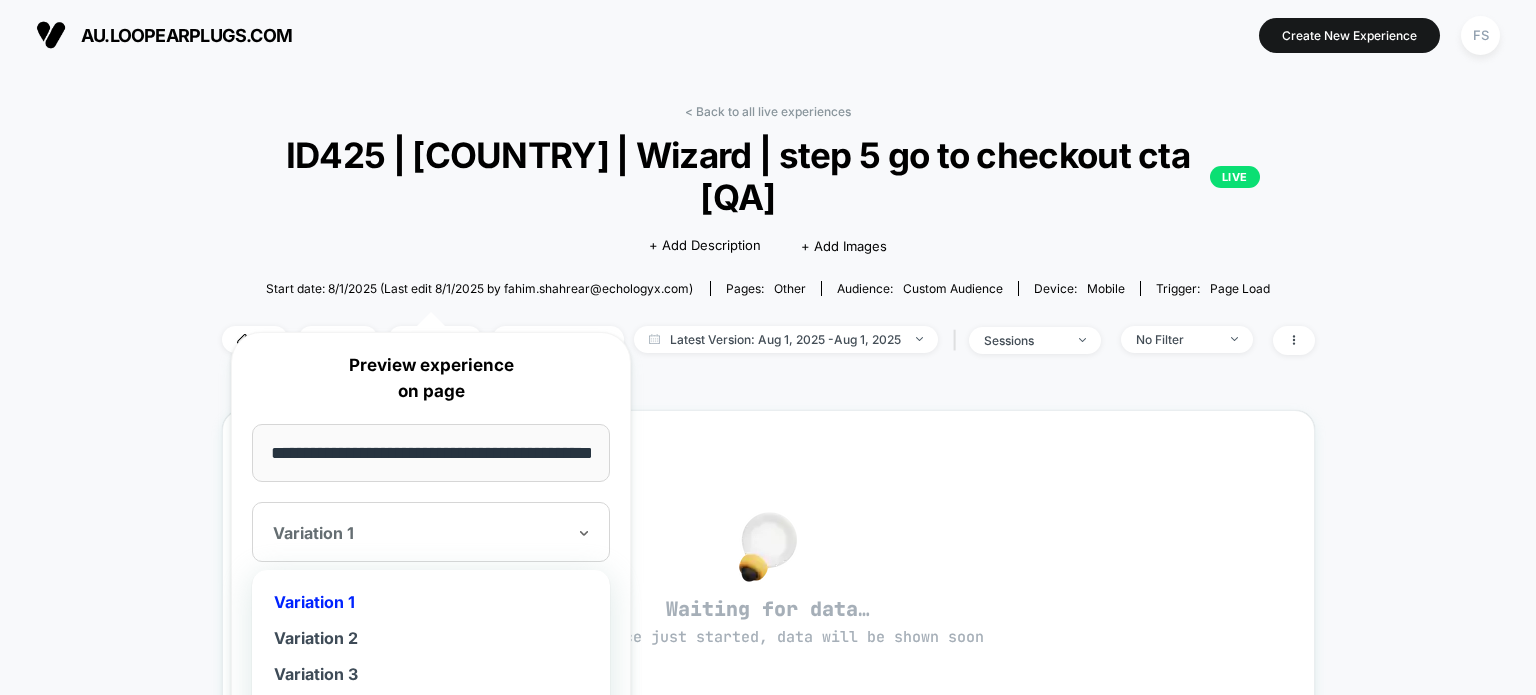click on "Variation 1" at bounding box center [431, 532] 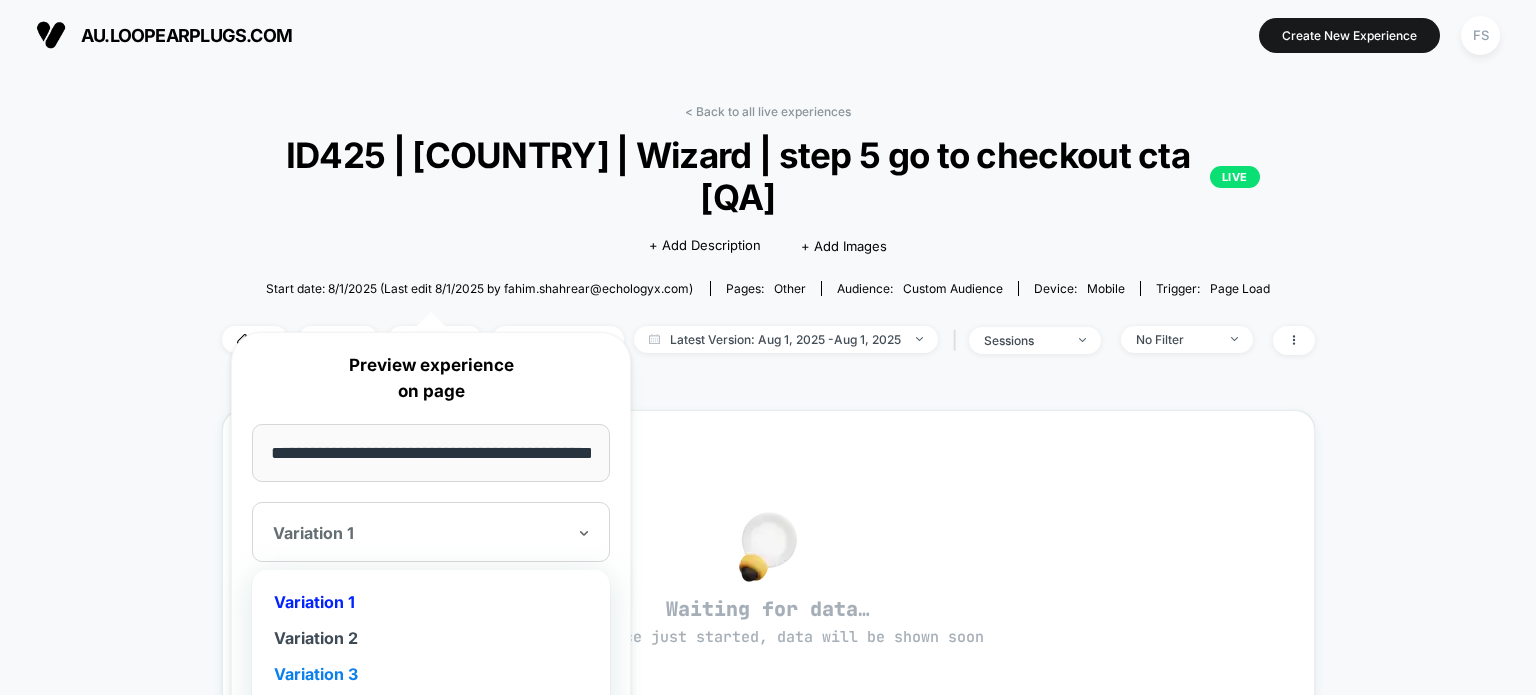 click on "Variation 3" at bounding box center (431, 674) 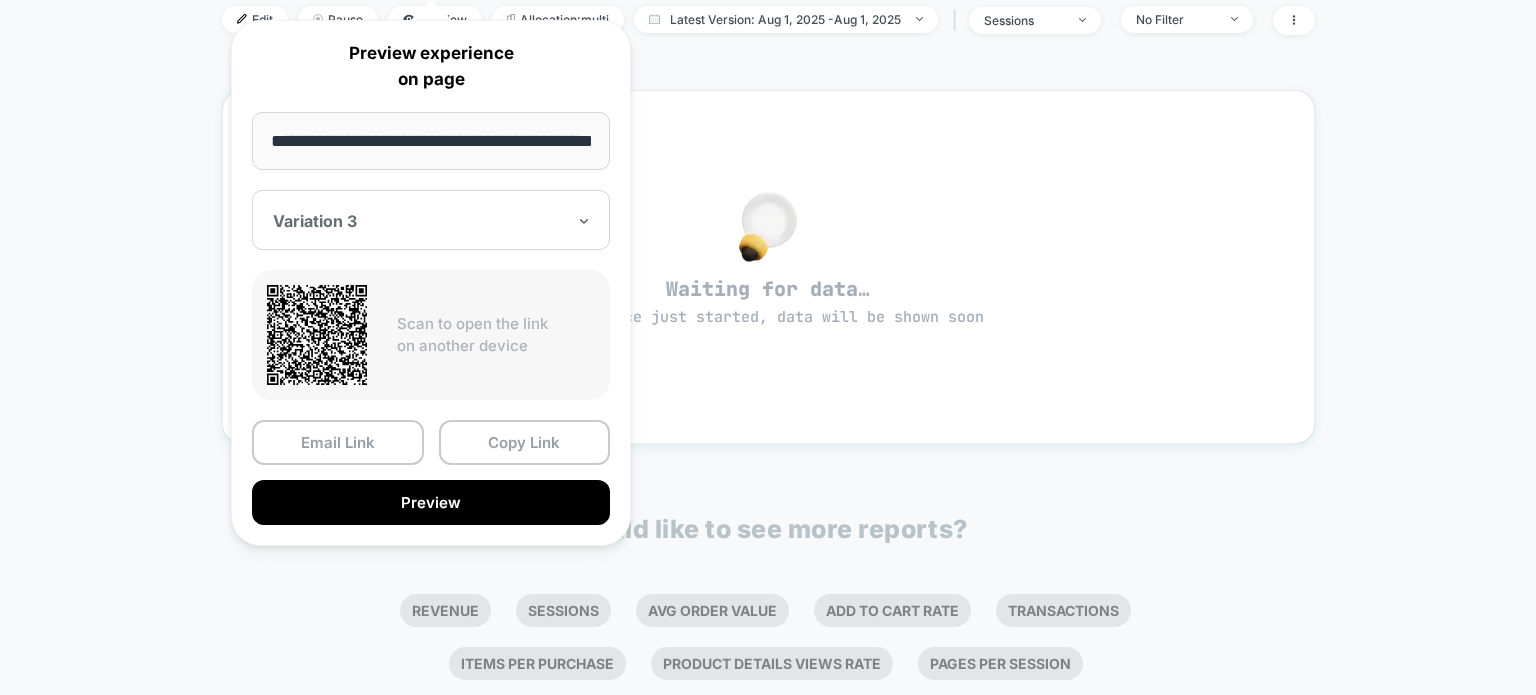 scroll, scrollTop: 351, scrollLeft: 0, axis: vertical 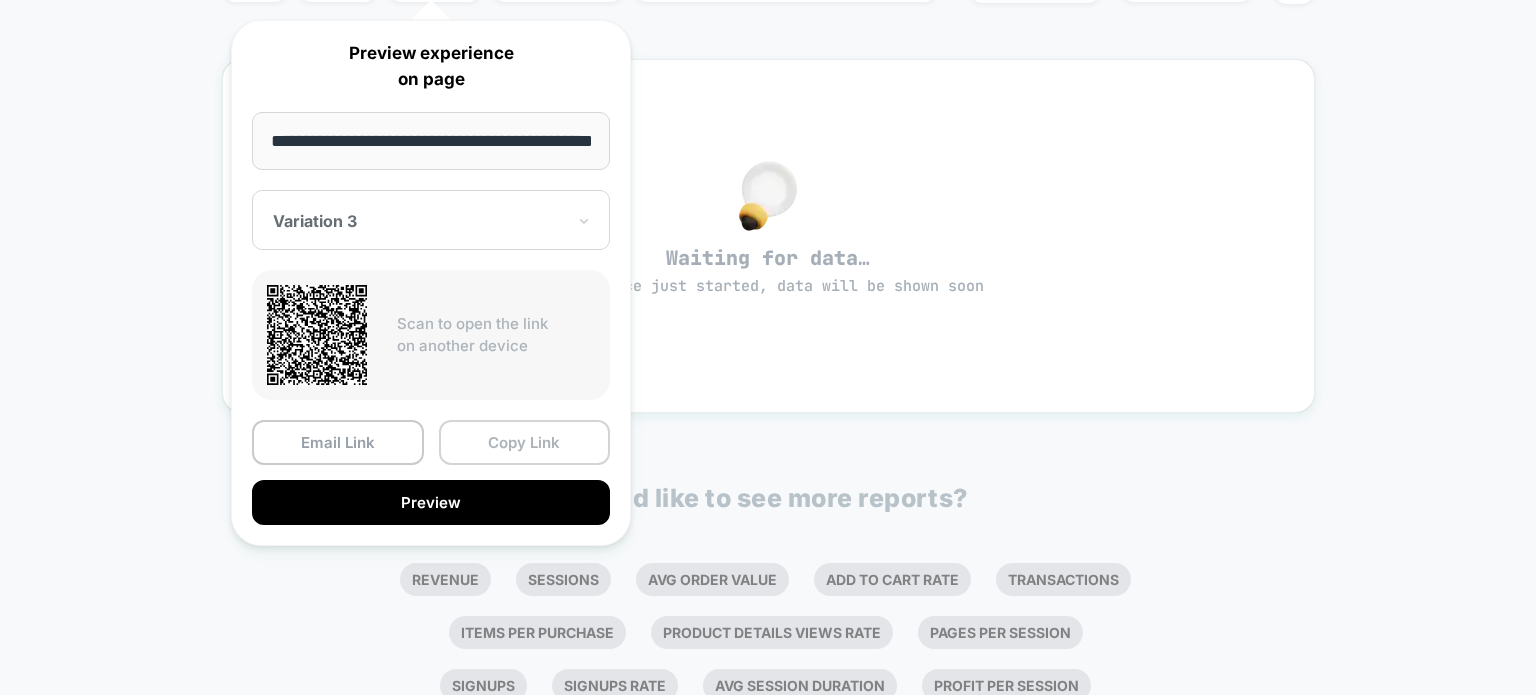 click on "Copy Link" at bounding box center [525, 442] 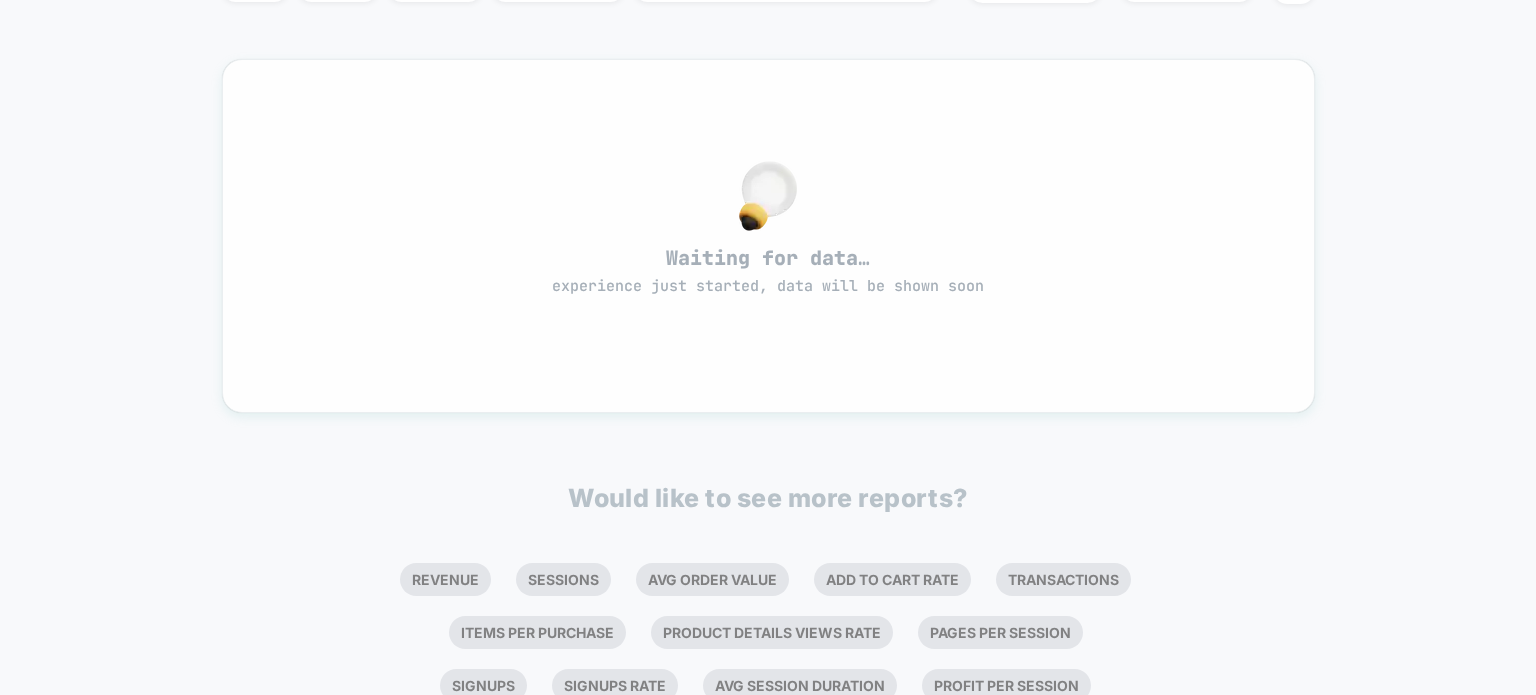 scroll, scrollTop: 0, scrollLeft: 0, axis: both 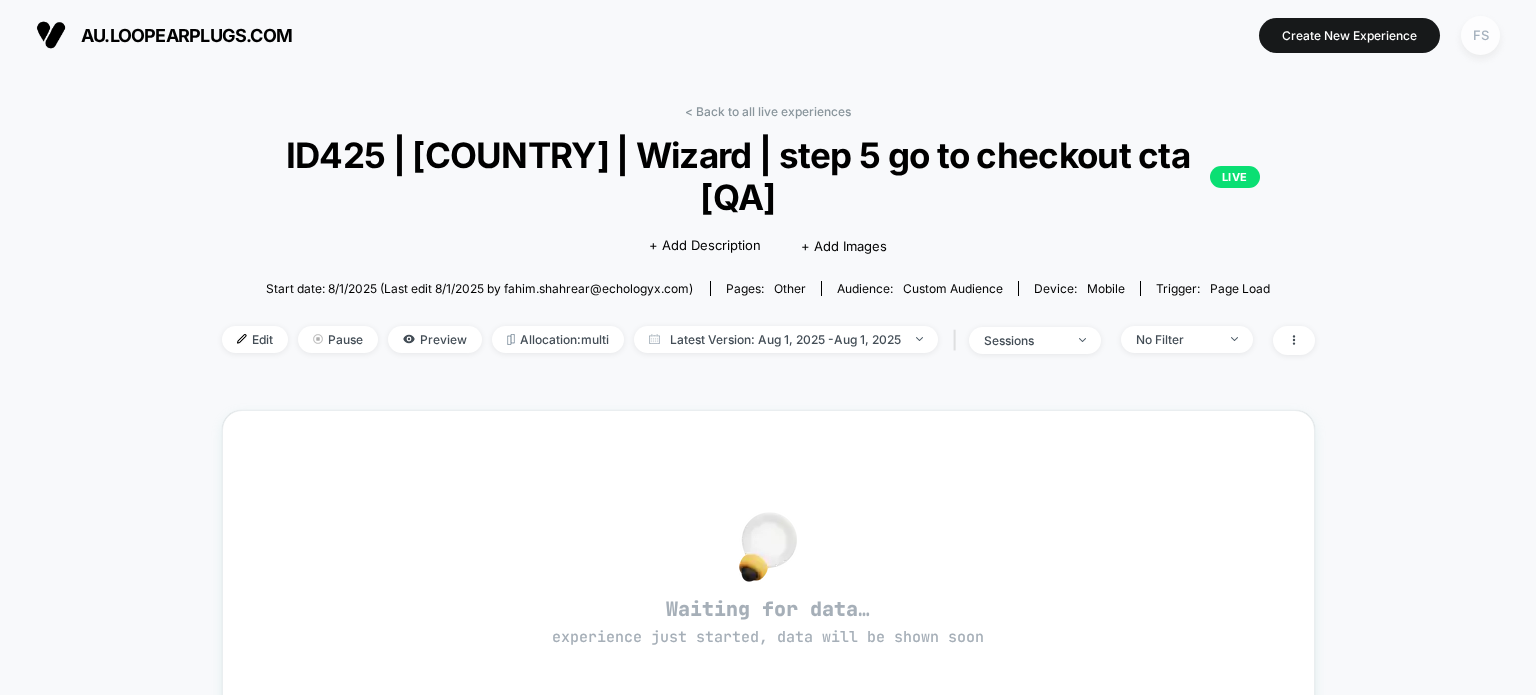 click on "FS" at bounding box center (1480, 35) 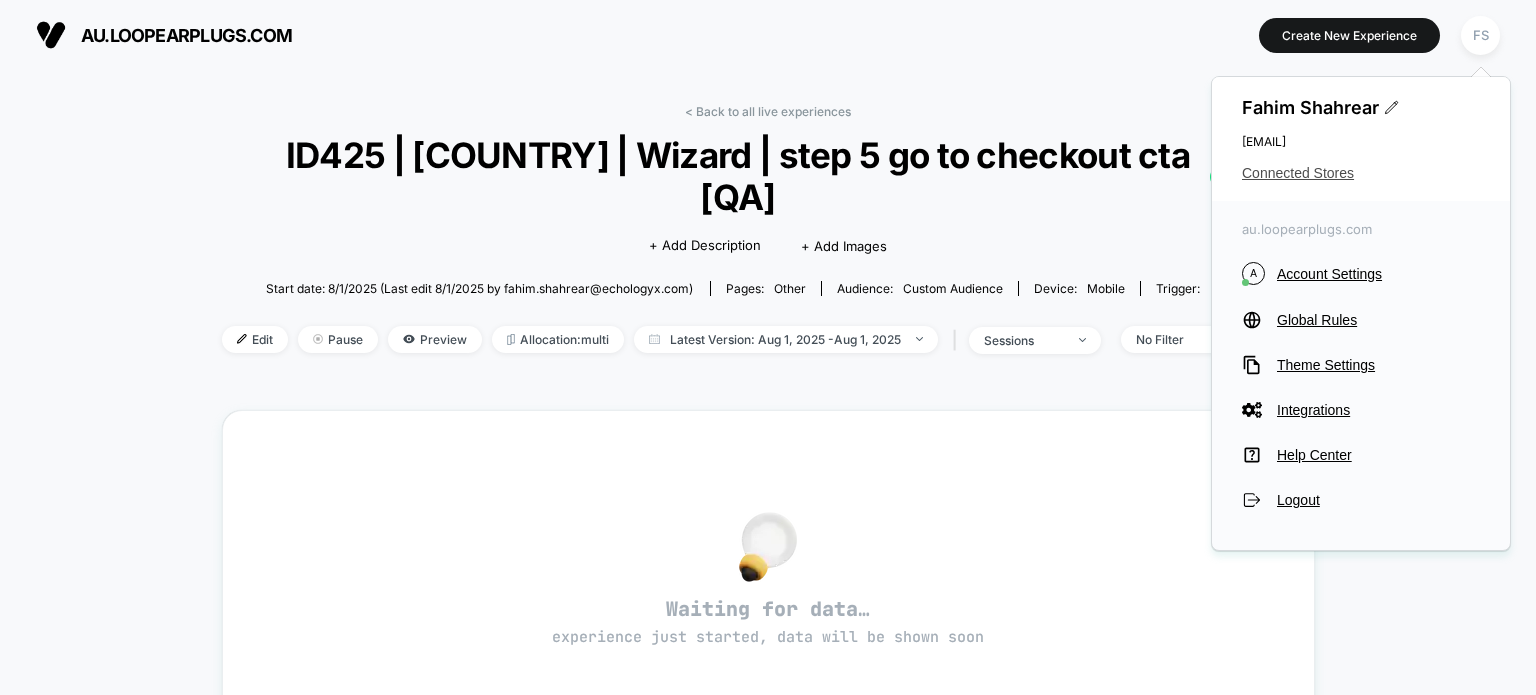 click on "Connected Stores" at bounding box center (1361, 173) 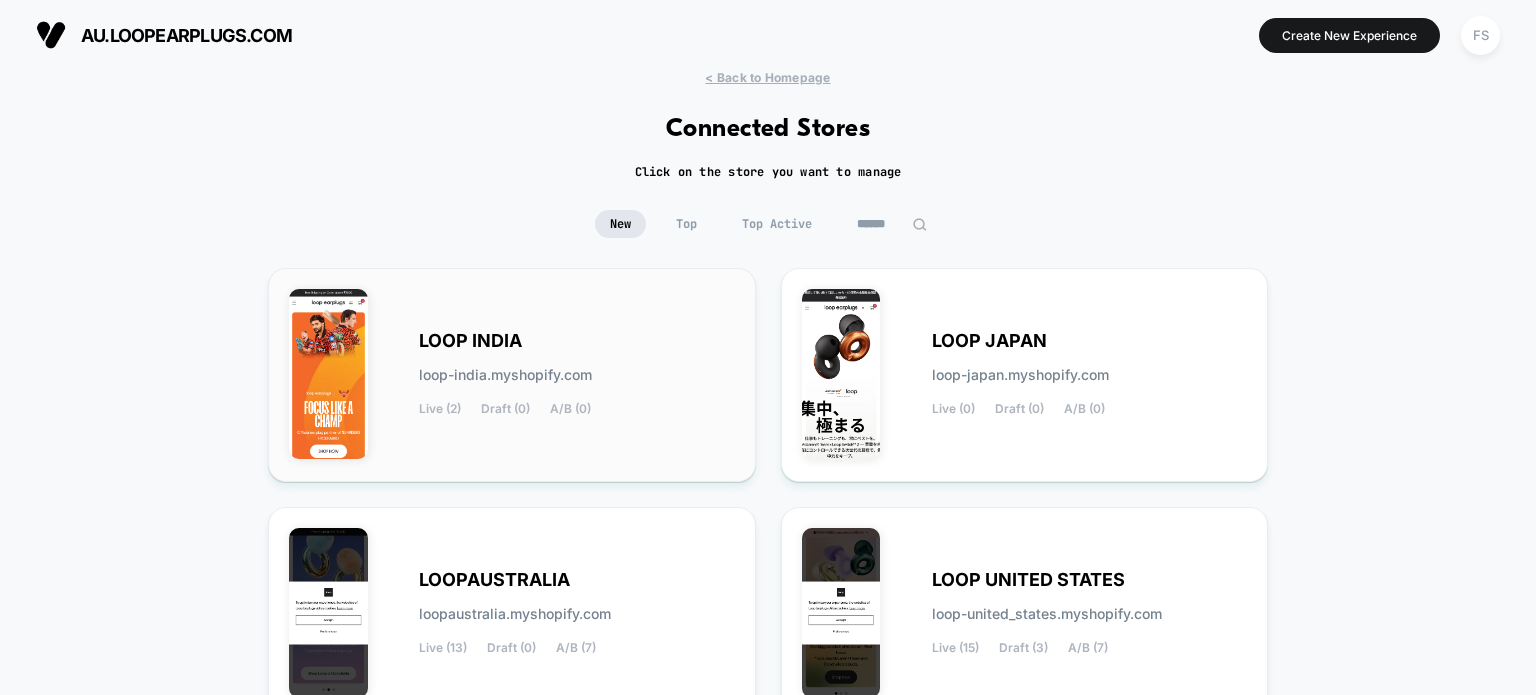 click on "LOOP INDIA loop-india.myshopify.com Live (2) Draft (0) A/B (0)" at bounding box center [577, 375] 